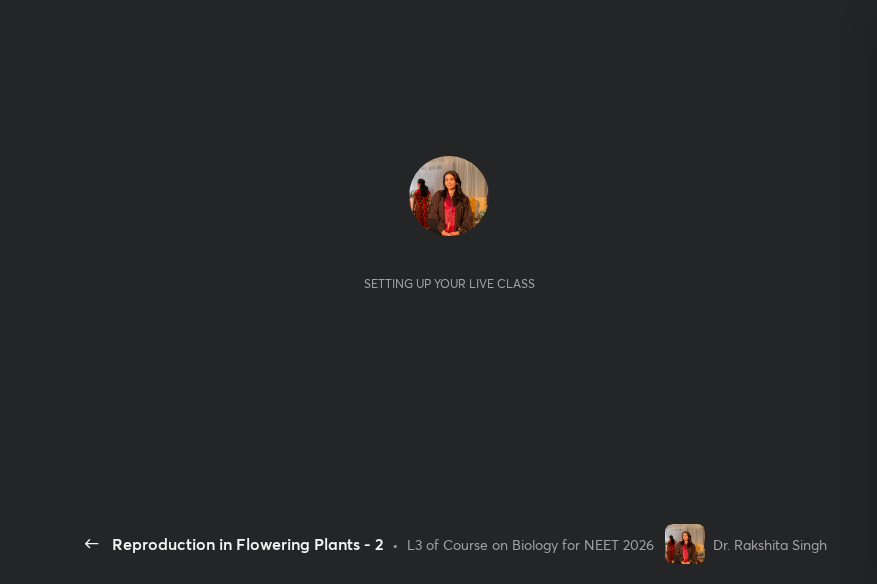 scroll, scrollTop: 0, scrollLeft: 0, axis: both 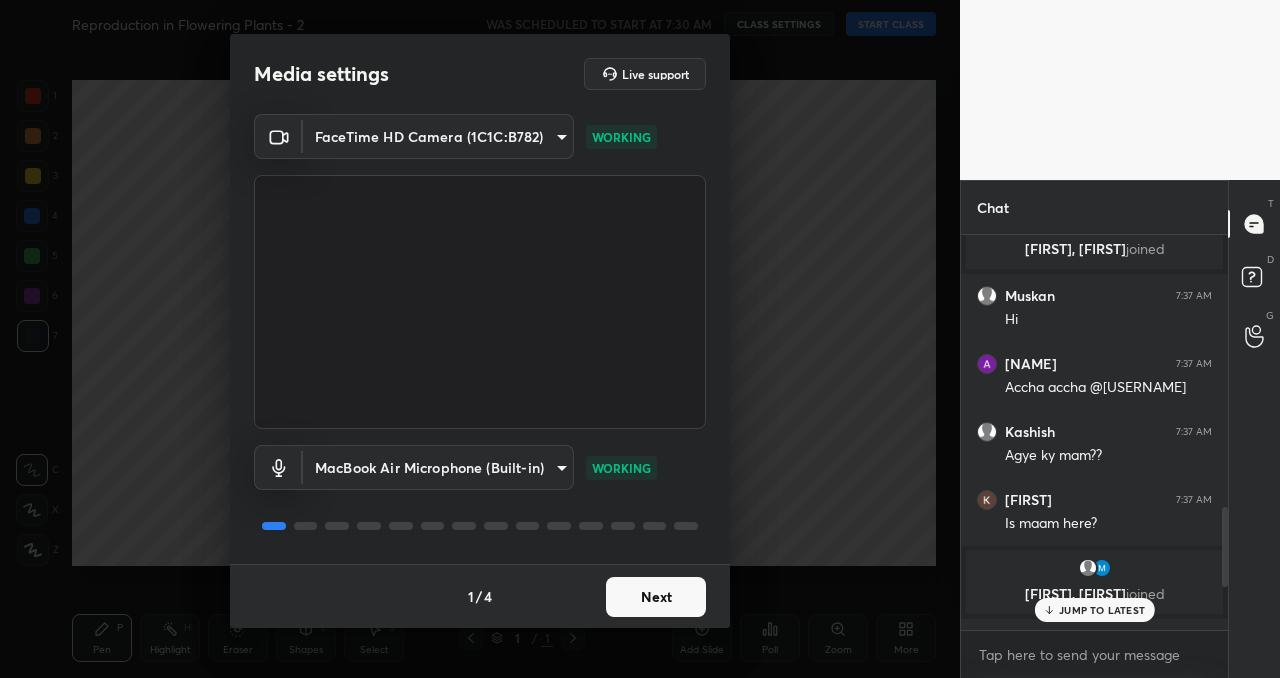 click on "Next" at bounding box center [656, 597] 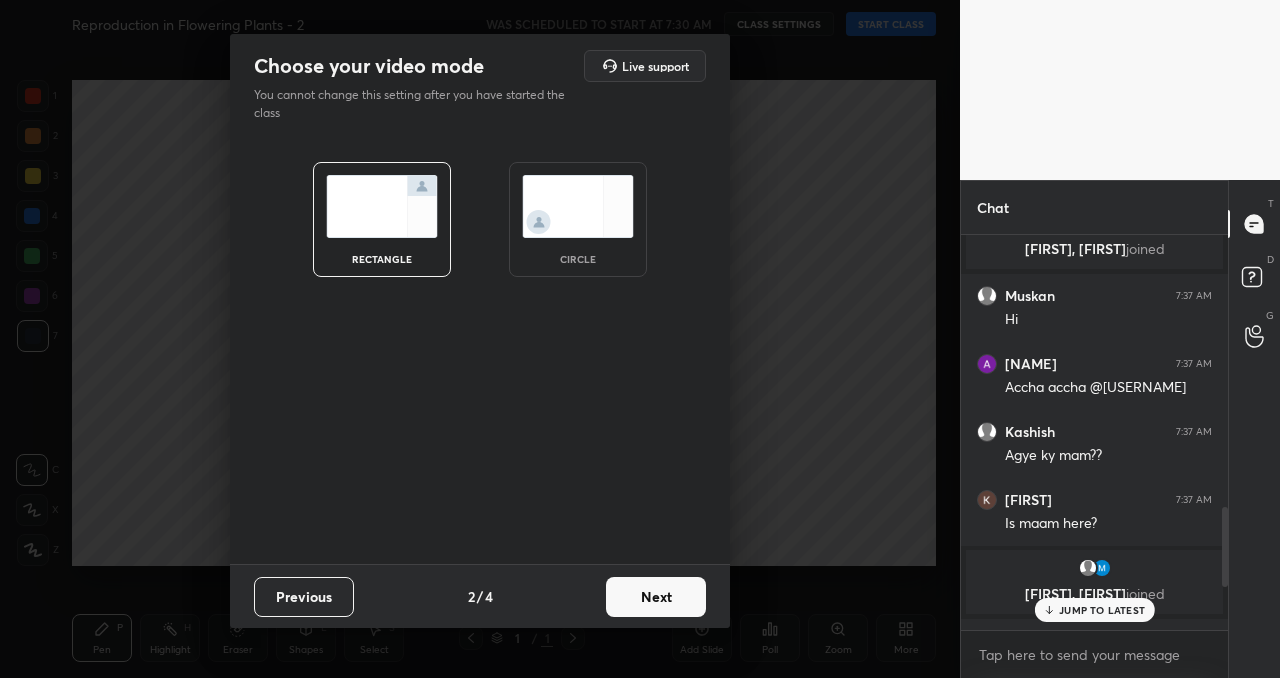 click on "Next" at bounding box center (656, 597) 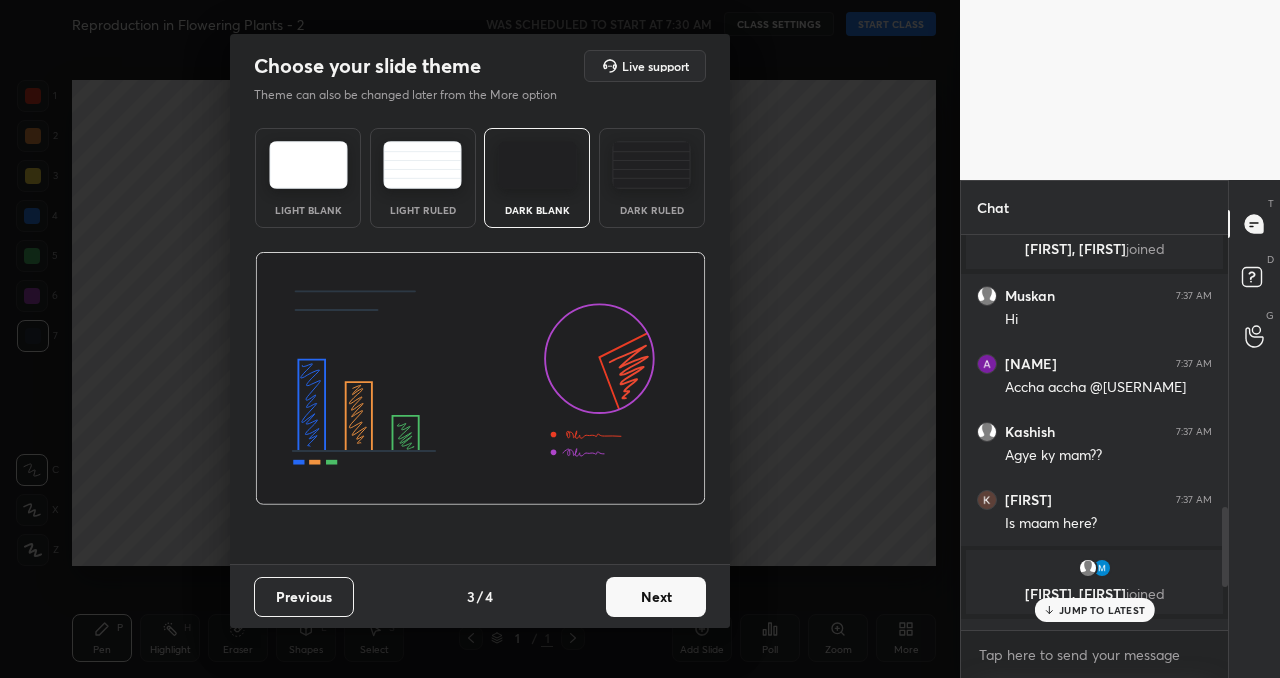 click on "Next" at bounding box center (656, 597) 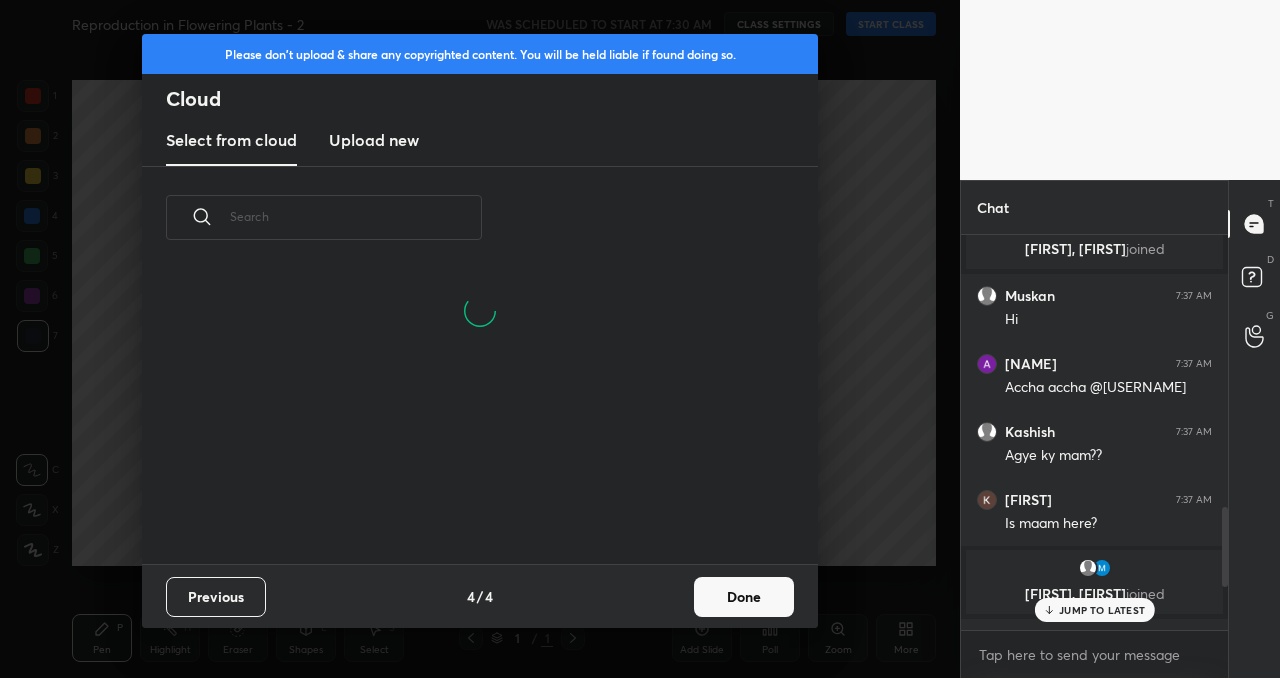 click on "Done" at bounding box center [744, 597] 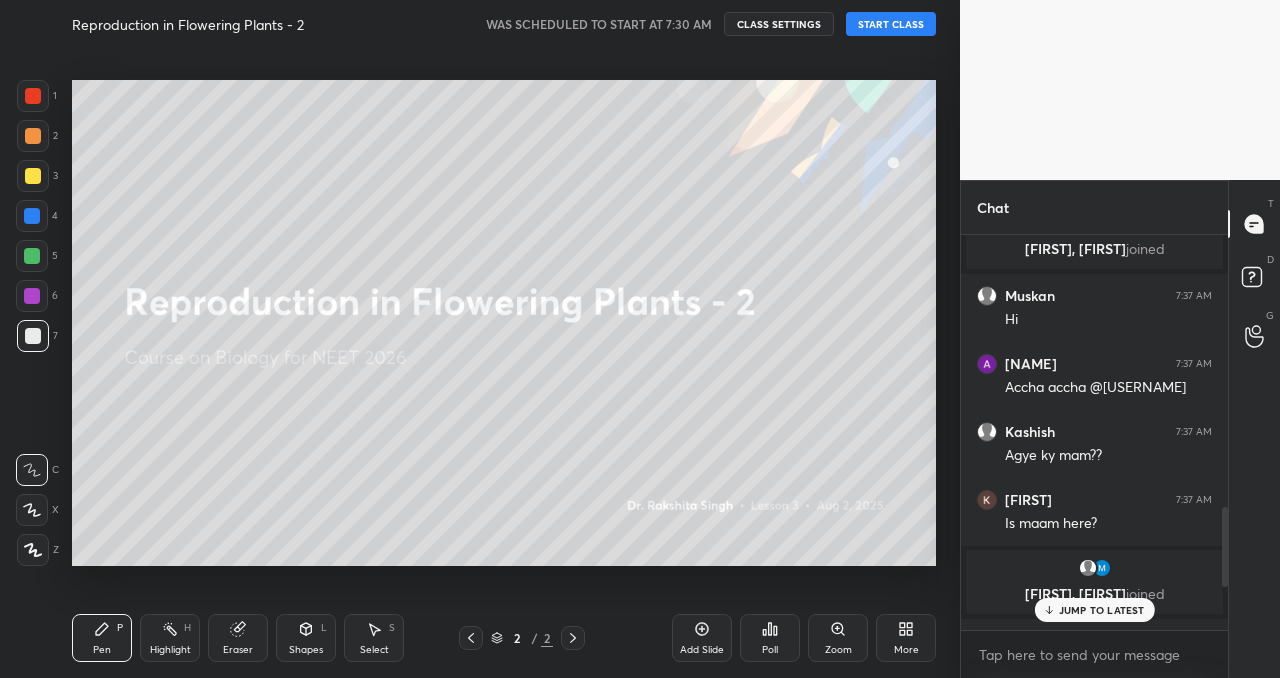 click on "START CLASS" at bounding box center (891, 24) 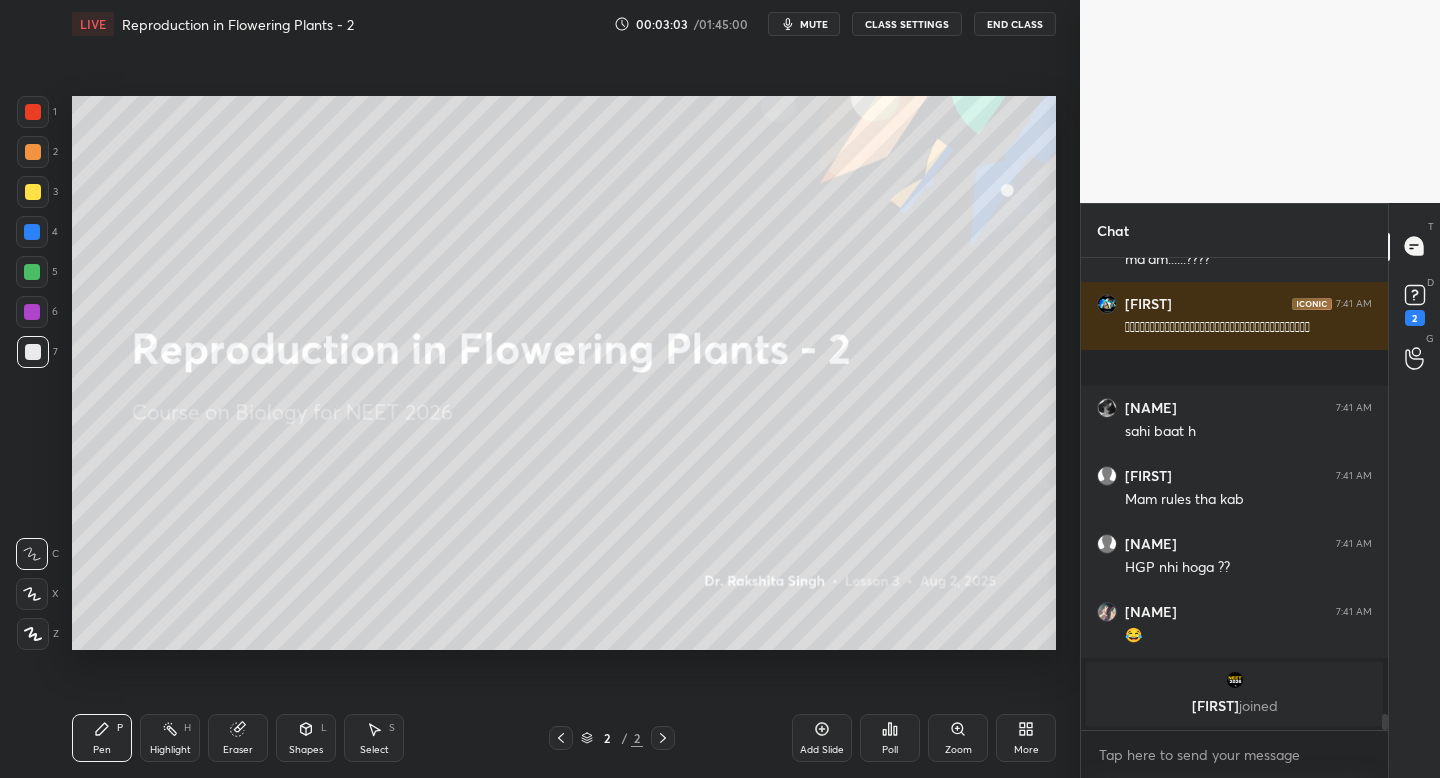 click on "Add Slide" at bounding box center (822, 738) 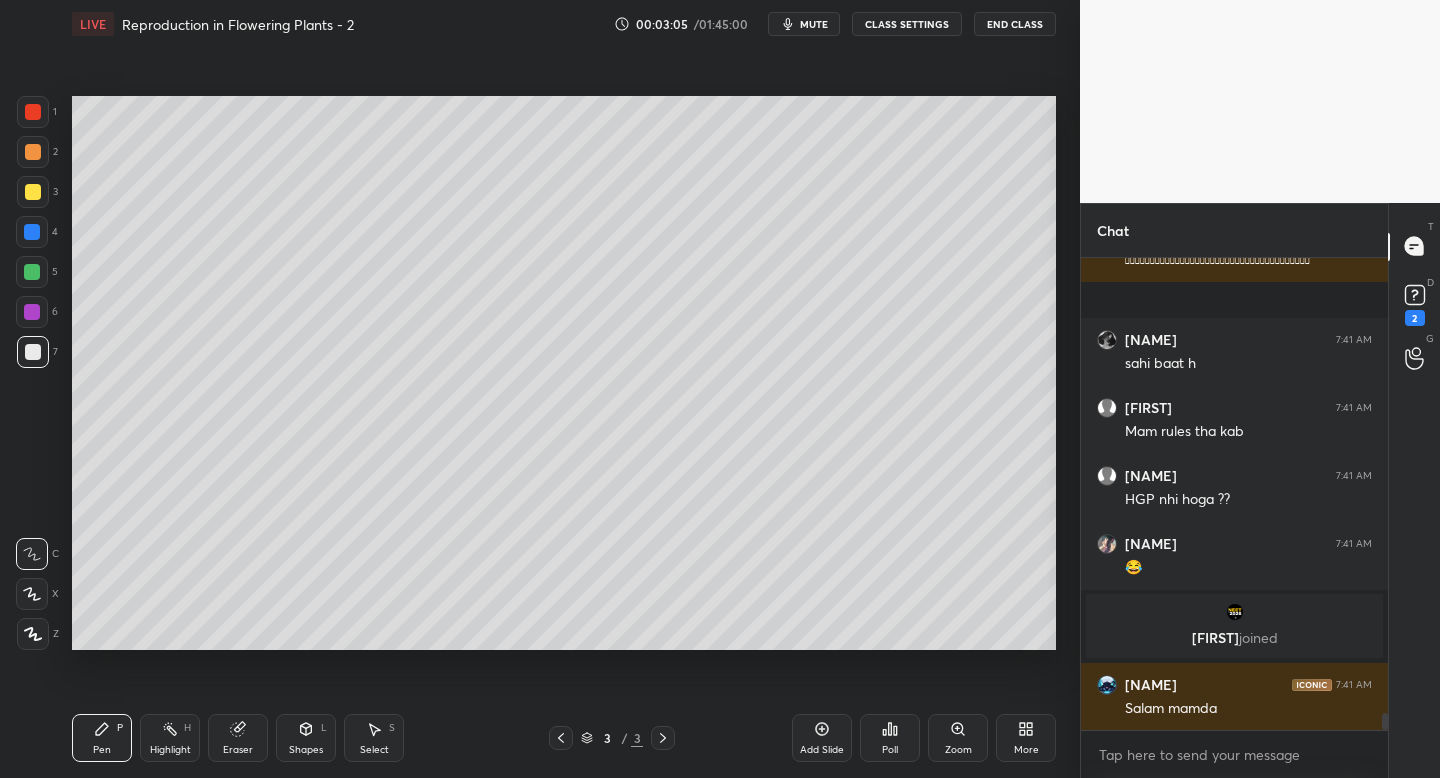 click 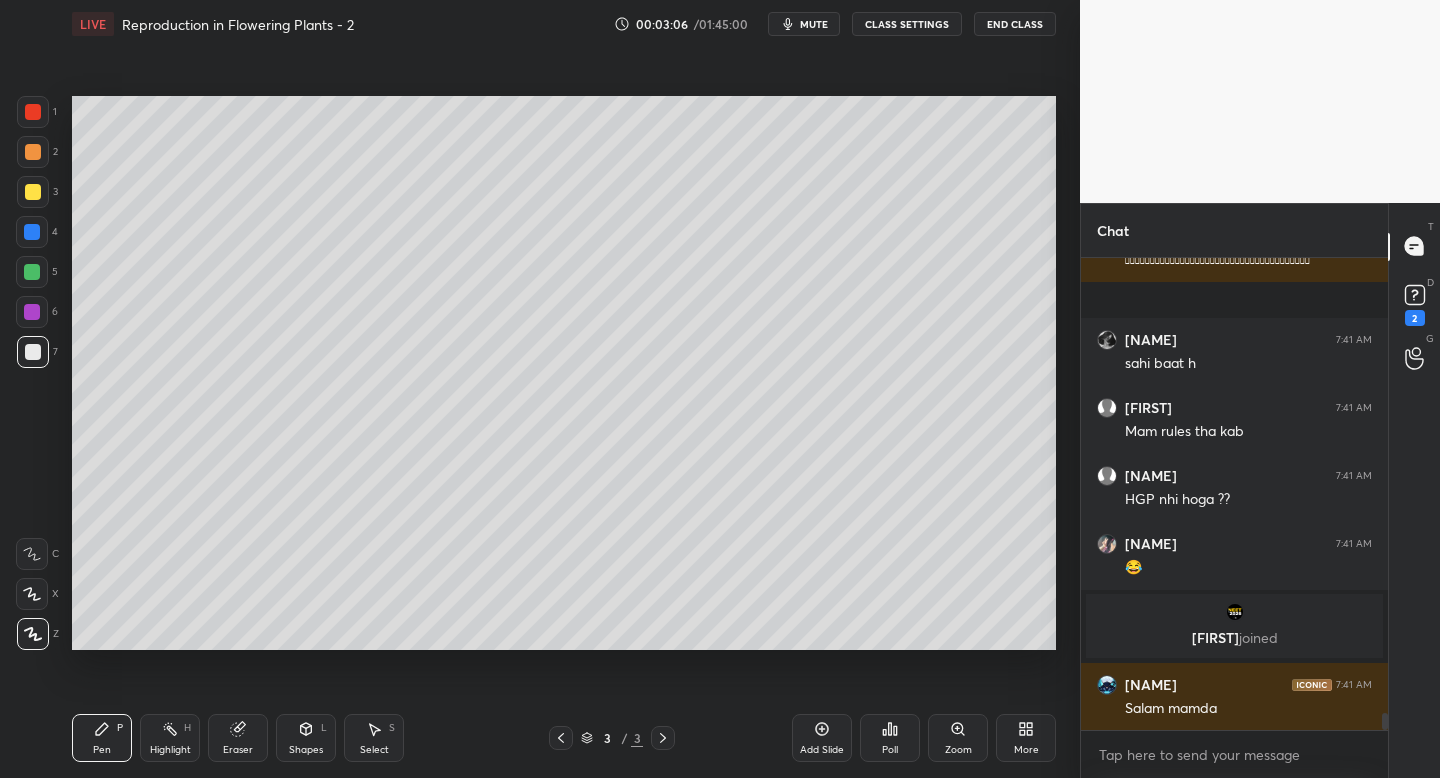 click at bounding box center (33, 192) 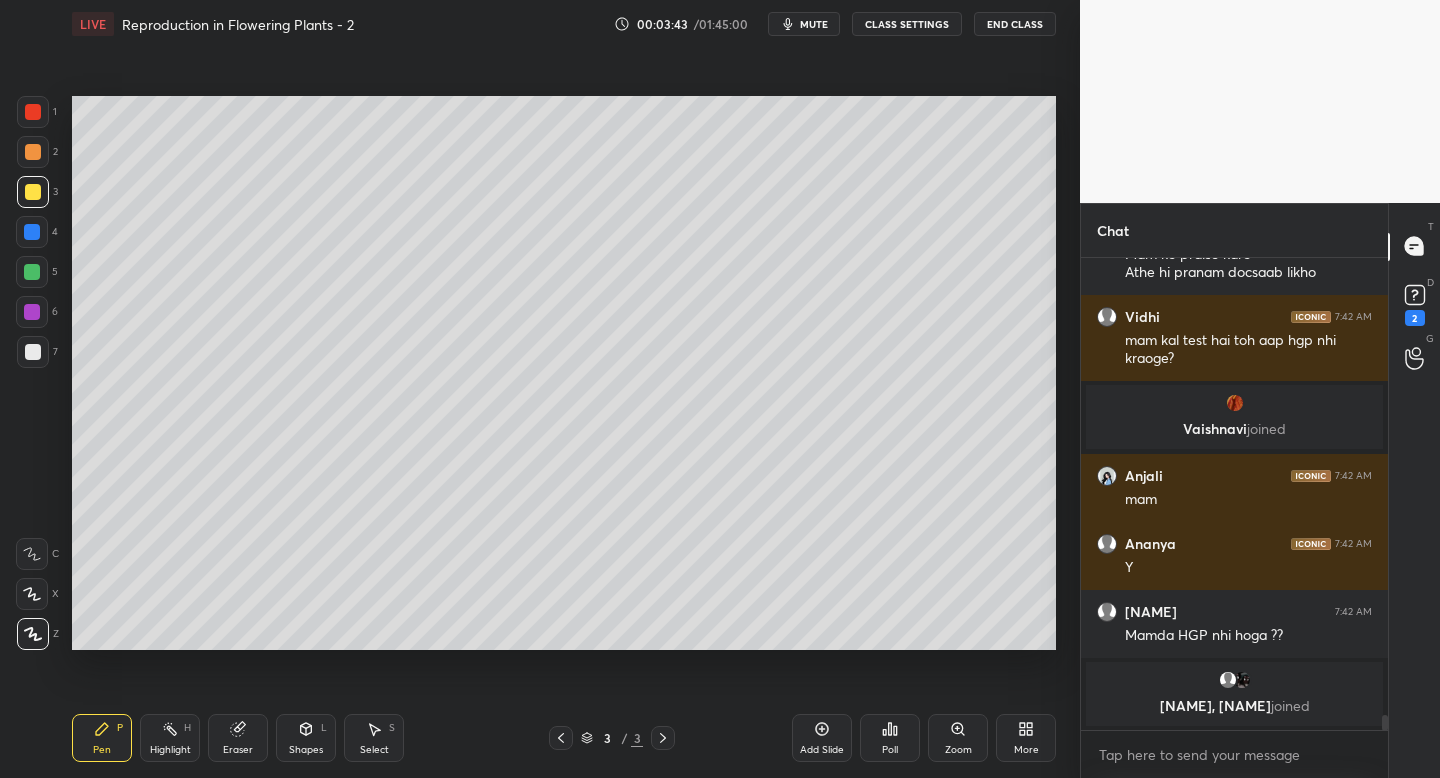 scroll, scrollTop: 13979, scrollLeft: 0, axis: vertical 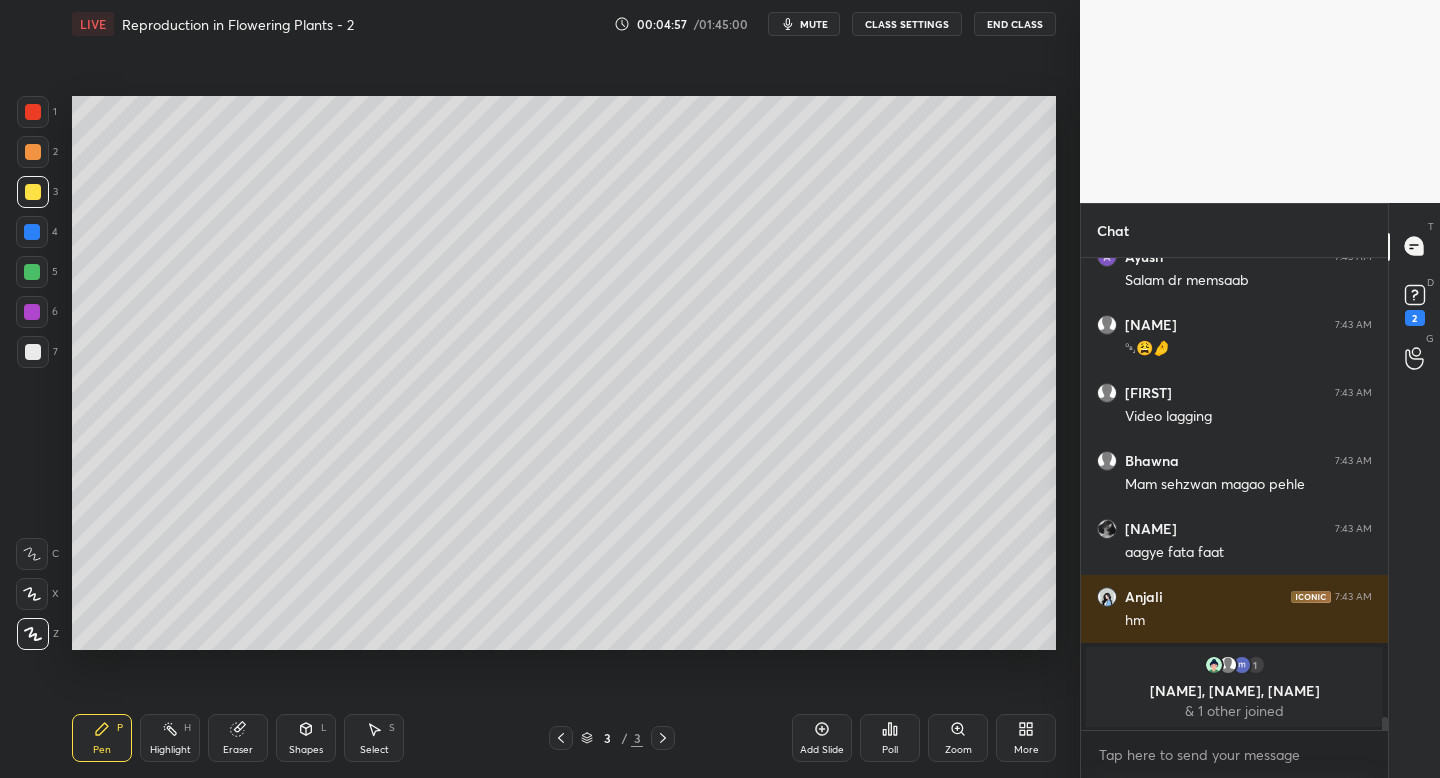 click 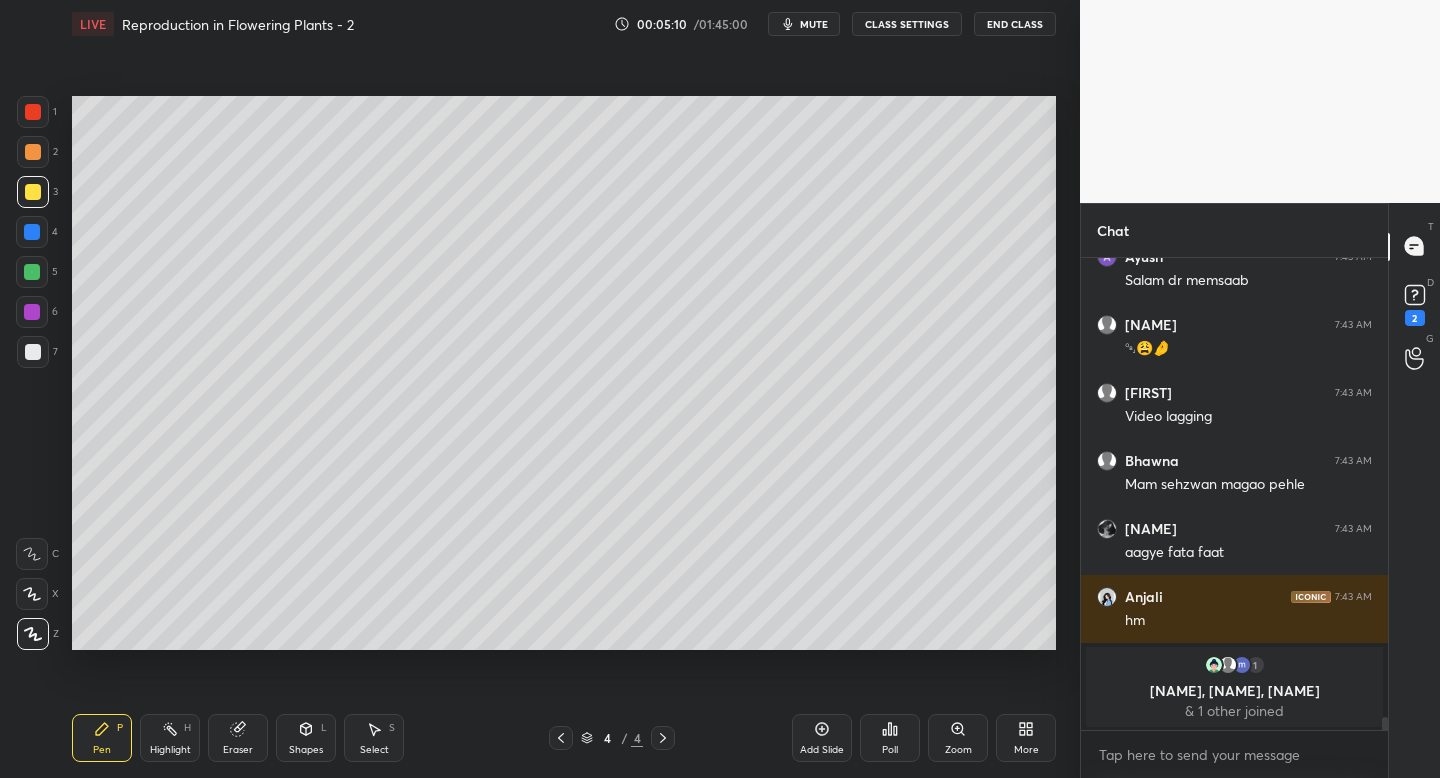 click at bounding box center [33, 352] 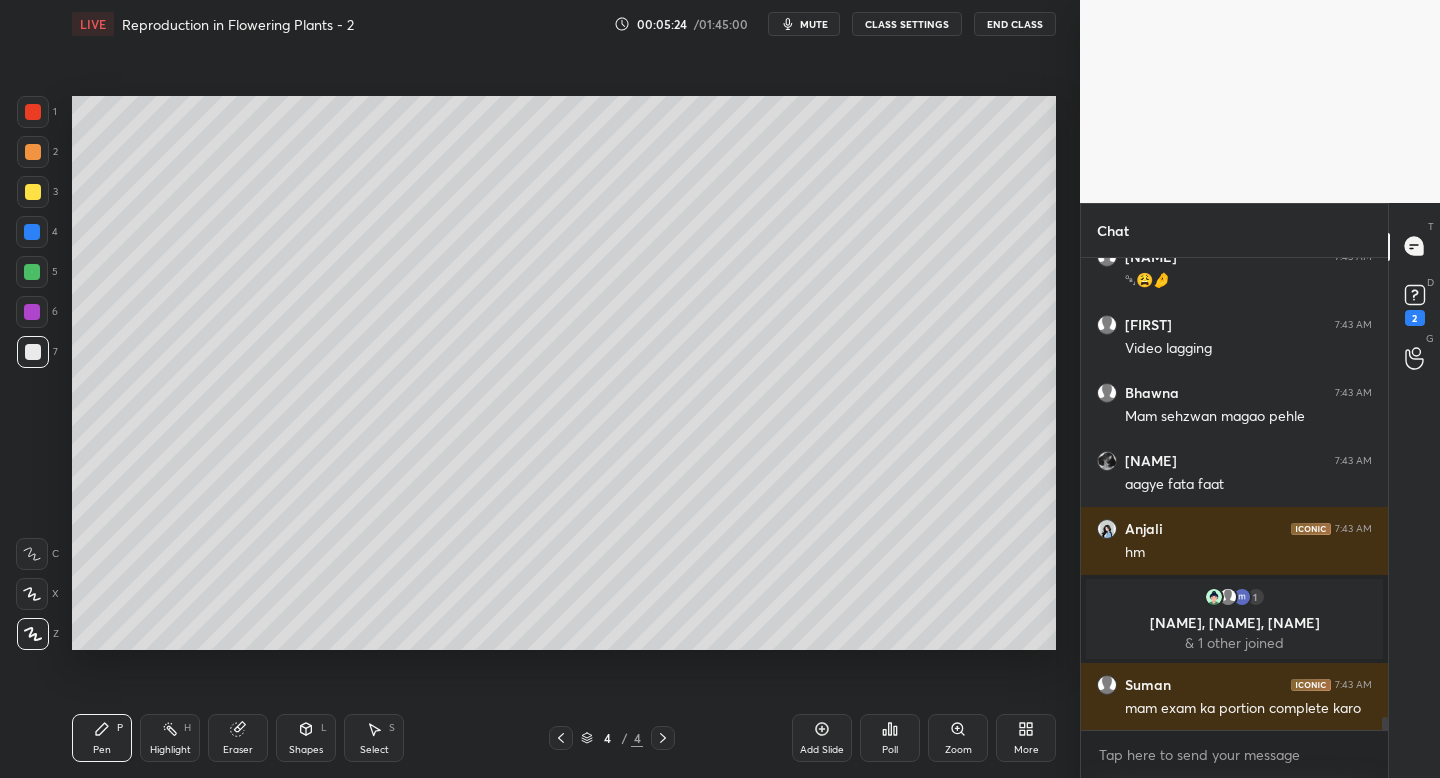 scroll, scrollTop: 16224, scrollLeft: 0, axis: vertical 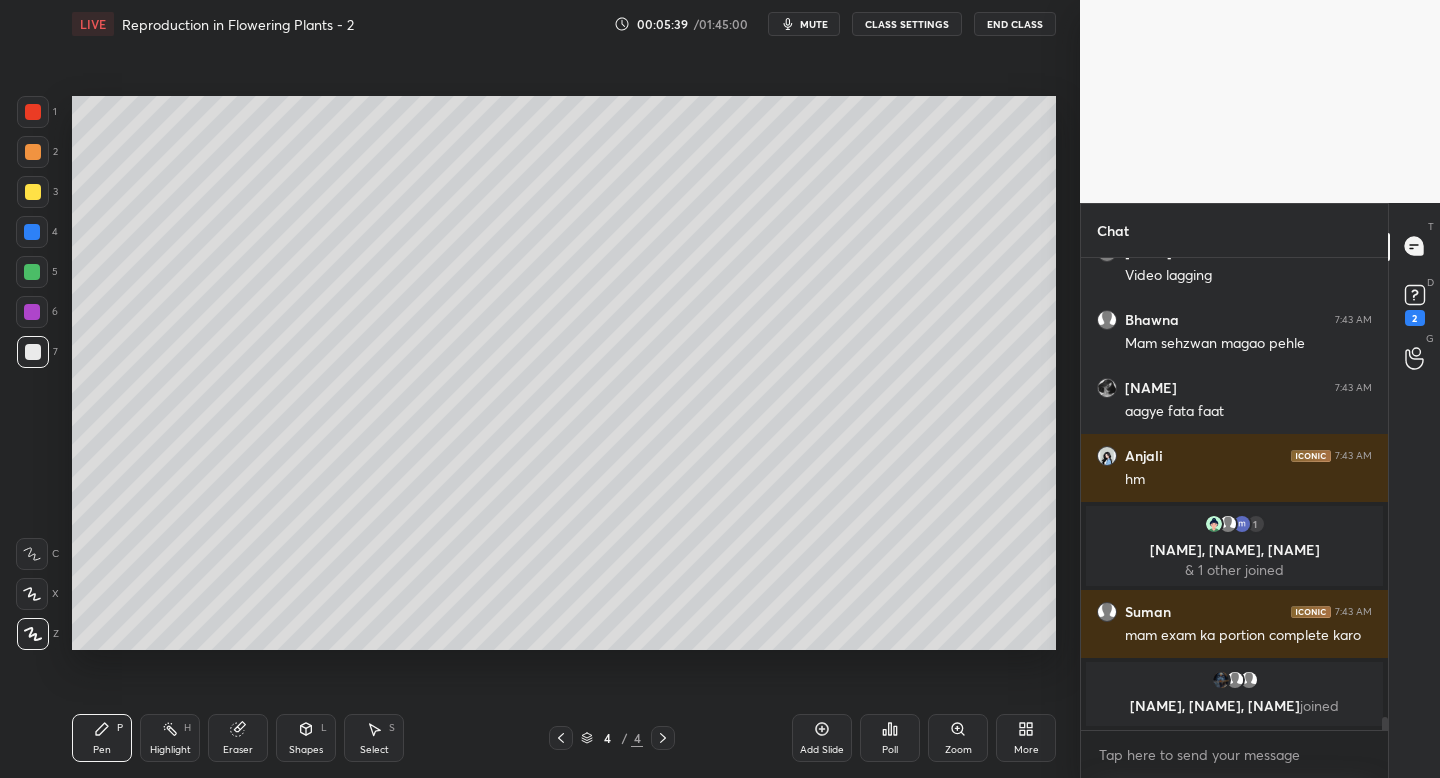 click at bounding box center (32, 272) 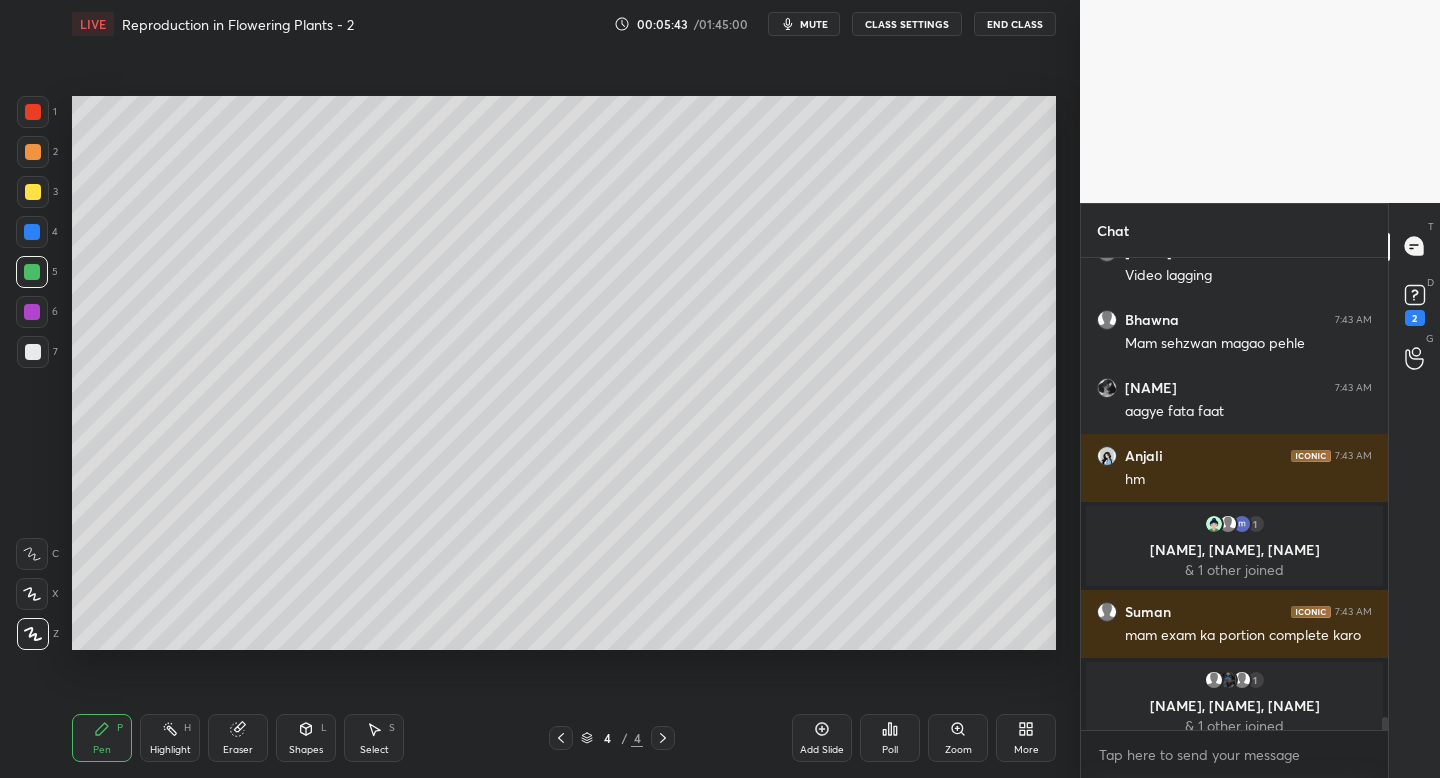 scroll, scrollTop: 16239, scrollLeft: 0, axis: vertical 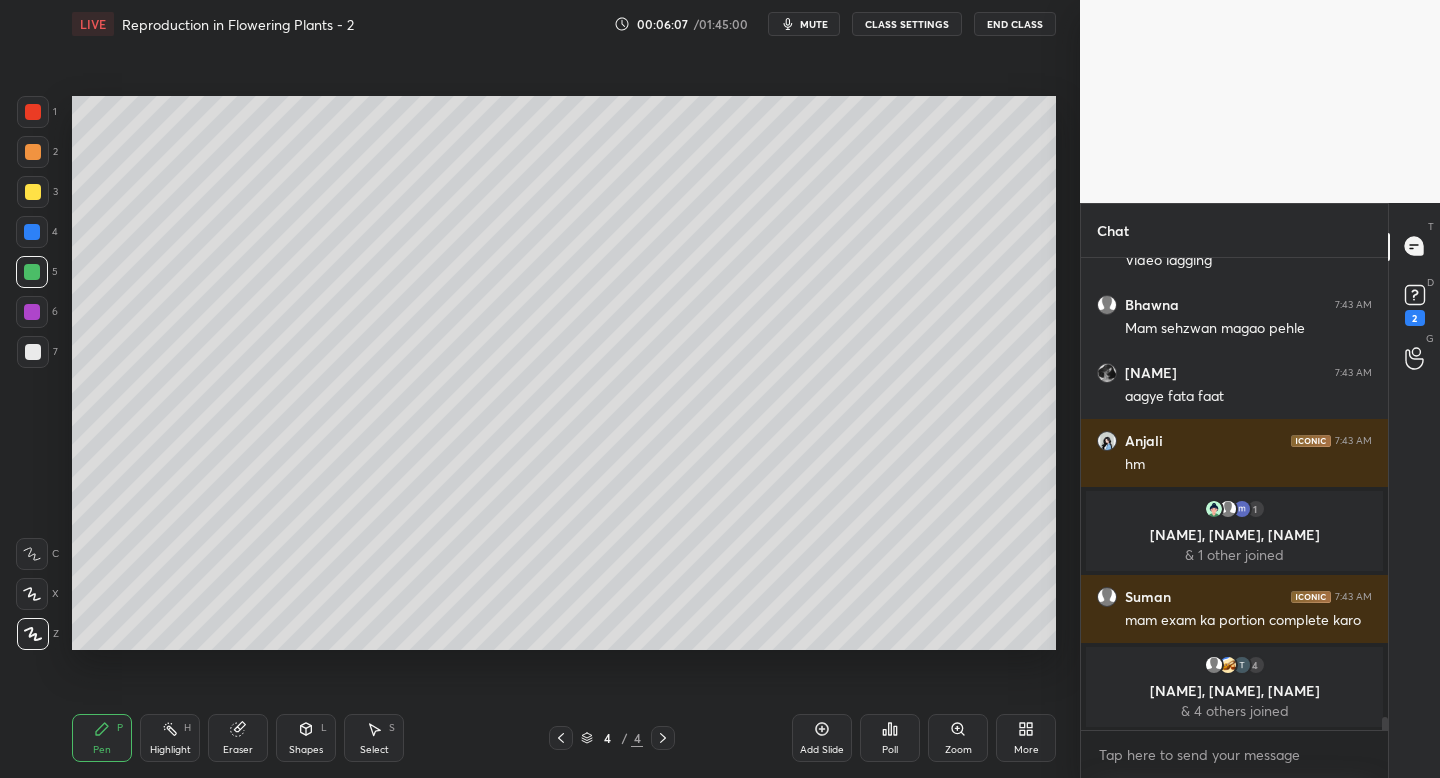 click at bounding box center [33, 112] 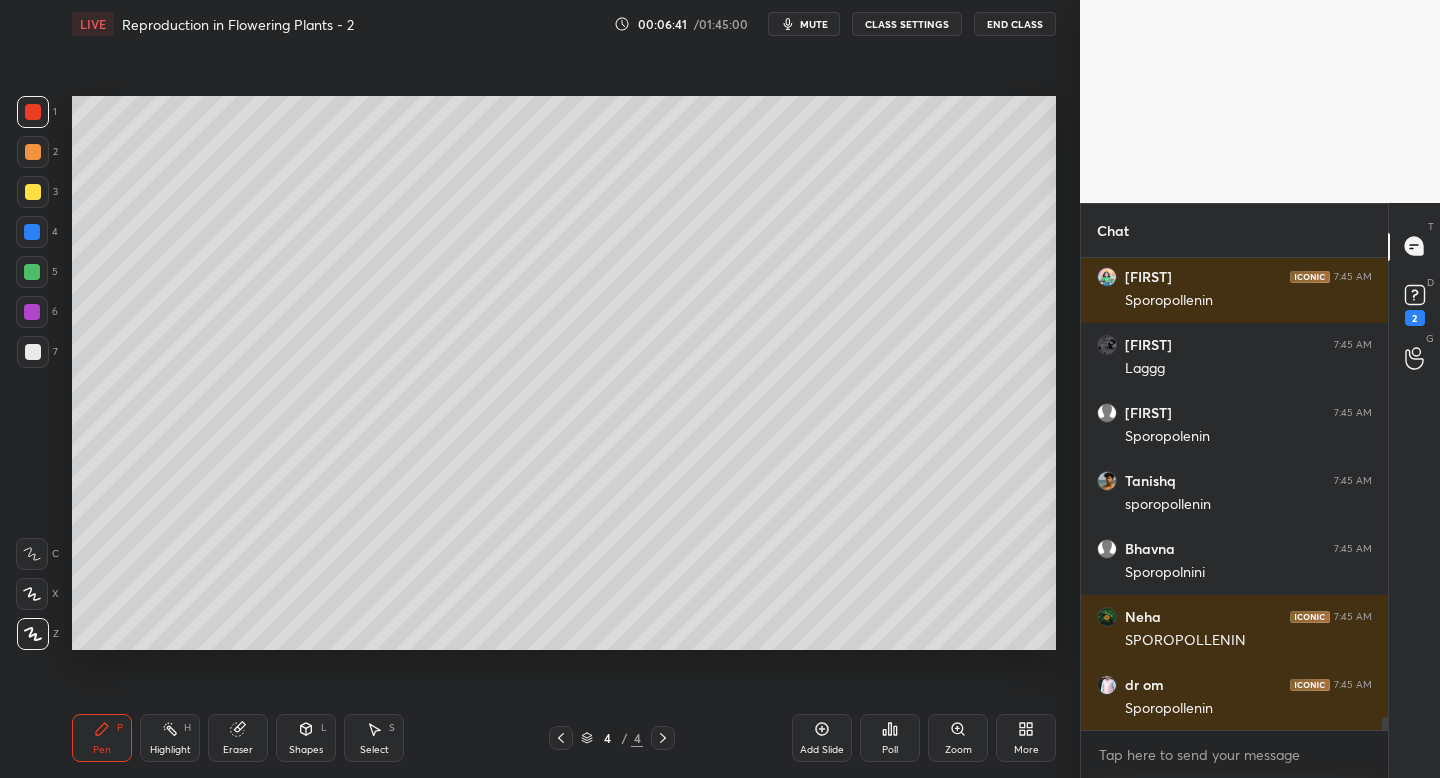 scroll, scrollTop: 17243, scrollLeft: 0, axis: vertical 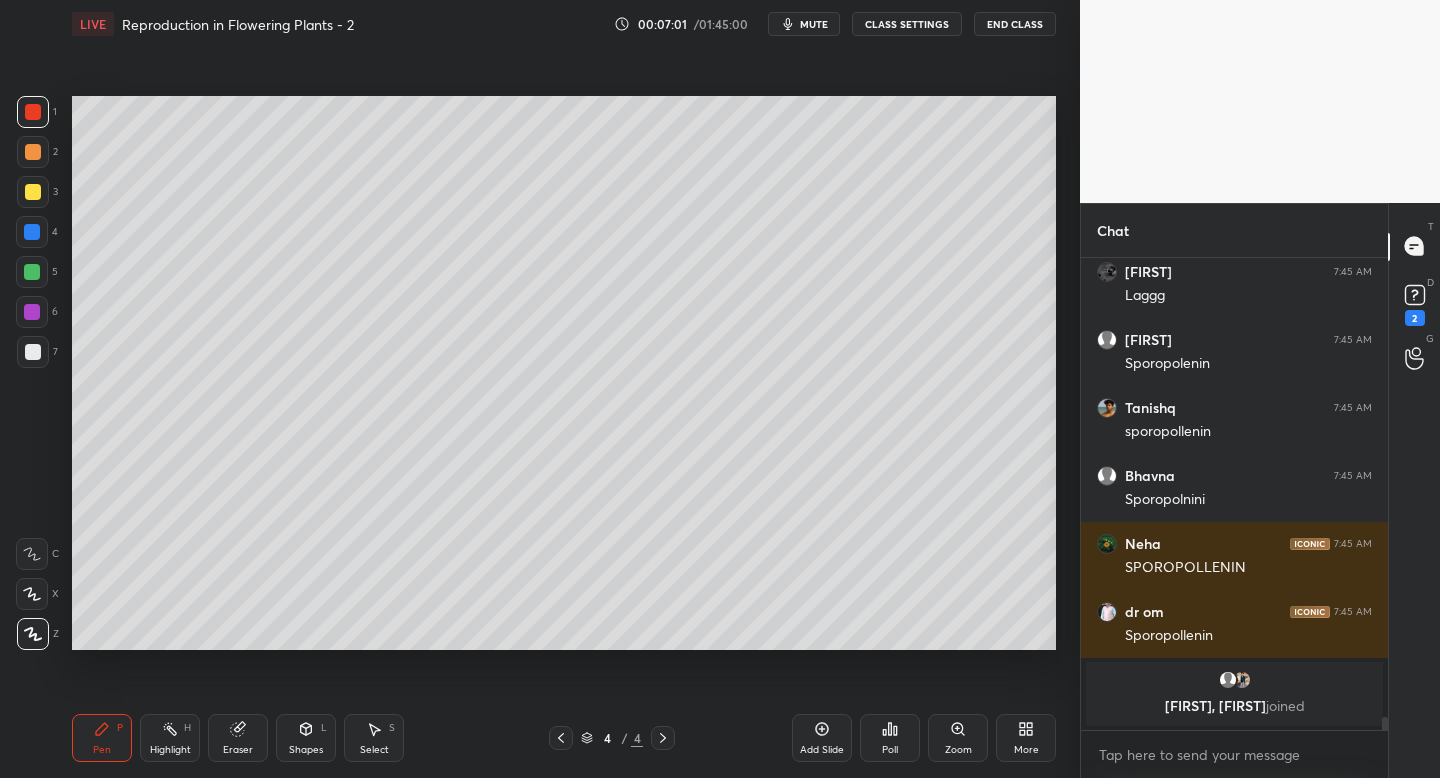 click at bounding box center (33, 192) 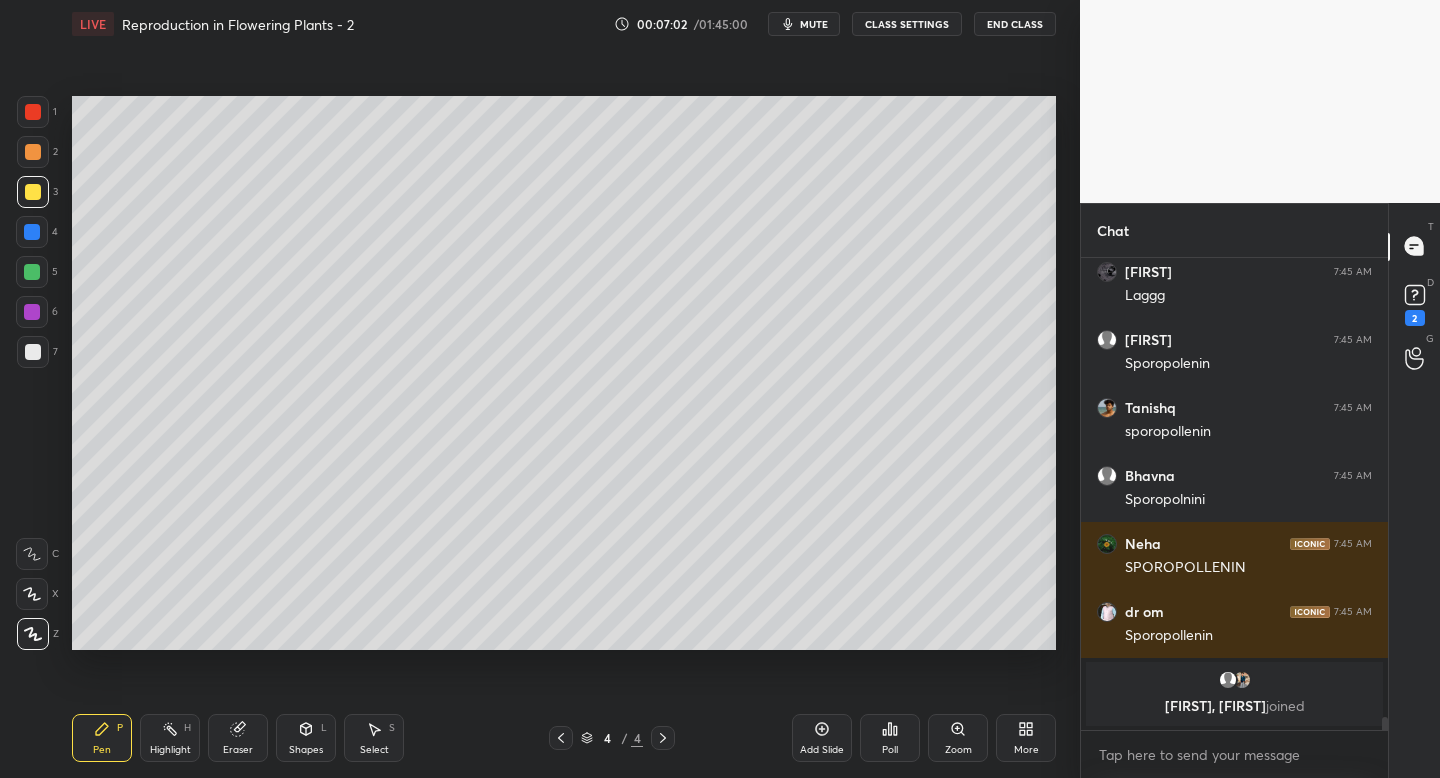 click at bounding box center [32, 232] 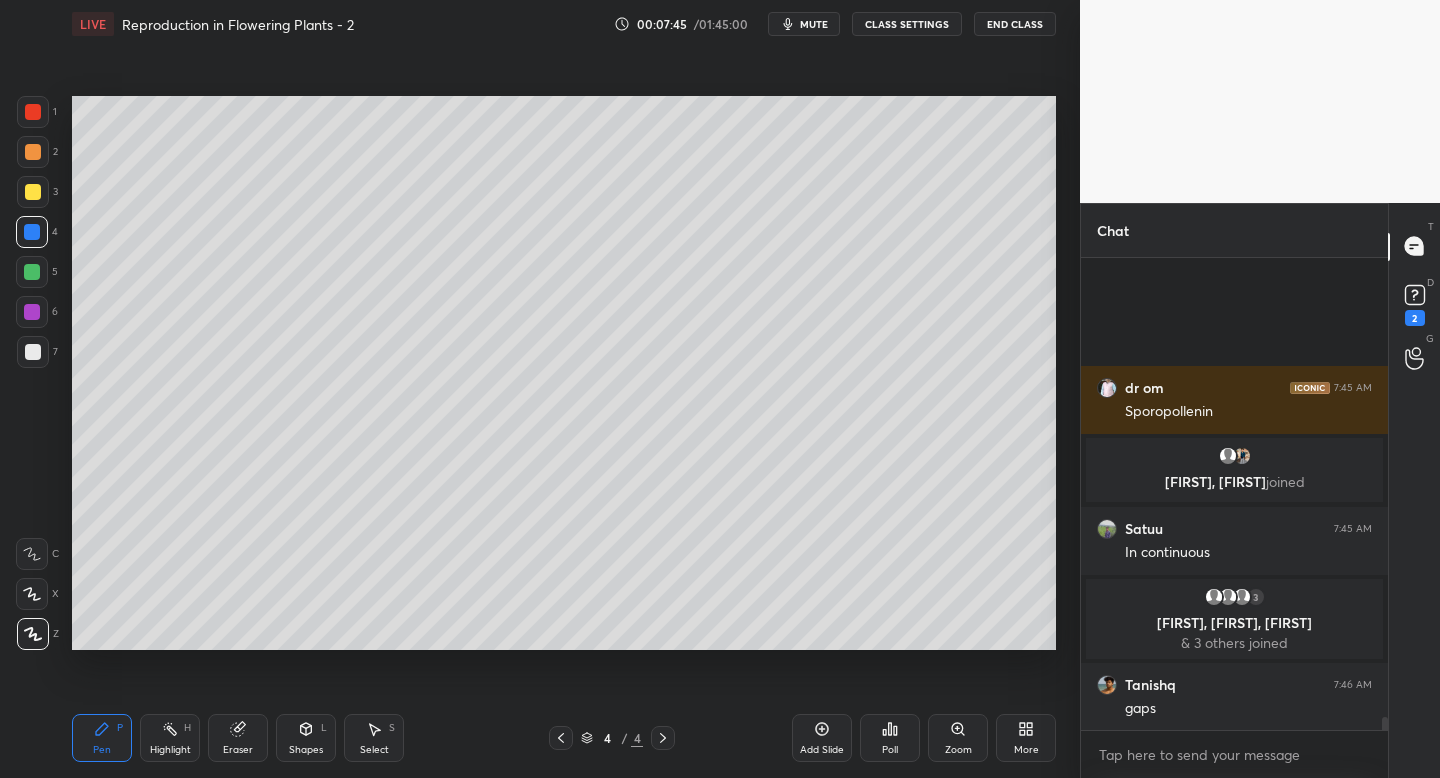 scroll, scrollTop: 17085, scrollLeft: 0, axis: vertical 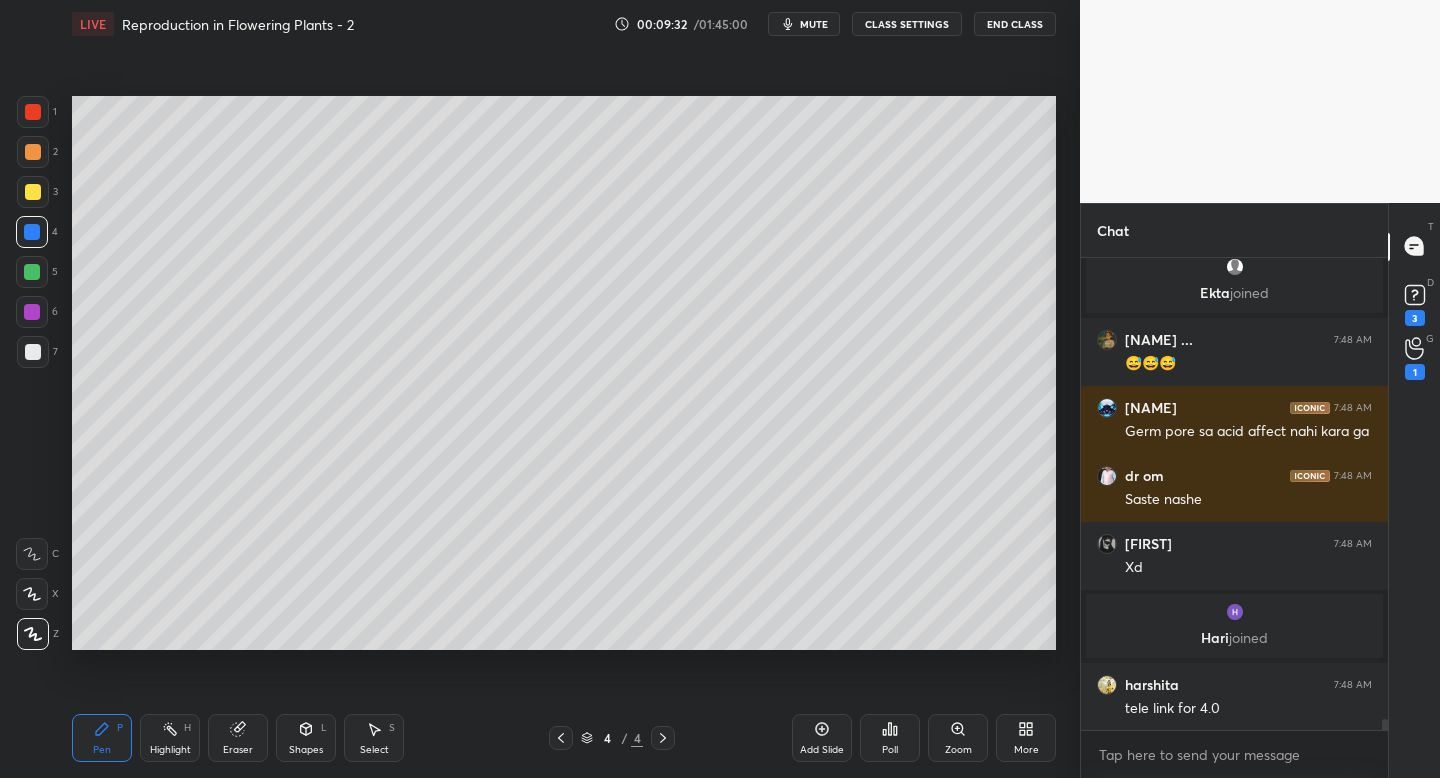 click 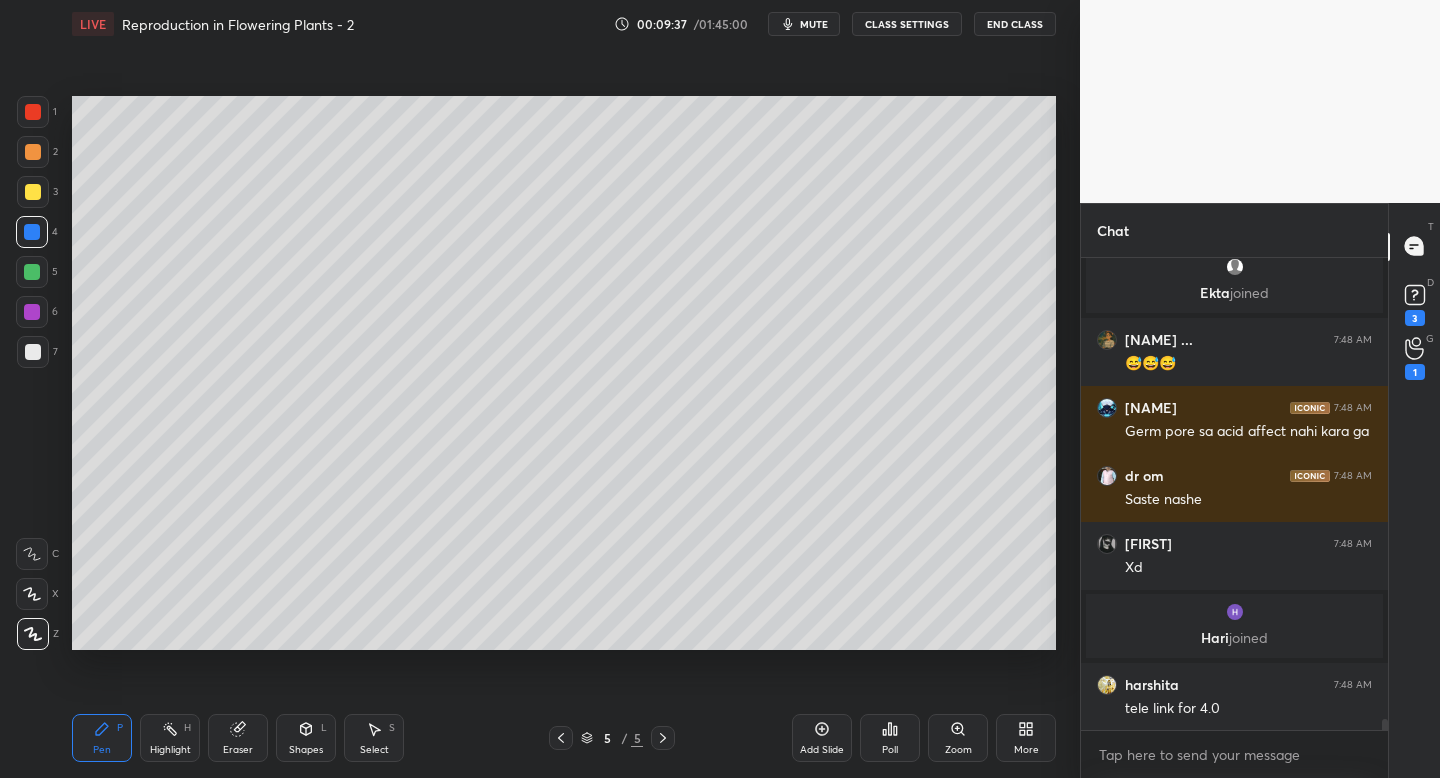 click on "1" at bounding box center [37, 112] 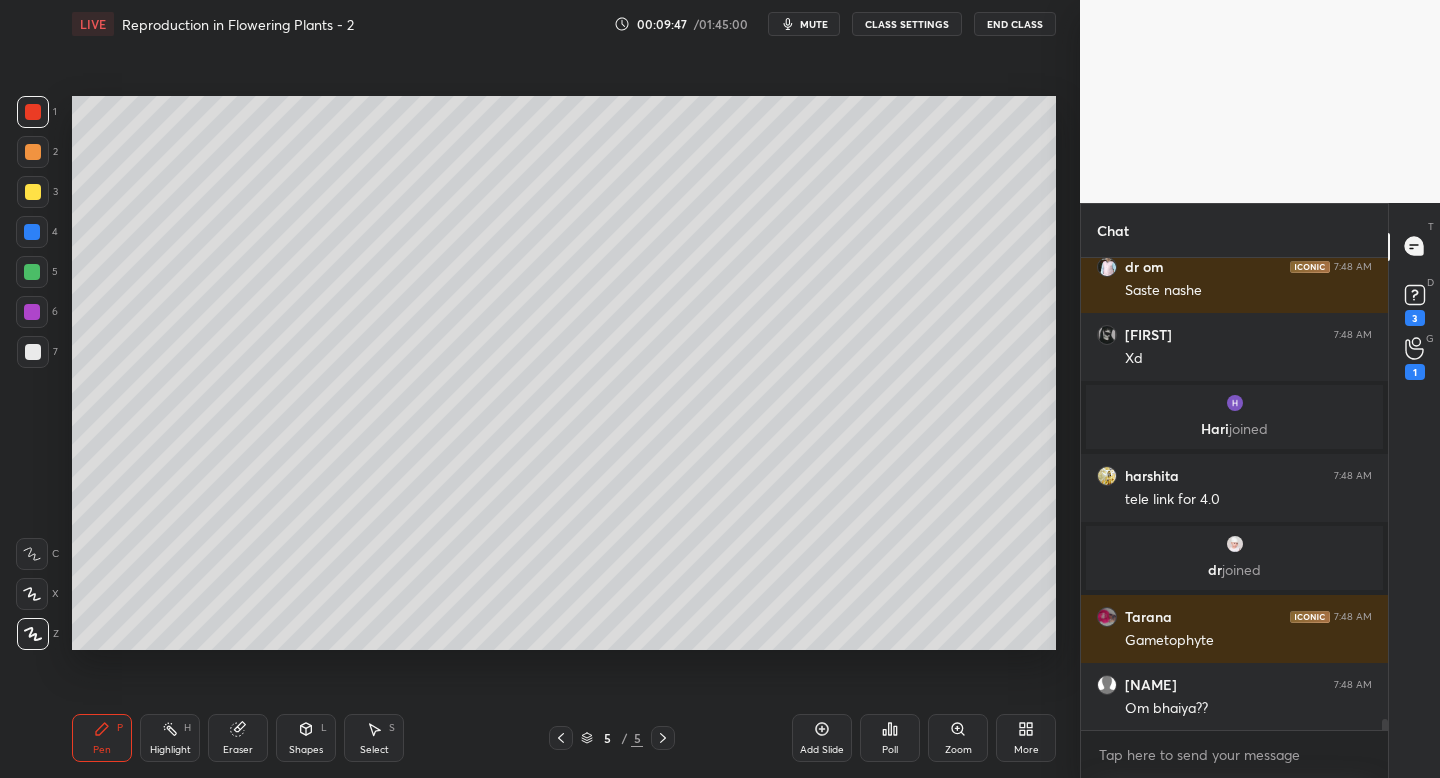 click at bounding box center [33, 192] 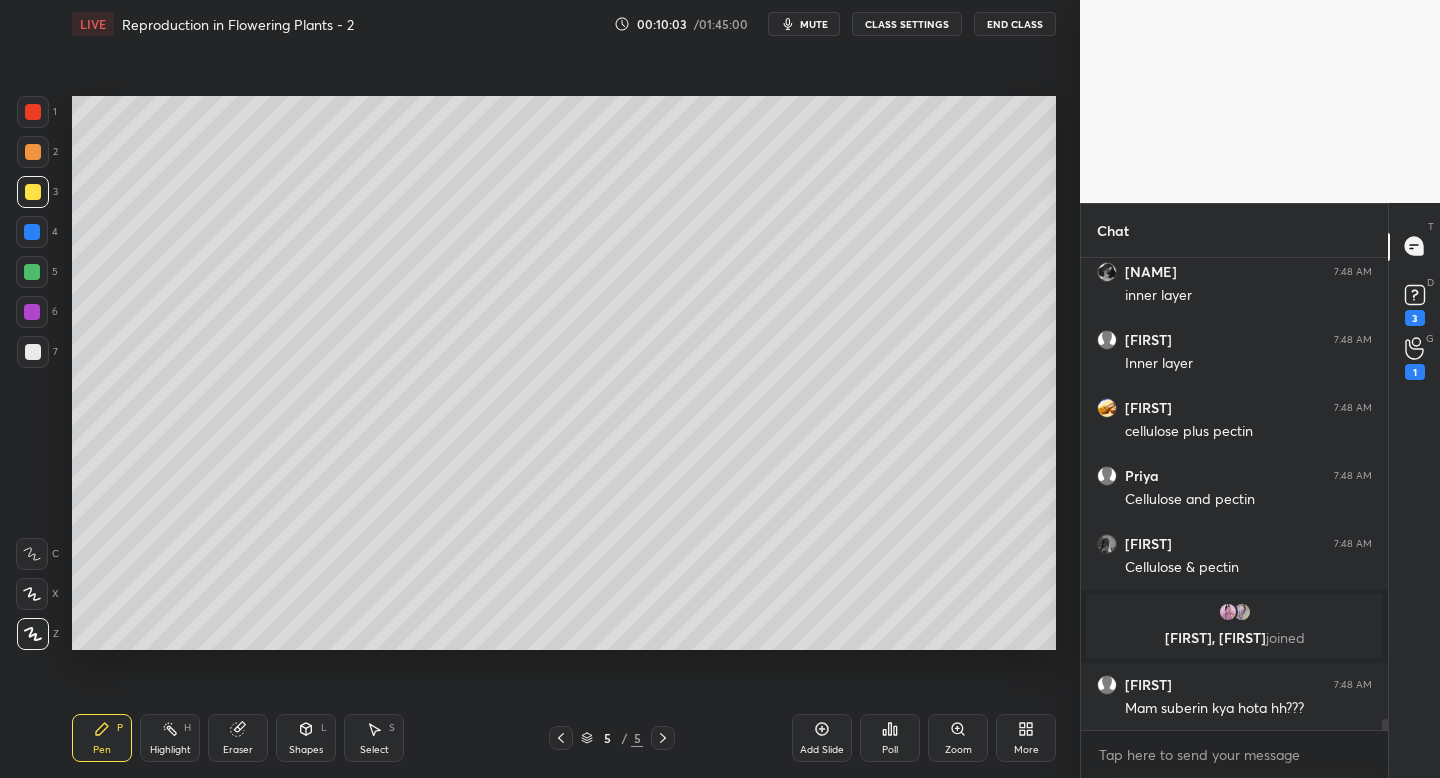 scroll, scrollTop: 20225, scrollLeft: 0, axis: vertical 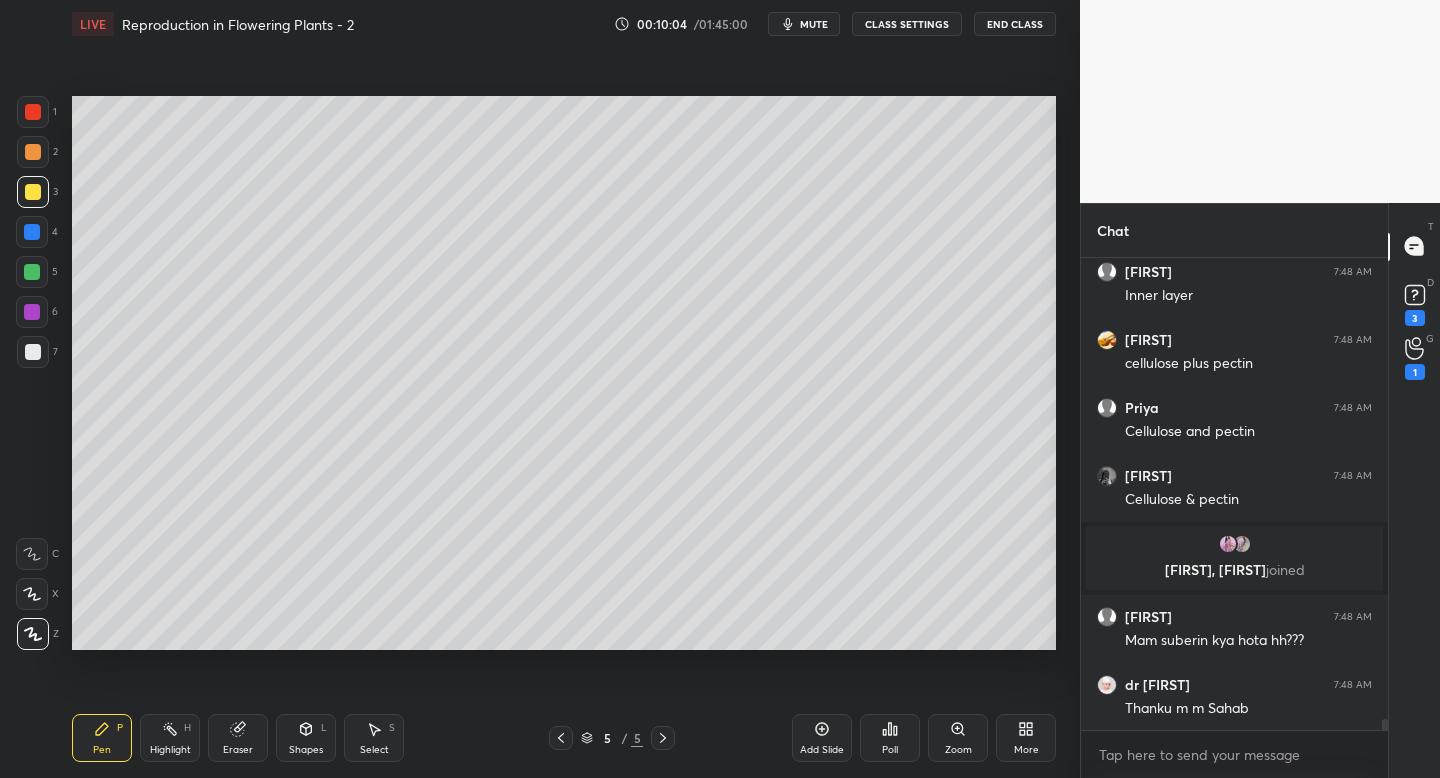 click 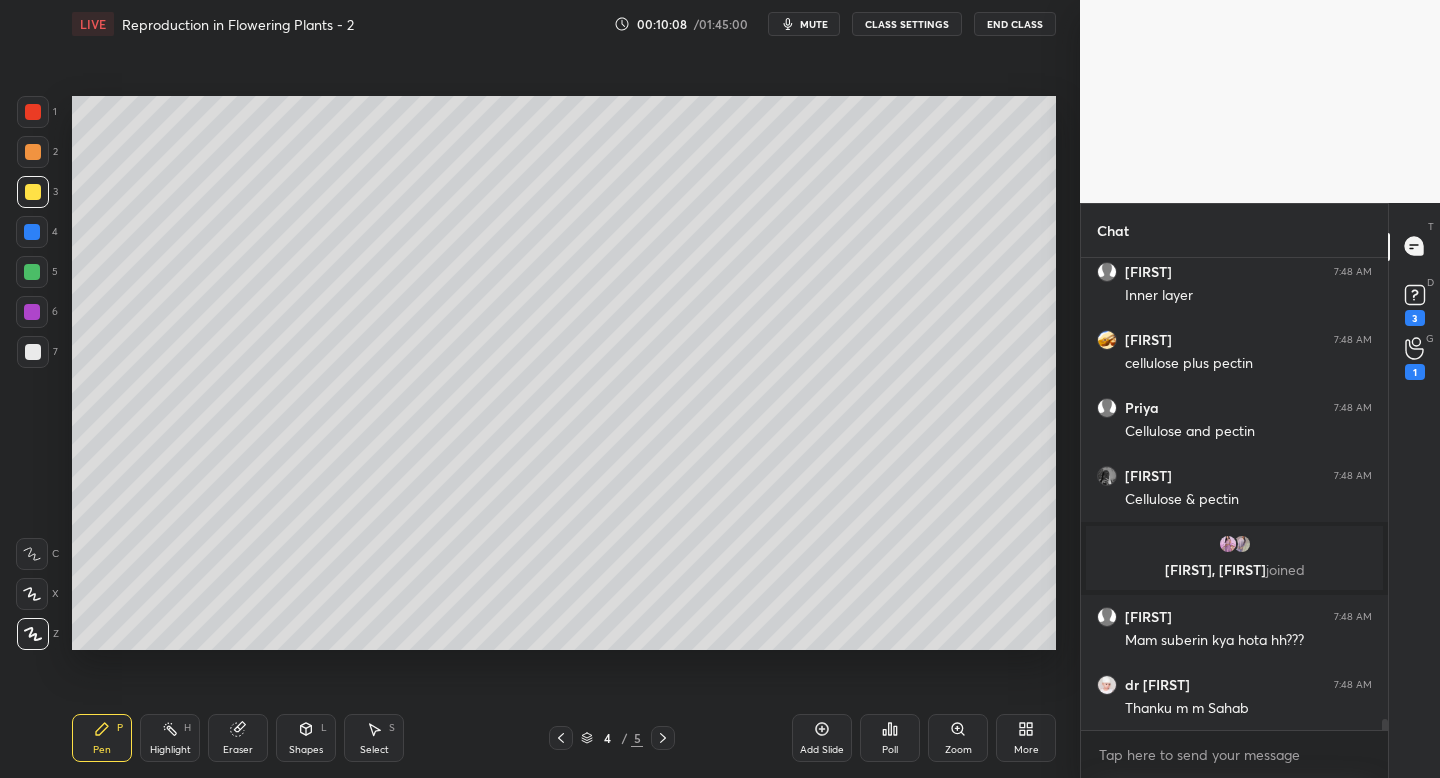 click 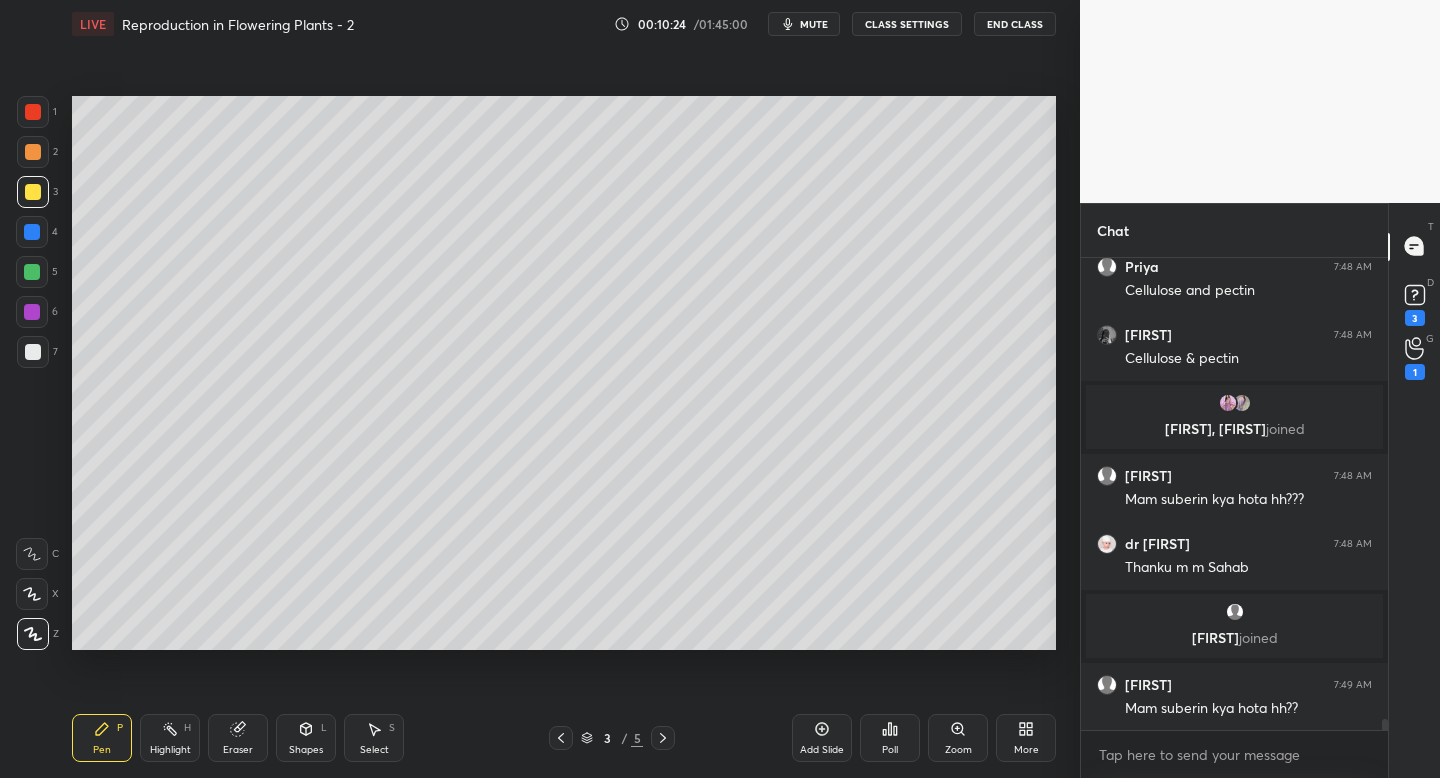 scroll, scrollTop: 20380, scrollLeft: 0, axis: vertical 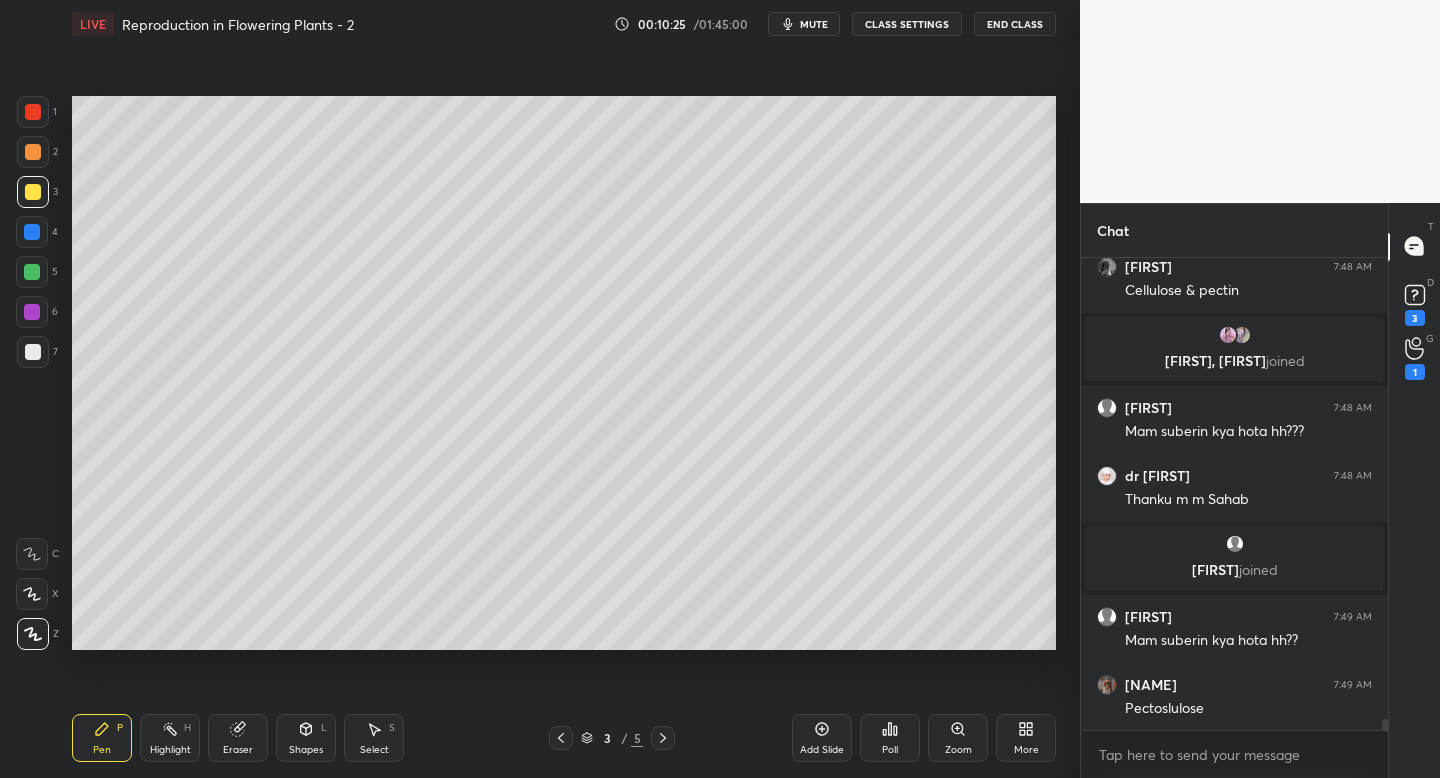 click at bounding box center (663, 738) 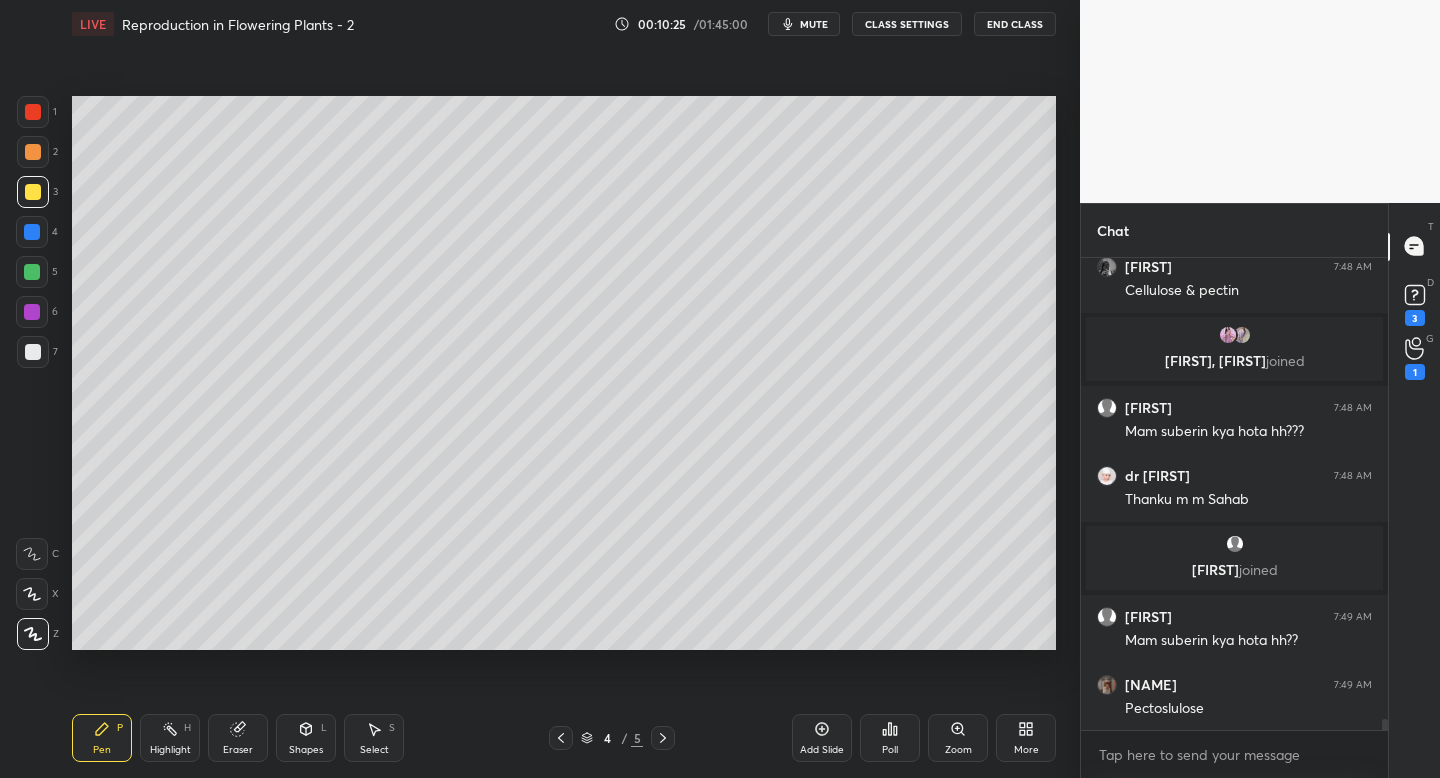 click 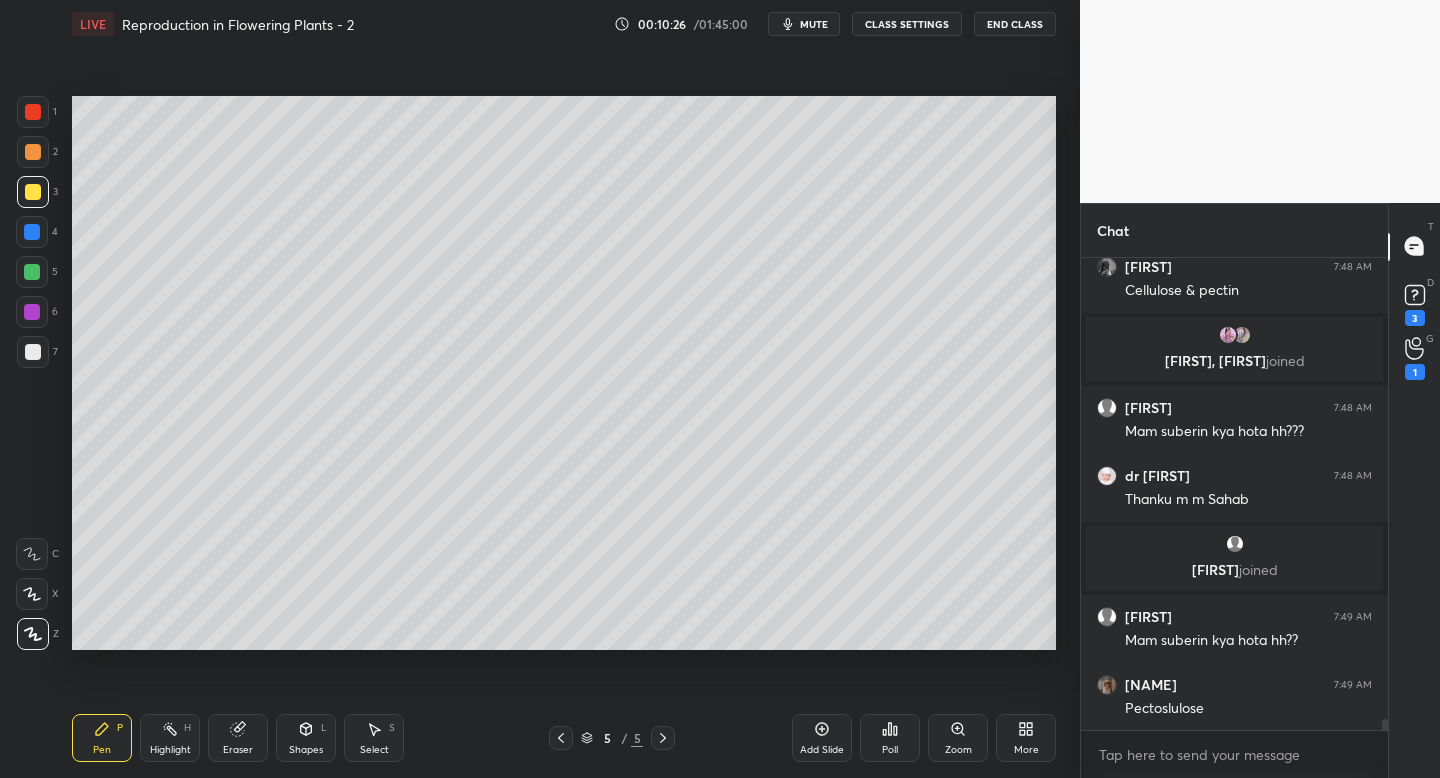 click 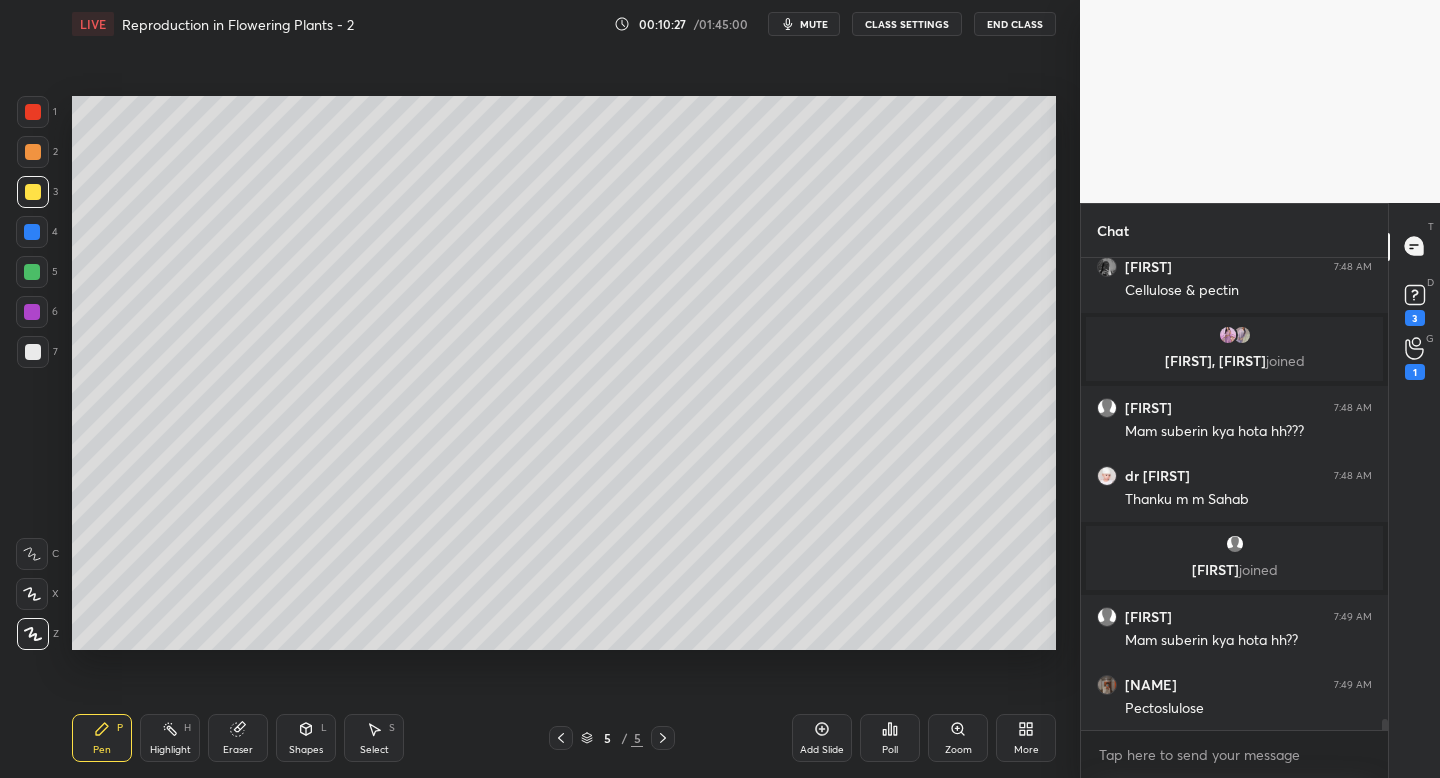 click 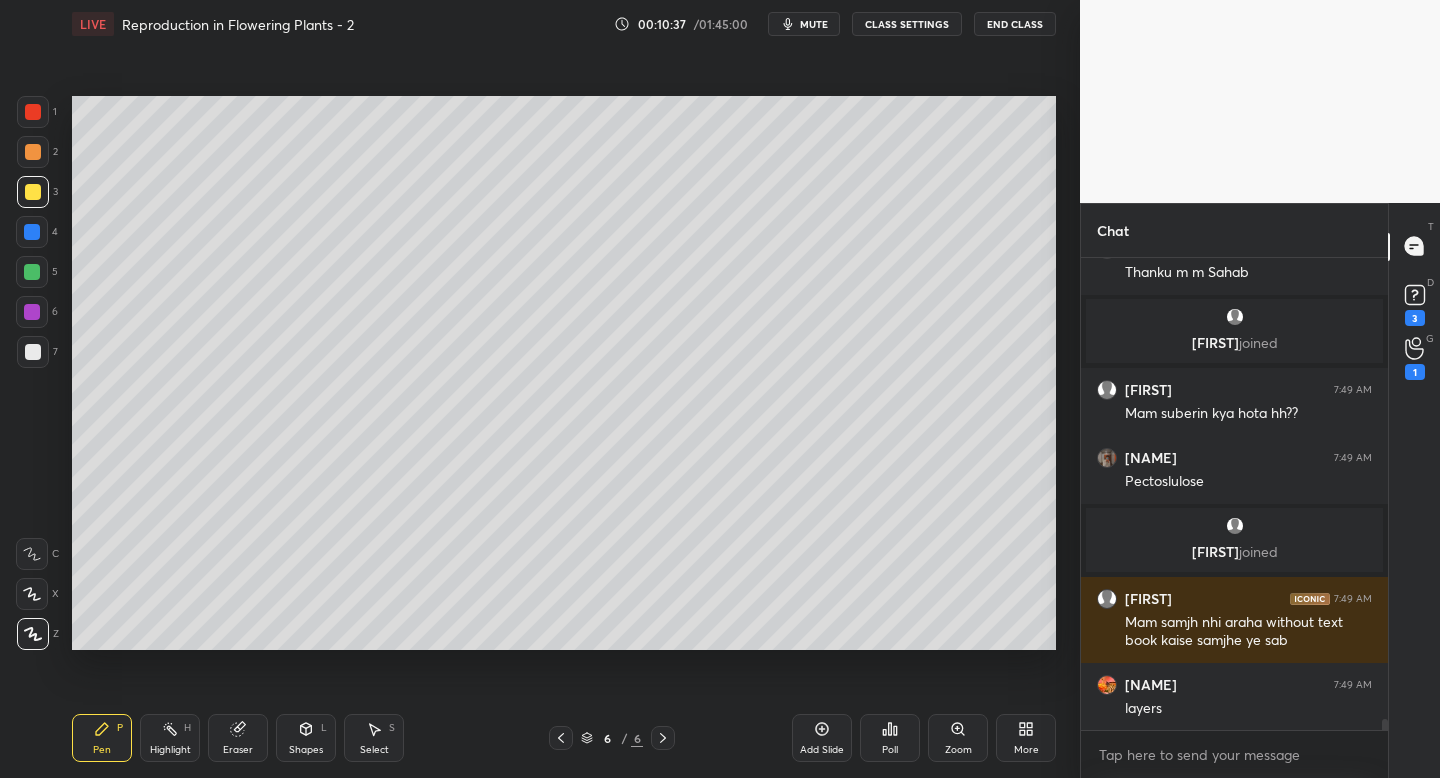 scroll, scrollTop: 20598, scrollLeft: 0, axis: vertical 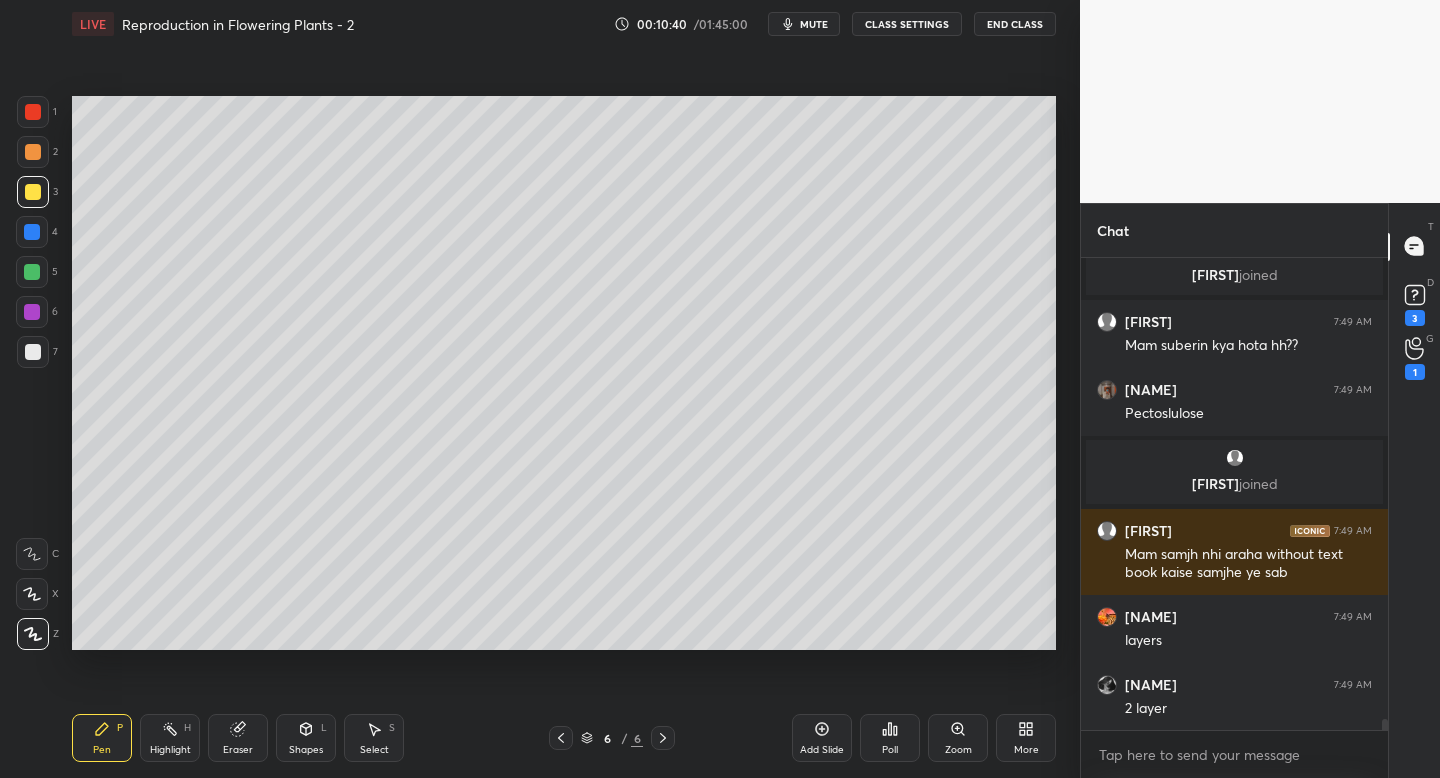 click at bounding box center (32, 272) 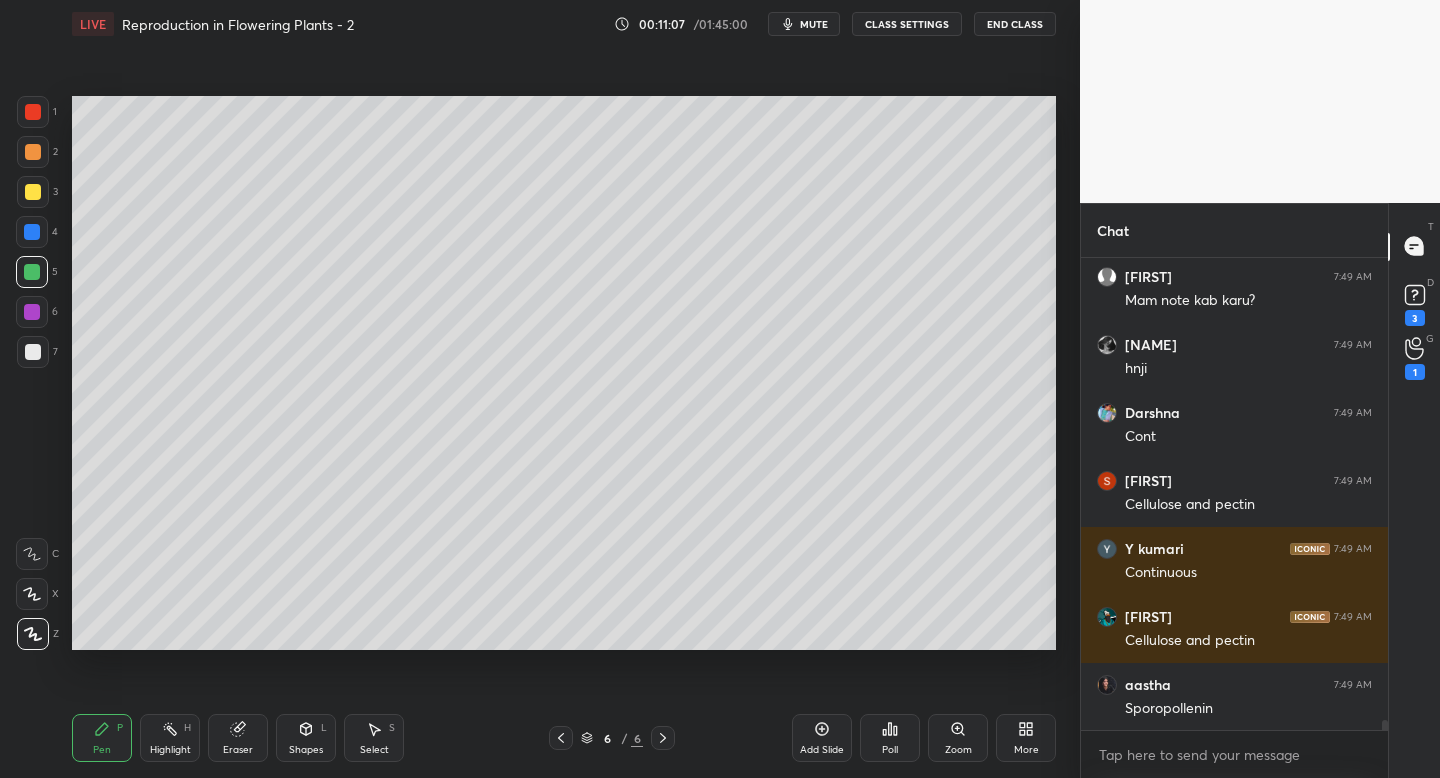 scroll, scrollTop: 22570, scrollLeft: 0, axis: vertical 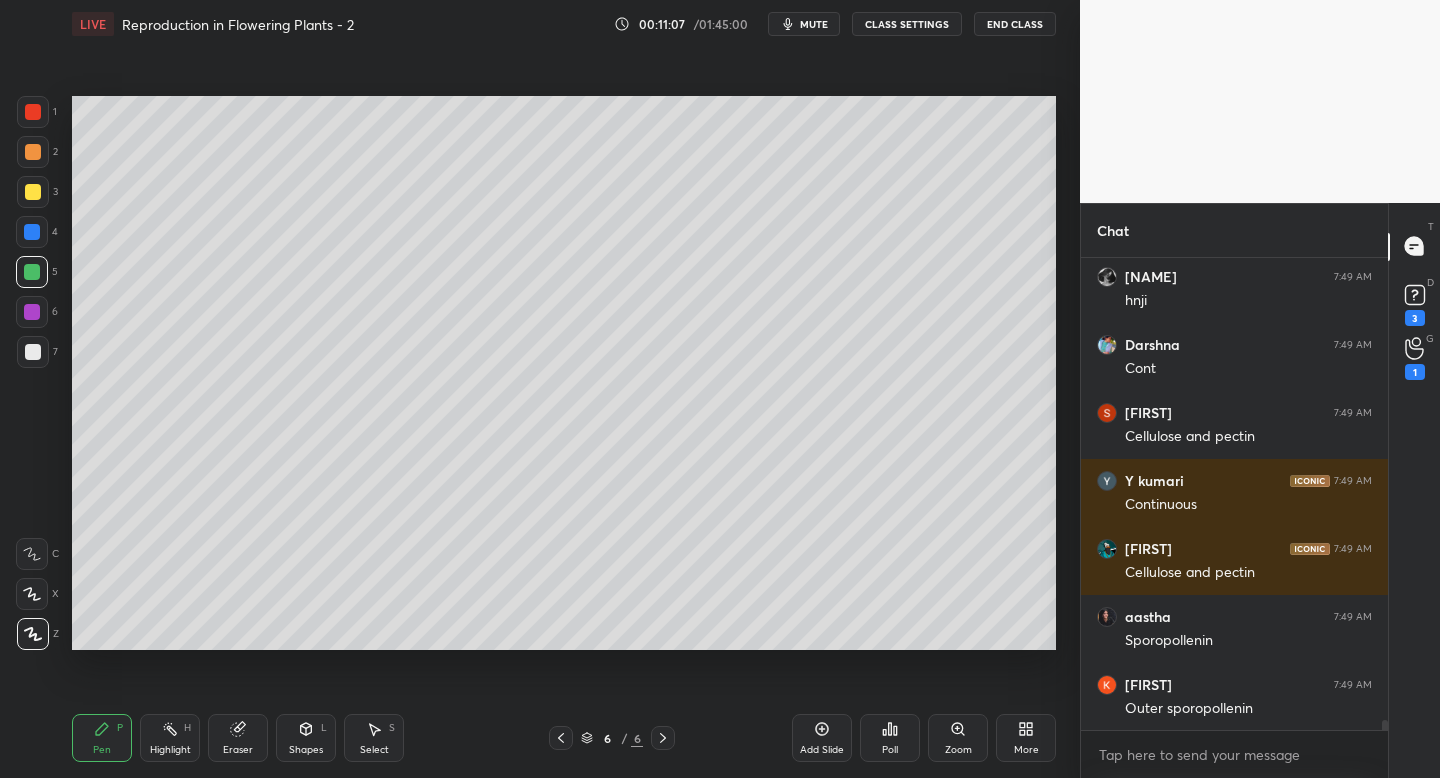 click at bounding box center (33, 192) 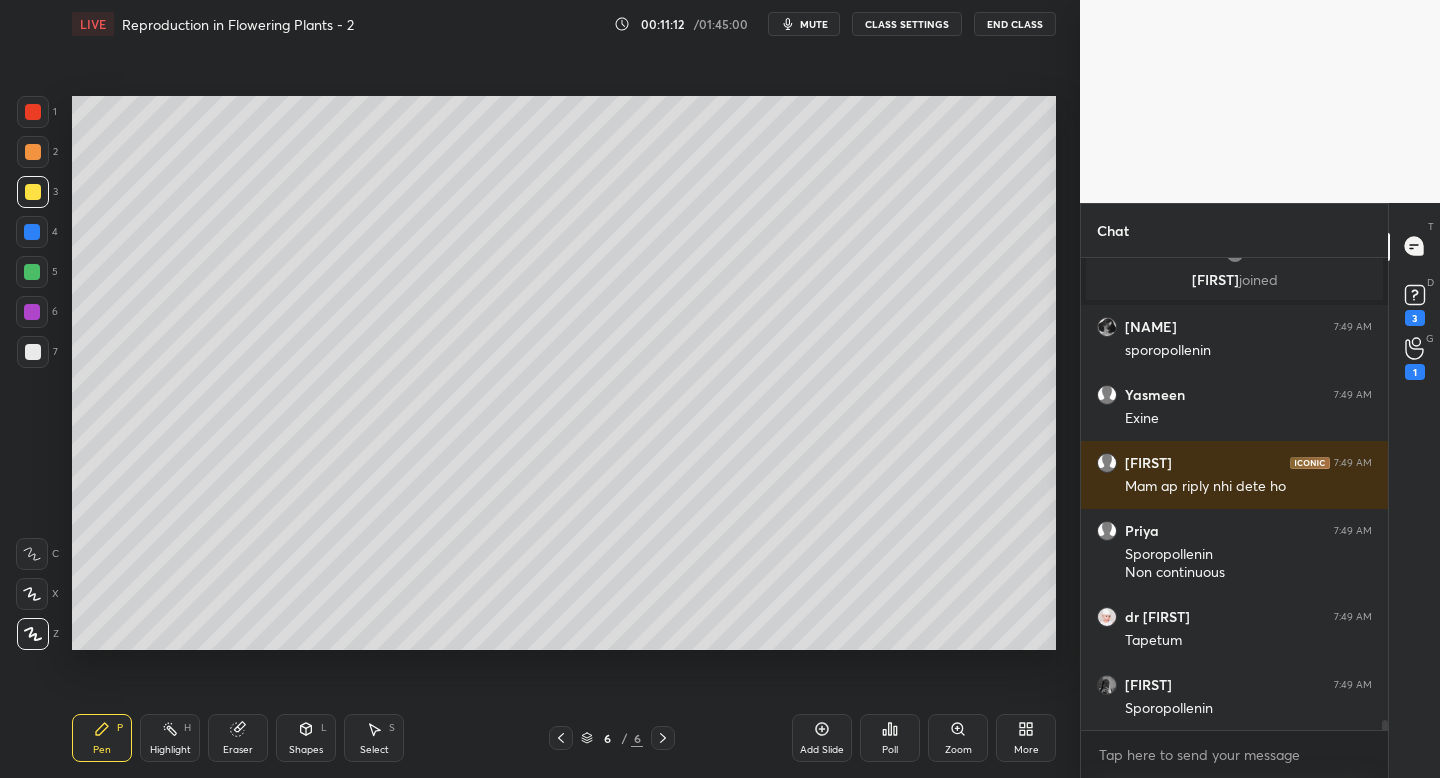 scroll, scrollTop: 22566, scrollLeft: 0, axis: vertical 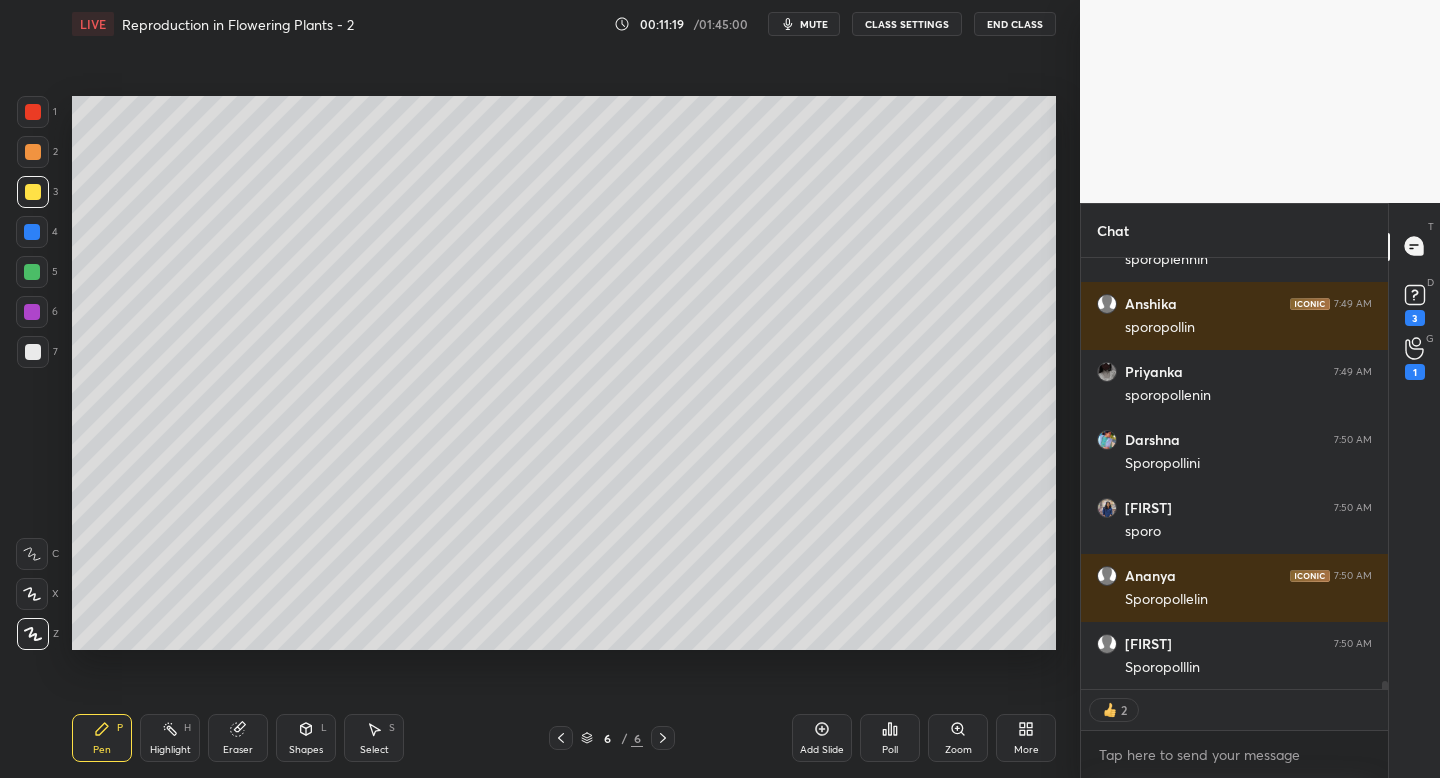 click on "1" at bounding box center [37, 112] 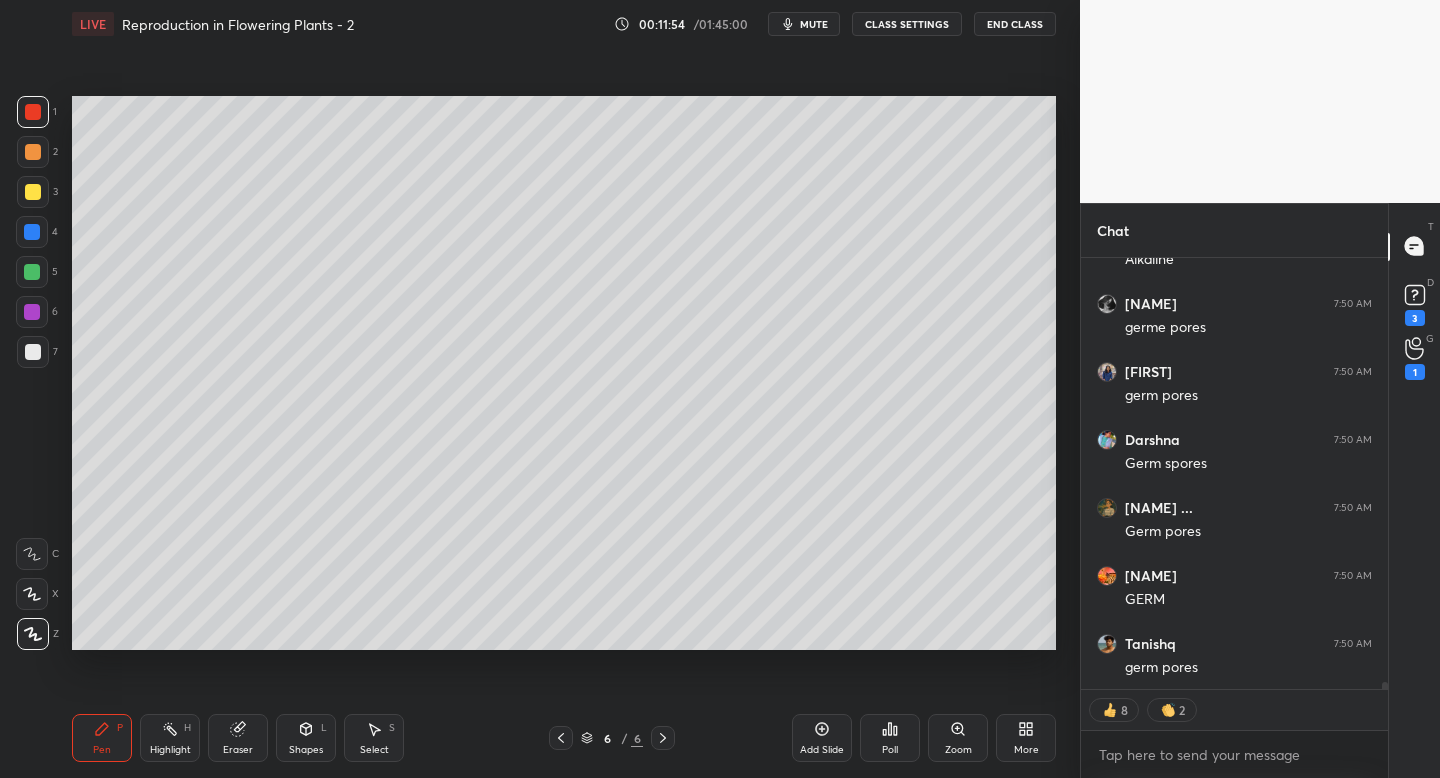 click 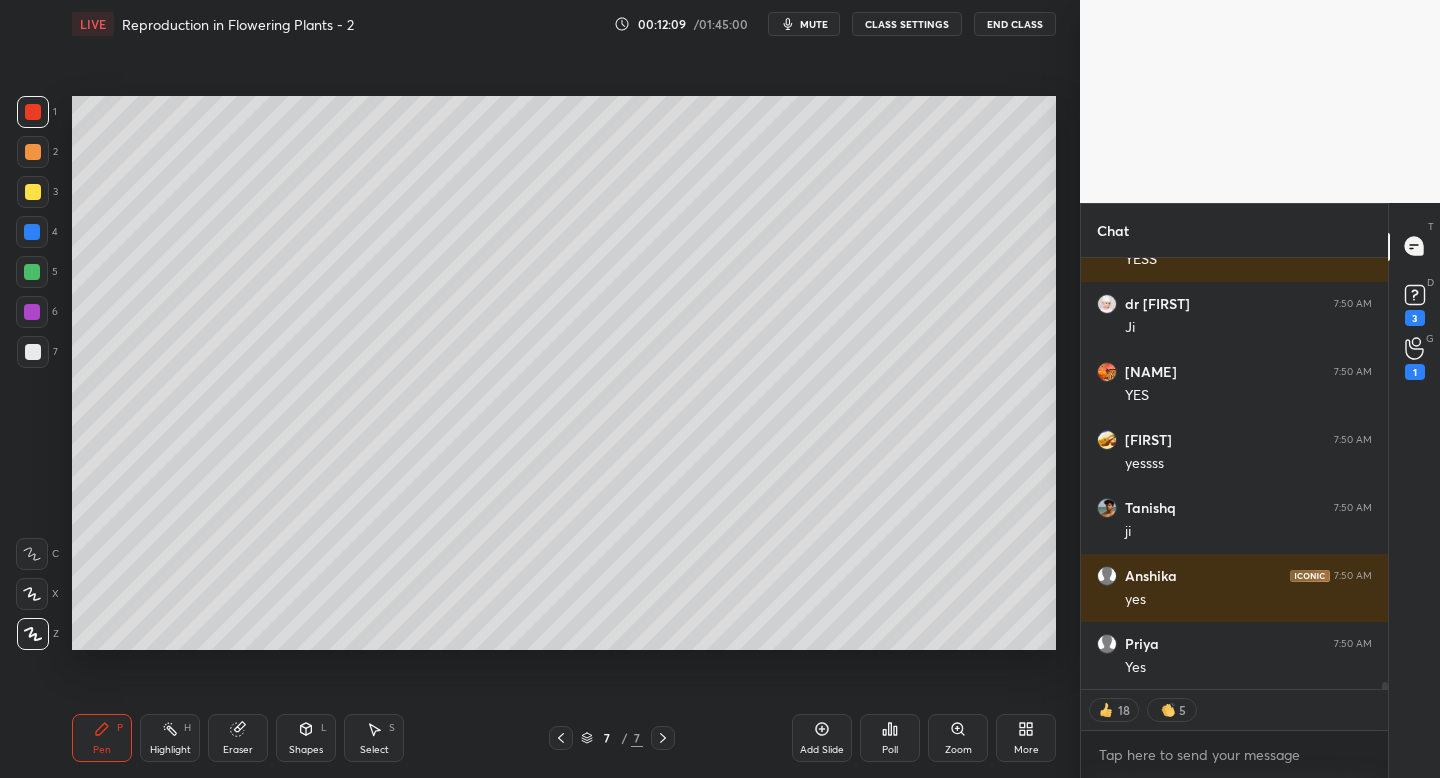 click at bounding box center (33, 192) 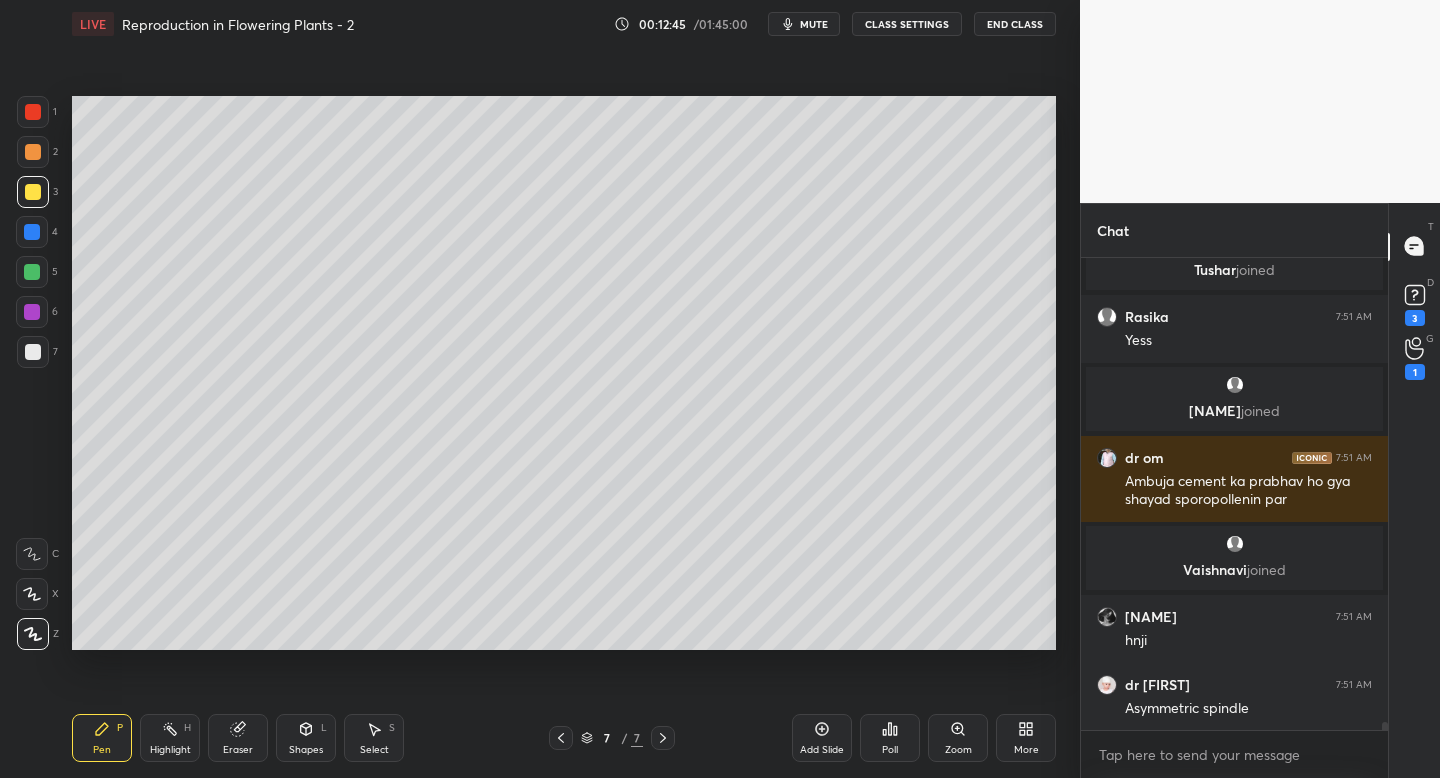 click at bounding box center (32, 272) 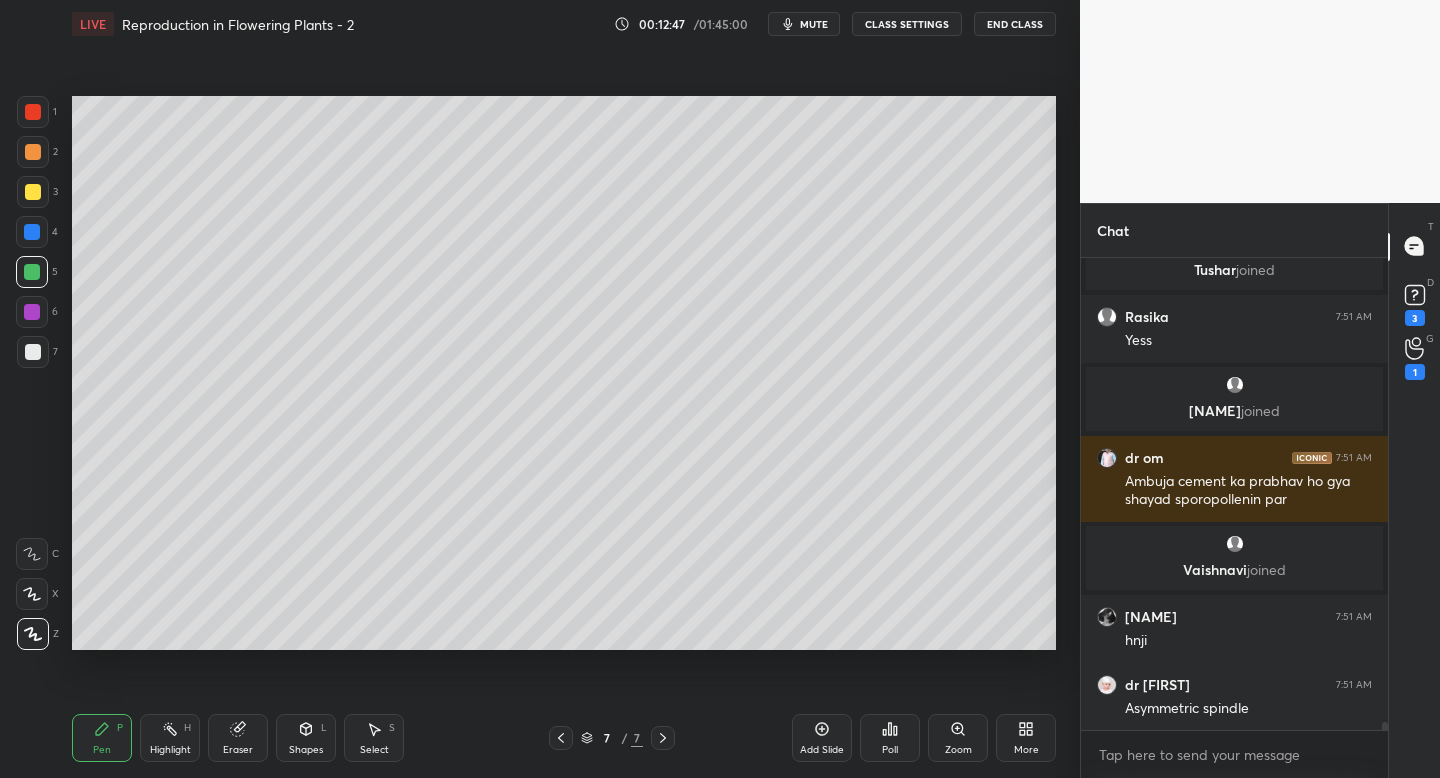 click at bounding box center (33, 152) 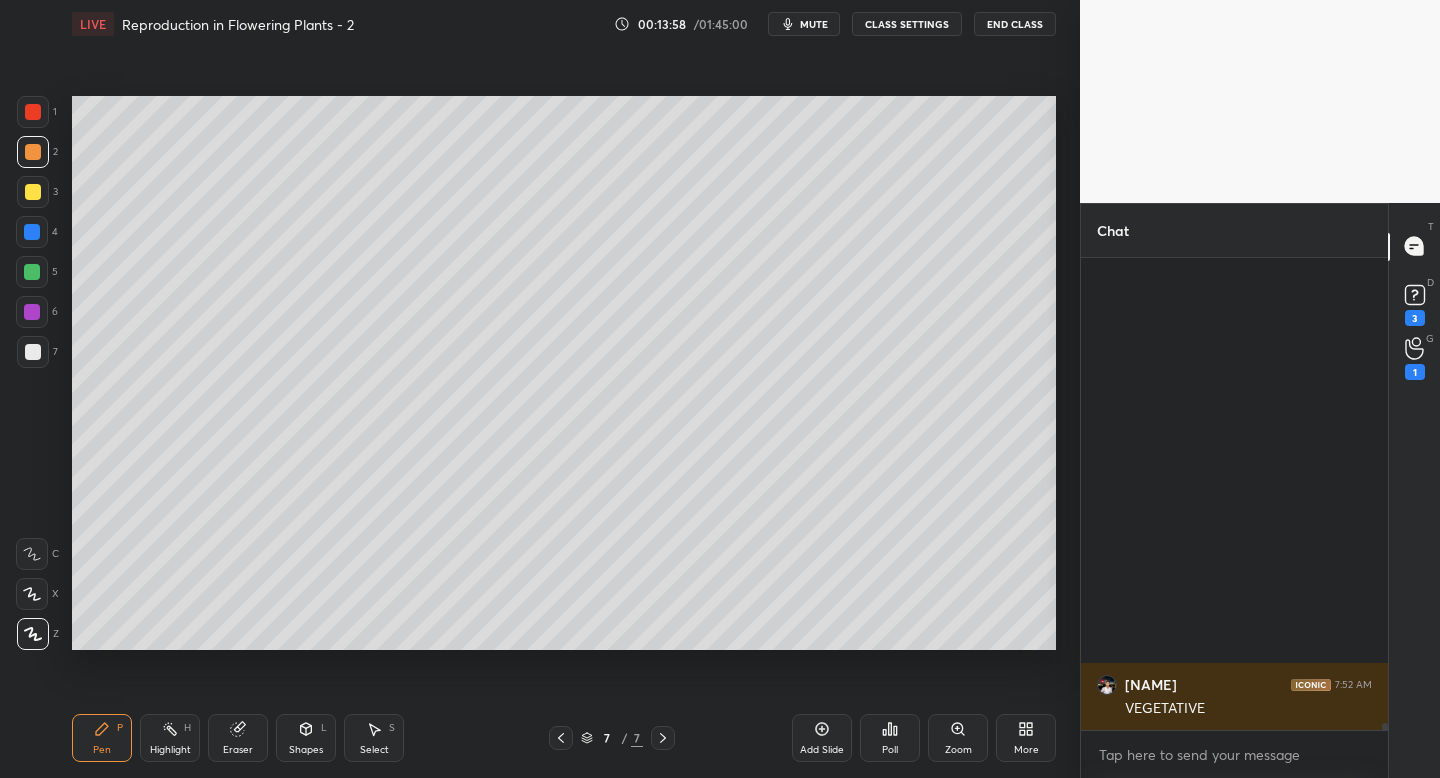 scroll, scrollTop: 32632, scrollLeft: 0, axis: vertical 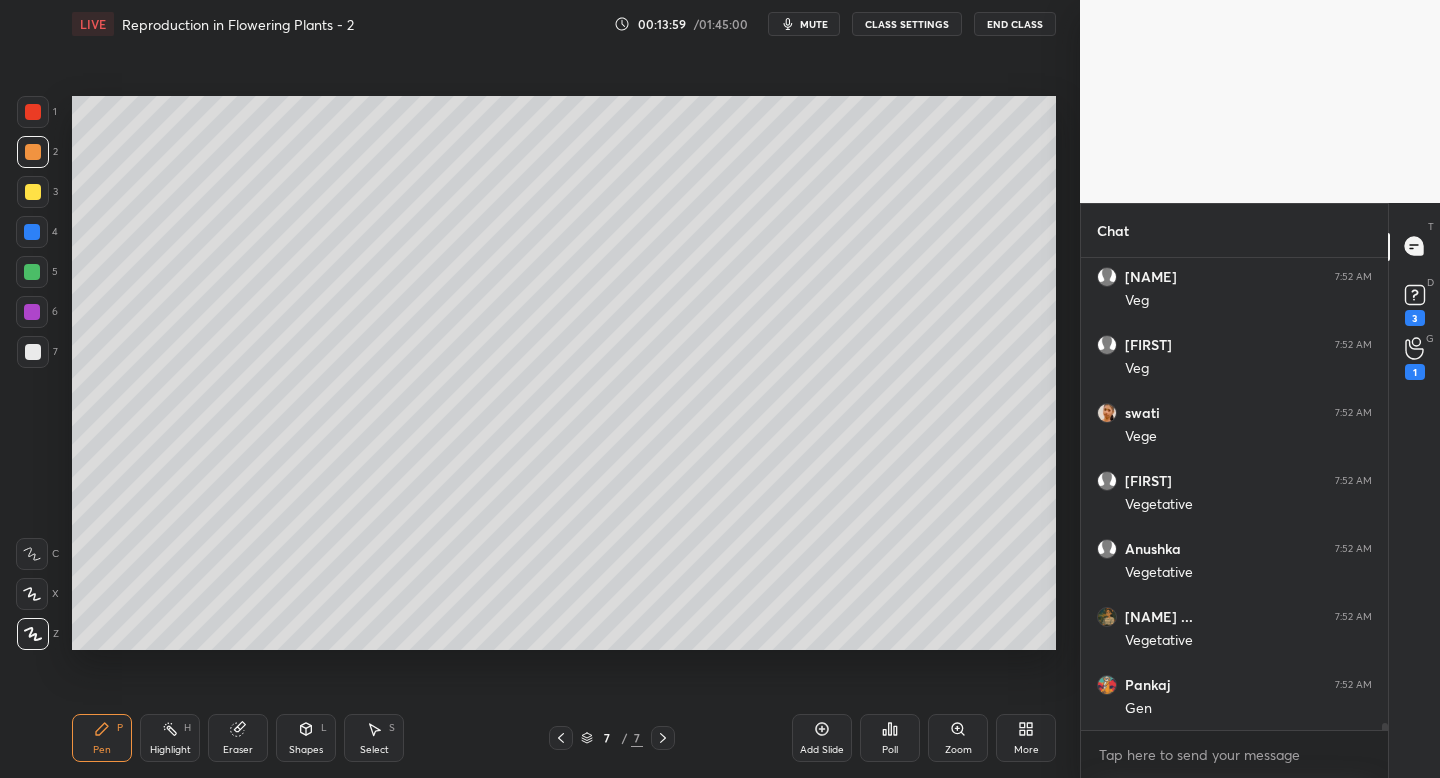 click at bounding box center (32, 232) 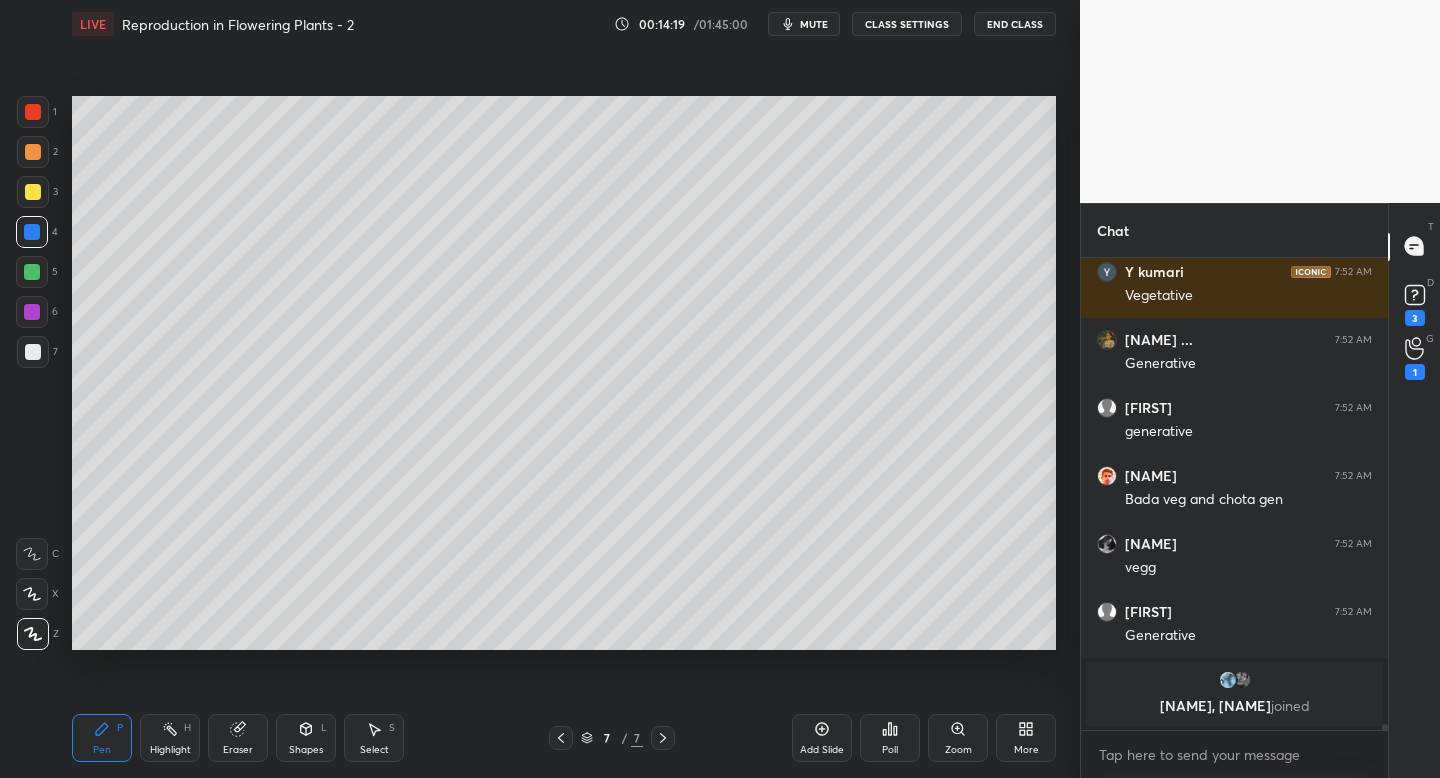 click at bounding box center (32, 272) 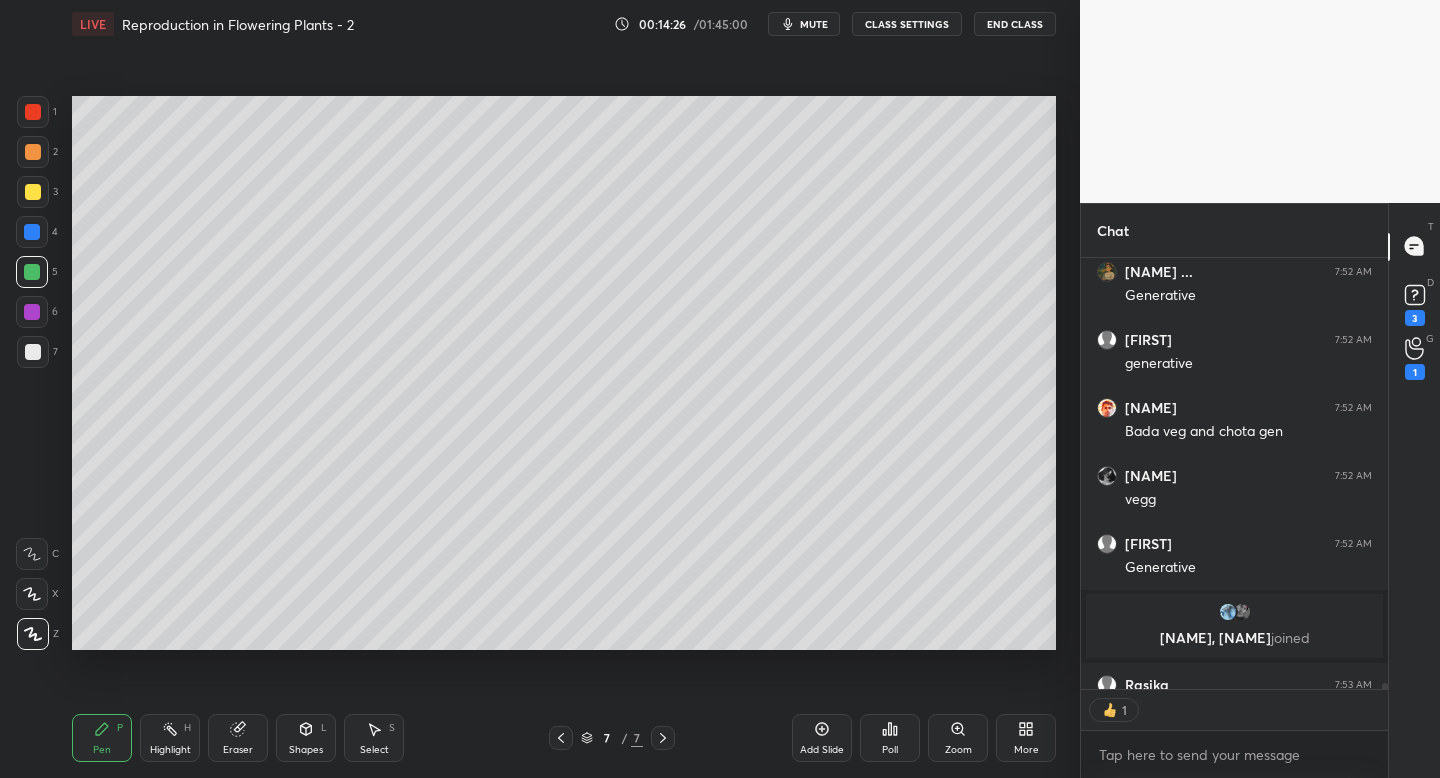 scroll, scrollTop: 425, scrollLeft: 301, axis: both 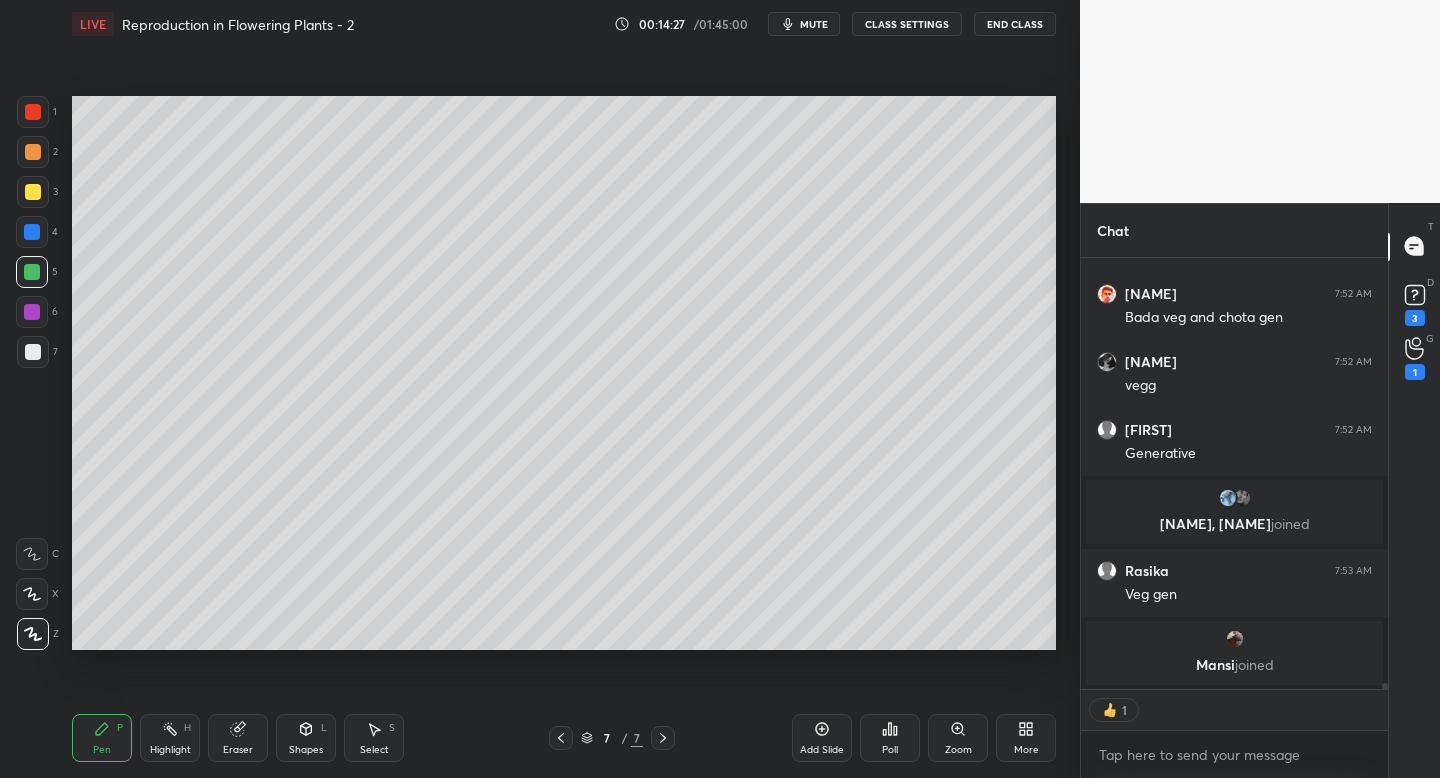 click on "Setting up your live class Poll for   secs No correct answer Start poll" at bounding box center (564, 373) 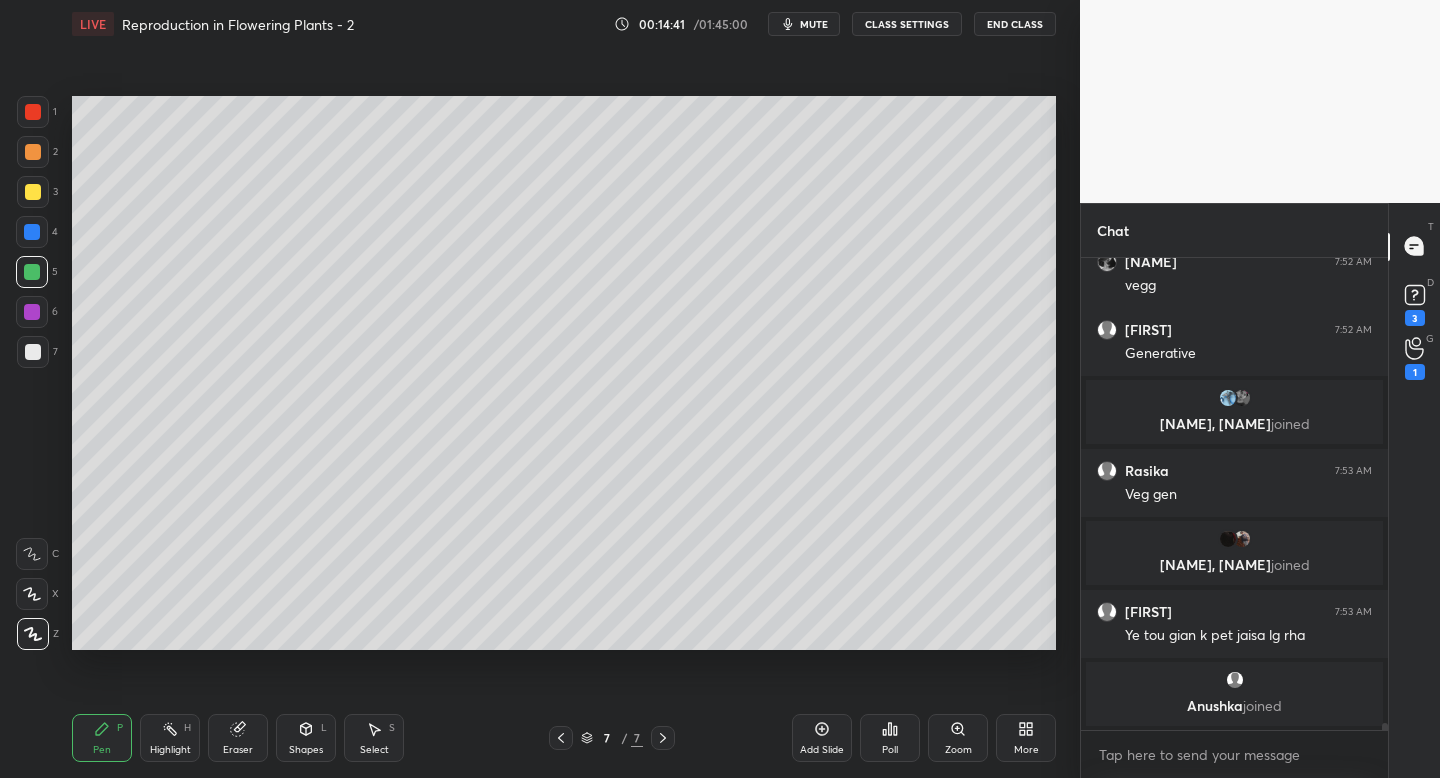 click on "Vidya 7:52 AM gen Mary Rose 7:52 AM Gen niharika 7:52 AM Gen Ziya 7:52 AM gene TANISHA 7:52 AM Generative Bhagvati 7:52 AM Vegetative Y kumari 7:52 AM Vegetative aakanksha ... 7:52 AM Generative Srashti 7:52 AM generative Hiresh 7:52 AM Bada veg and chota gen Vartika 7:52 AM vegg Rewati 7:52 AM Generative YOGii, Manisha  joined Rasika 7:53 AM Veg gen Ayush, Mansi  joined sutrishna 7:53 AM Ye tou gian k pet jaisa lg rha Anushka  joined JUMP TO LATEST Enable hand raising Enable raise hand to speak to learners. Once enabled, chat will be turned off temporarily. Enable x   introducing Raise a hand with a doubt How it works? 4 2" at bounding box center (720, 0) 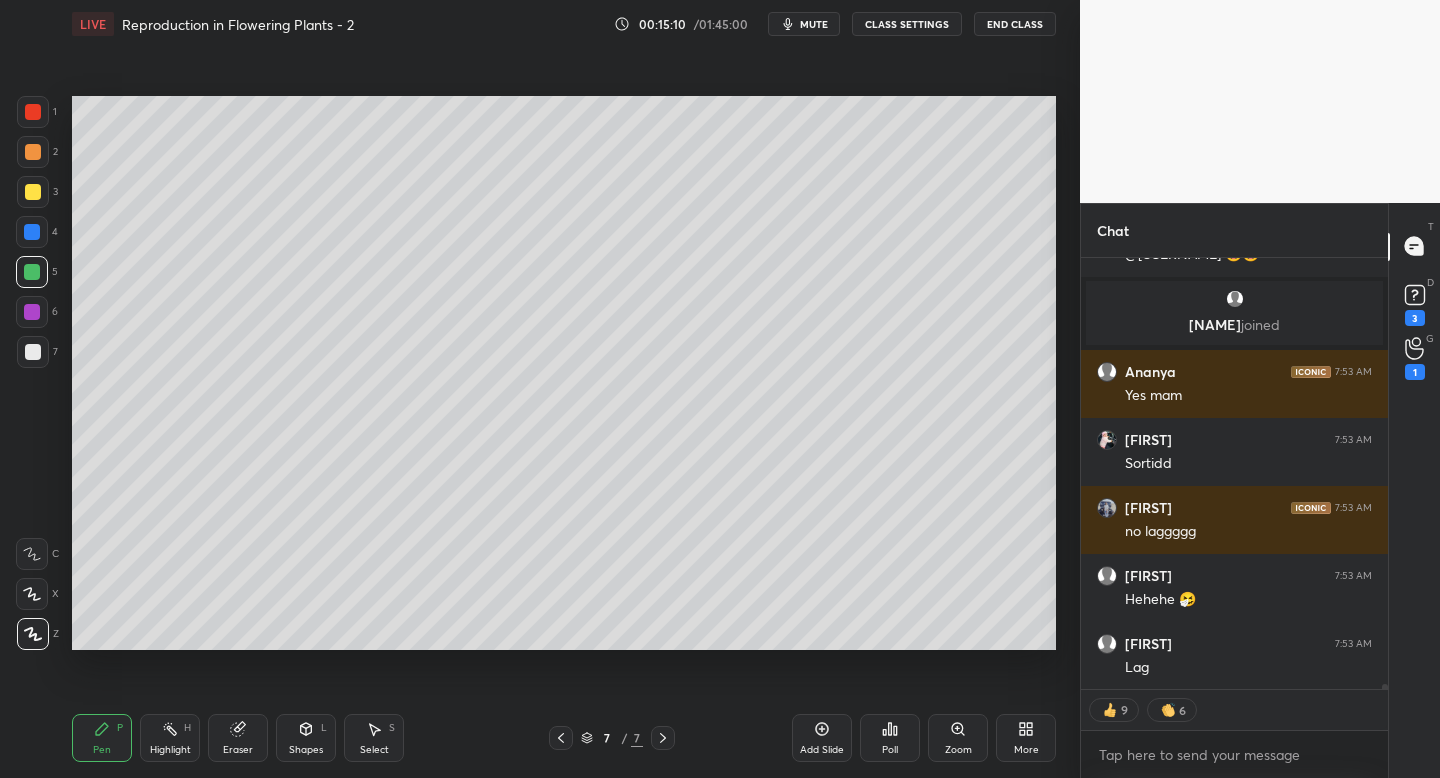 scroll, scrollTop: 33893, scrollLeft: 0, axis: vertical 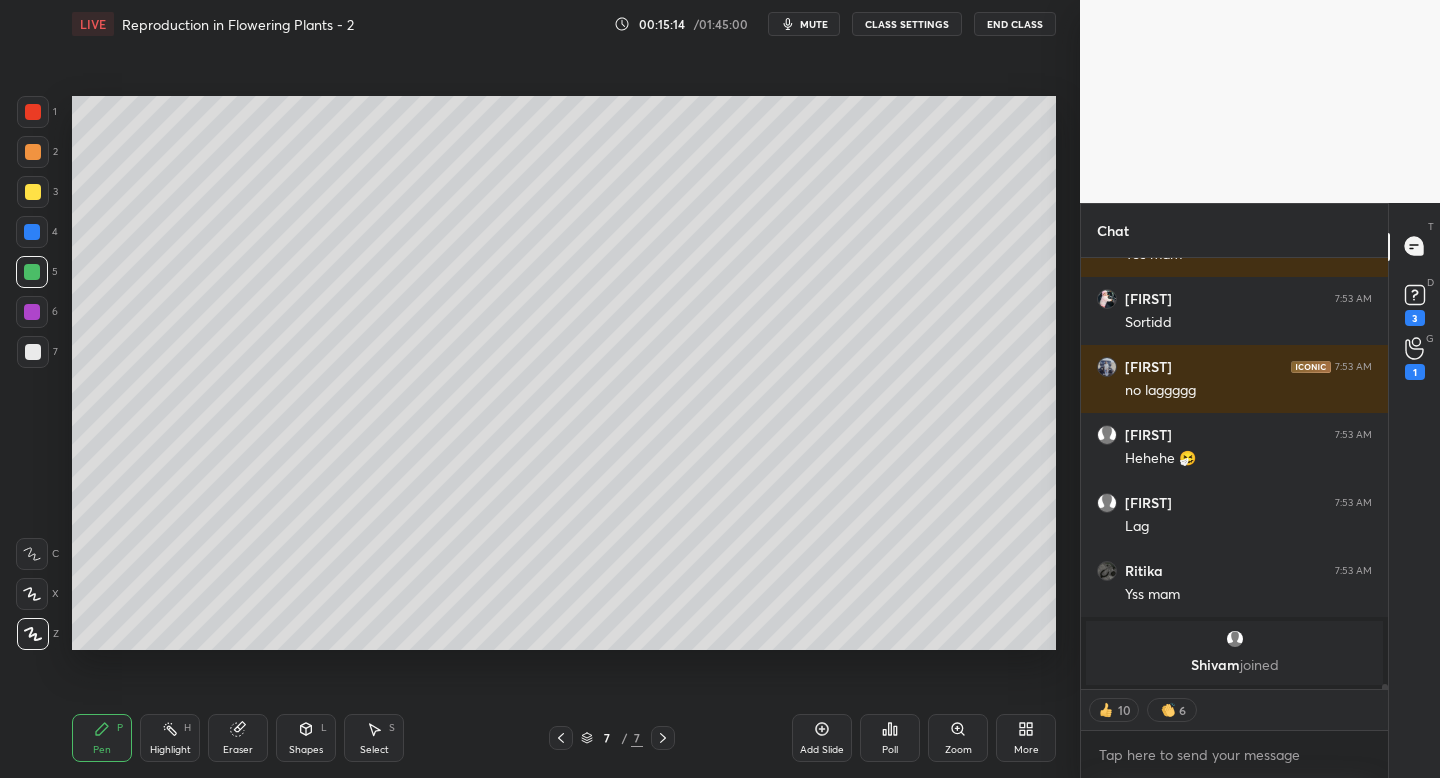 click on "Add Slide" at bounding box center [822, 738] 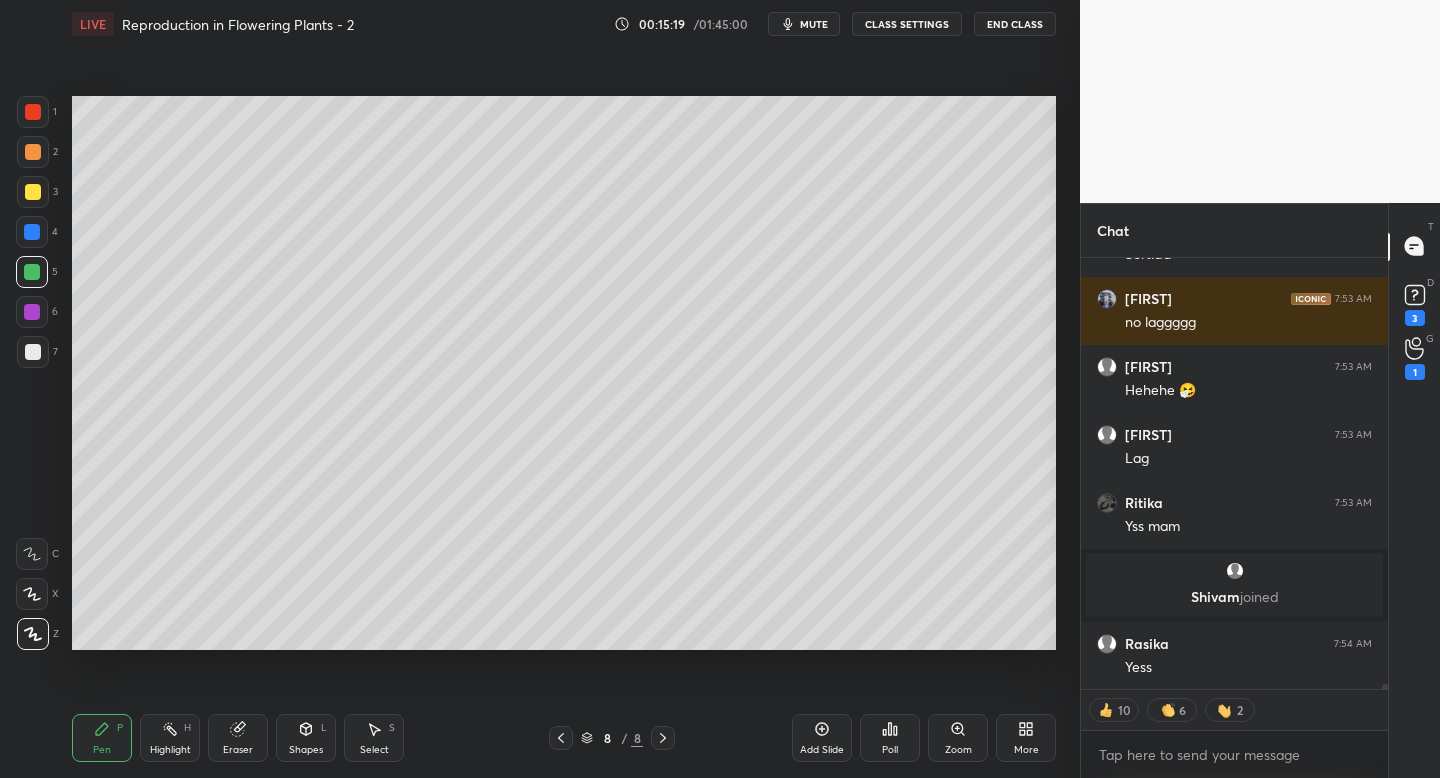 scroll, scrollTop: 33989, scrollLeft: 0, axis: vertical 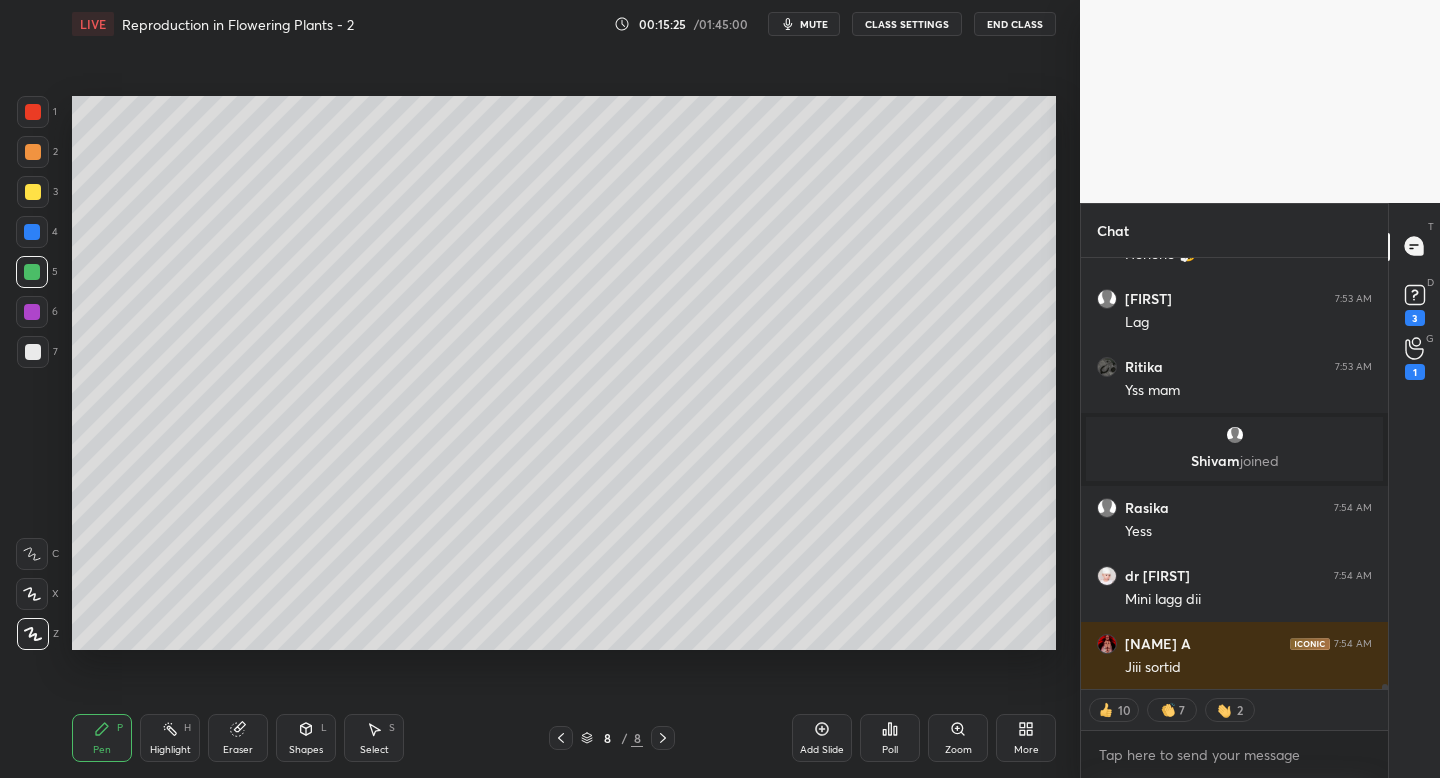 click 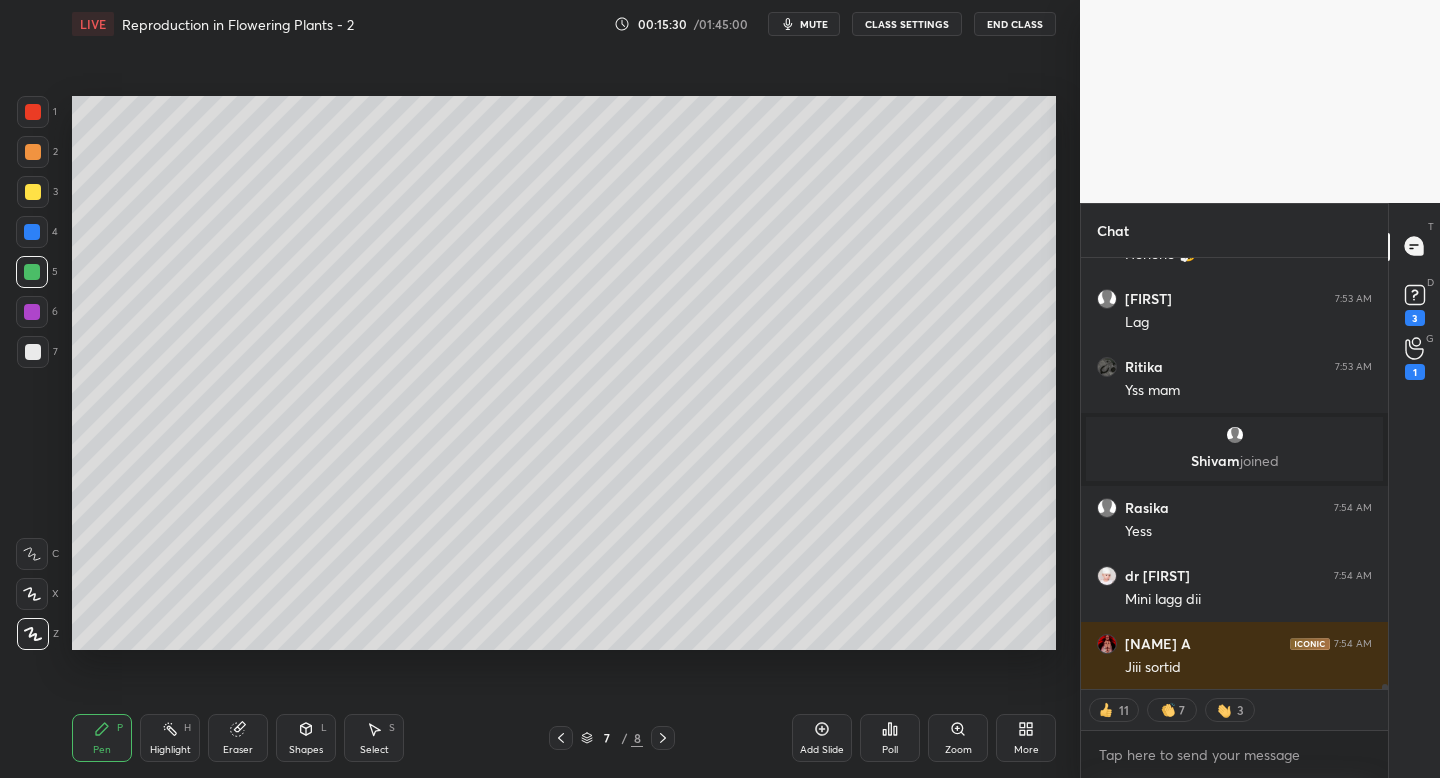 click 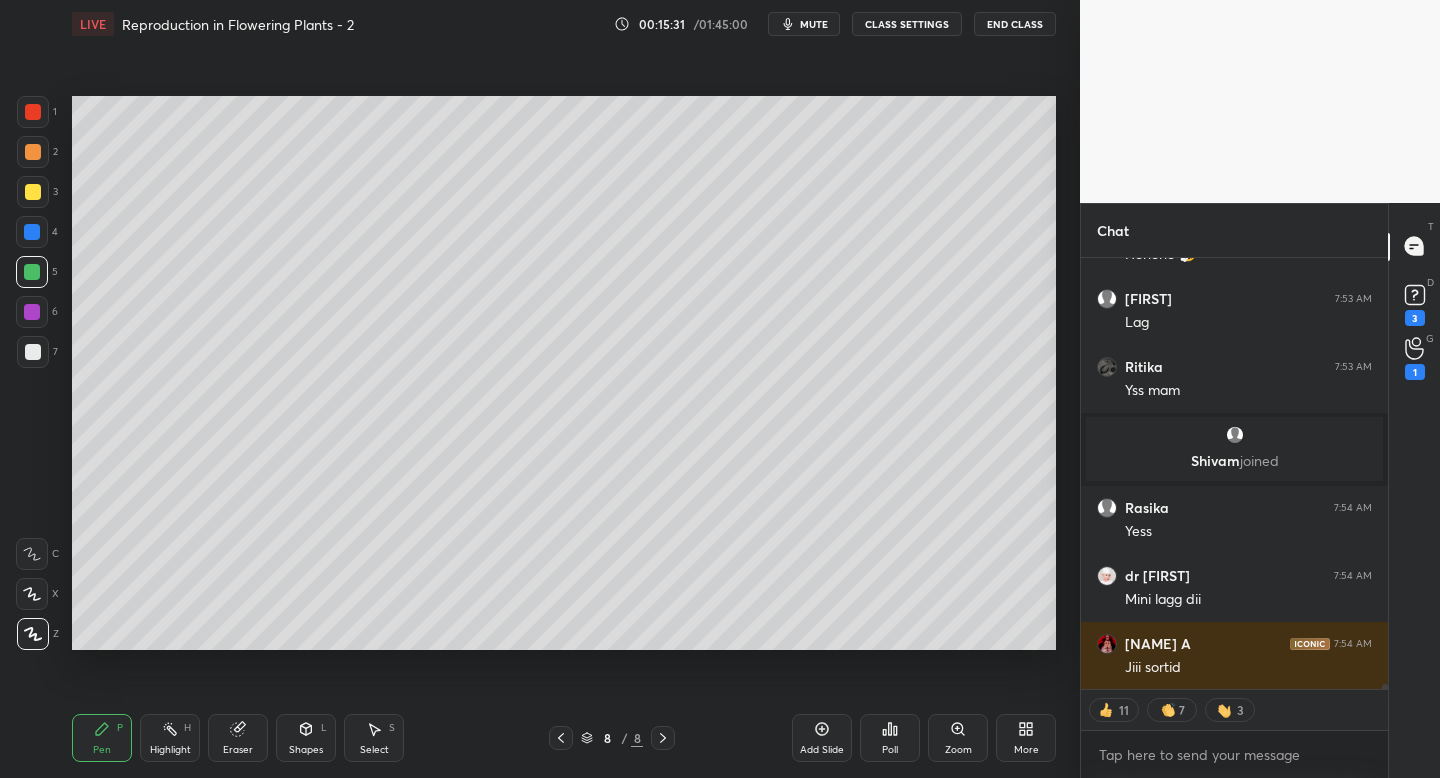 click 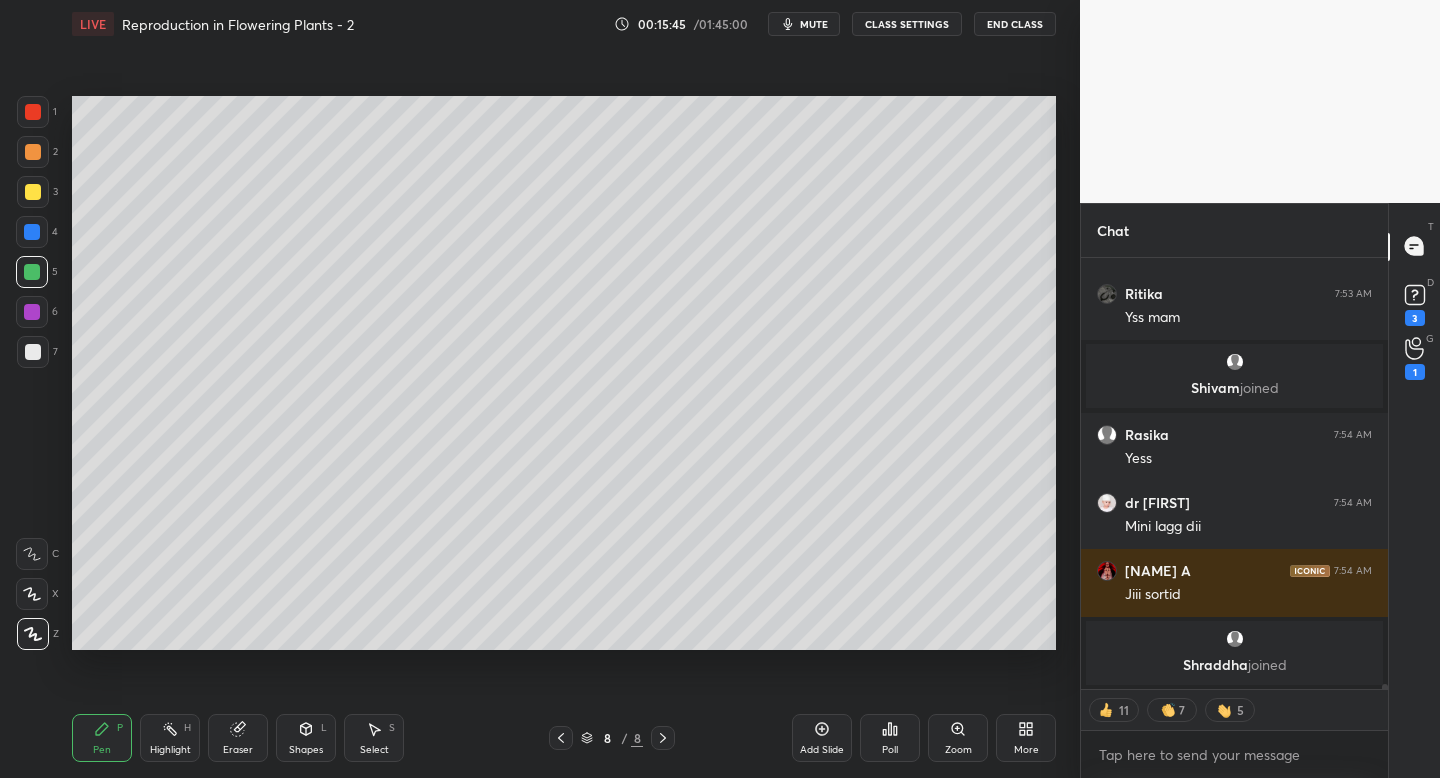scroll, scrollTop: 34053, scrollLeft: 0, axis: vertical 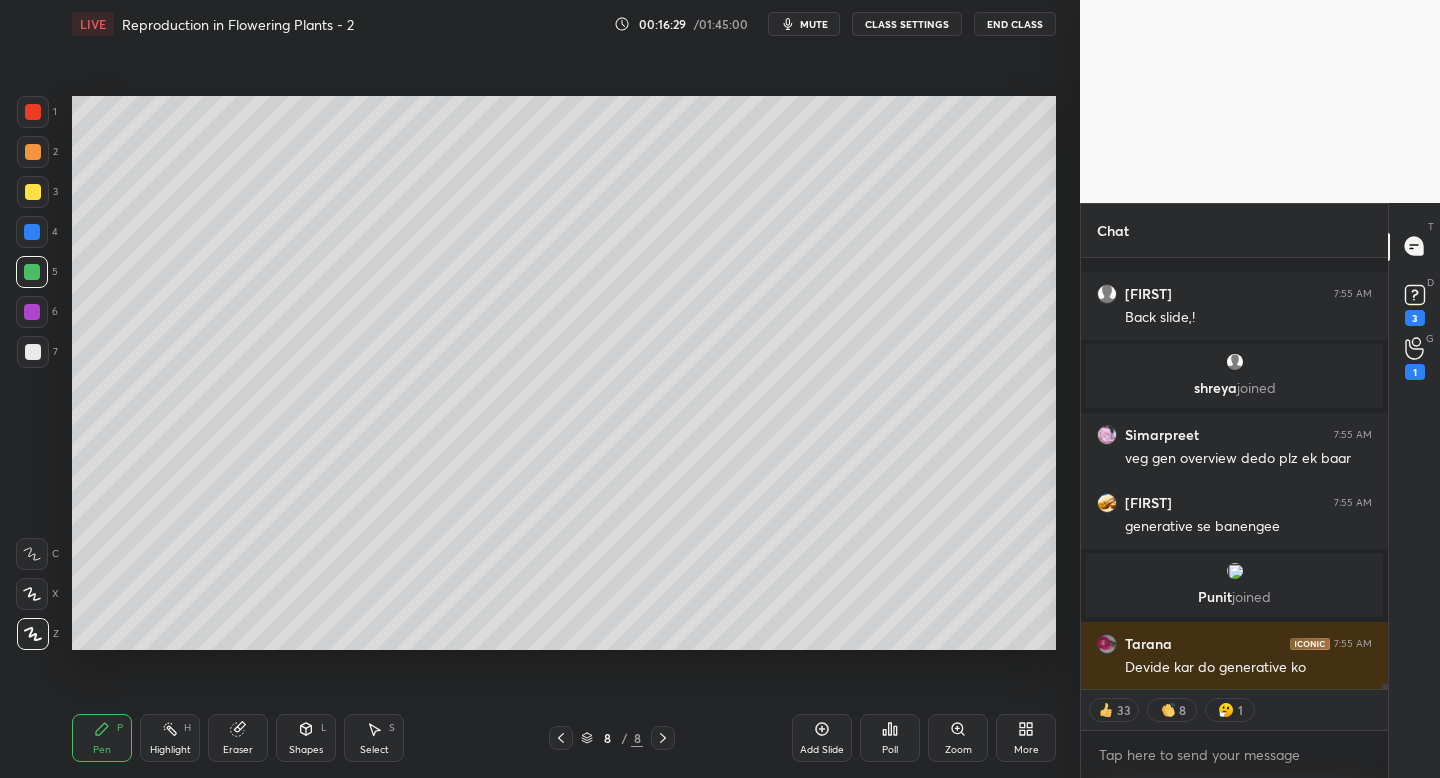 click at bounding box center [561, 738] 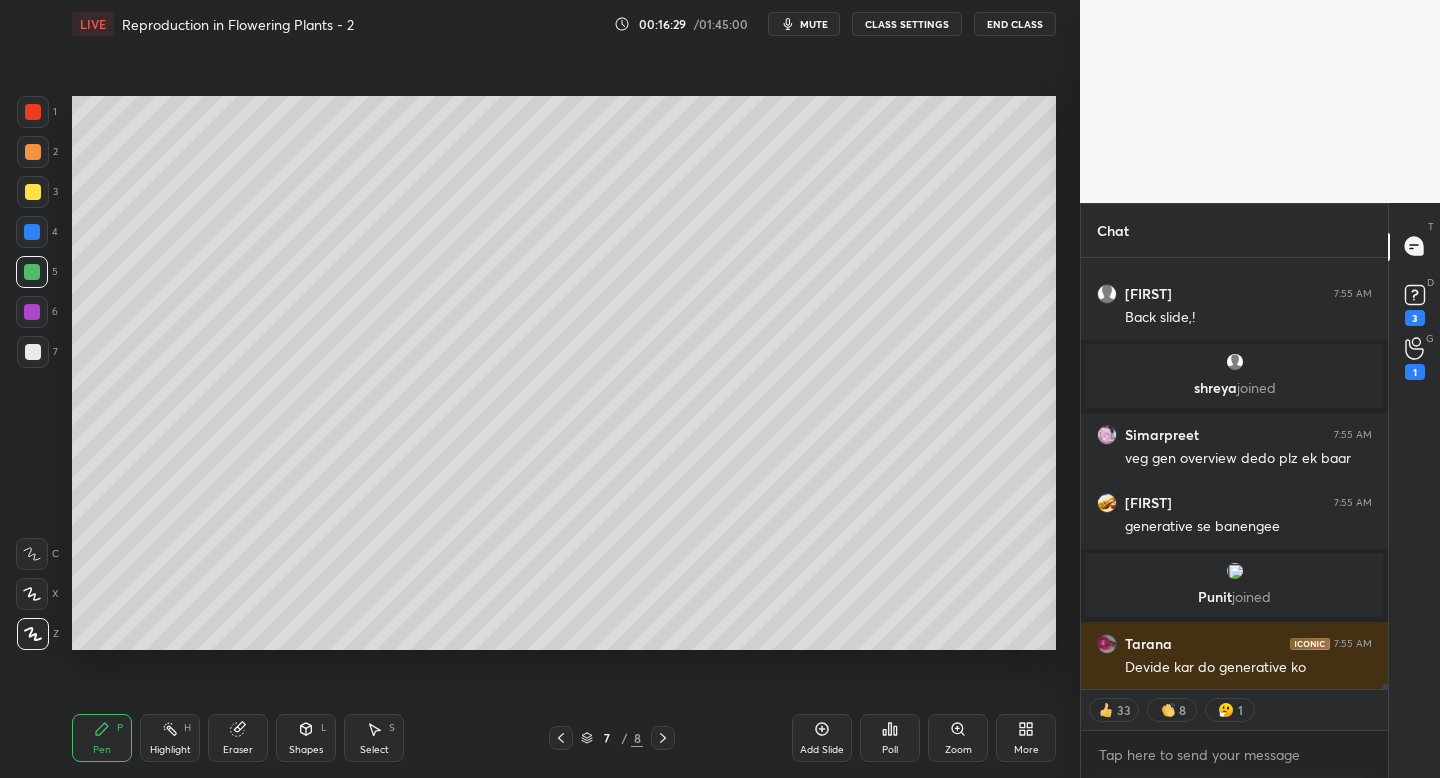 click 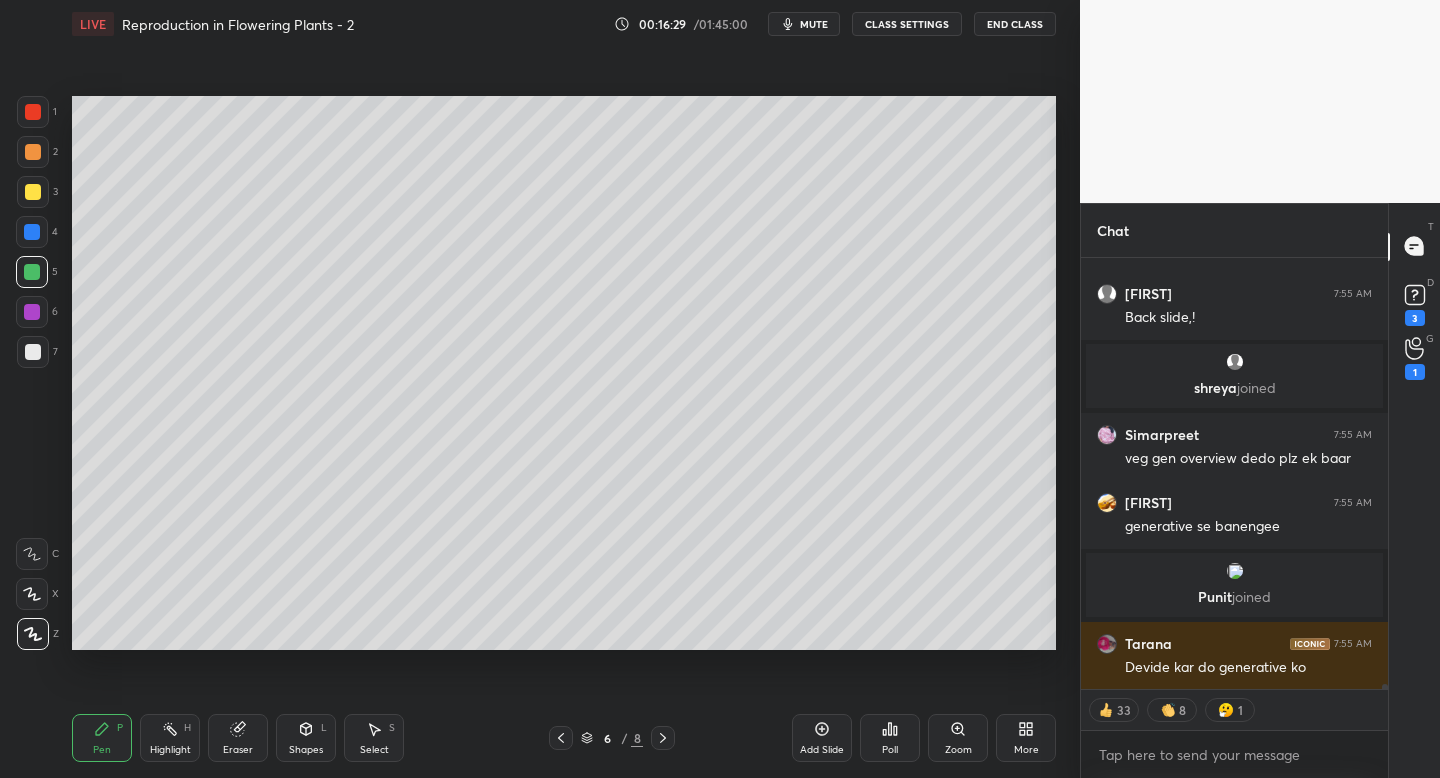click 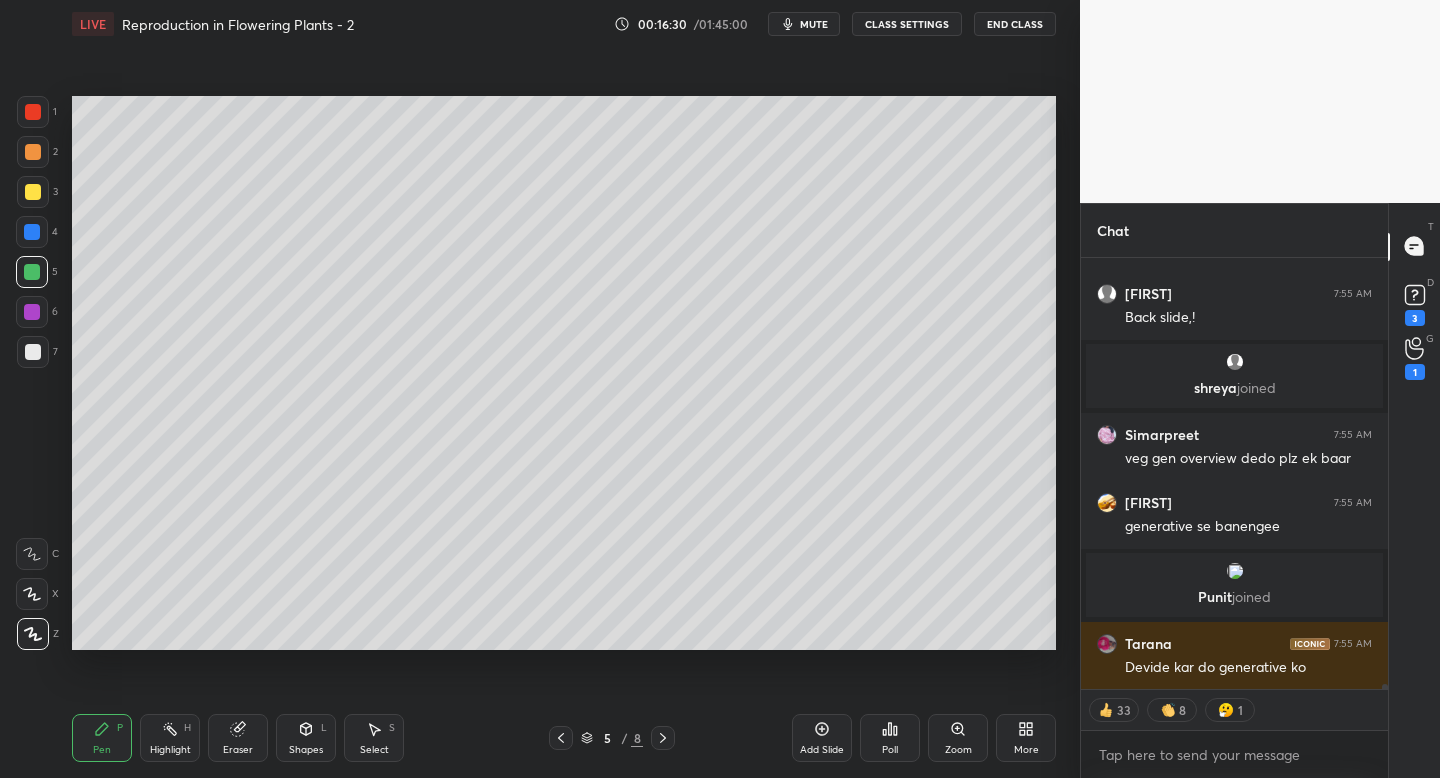 click 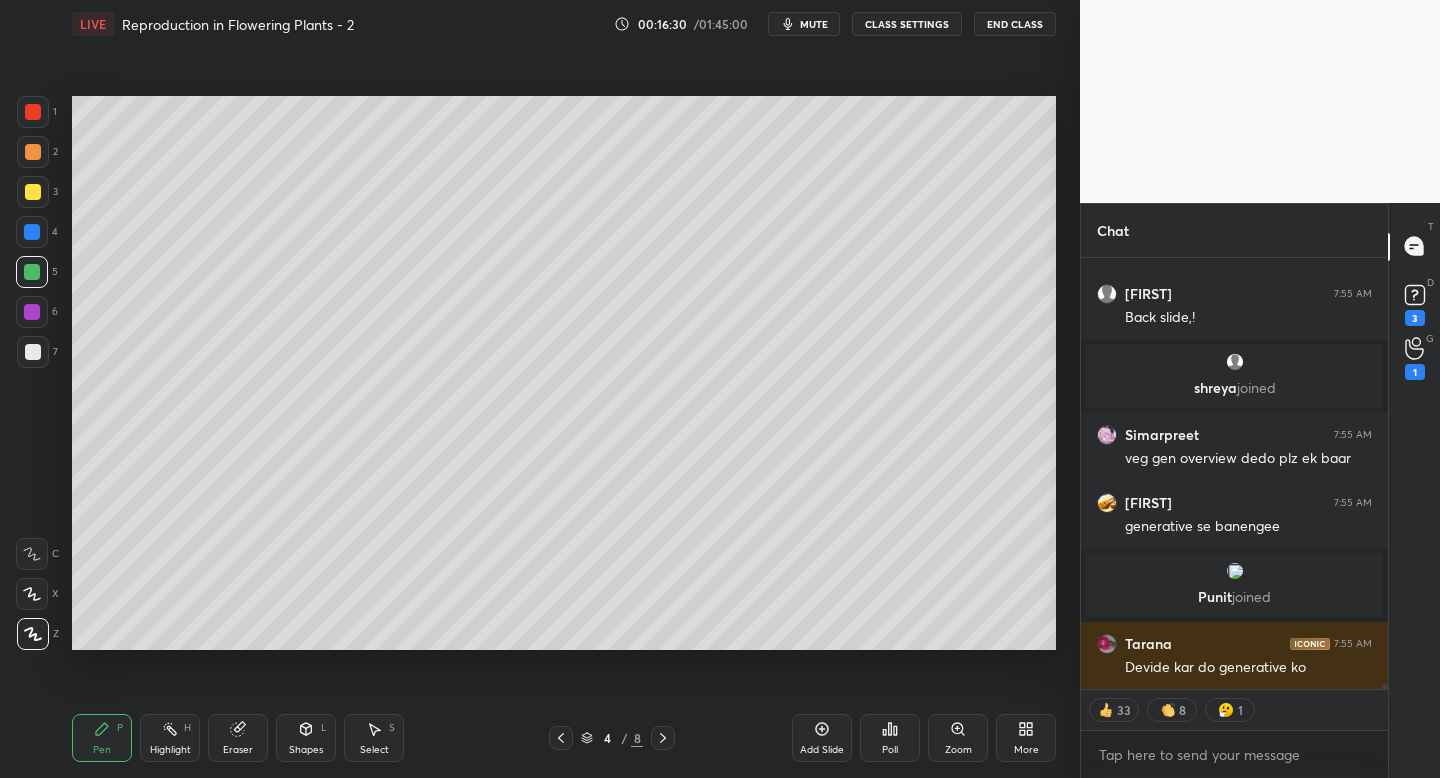 click 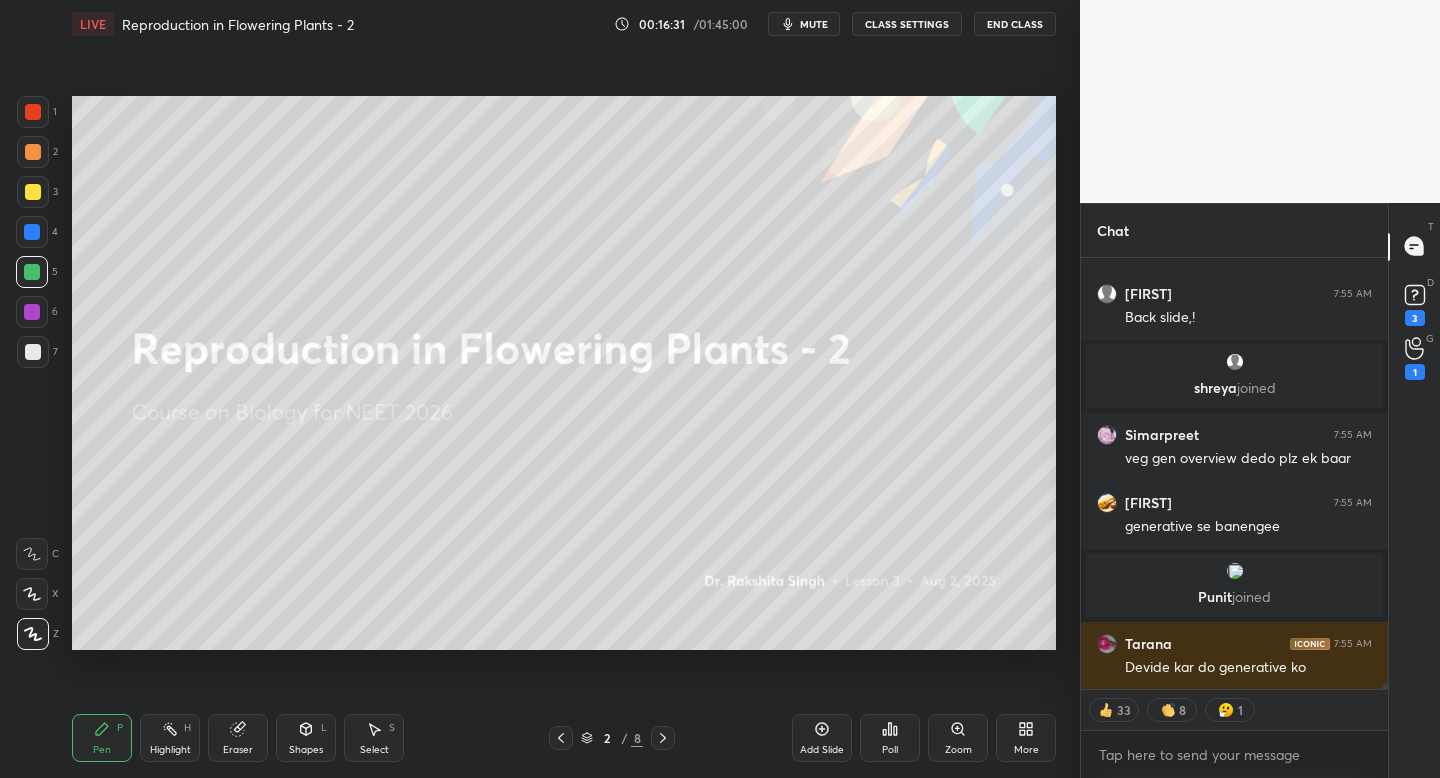 click 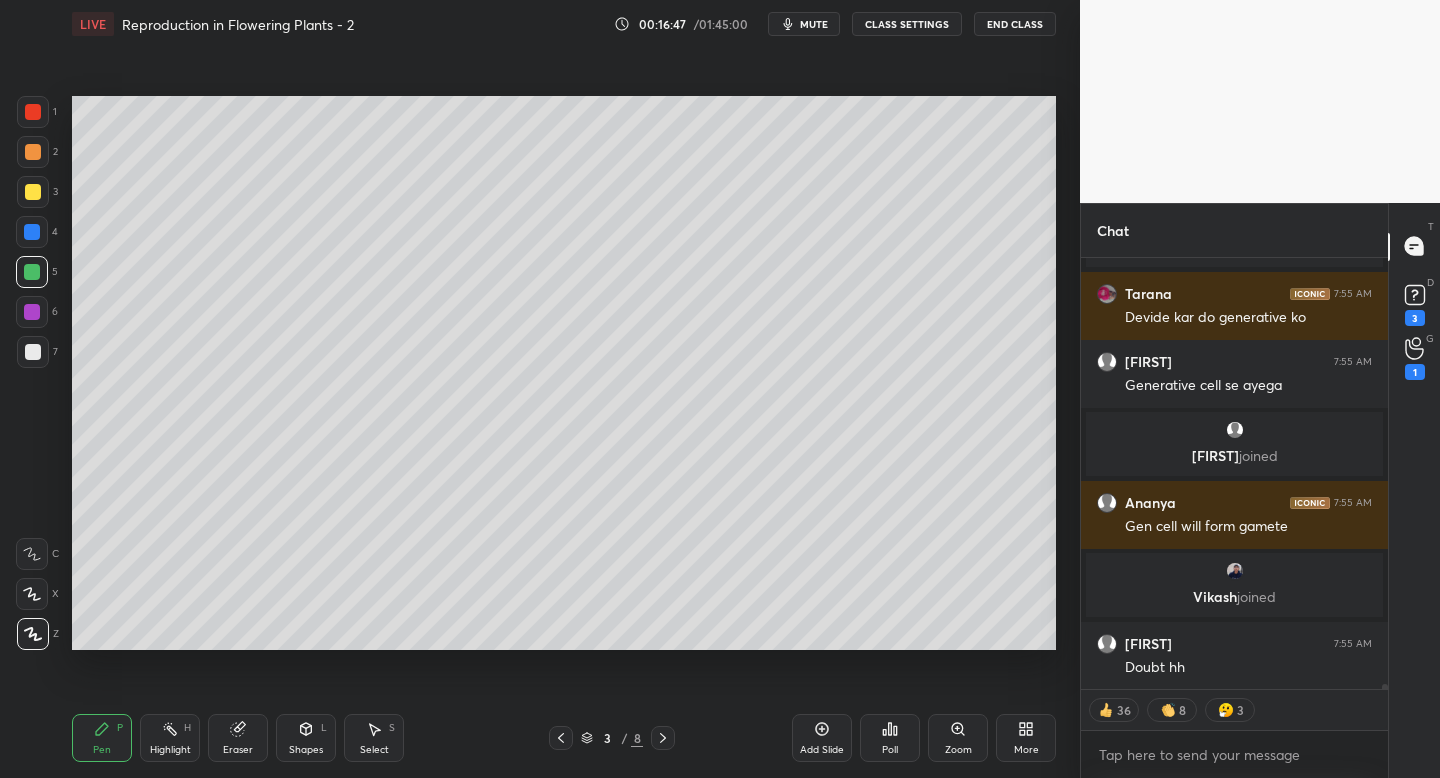 scroll, scrollTop: 35848, scrollLeft: 0, axis: vertical 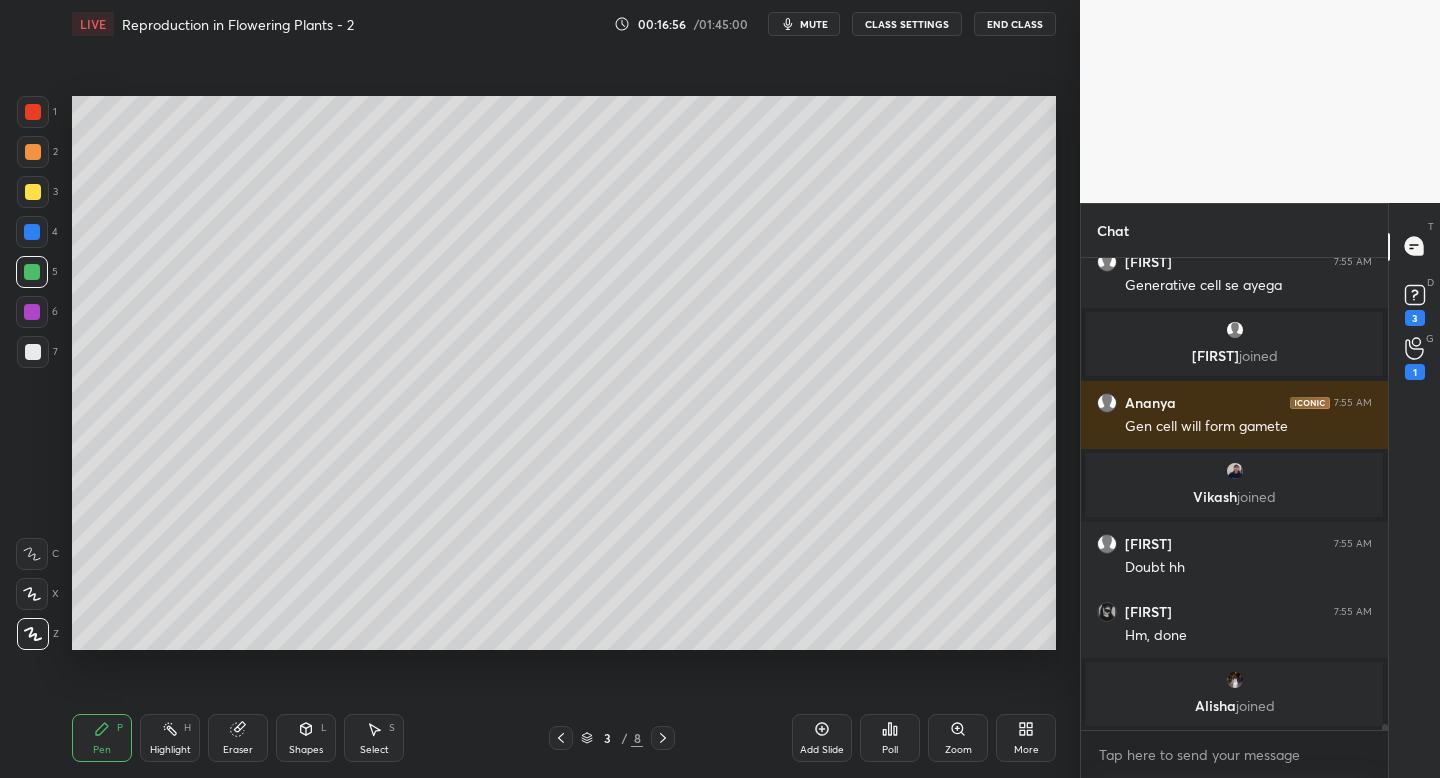 click 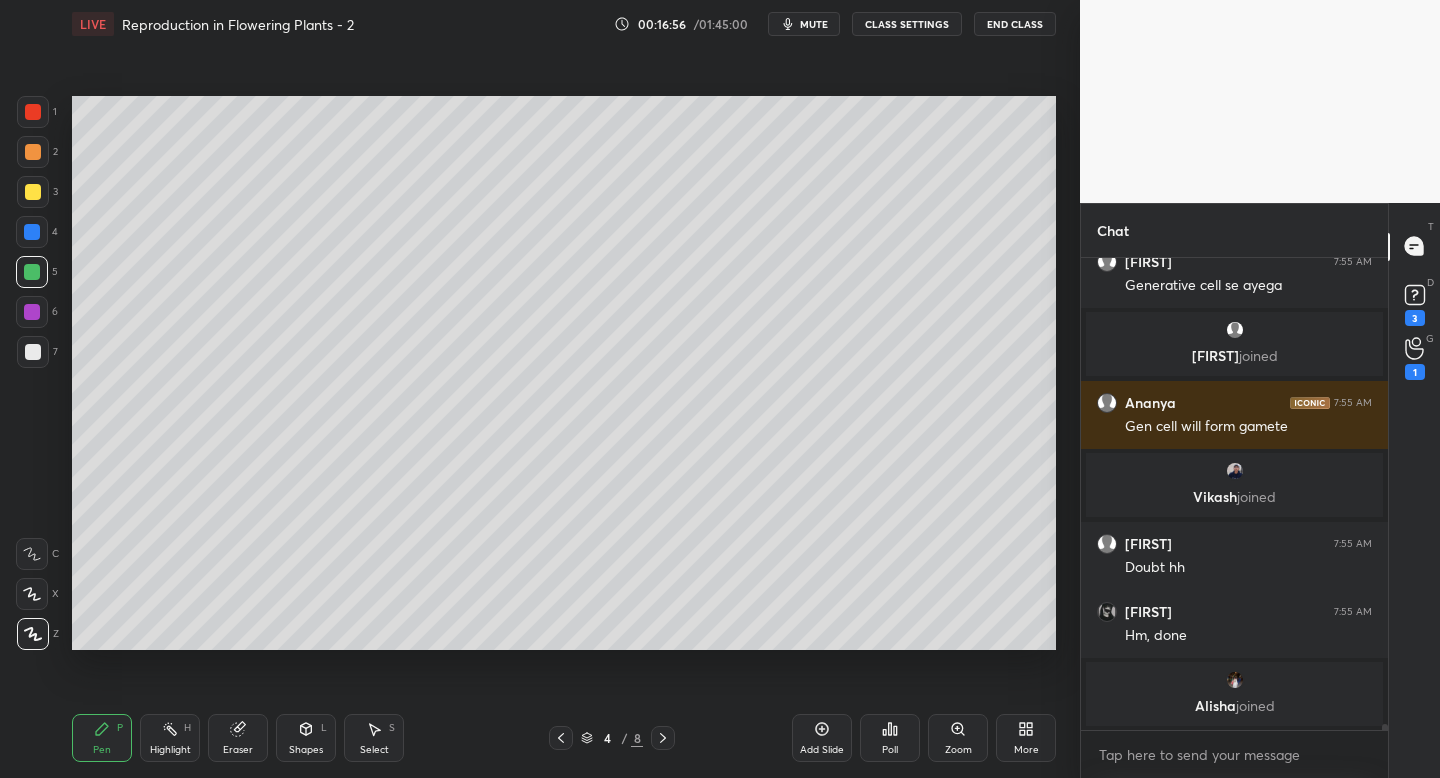click on "LIVE Reproduction in Flowering Plants - 2 00:16:56 /  01:45:00 mute CLASS SETTINGS End Class" at bounding box center (564, 24) 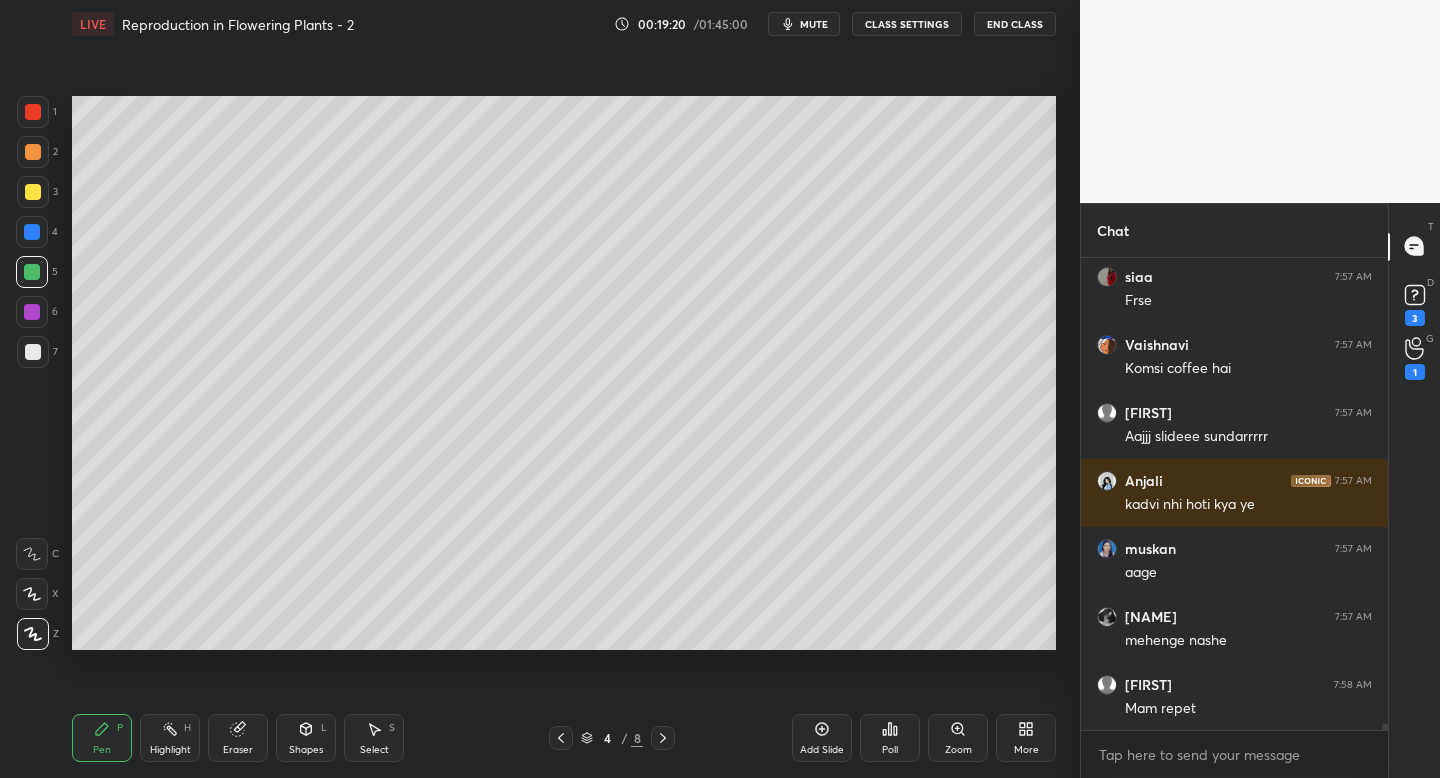 scroll, scrollTop: 39962, scrollLeft: 0, axis: vertical 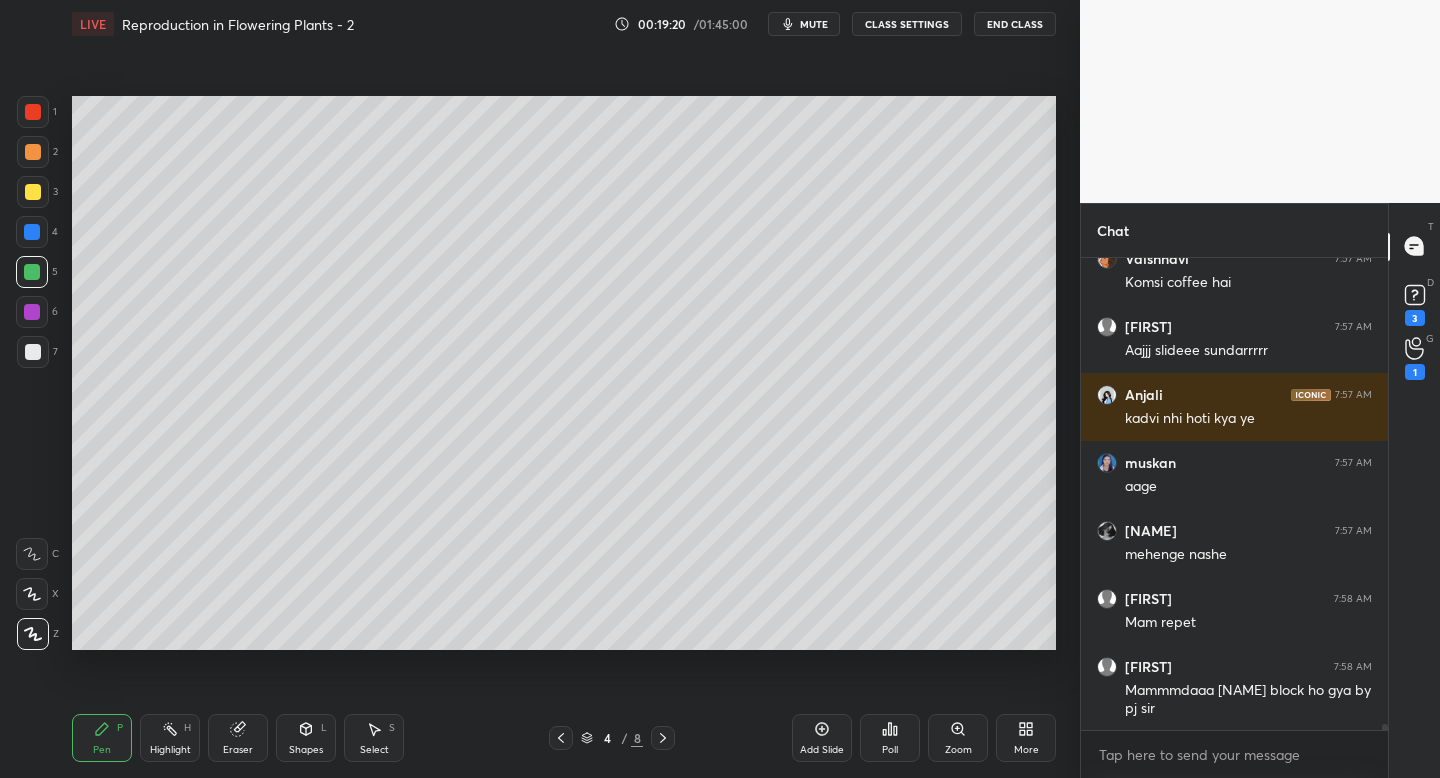 click 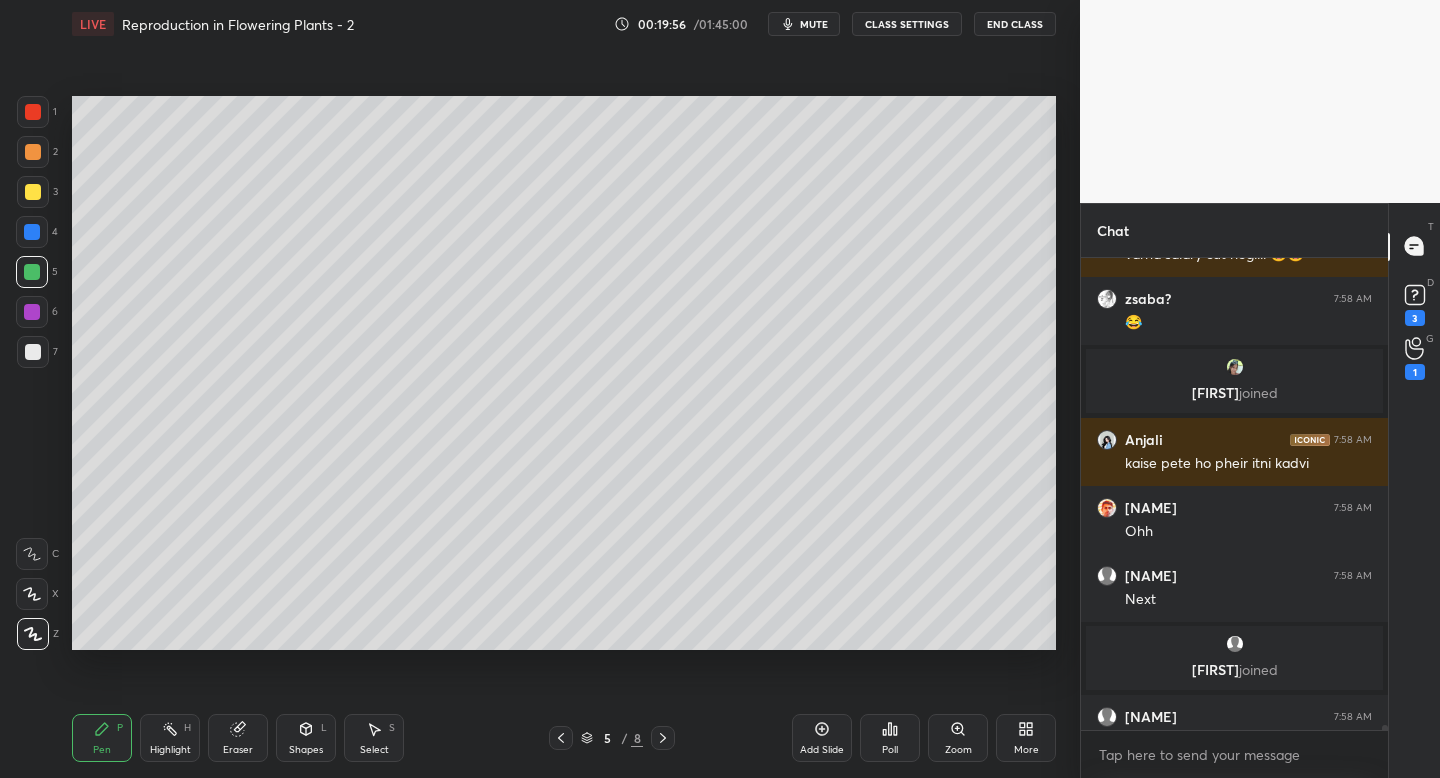 scroll, scrollTop: 41542, scrollLeft: 0, axis: vertical 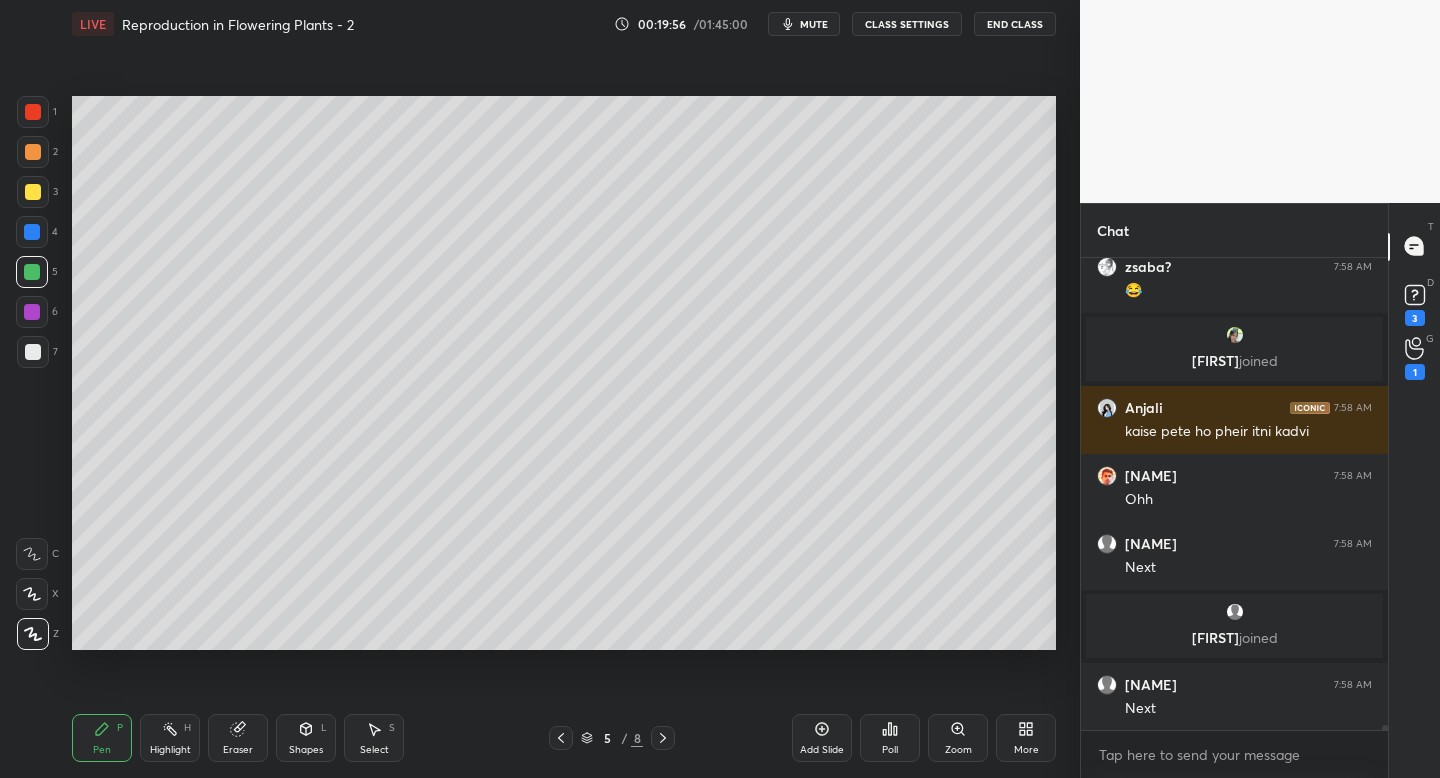 click 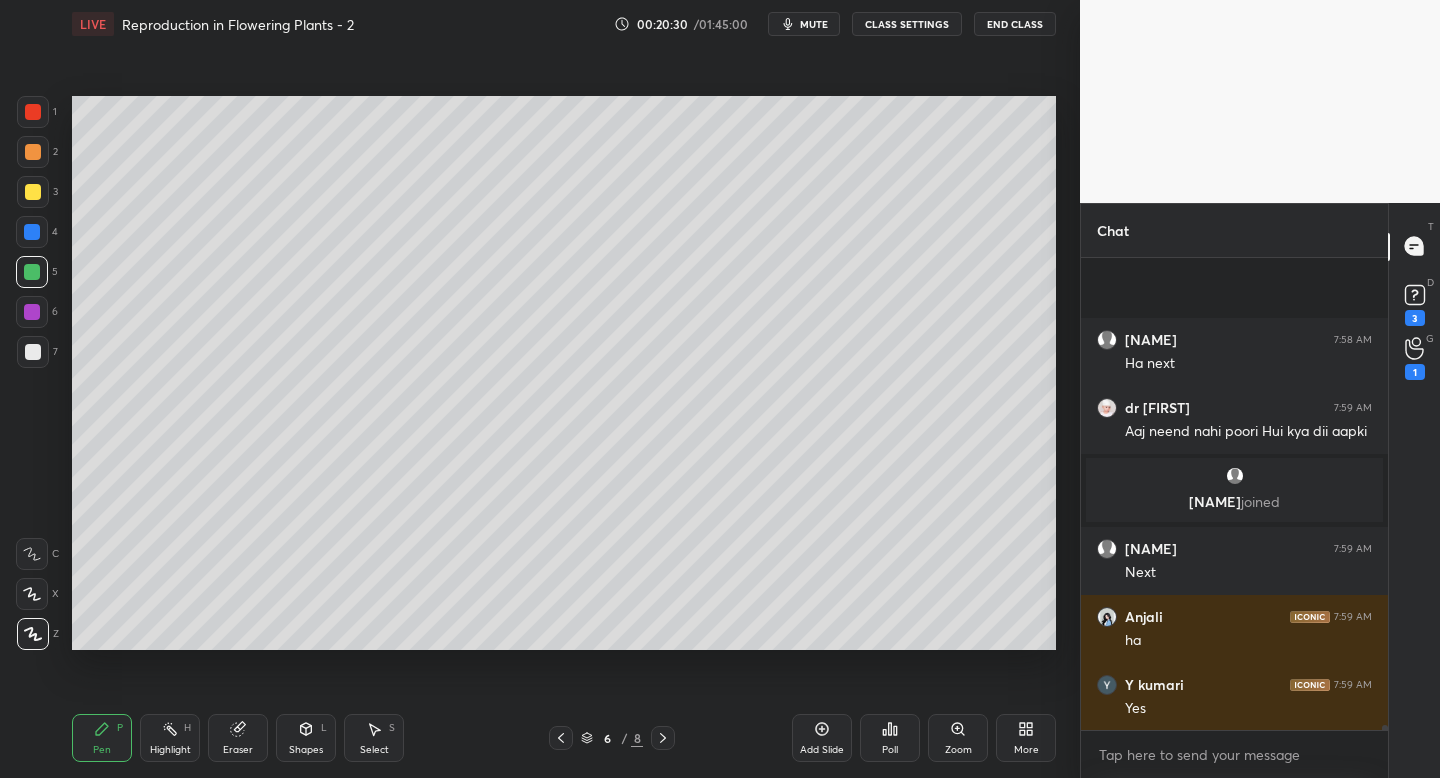 scroll, scrollTop: 42559, scrollLeft: 0, axis: vertical 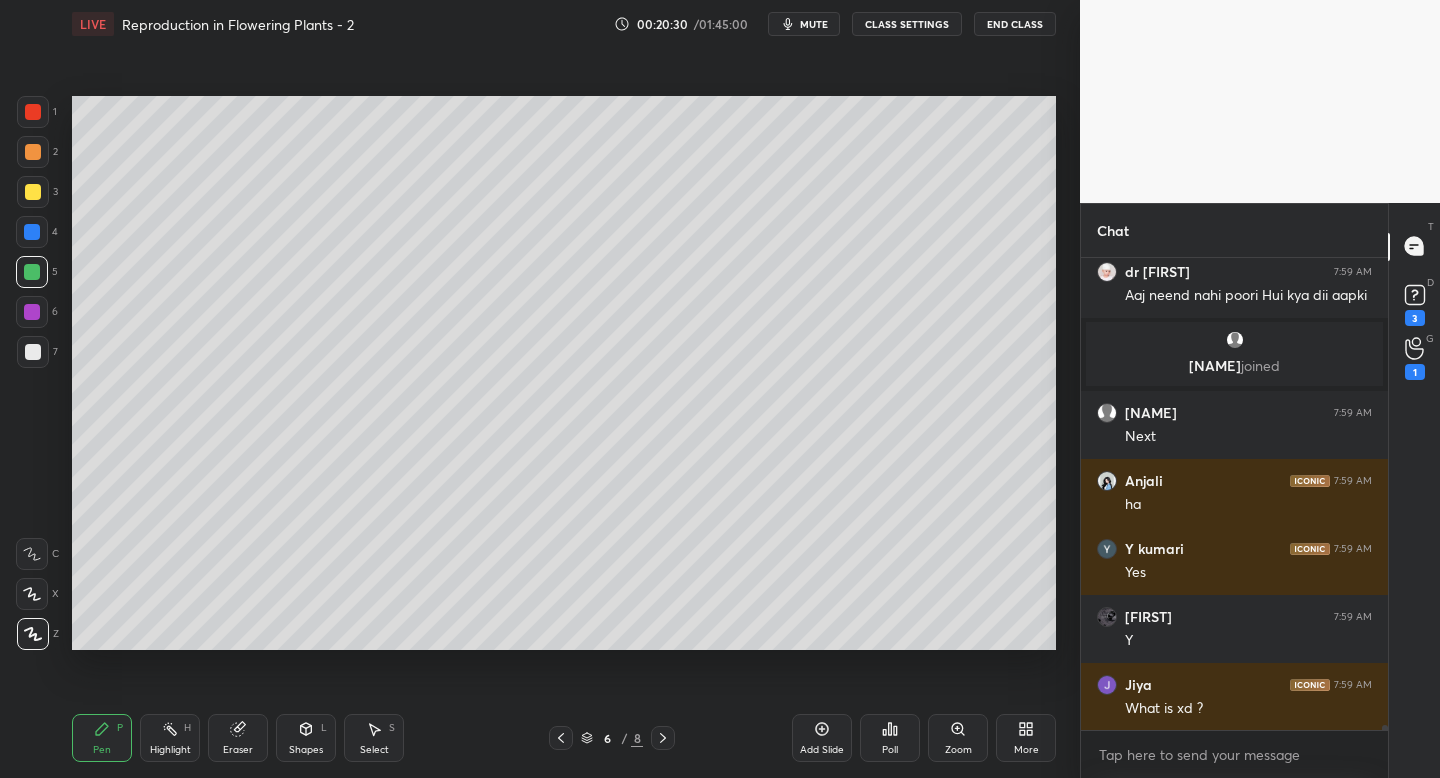 click at bounding box center (663, 738) 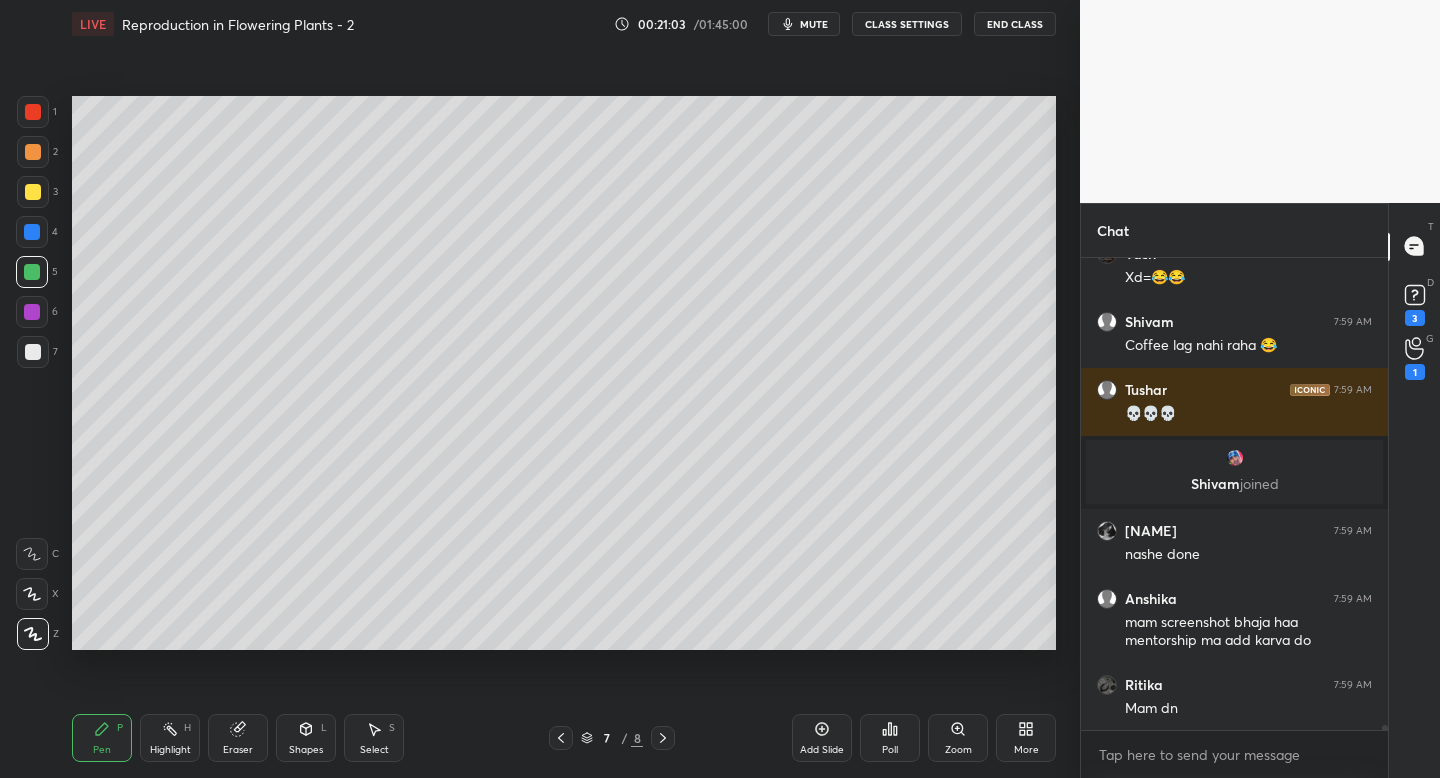 scroll, scrollTop: 44945, scrollLeft: 0, axis: vertical 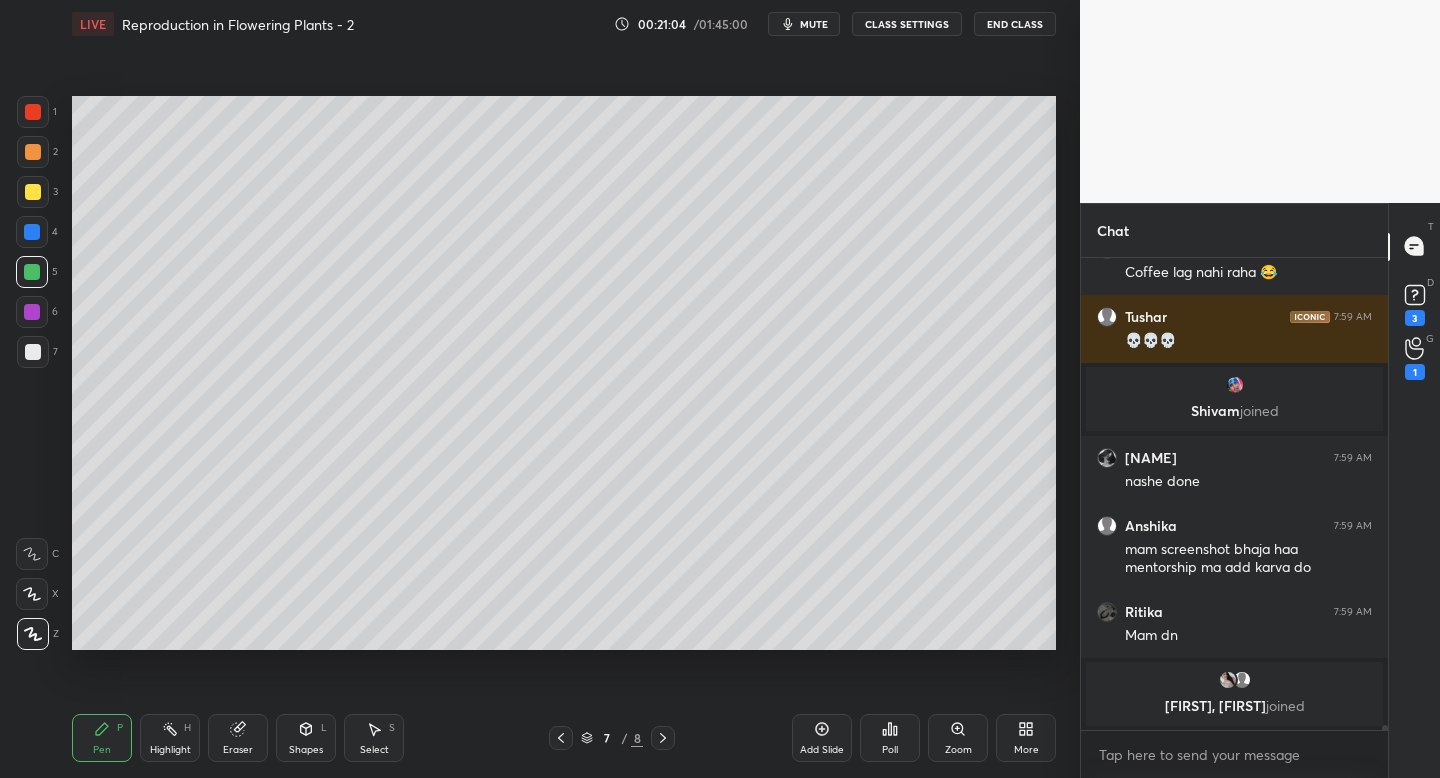 click 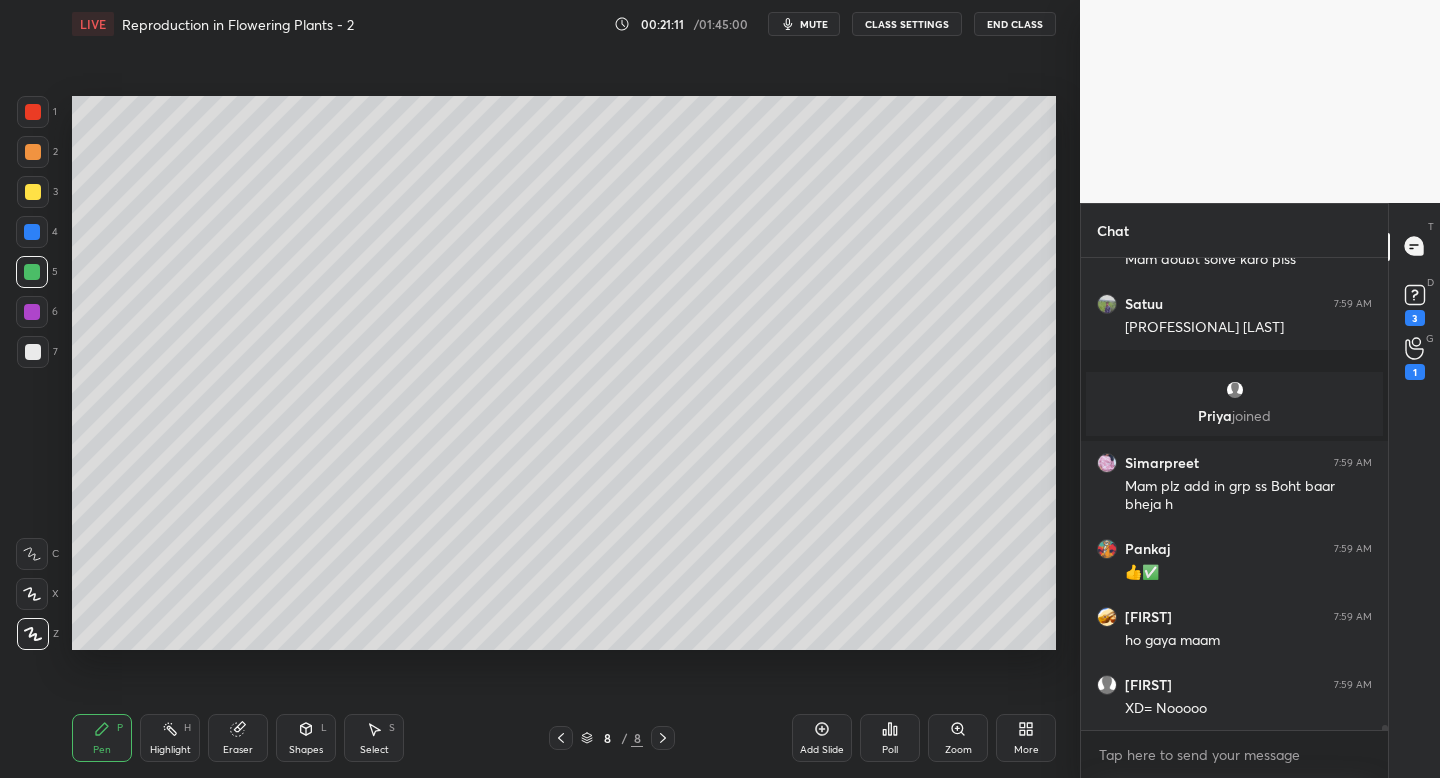 scroll, scrollTop: 44682, scrollLeft: 0, axis: vertical 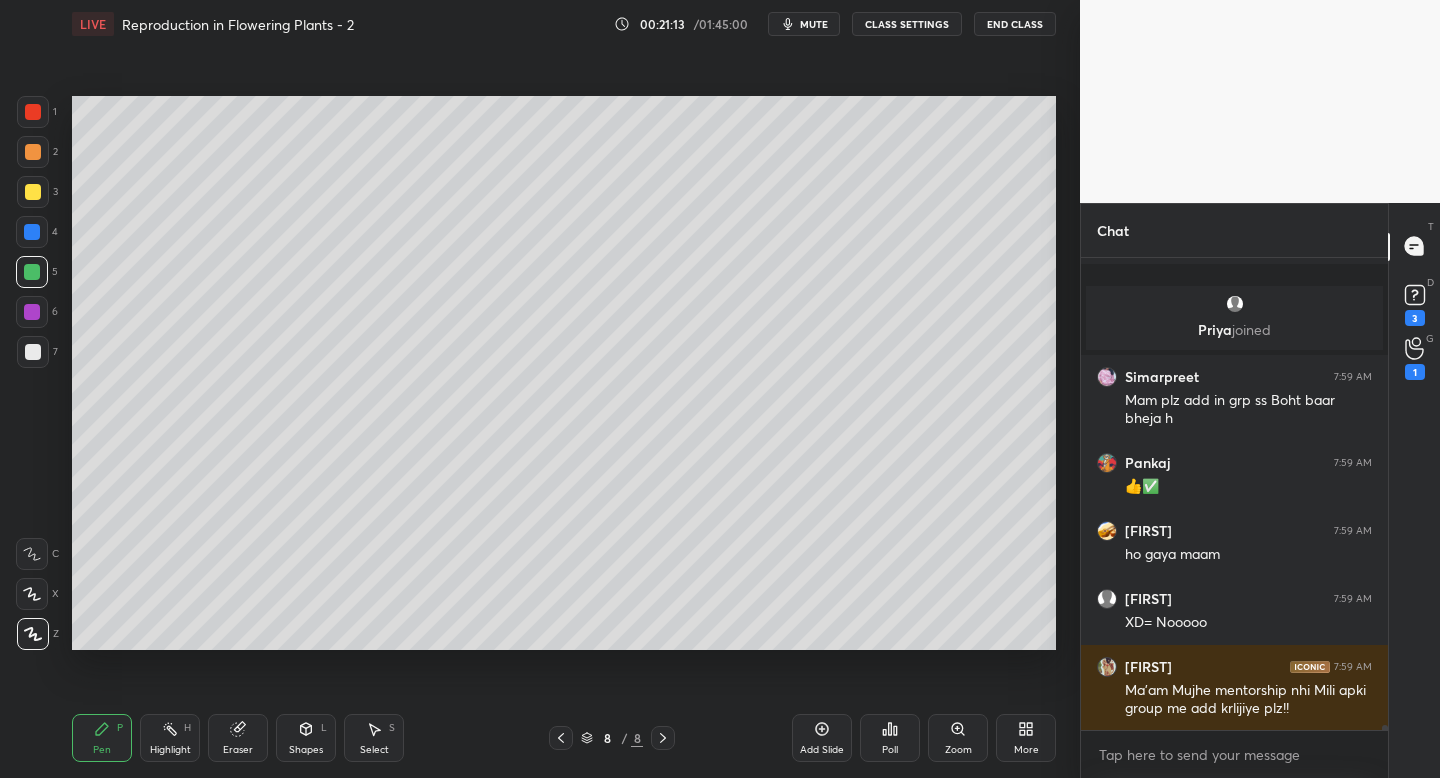 click 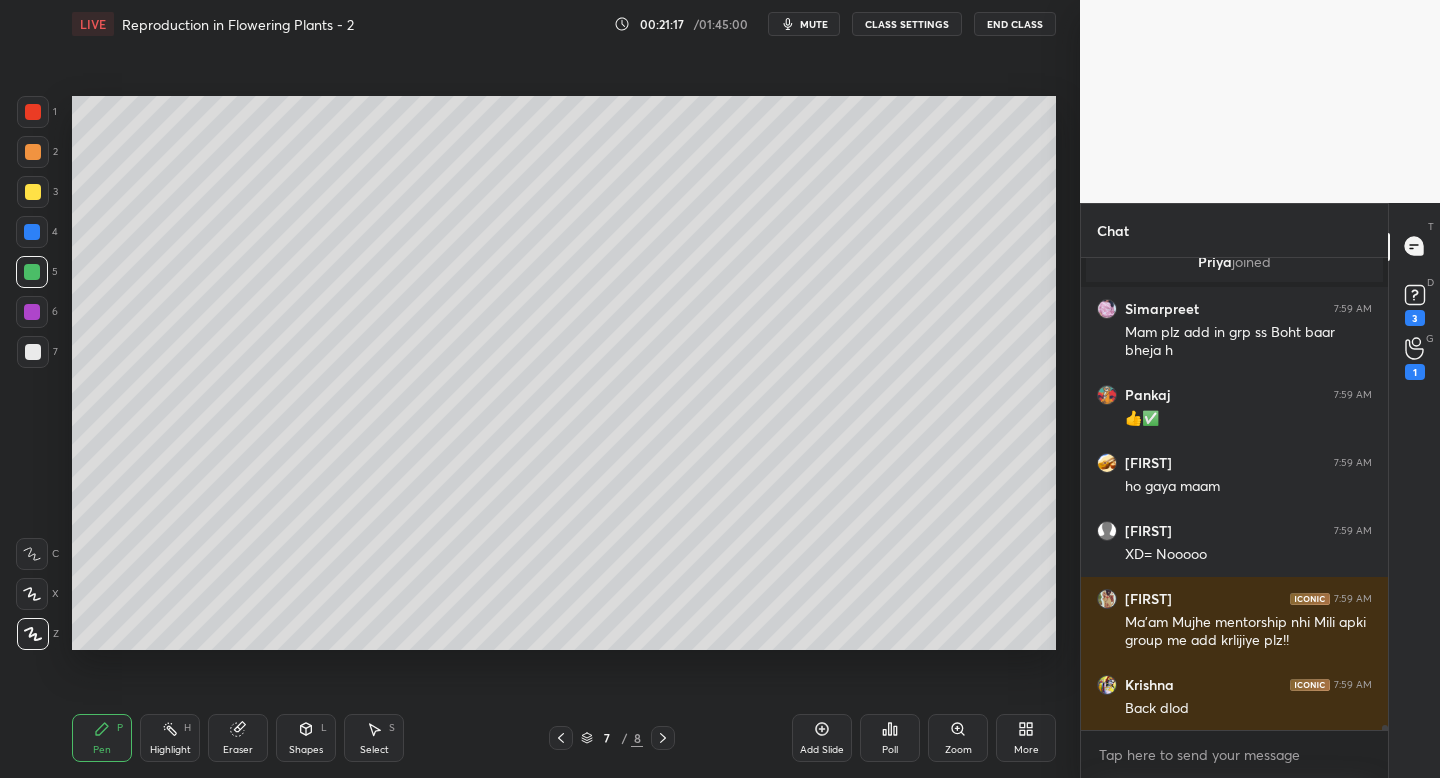 scroll, scrollTop: 44836, scrollLeft: 0, axis: vertical 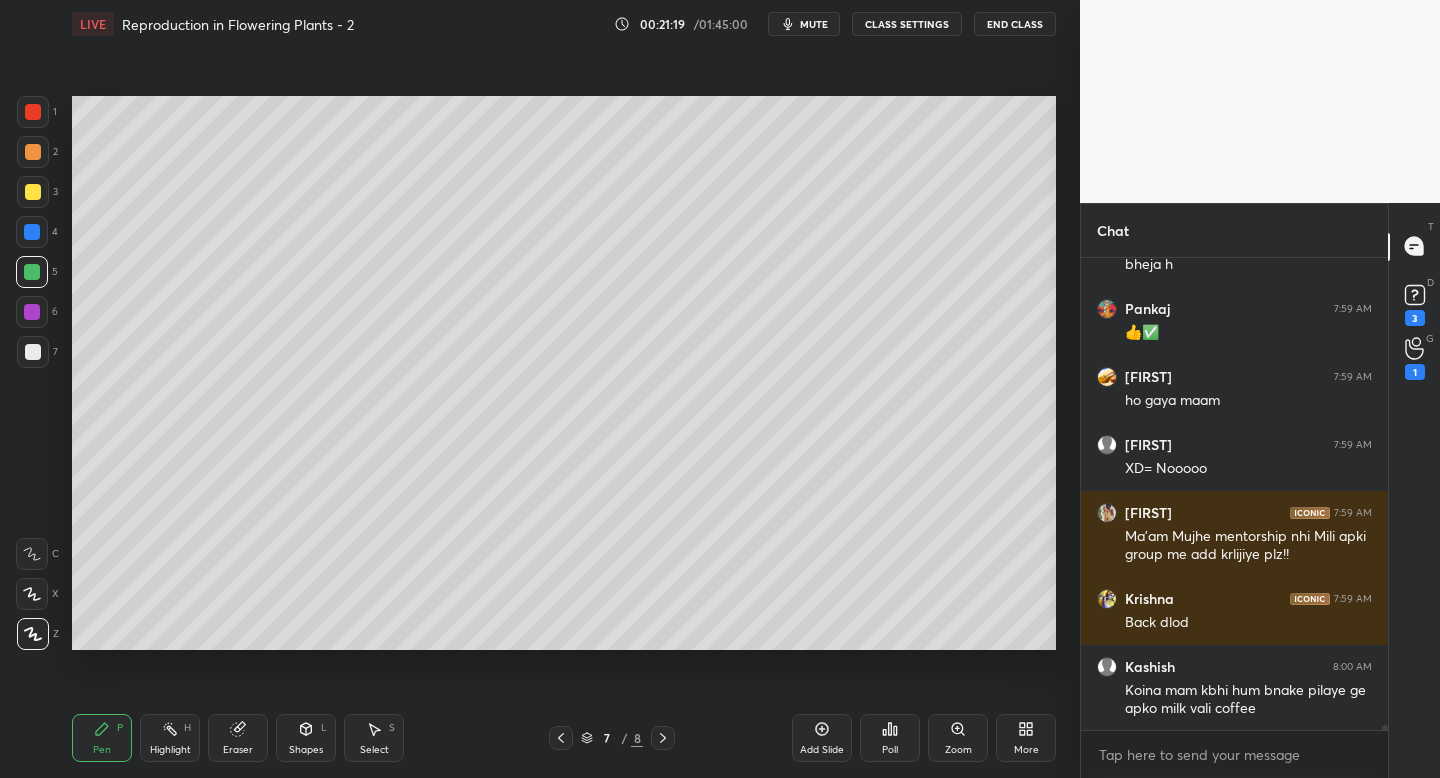 click at bounding box center (33, 192) 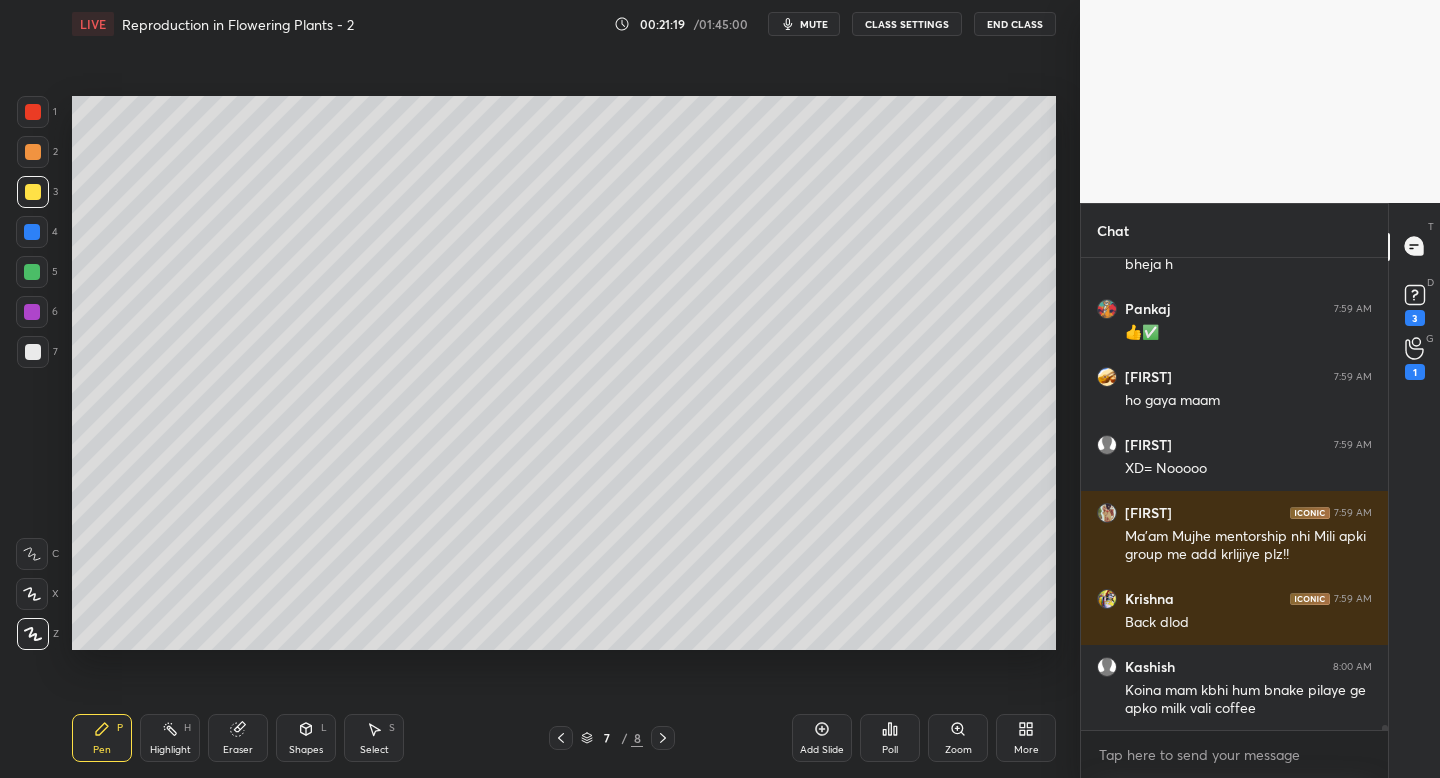 scroll, scrollTop: 44904, scrollLeft: 0, axis: vertical 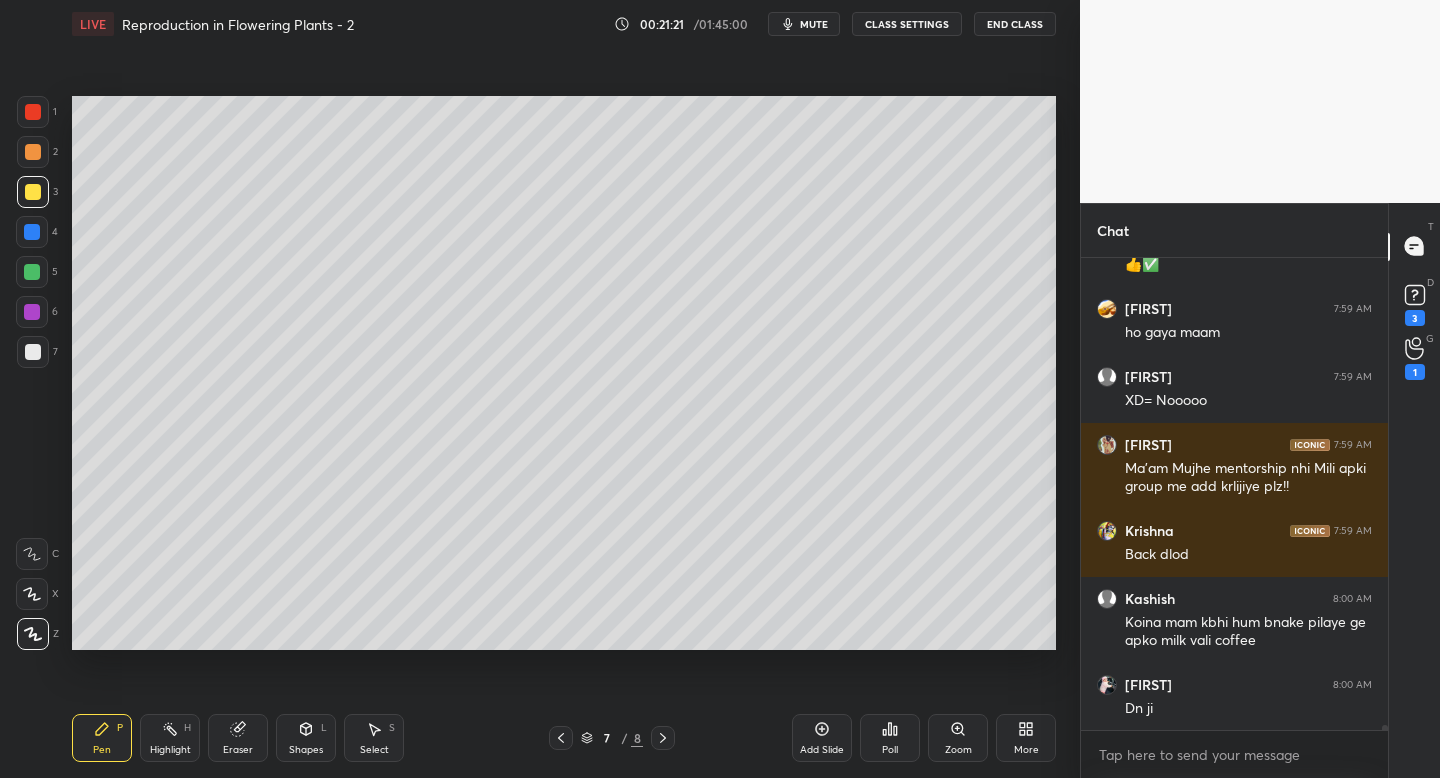 click 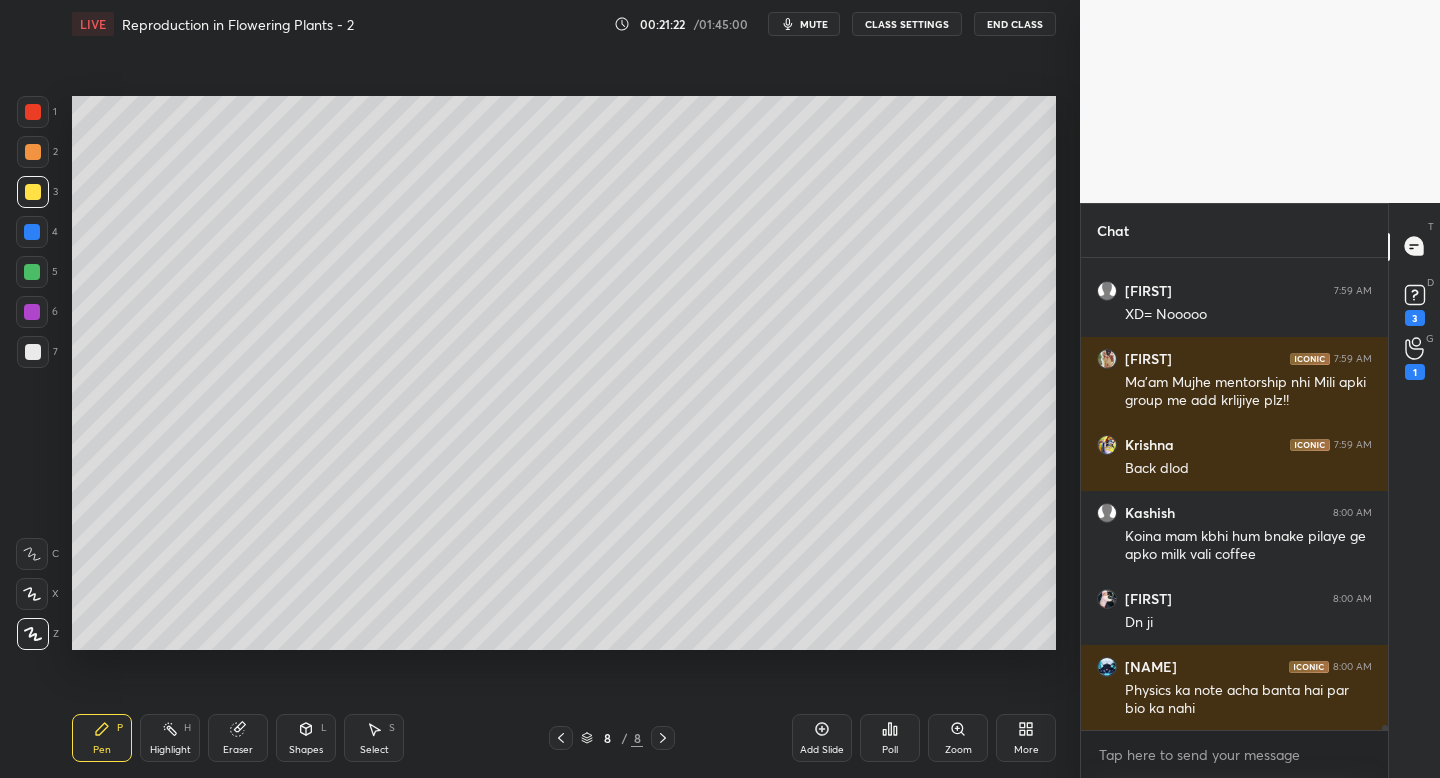 click 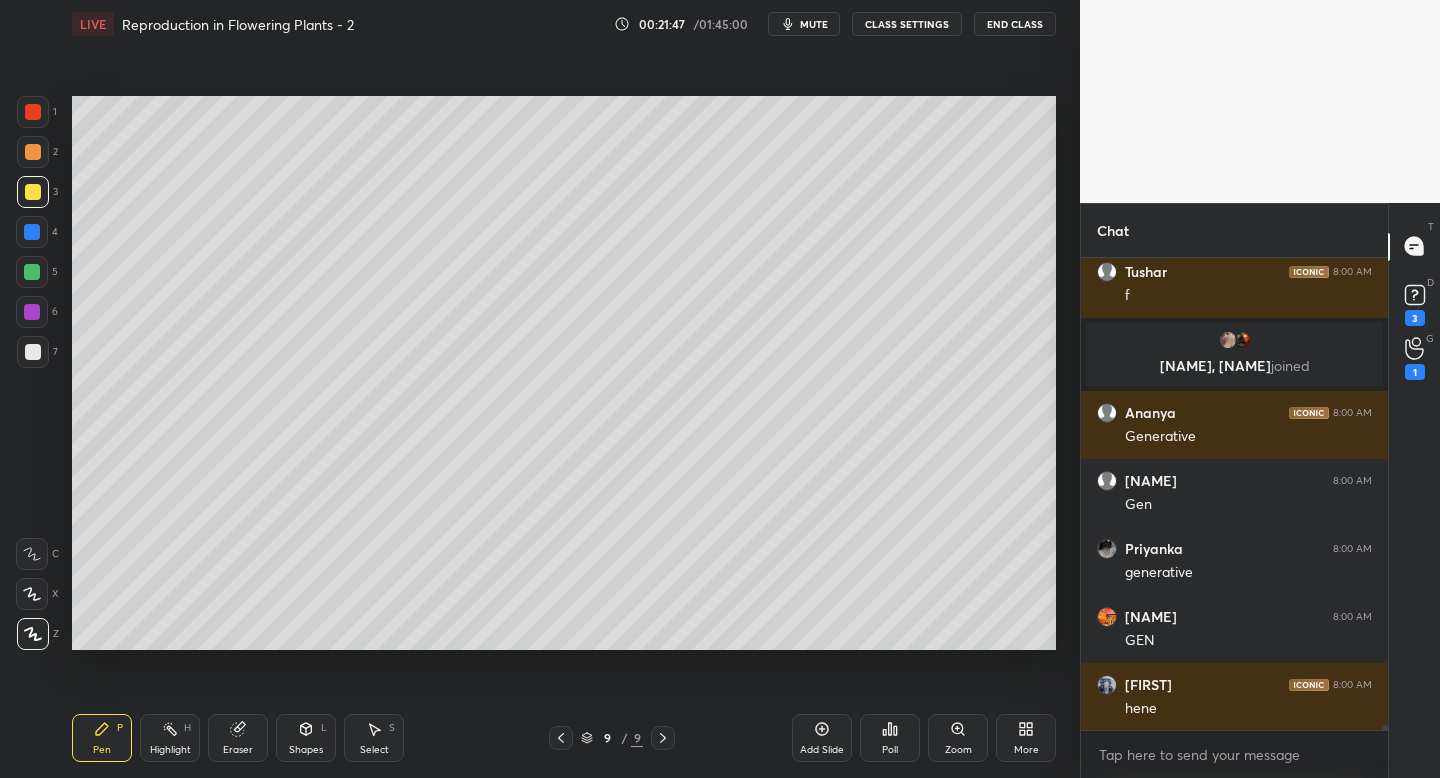 scroll, scrollTop: 45541, scrollLeft: 0, axis: vertical 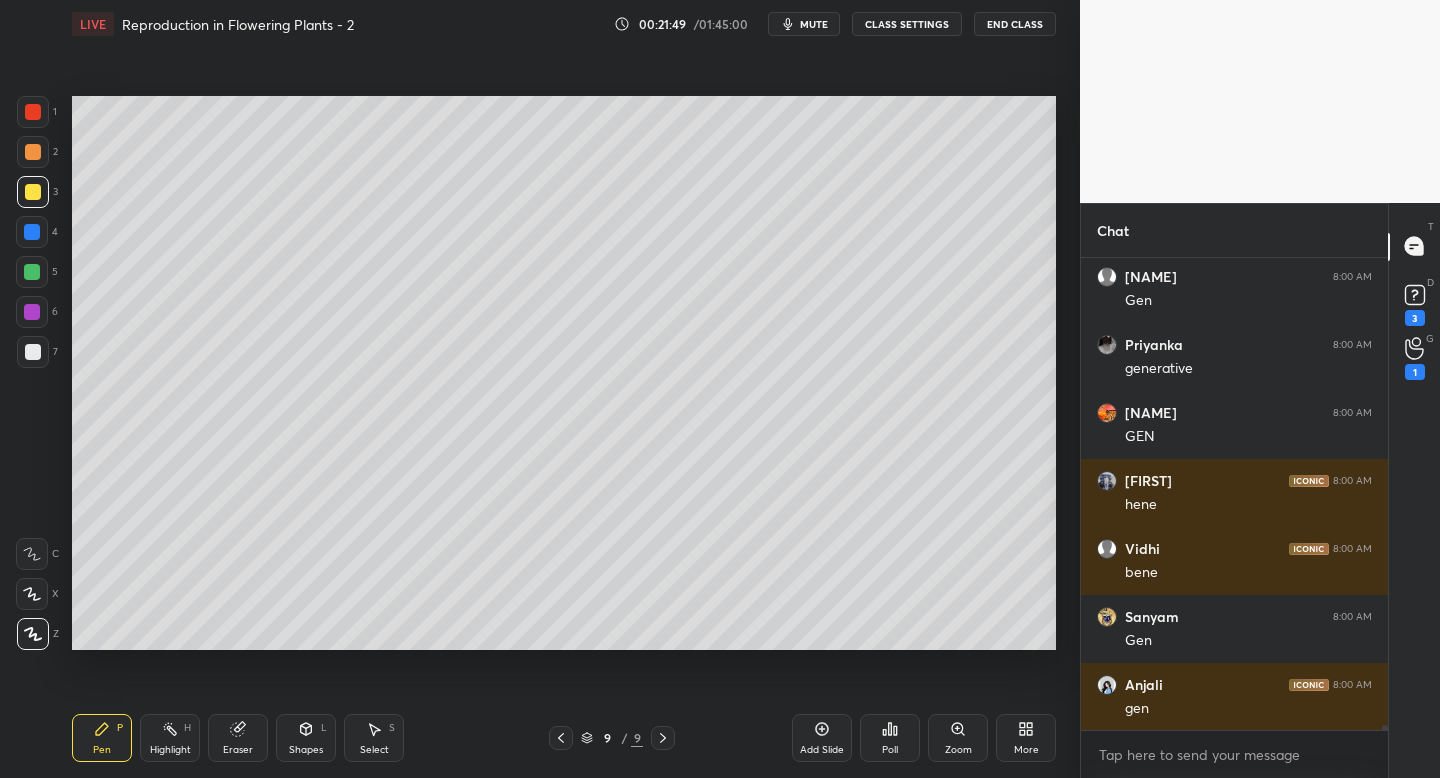 click at bounding box center (32, 232) 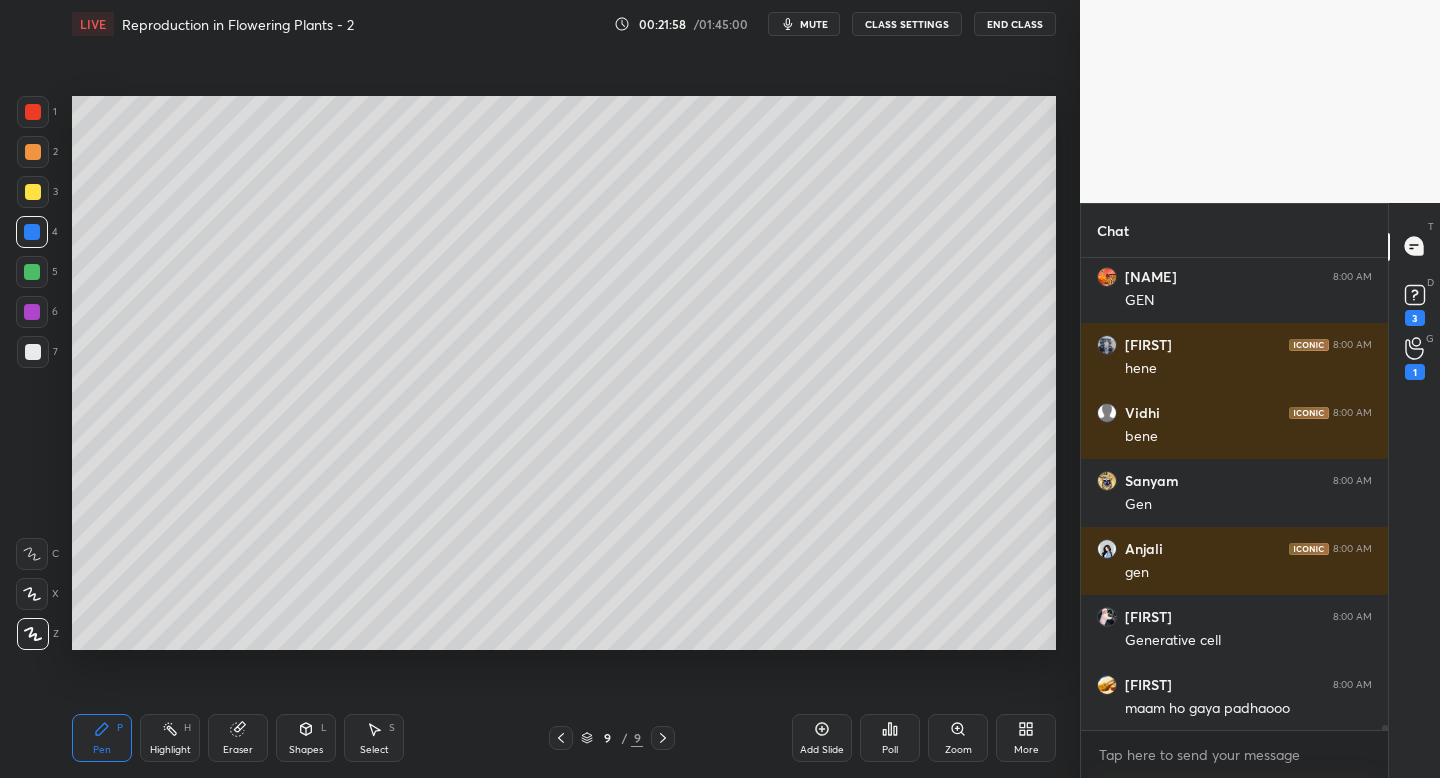 scroll, scrollTop: 45745, scrollLeft: 0, axis: vertical 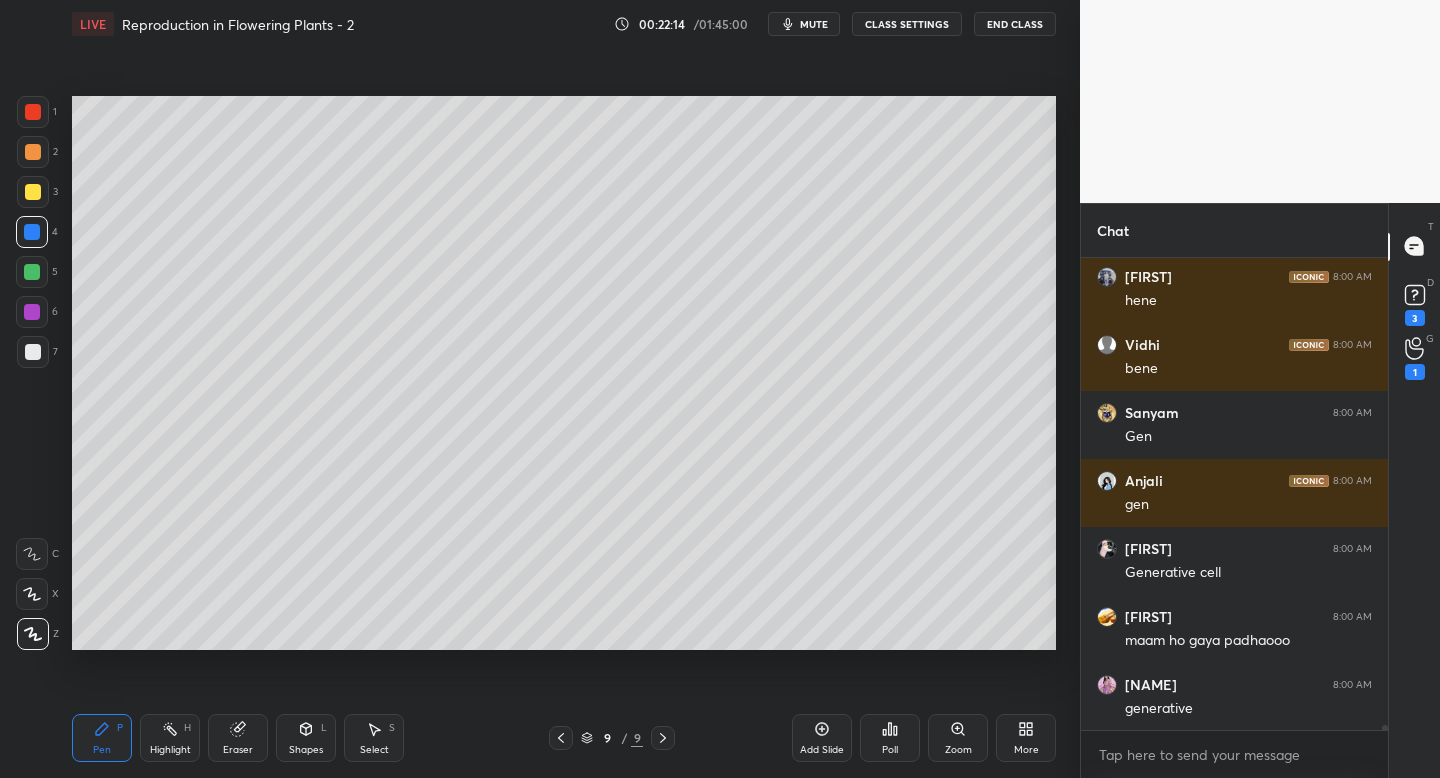 click at bounding box center (33, 192) 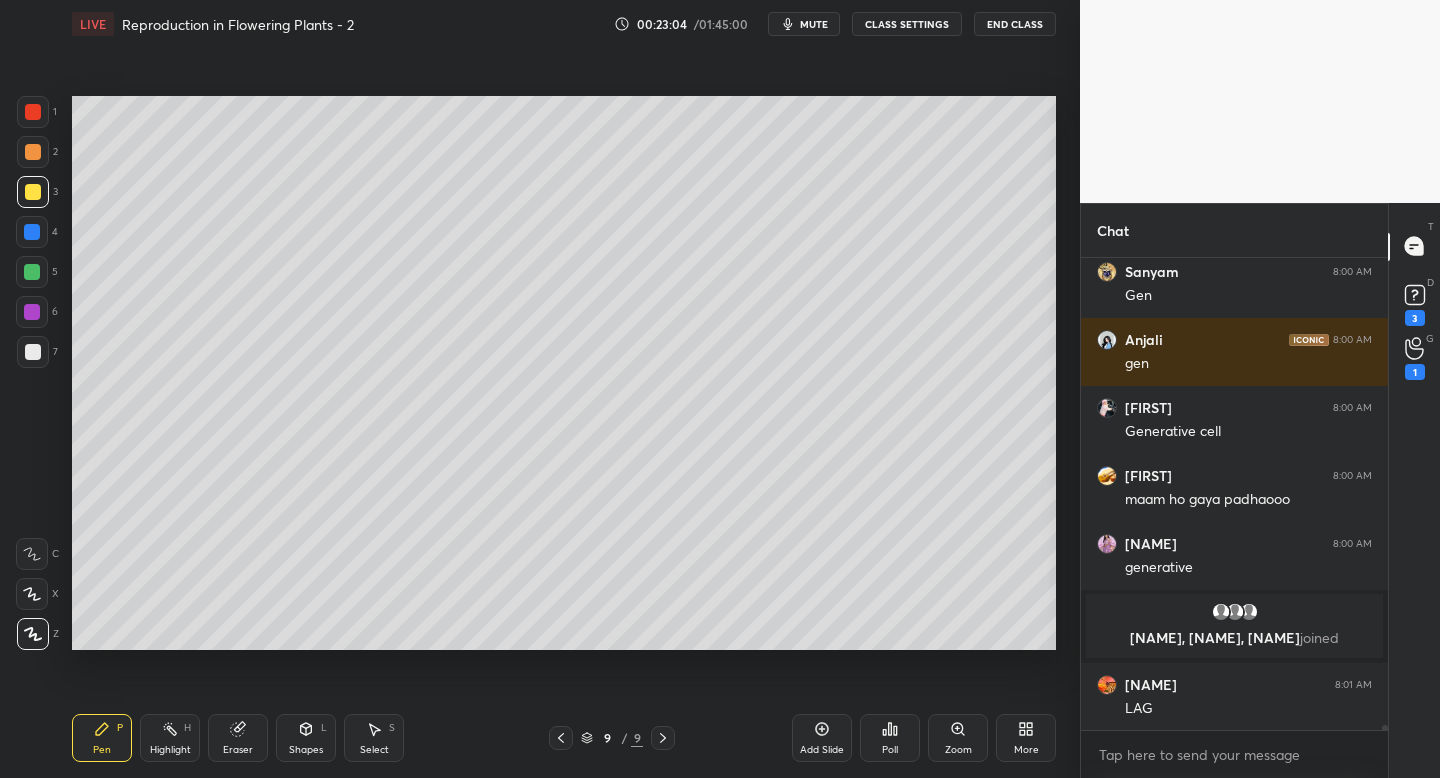 scroll, scrollTop: 45606, scrollLeft: 0, axis: vertical 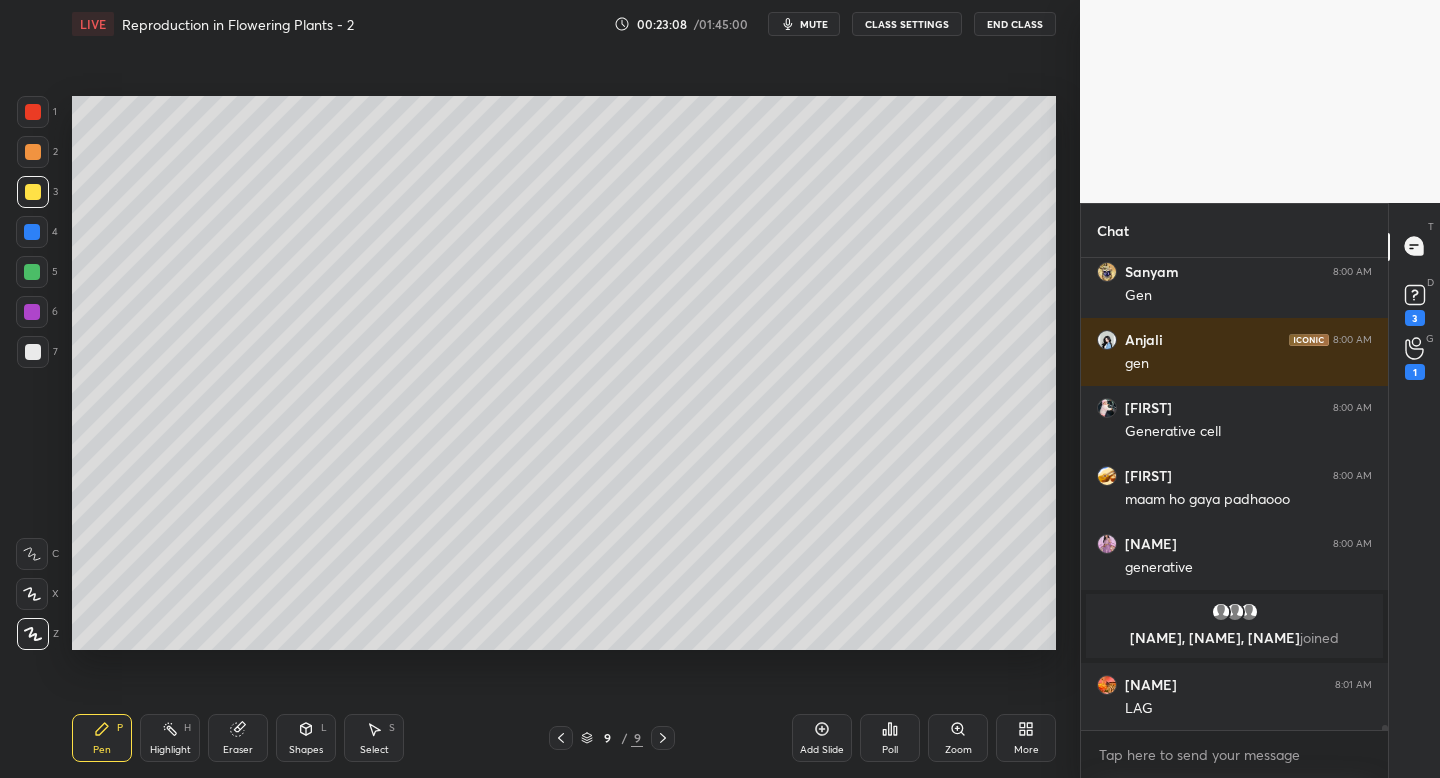 click at bounding box center (33, 112) 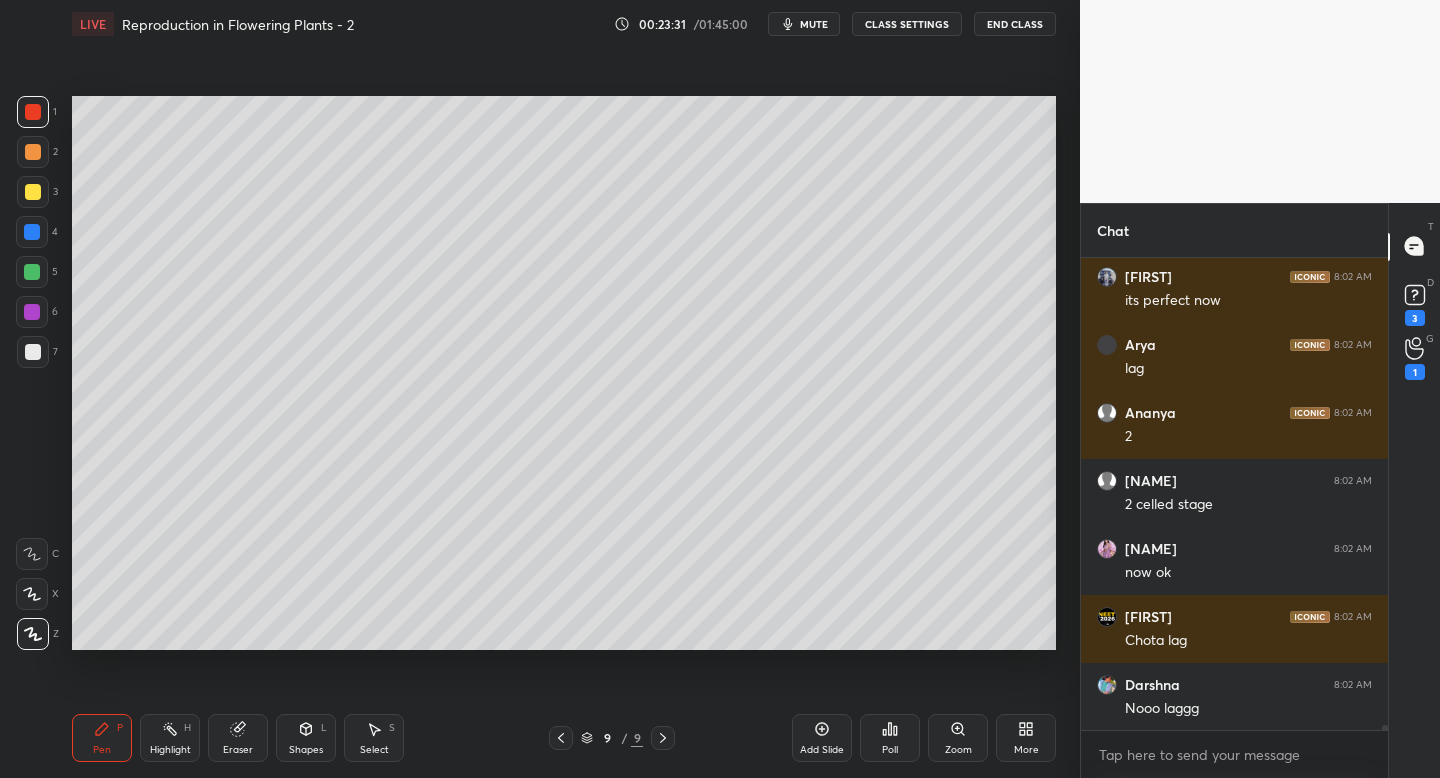 scroll, scrollTop: 46422, scrollLeft: 0, axis: vertical 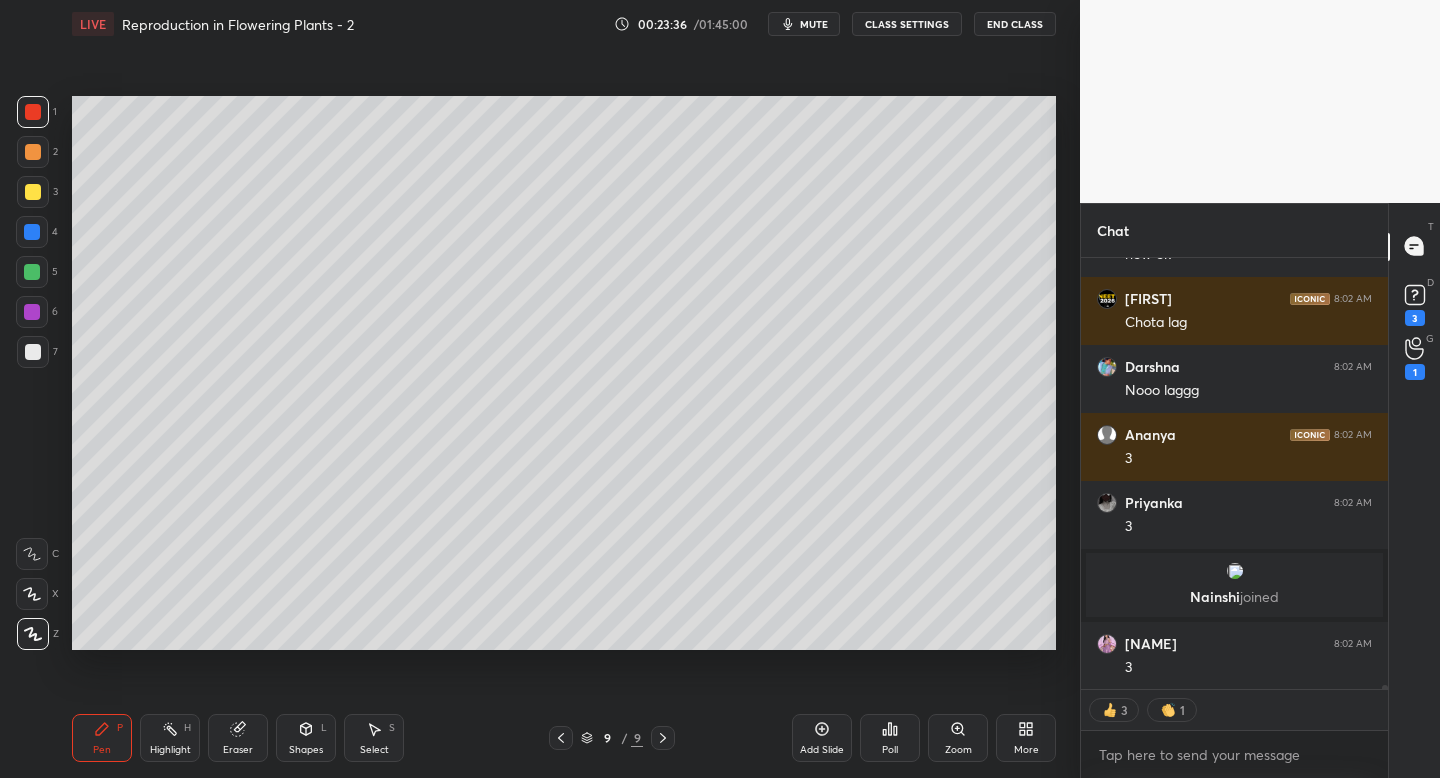 click on "Add Slide" at bounding box center [822, 738] 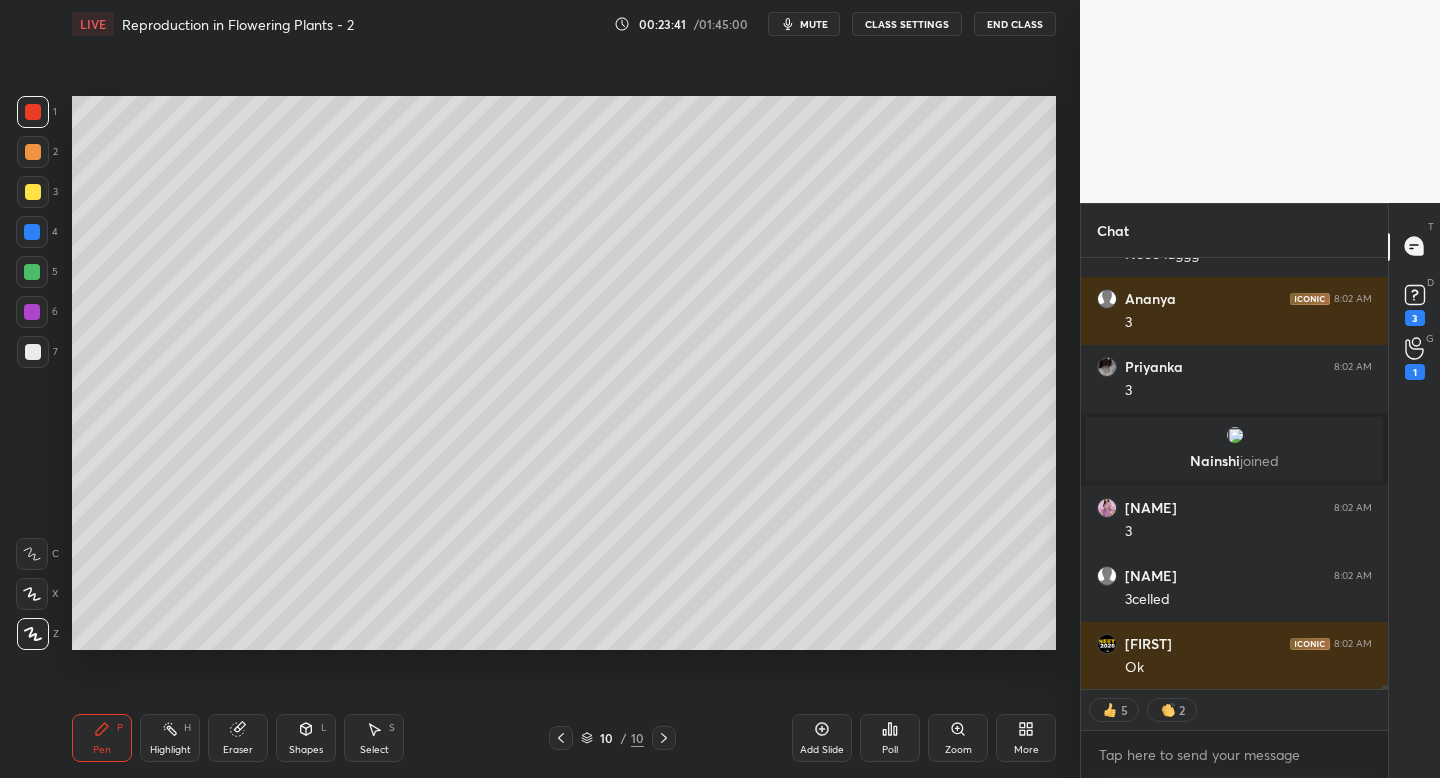 scroll, scrollTop: 46529, scrollLeft: 0, axis: vertical 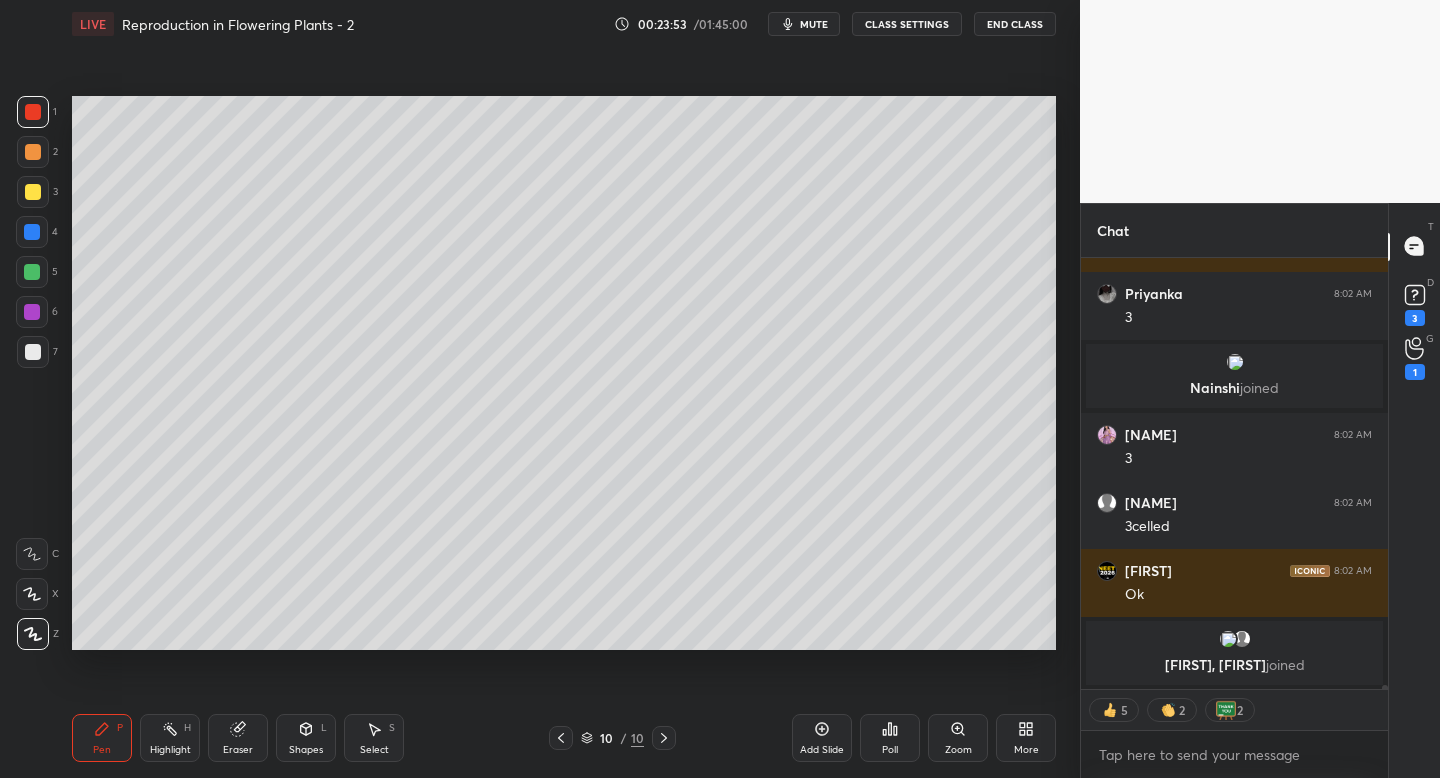 click at bounding box center (33, 192) 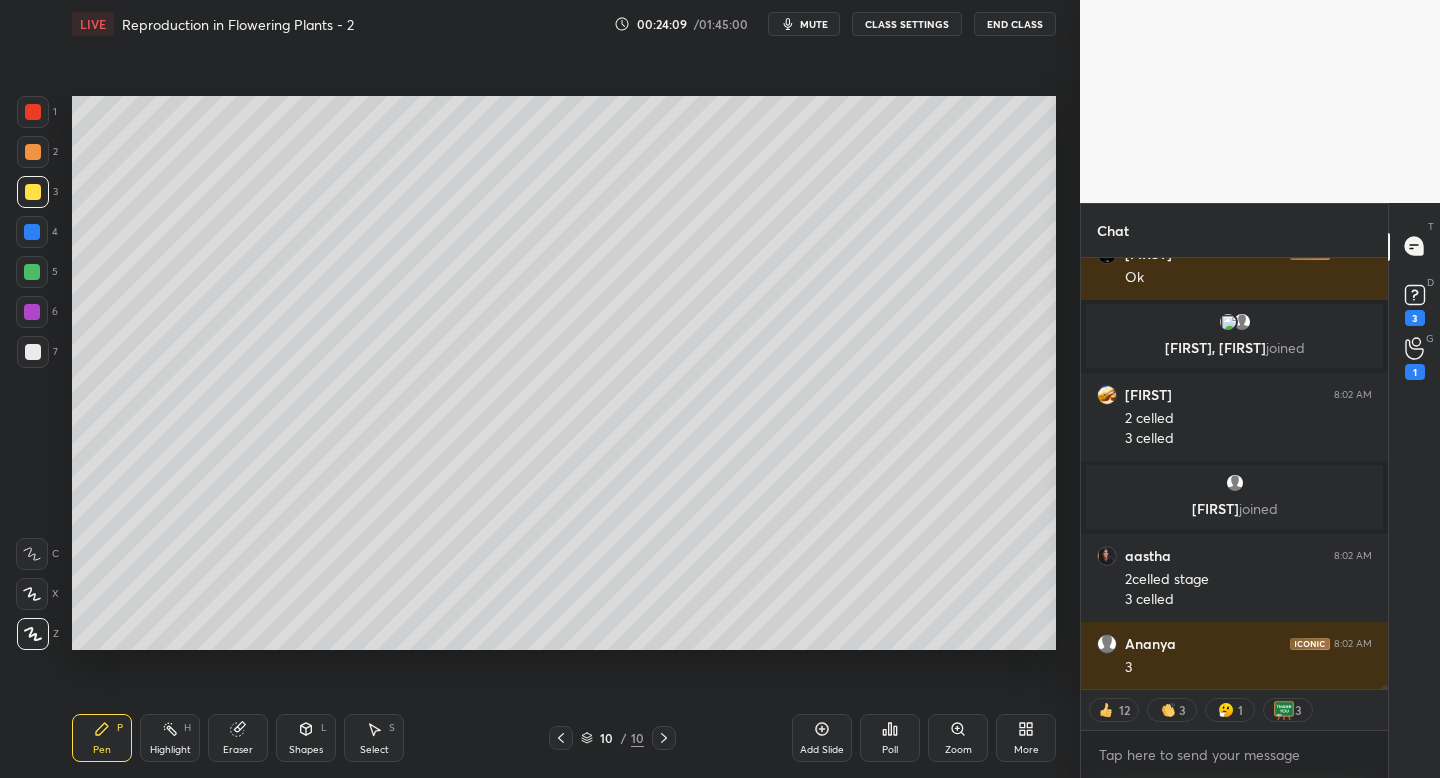 scroll, scrollTop: 46801, scrollLeft: 0, axis: vertical 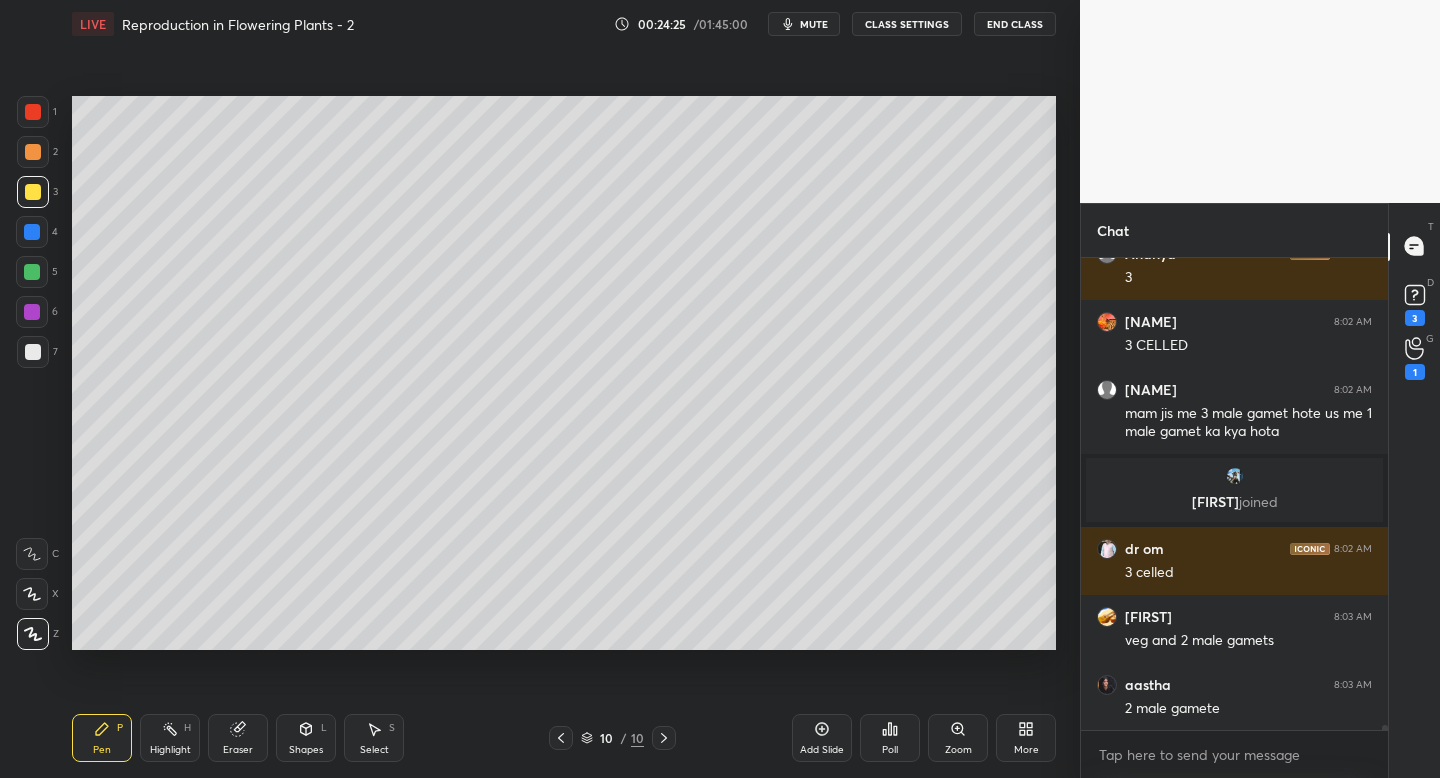 click on "Add Slide" at bounding box center [822, 738] 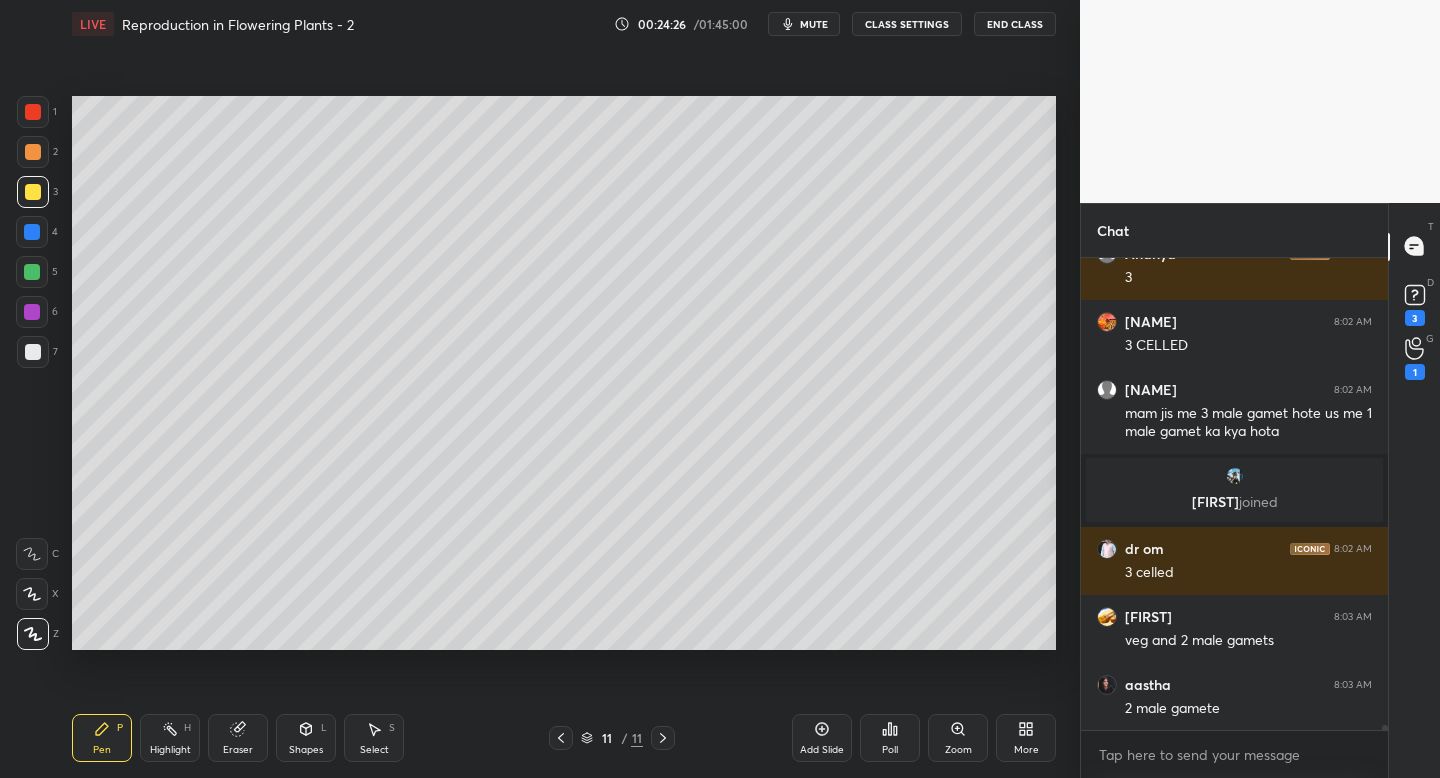 scroll, scrollTop: 47106, scrollLeft: 0, axis: vertical 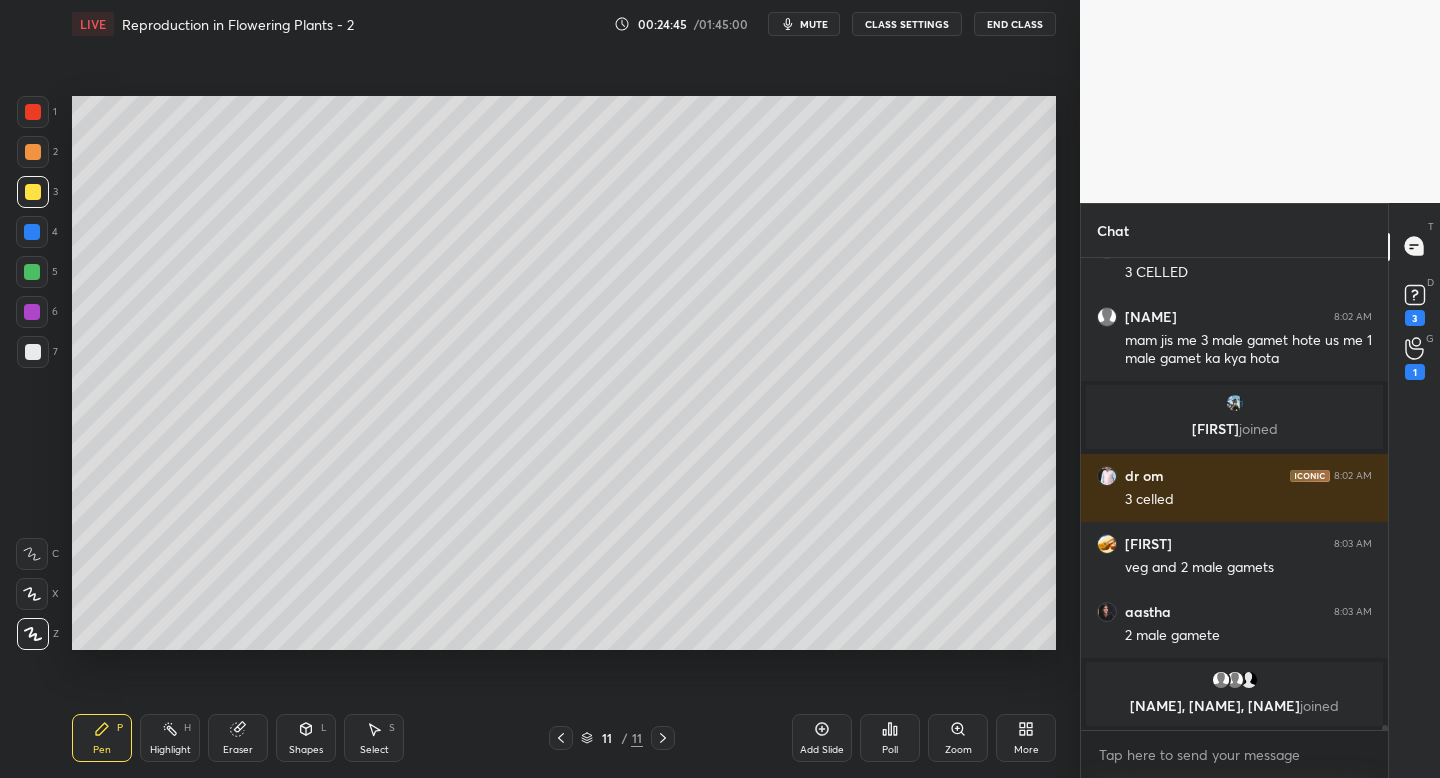 click at bounding box center [33, 112] 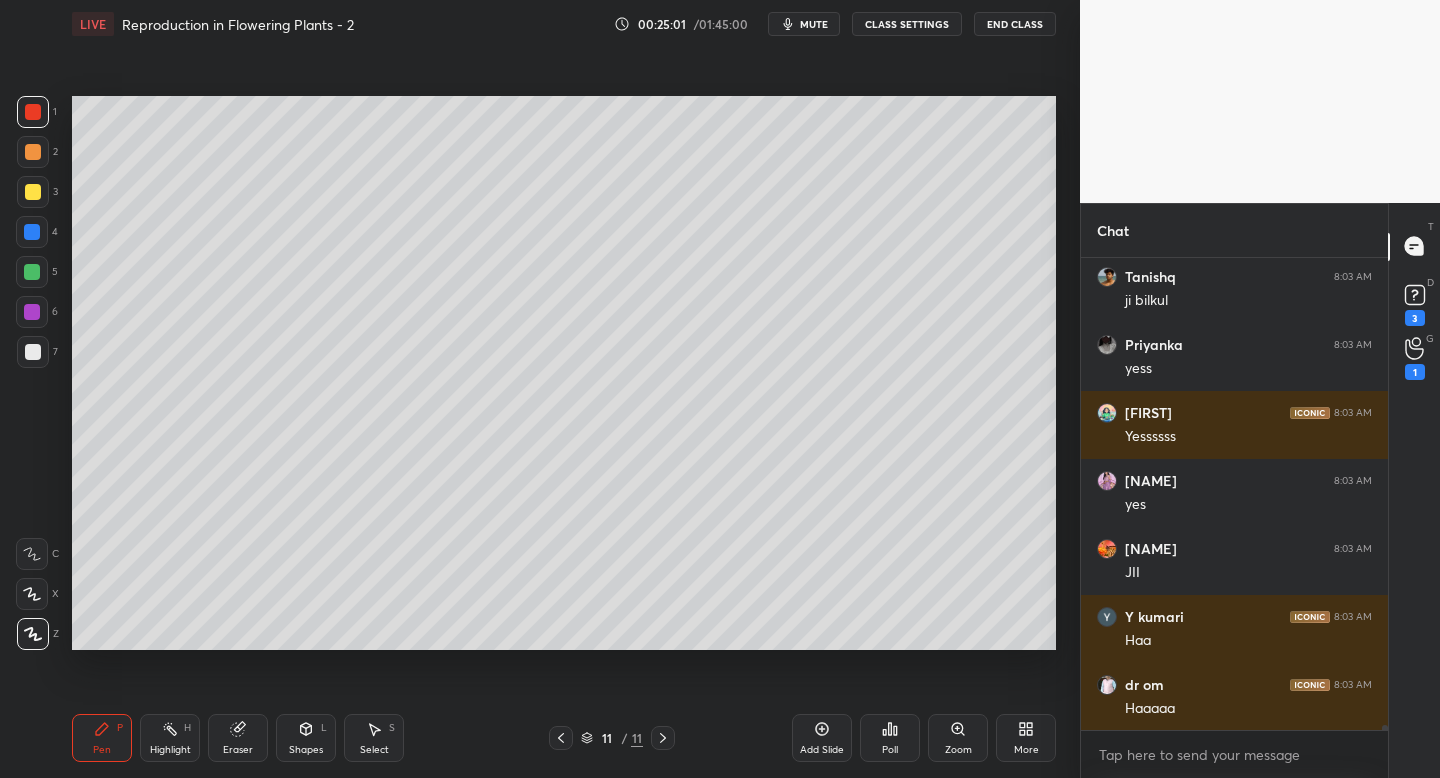 scroll, scrollTop: 48276, scrollLeft: 0, axis: vertical 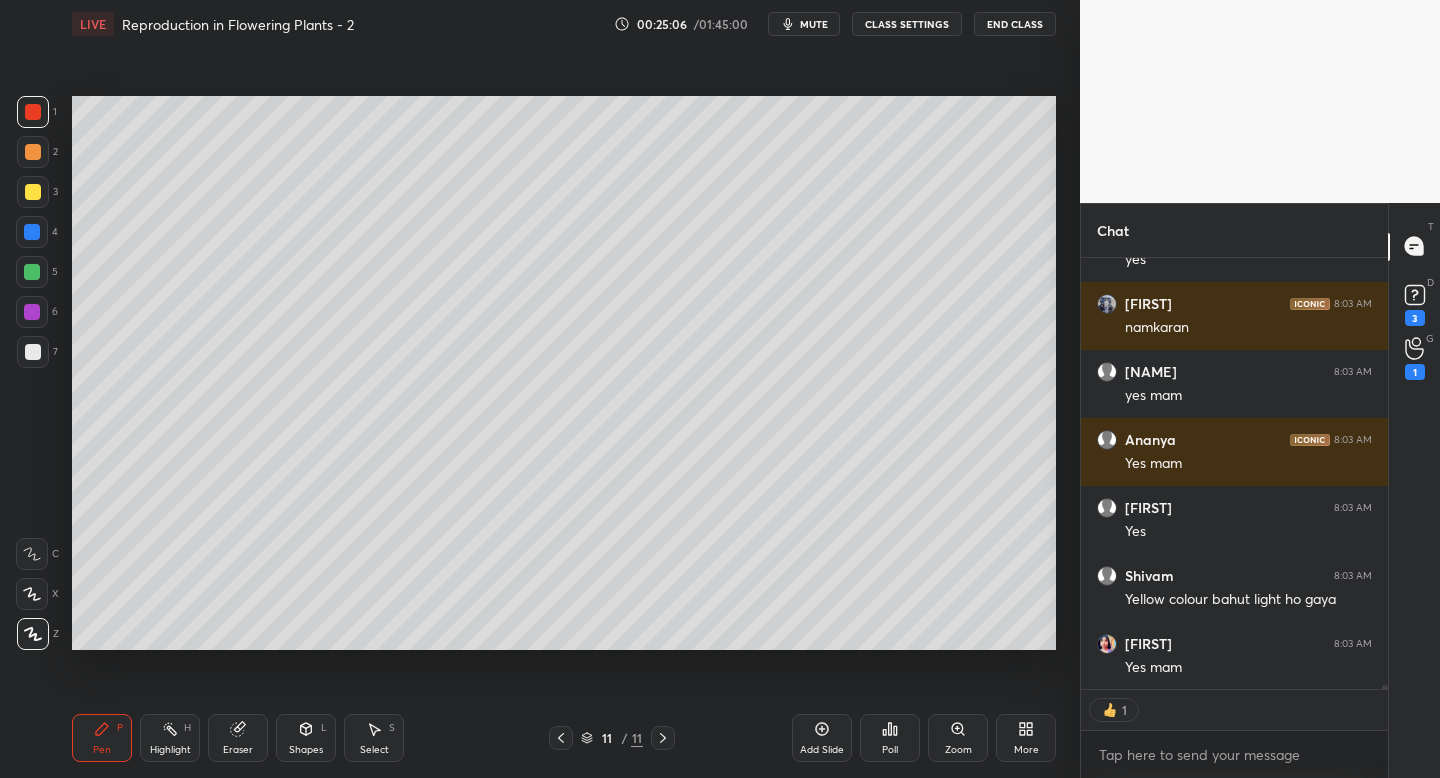 click 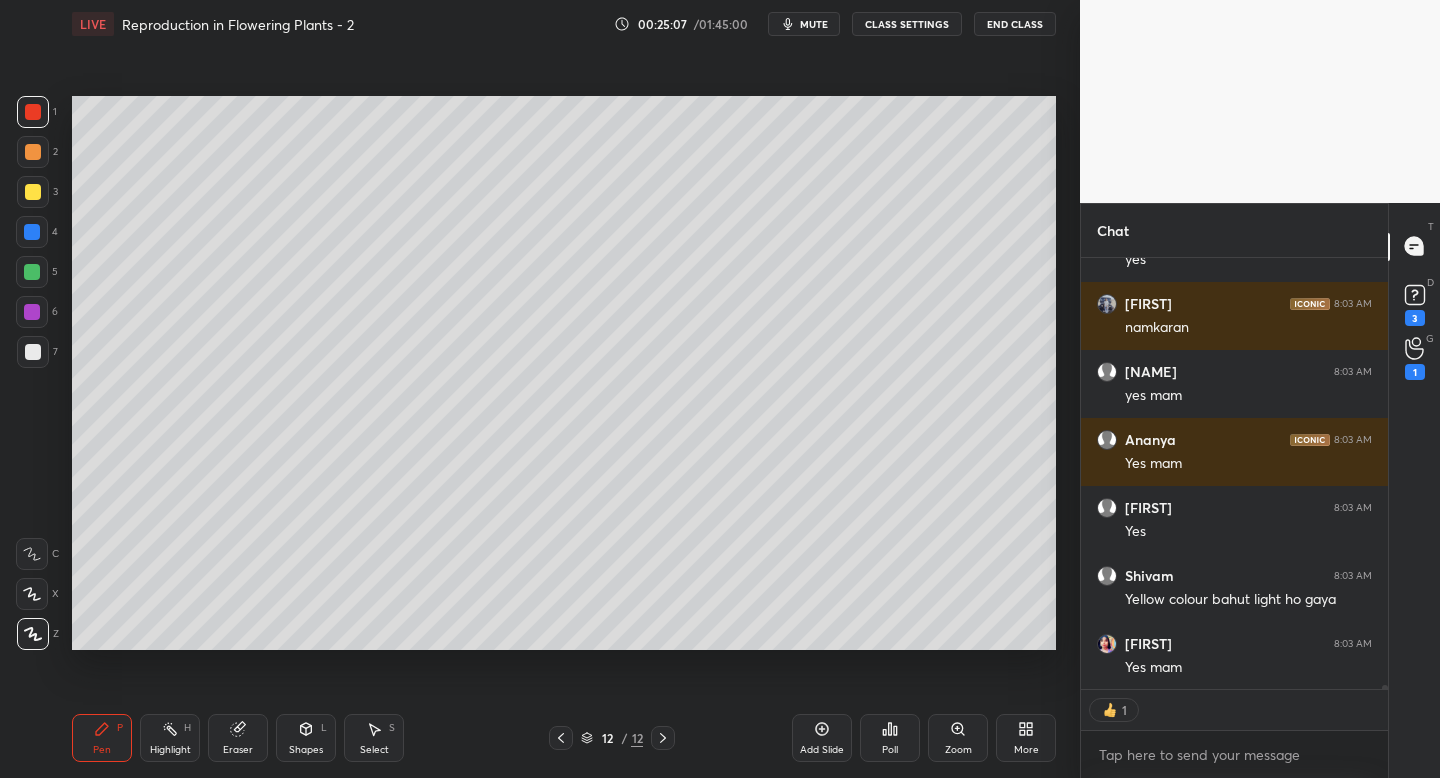 click at bounding box center (32, 272) 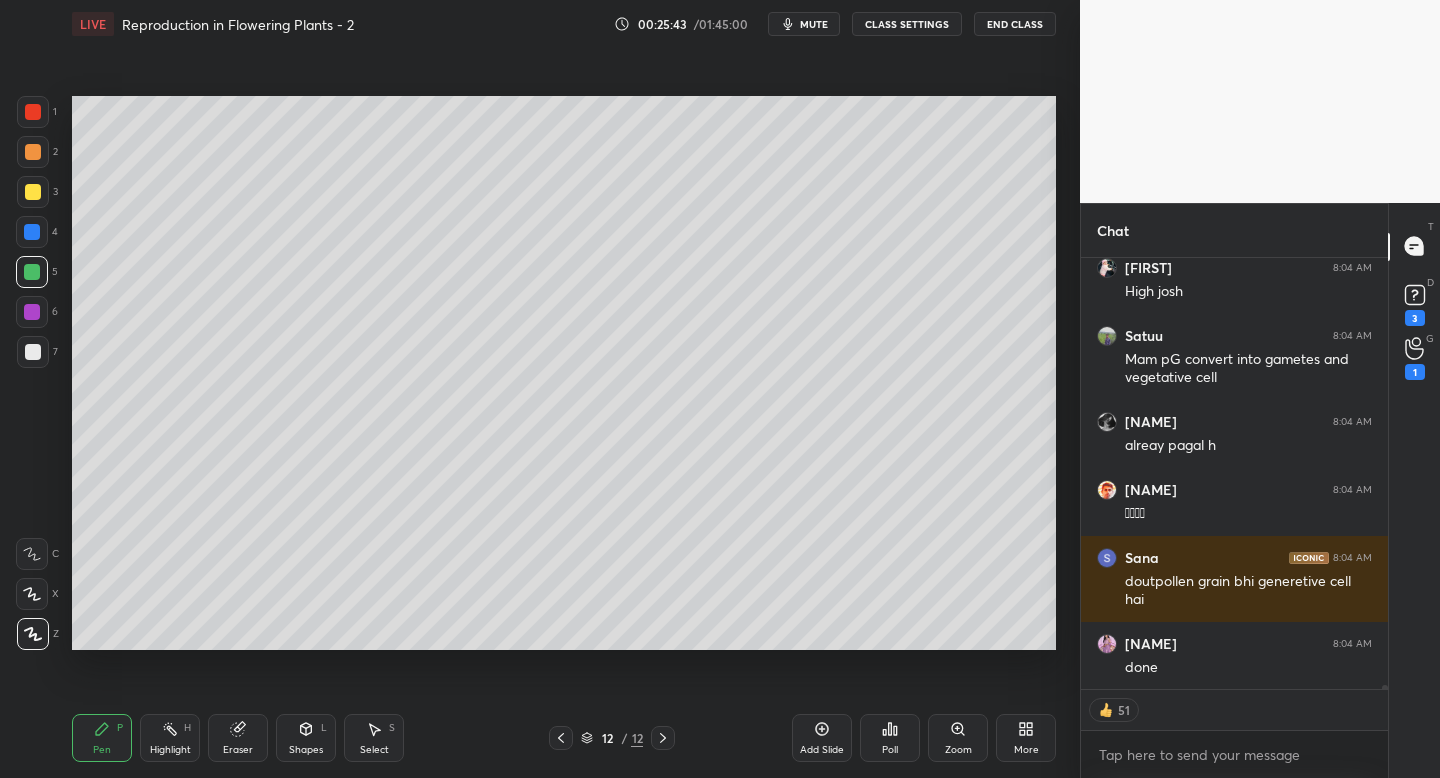 scroll, scrollTop: 50783, scrollLeft: 0, axis: vertical 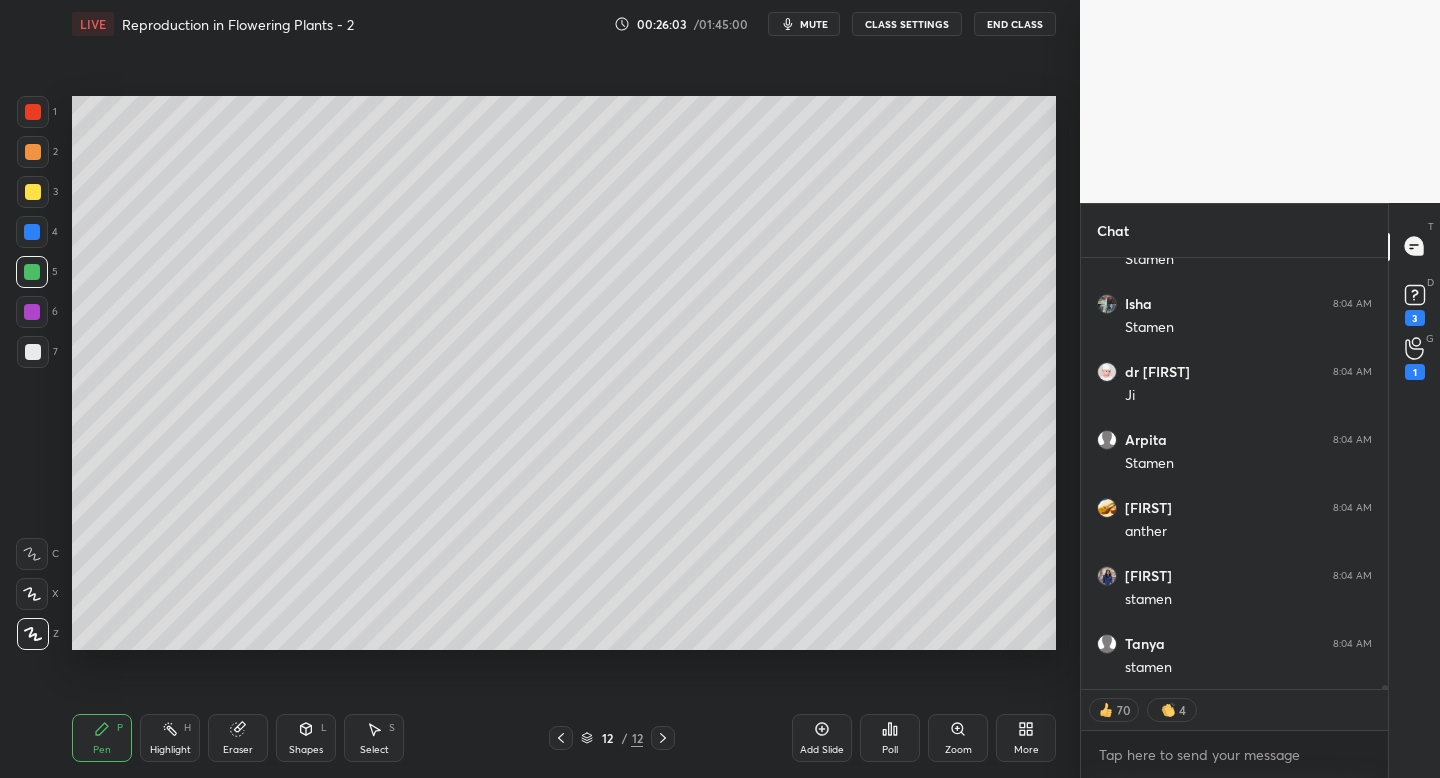 click at bounding box center (33, 352) 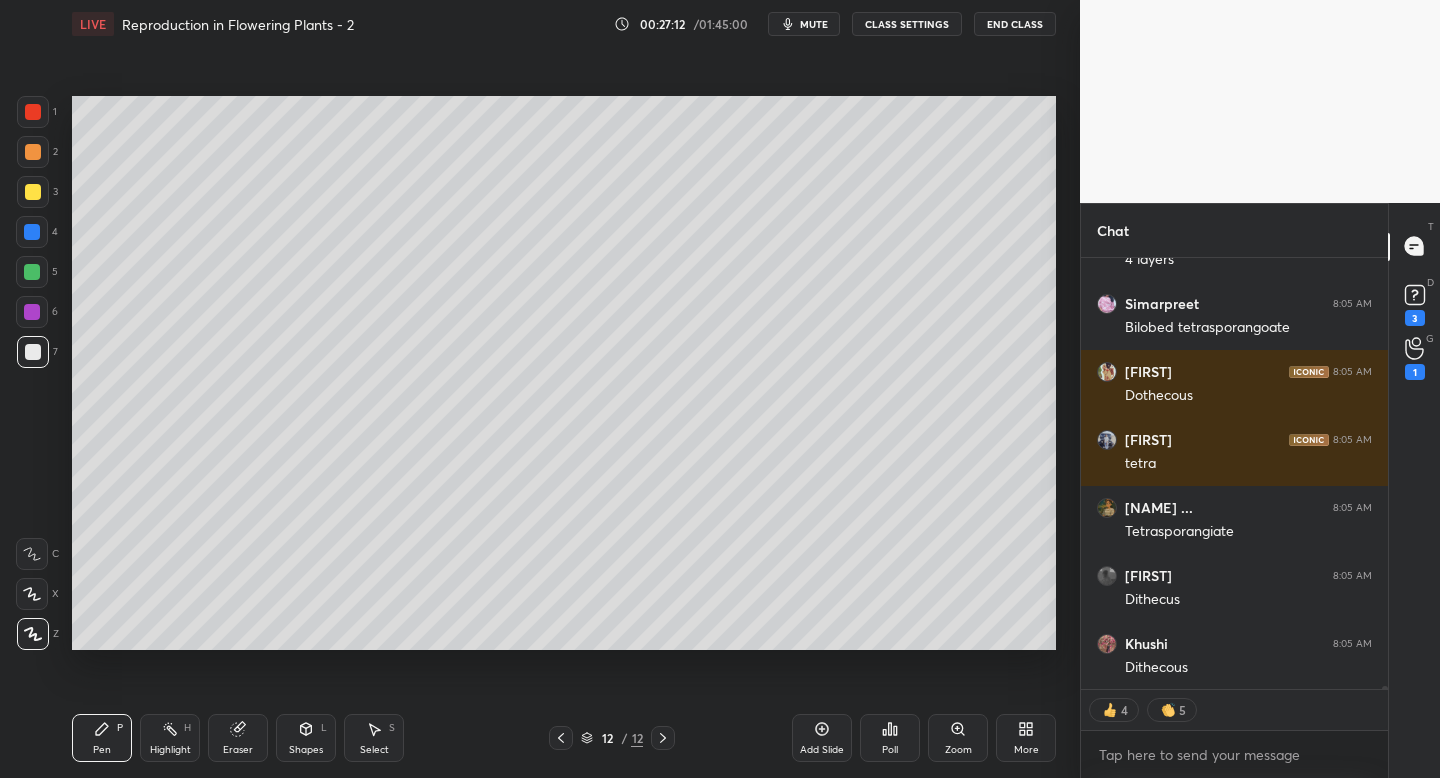 click at bounding box center (33, 112) 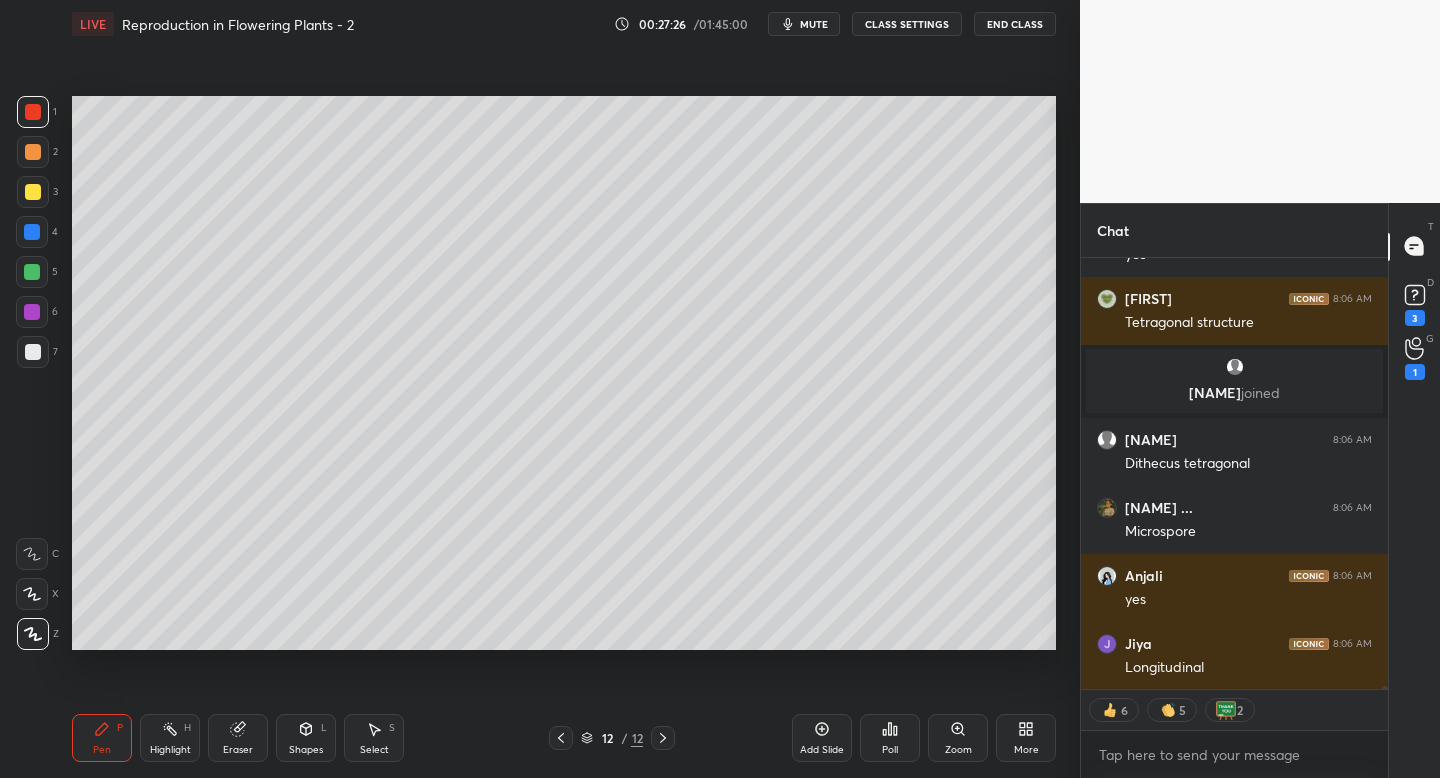 click on "4" at bounding box center (37, 236) 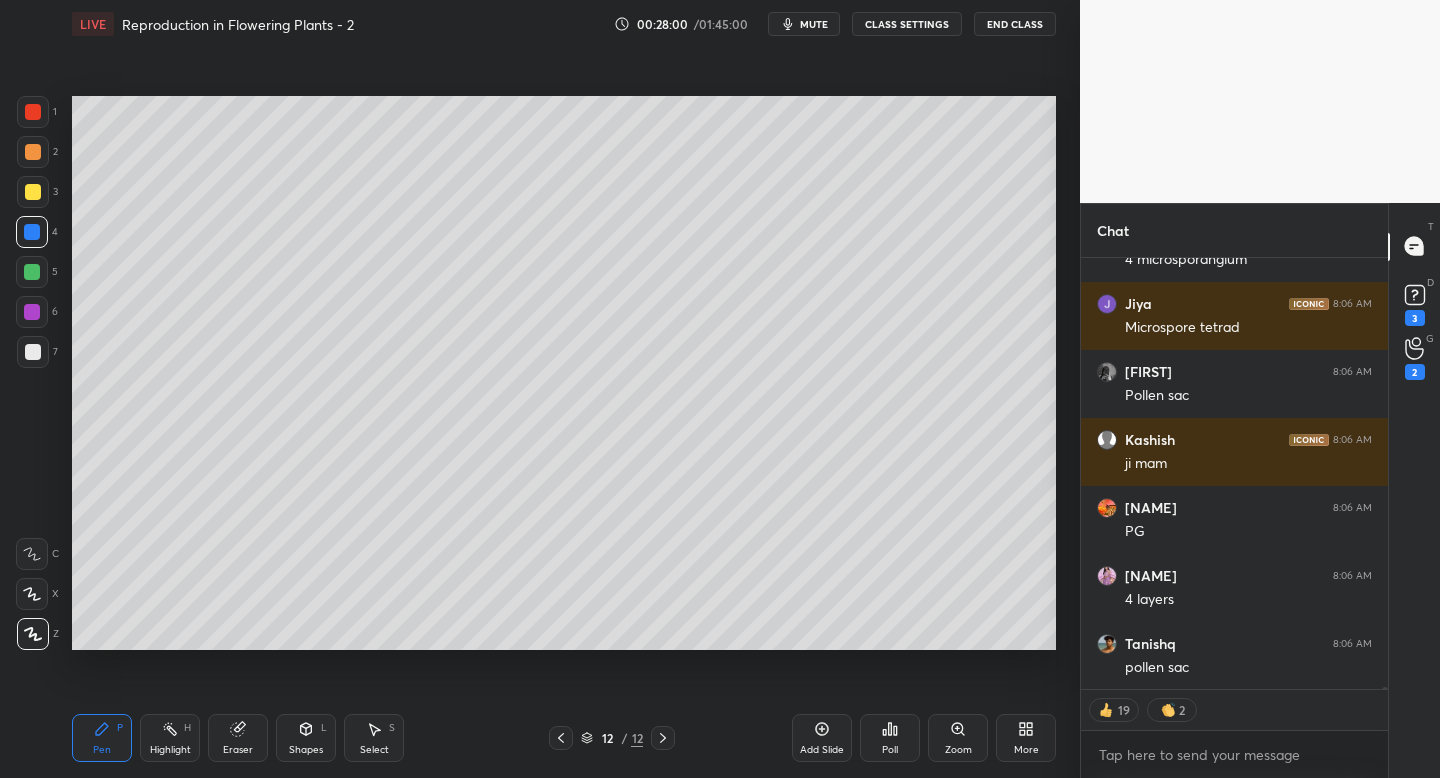 click at bounding box center (33, 192) 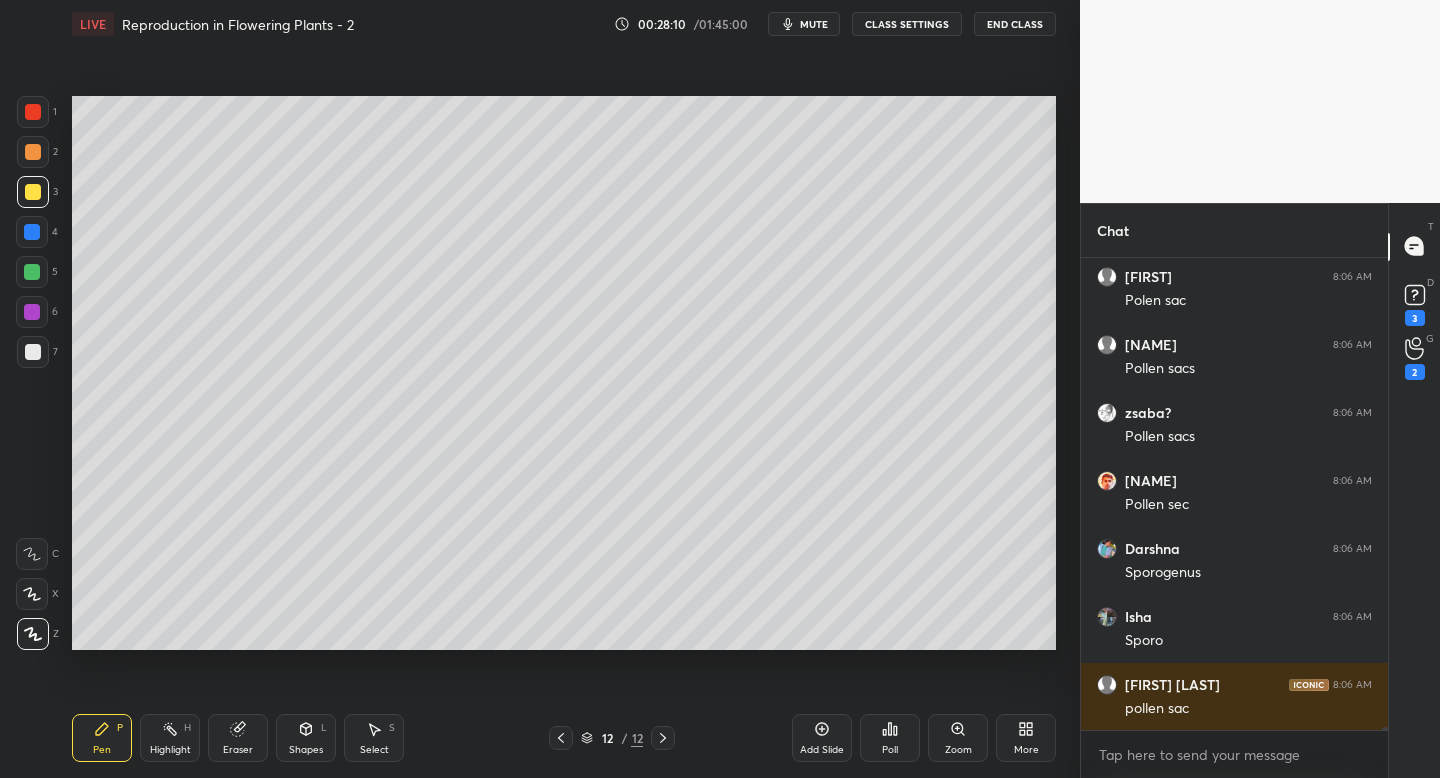 click at bounding box center (33, 352) 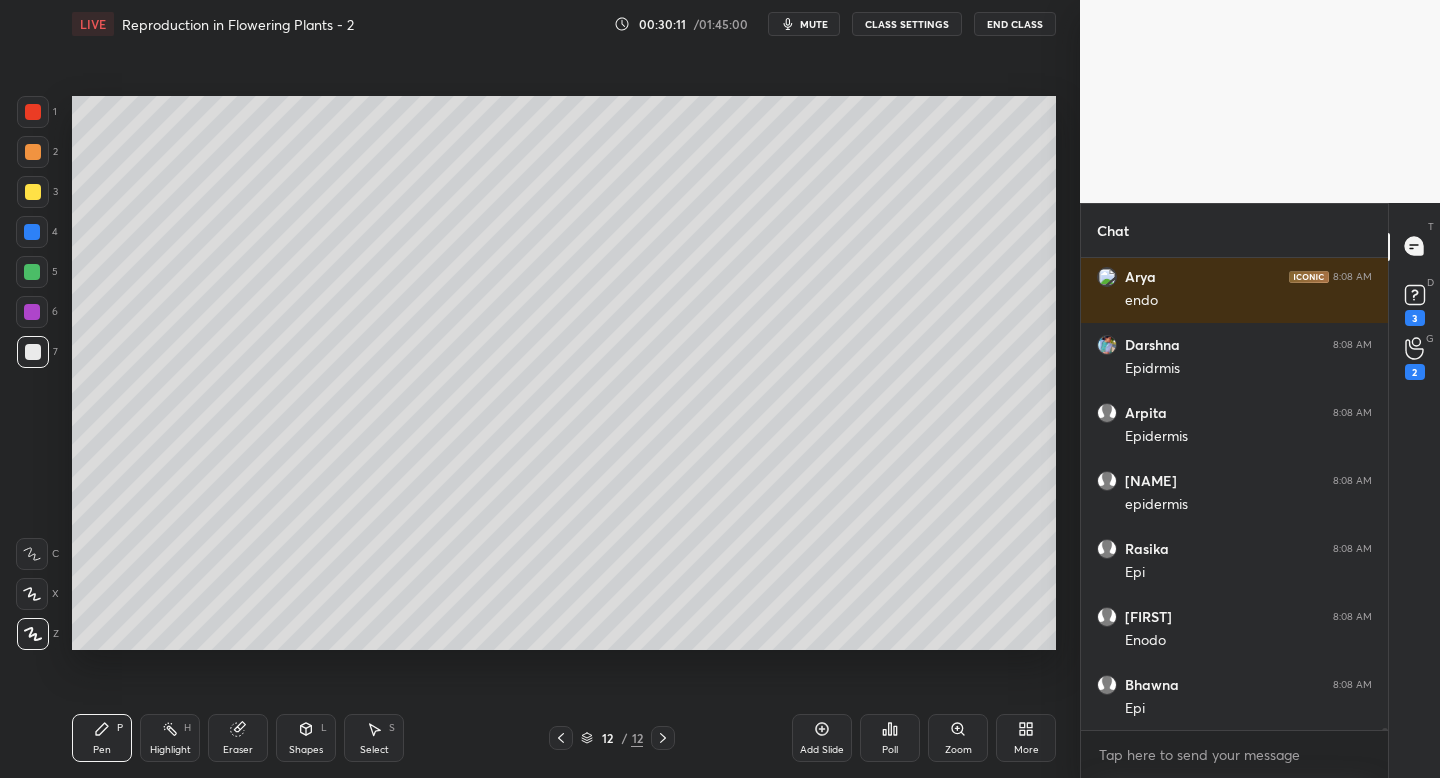click on "Setting up your live class Poll for   secs No correct answer Start poll" at bounding box center [564, 373] 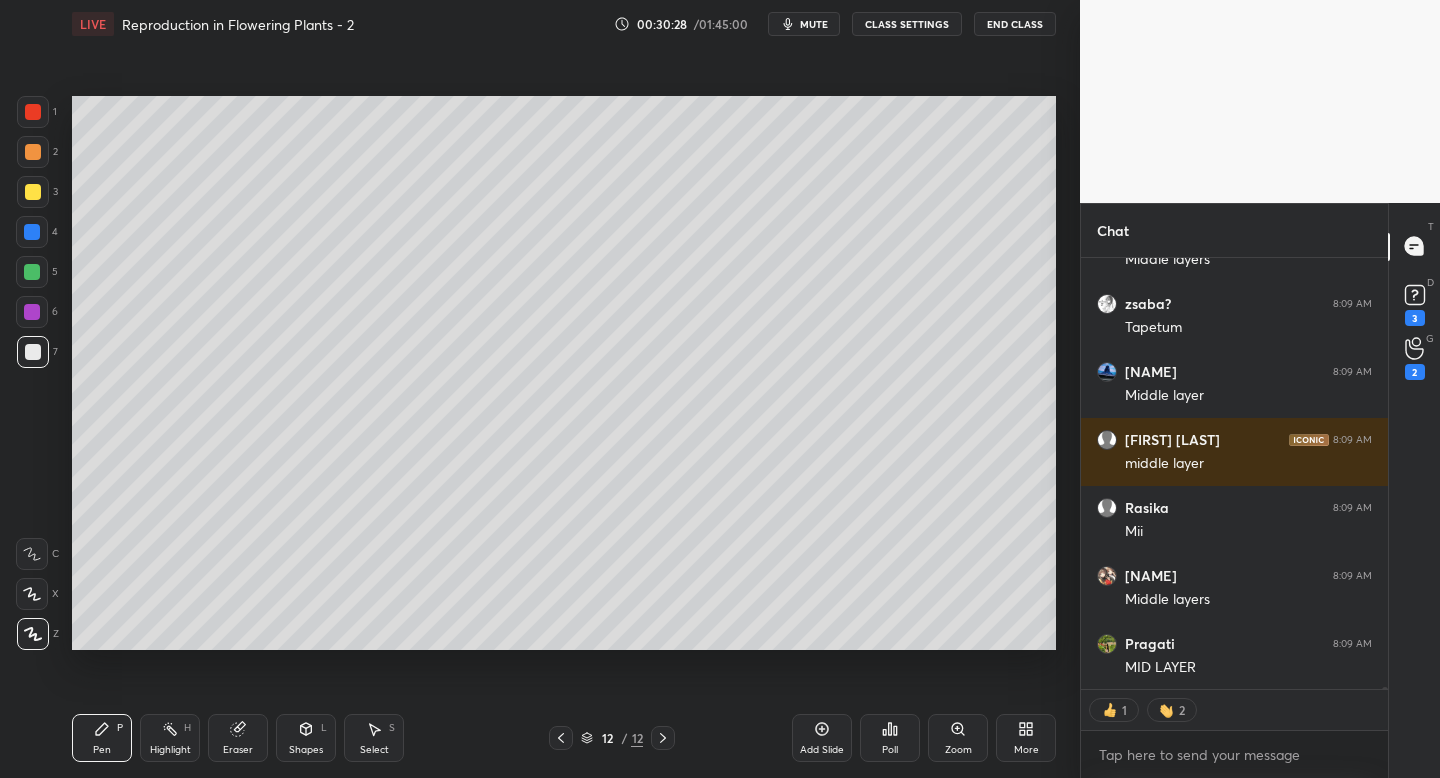 click at bounding box center [33, 192] 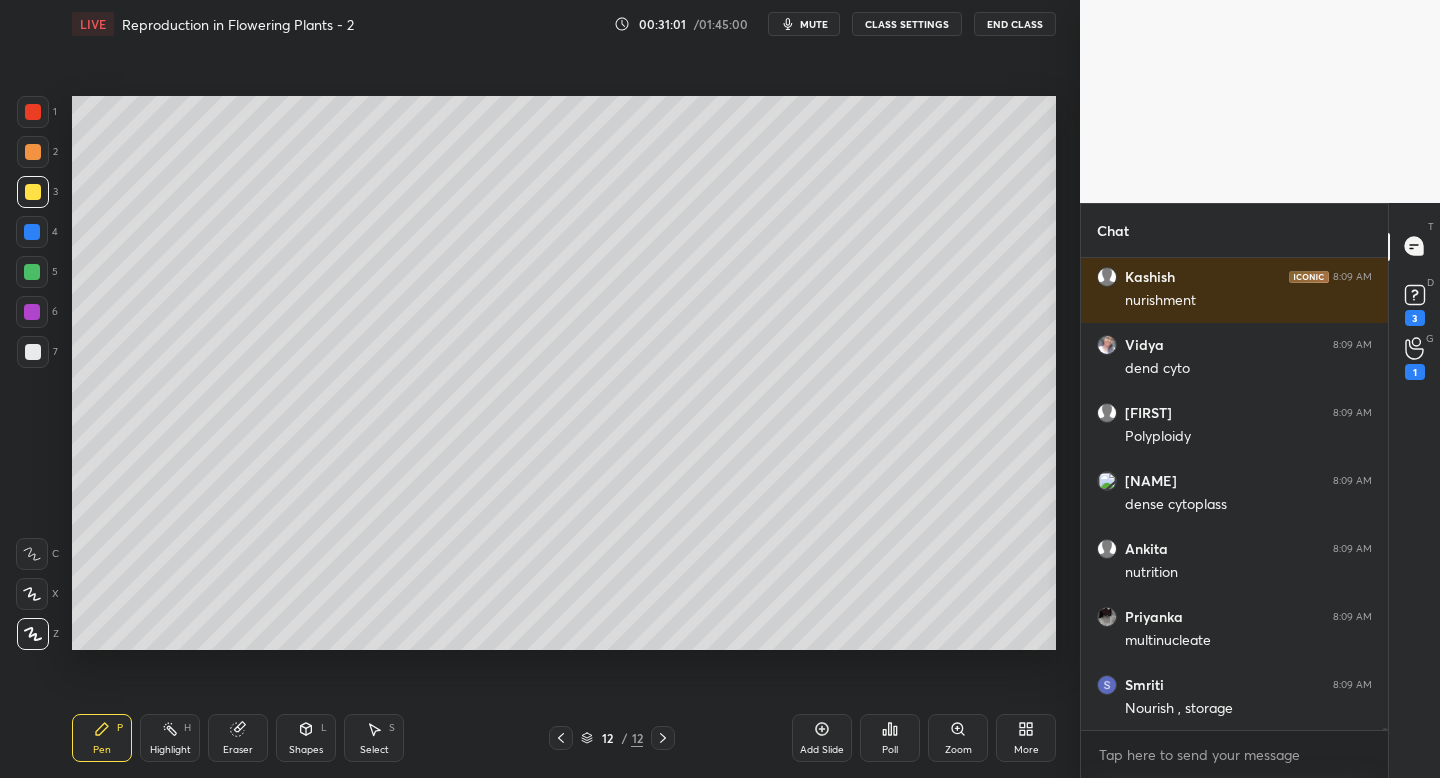 drag, startPoint x: 1056, startPoint y: 332, endPoint x: 1061, endPoint y: 342, distance: 11.18034 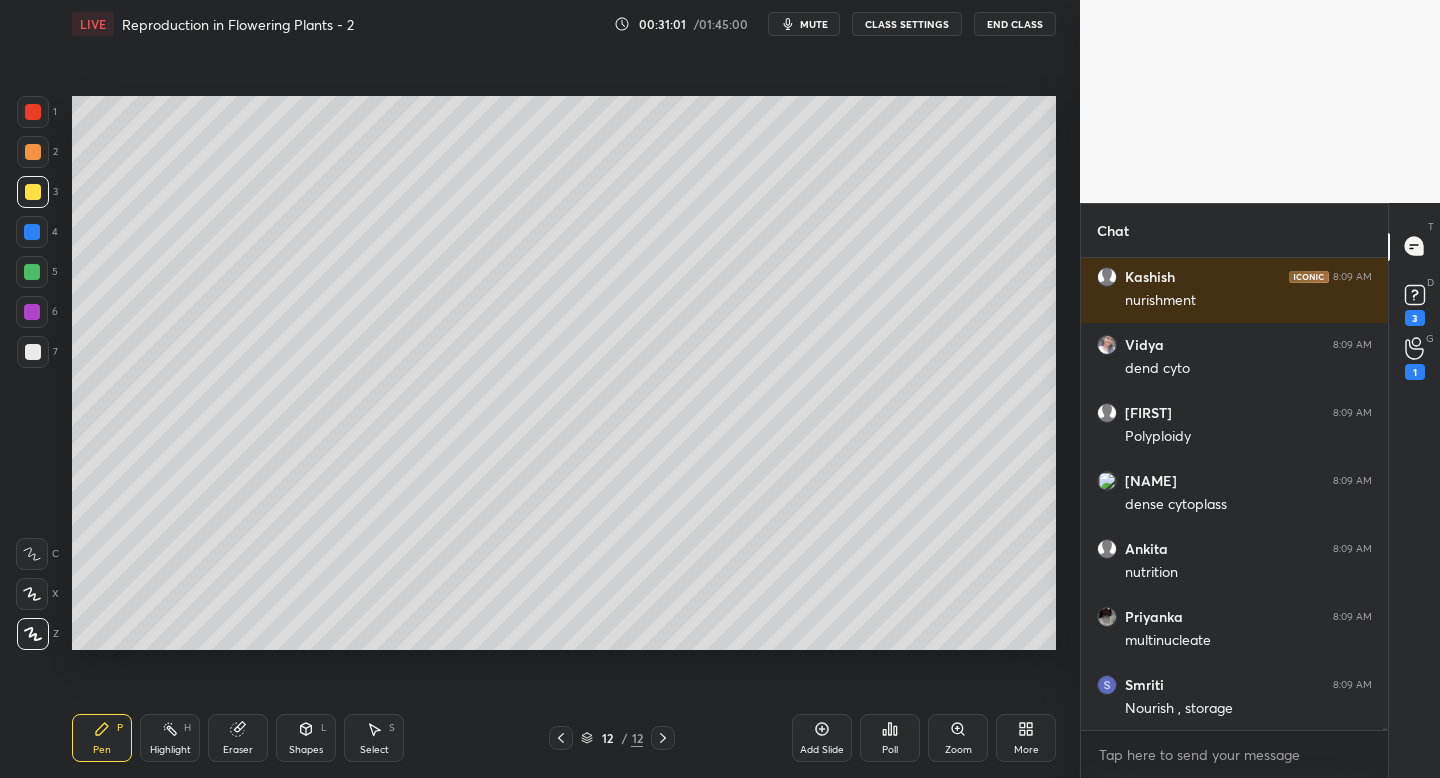 click on "Setting up your live class Poll for   secs No correct answer Start poll" at bounding box center (564, 373) 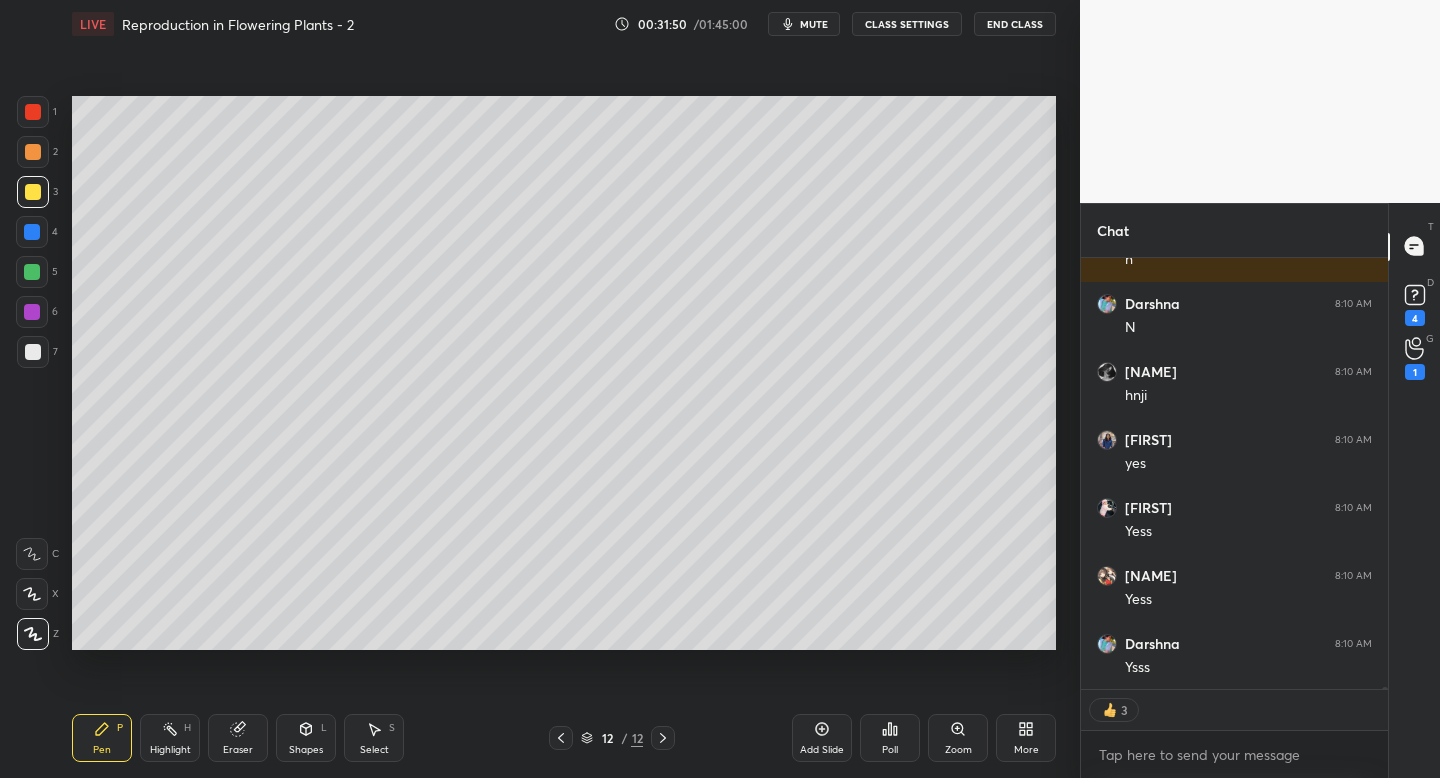 click at bounding box center [33, 352] 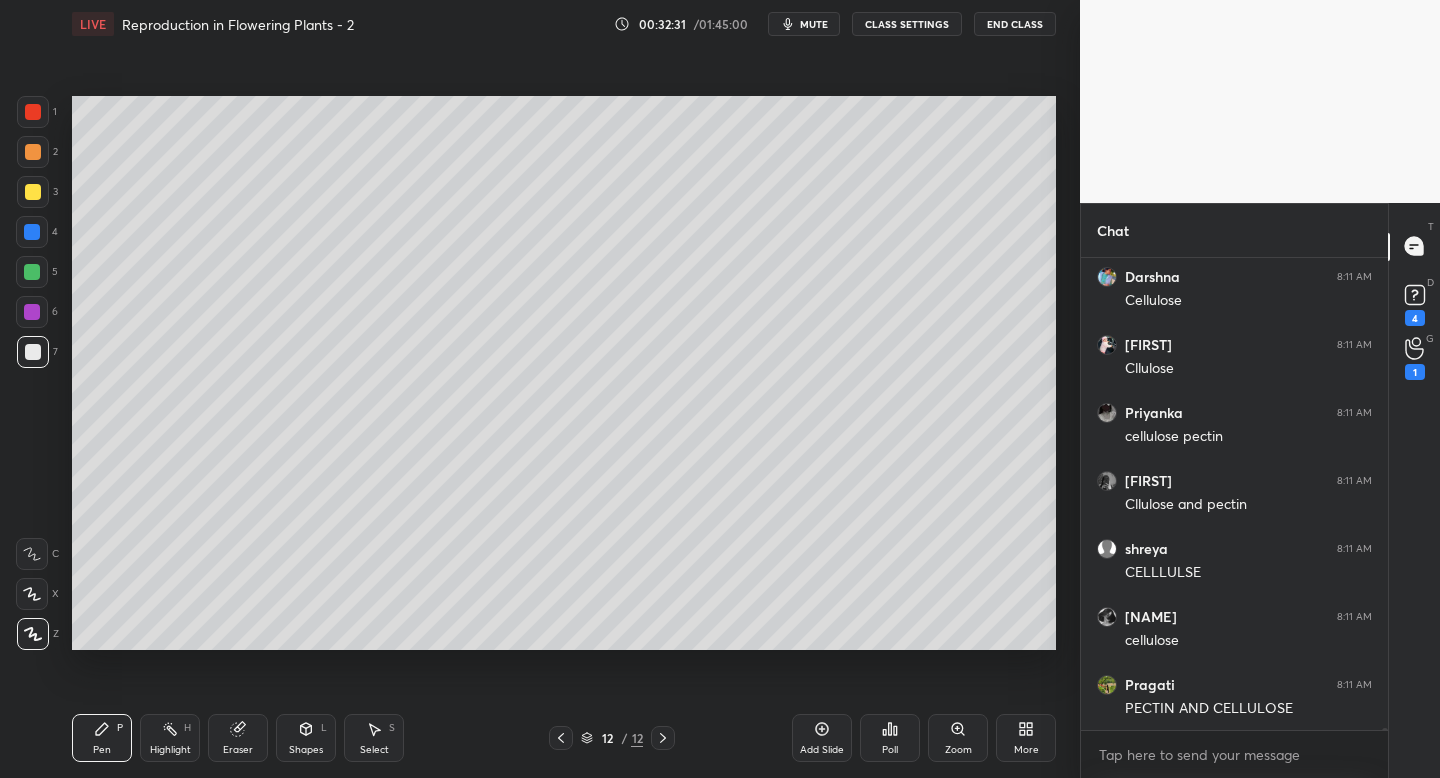 click at bounding box center [33, 112] 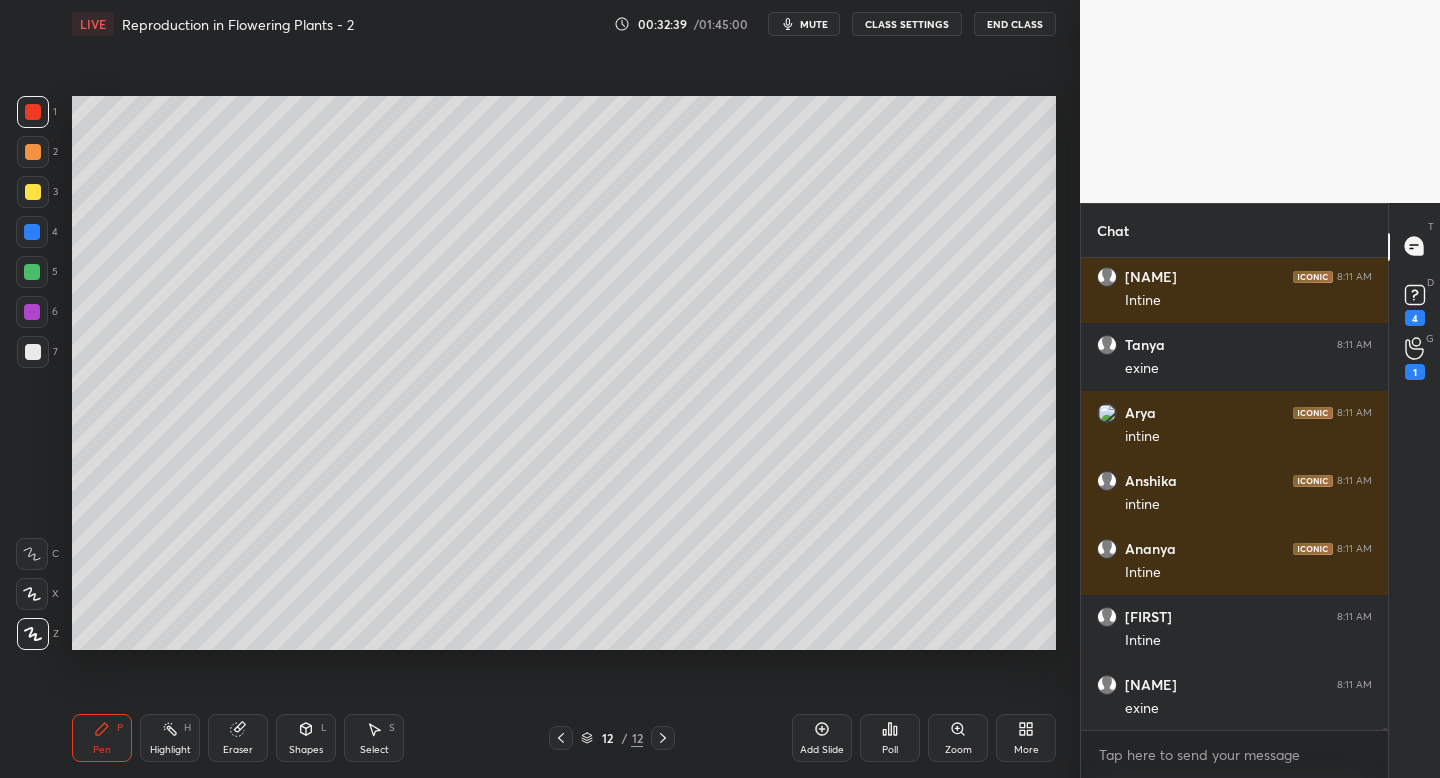 click on "4" at bounding box center (37, 236) 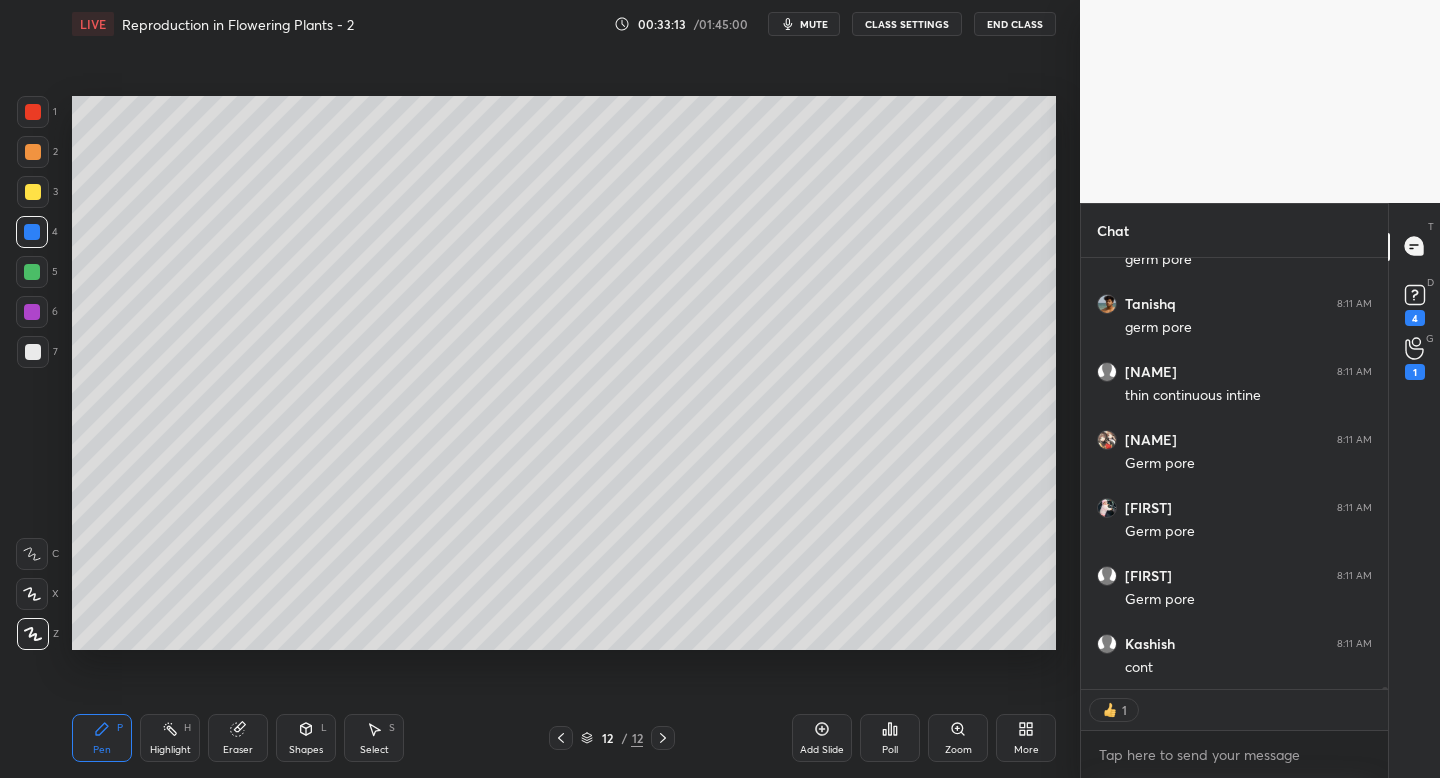 click 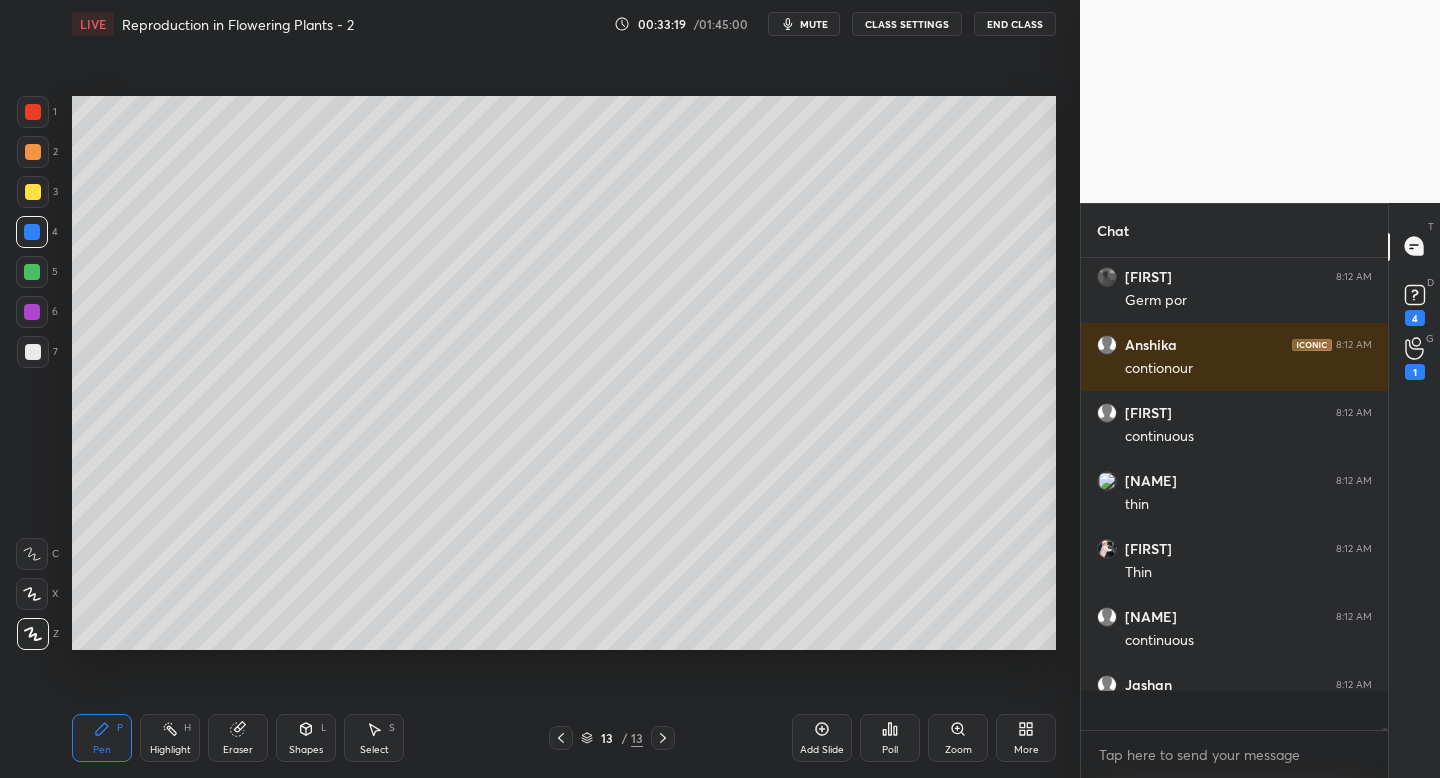 click at bounding box center [33, 192] 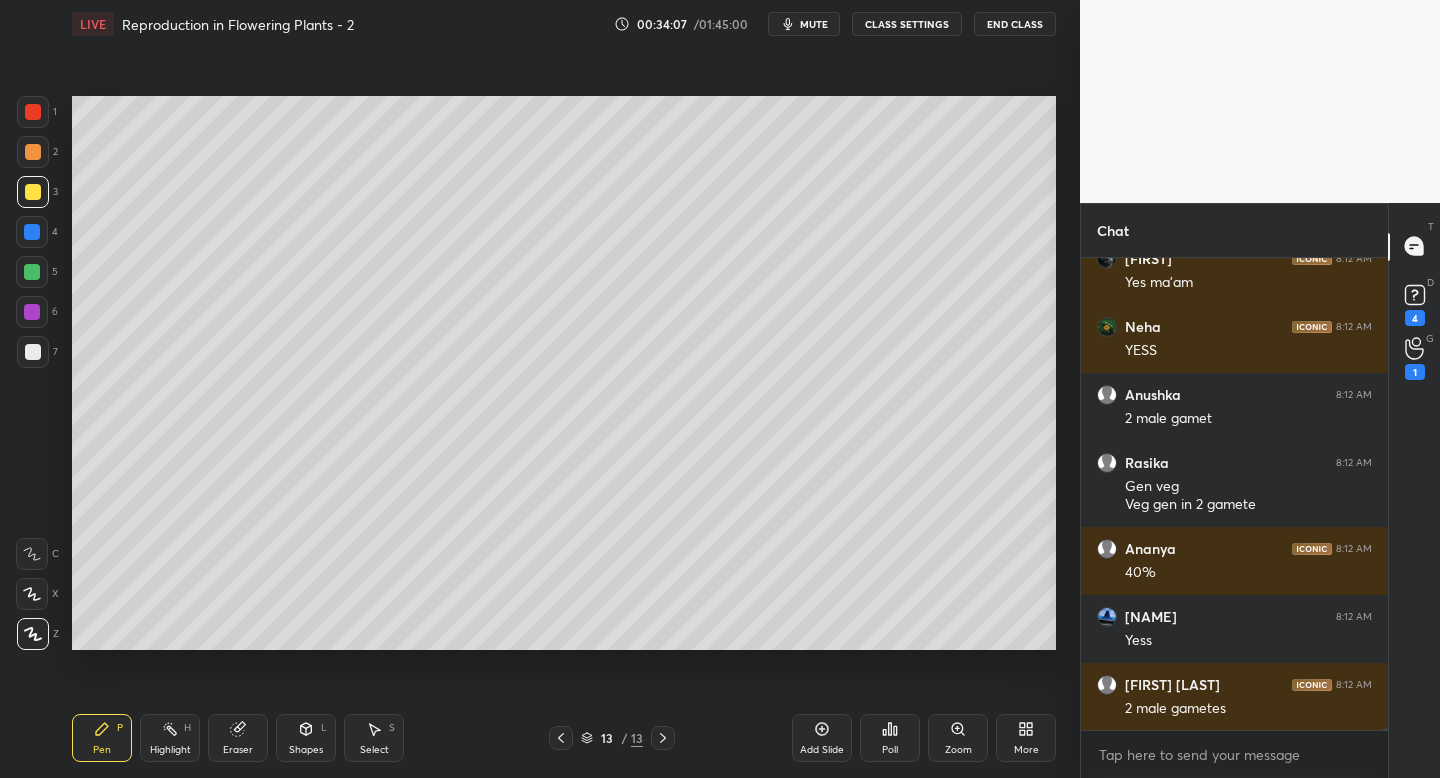 click 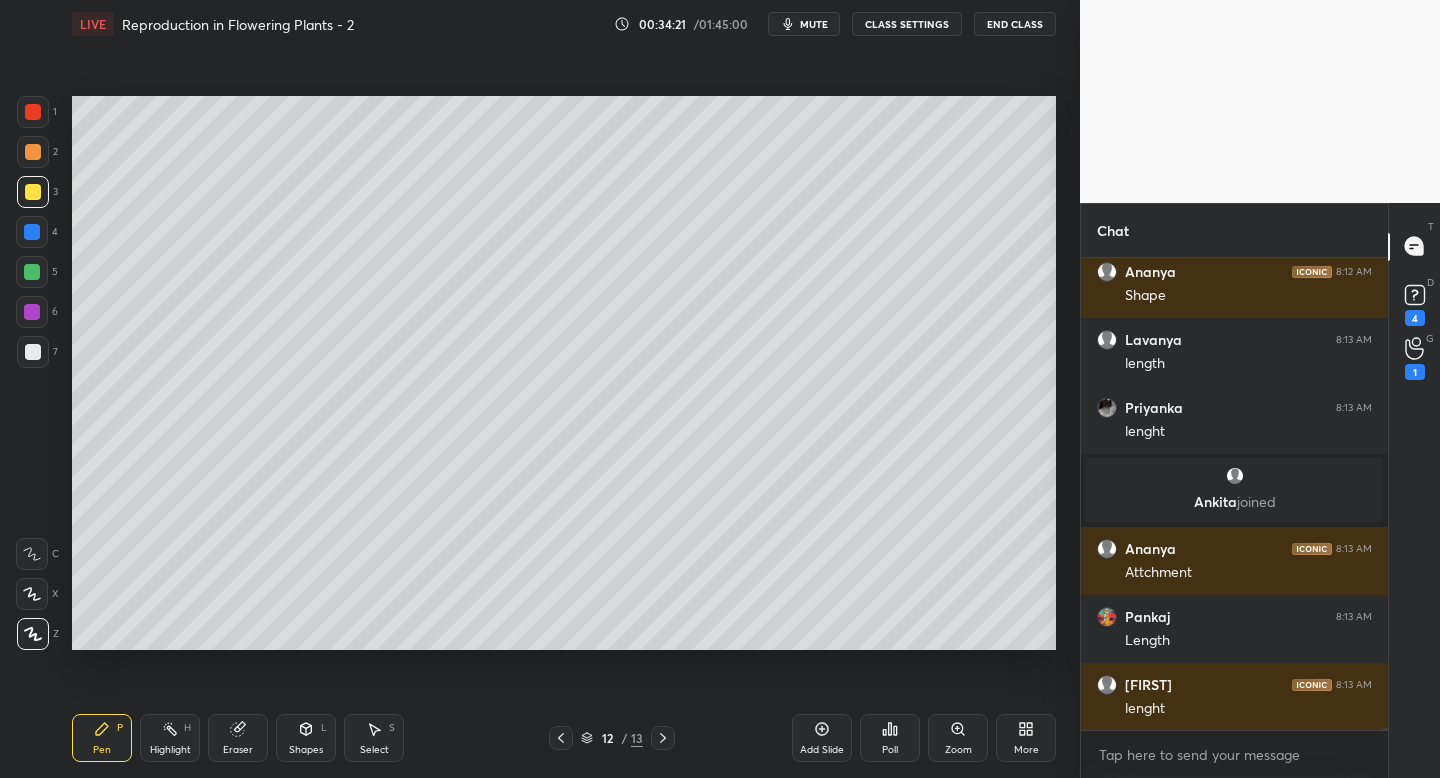 click on "Setting up your live class Poll for   secs No correct answer Start poll" at bounding box center (564, 373) 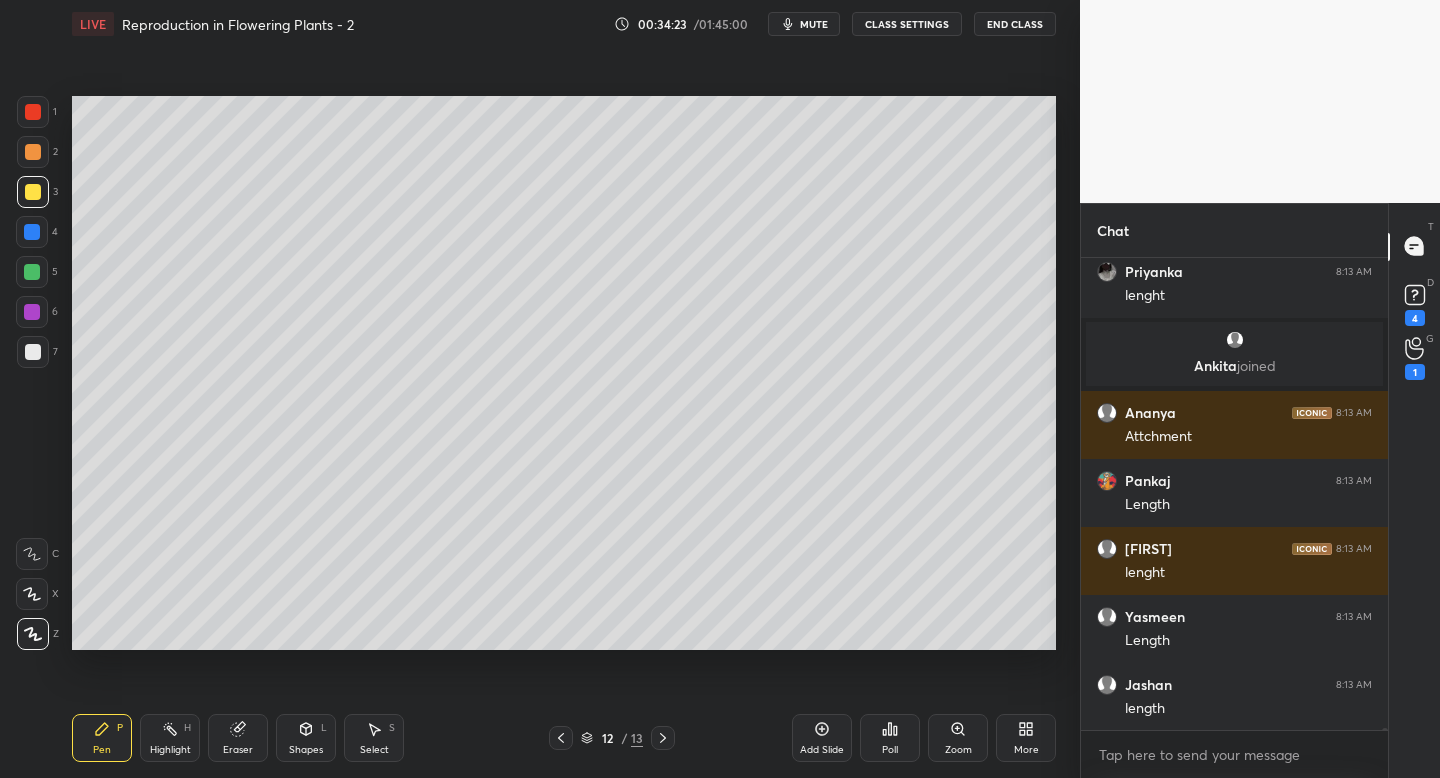 click on "Setting up your live class Poll for   secs No correct answer Start poll" at bounding box center [564, 373] 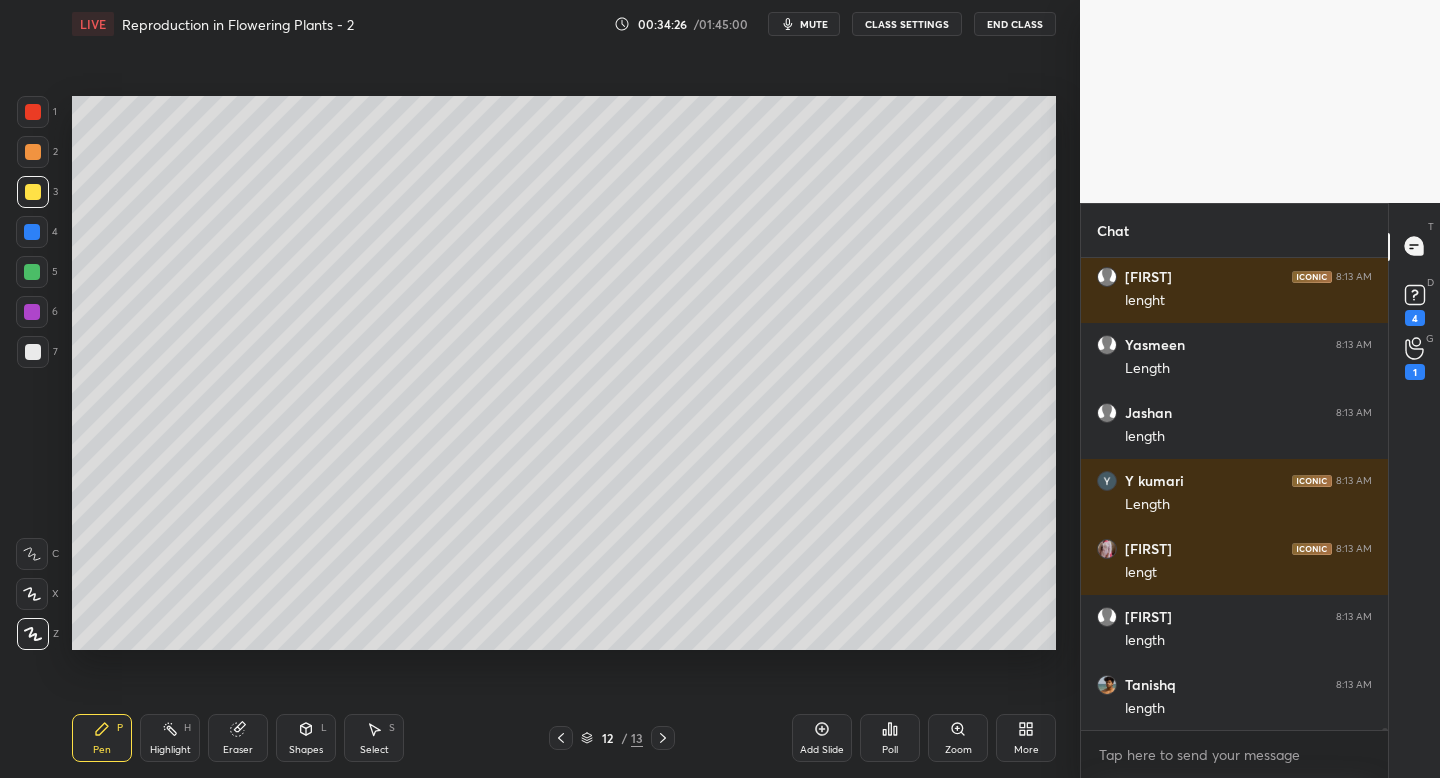 click on "Setting up your live class Poll for   secs No correct answer Start poll" at bounding box center (564, 373) 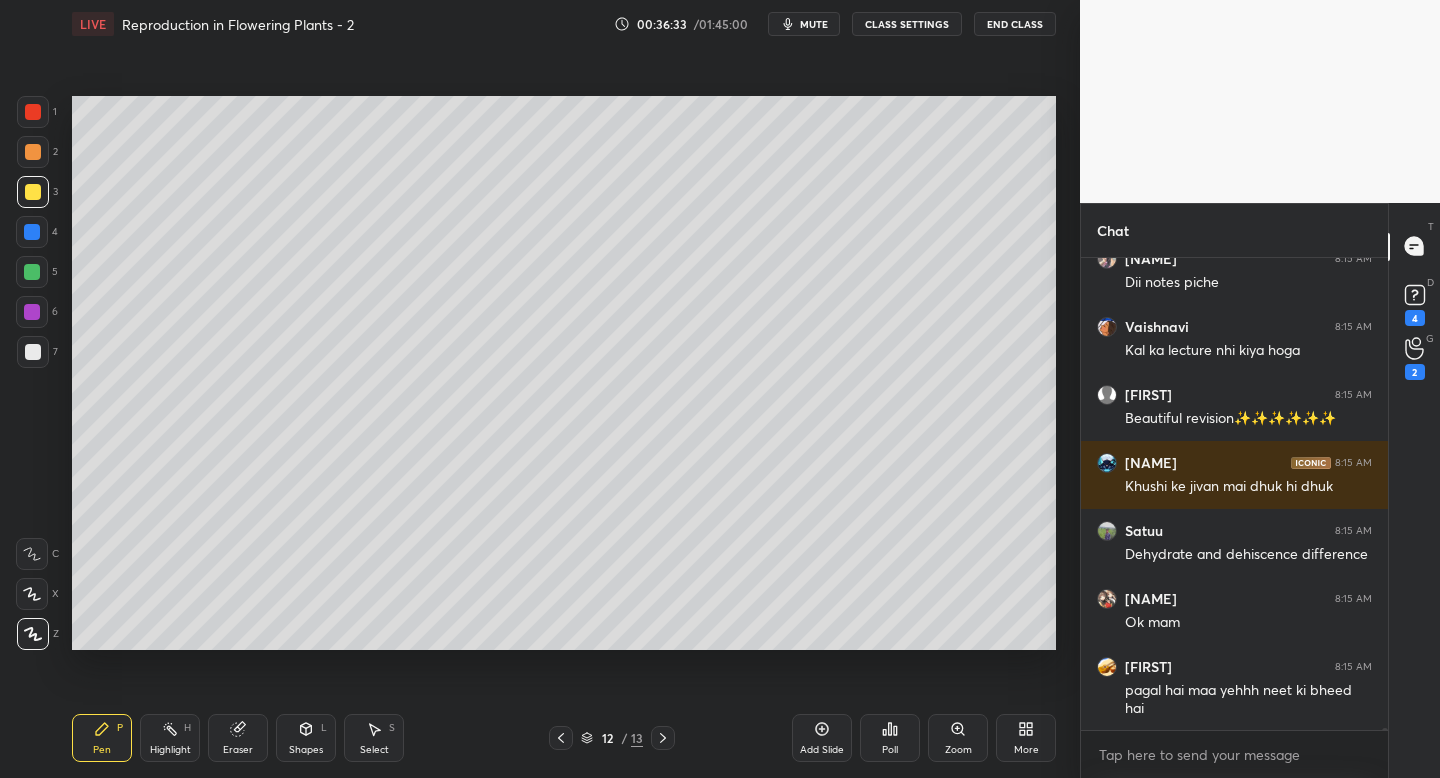click 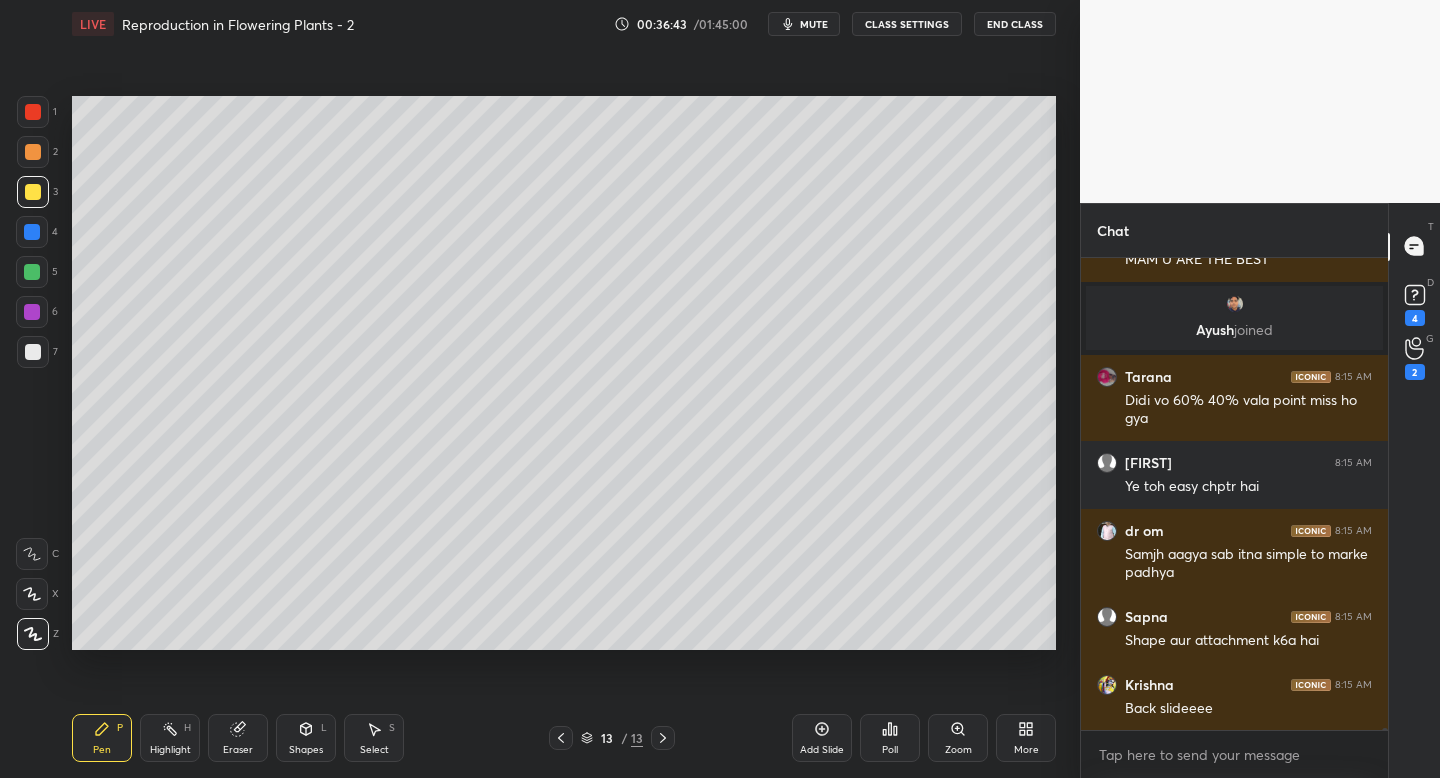 click 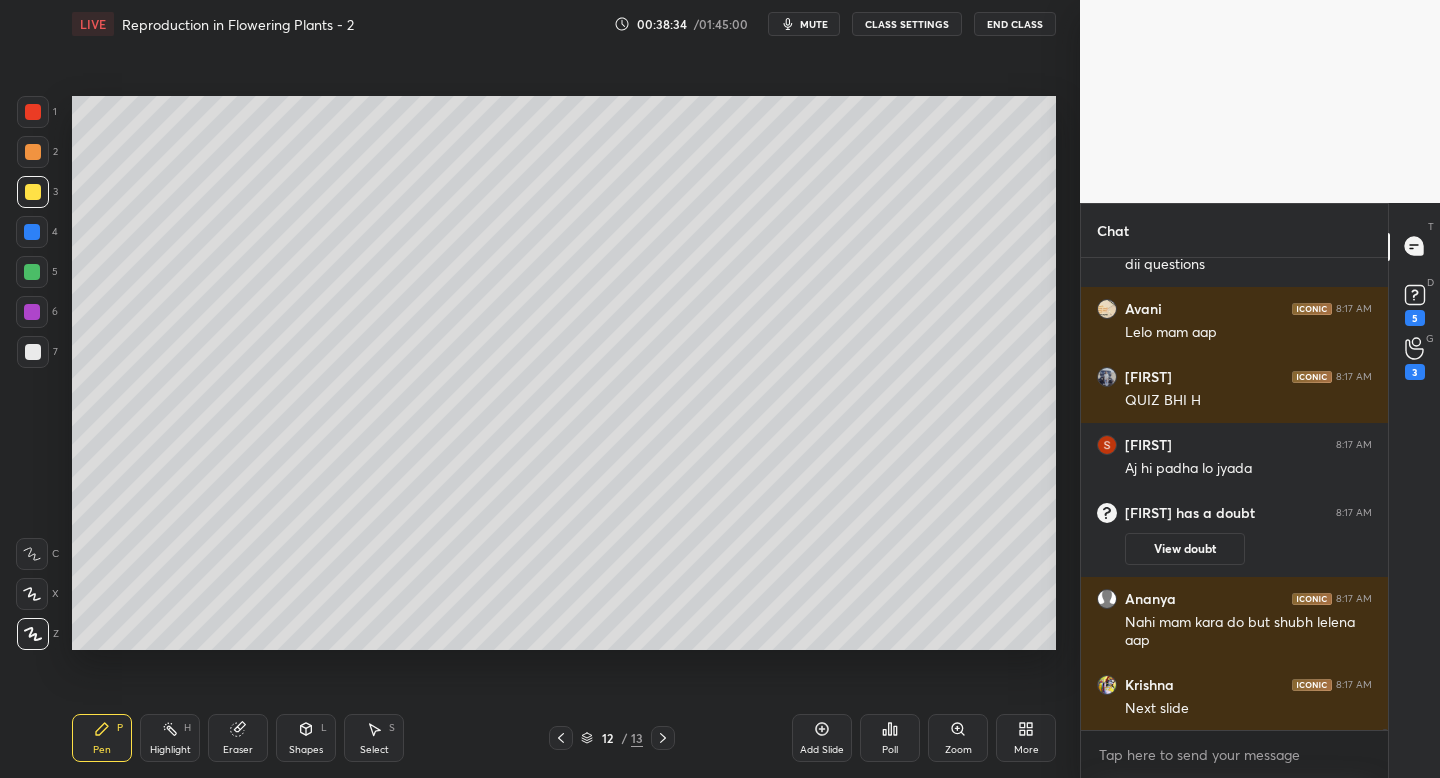 click 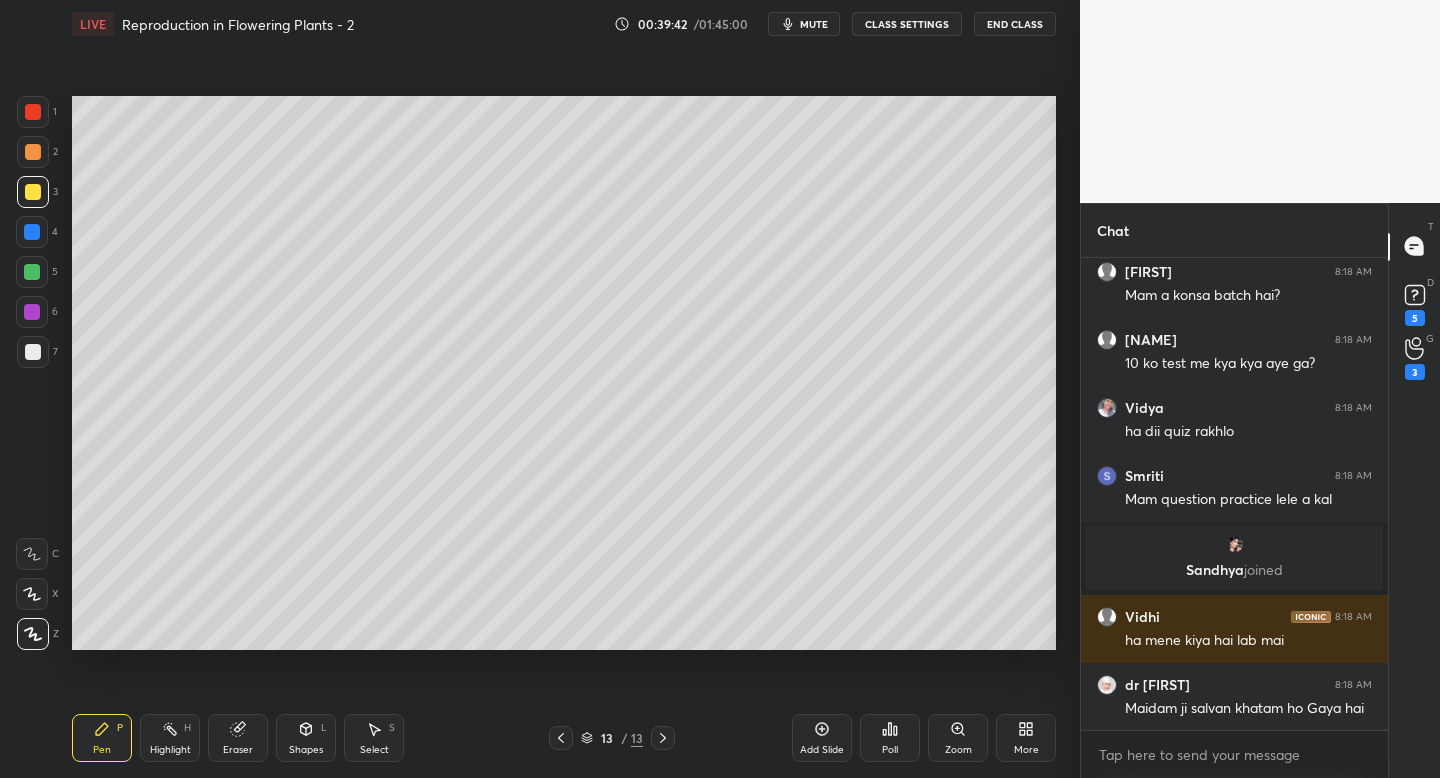 click on "Add Slide" at bounding box center (822, 738) 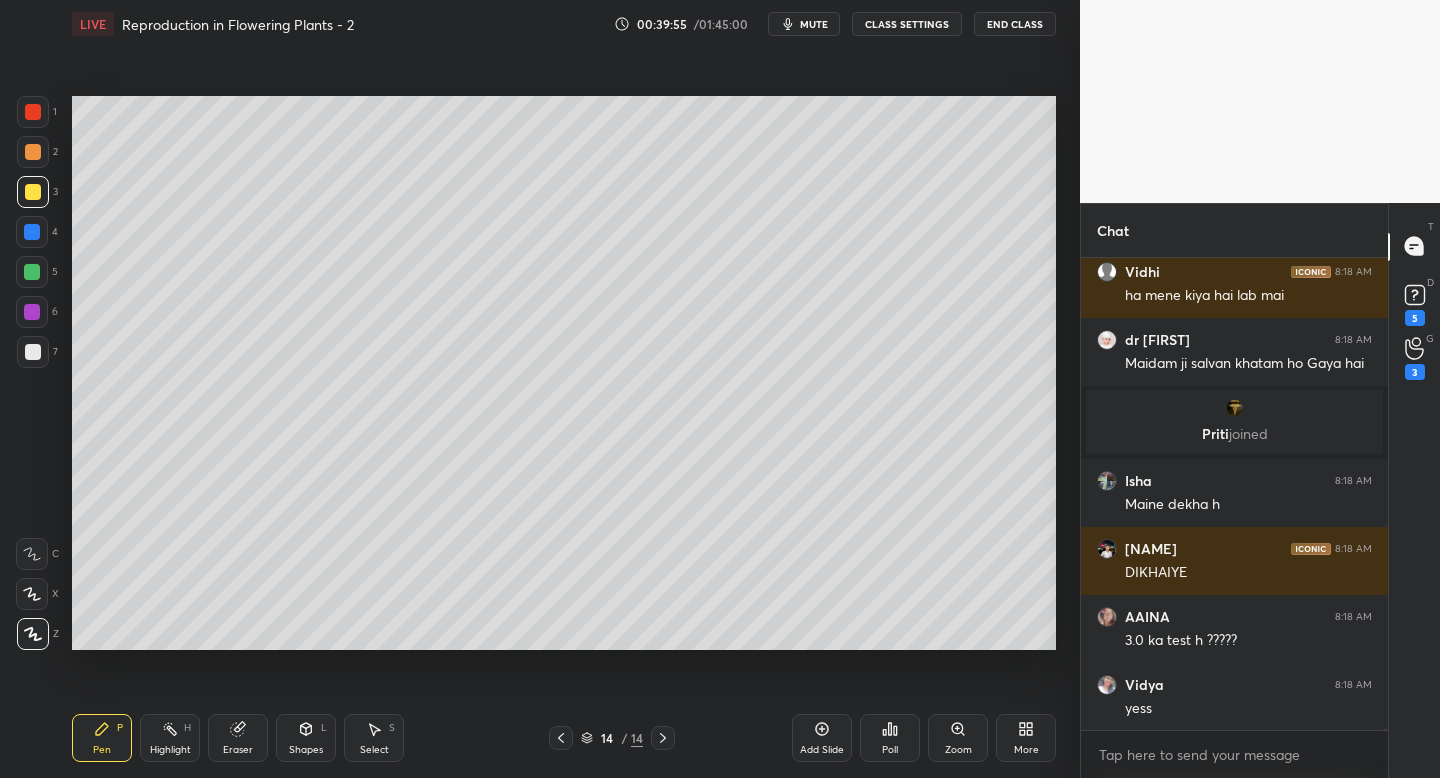 click at bounding box center [32, 312] 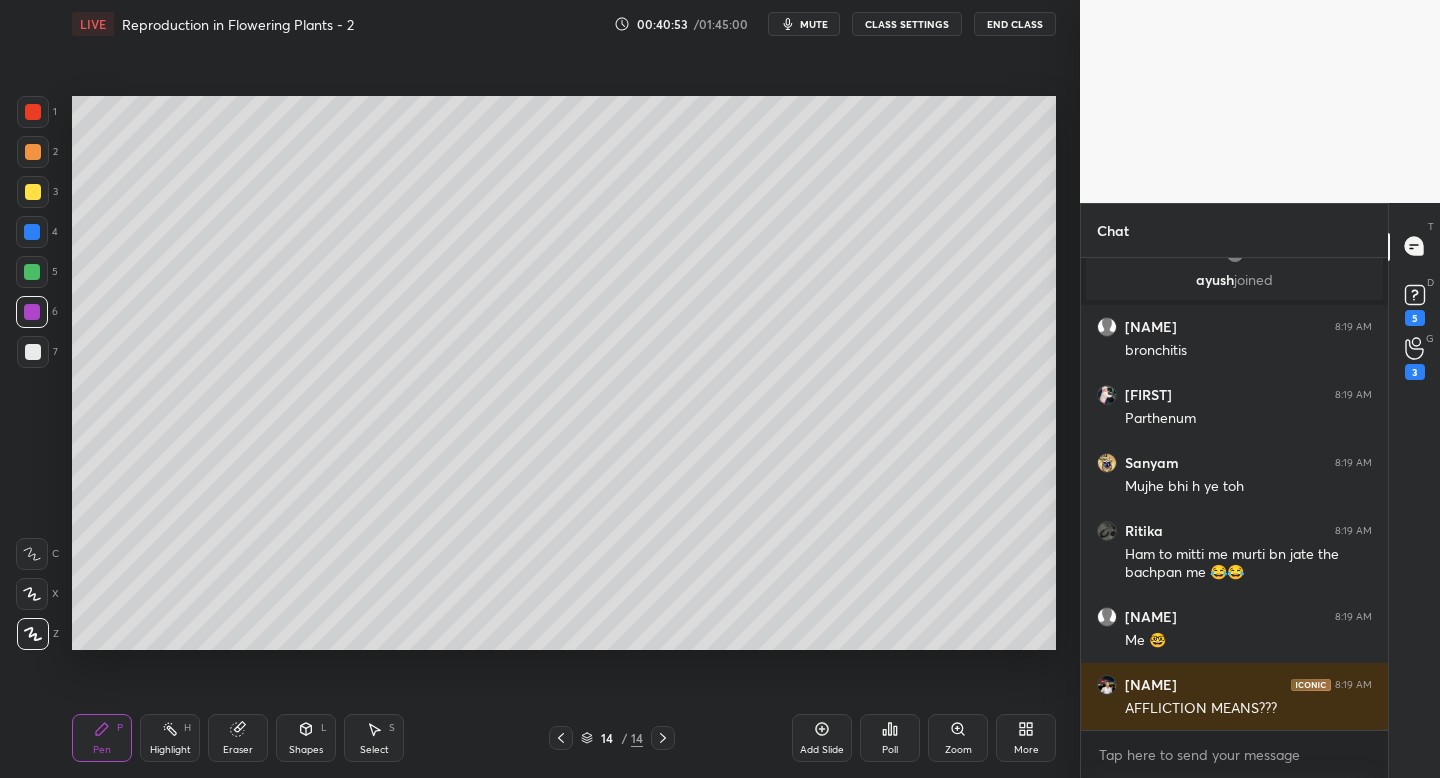 scroll, scrollTop: 157228, scrollLeft: 0, axis: vertical 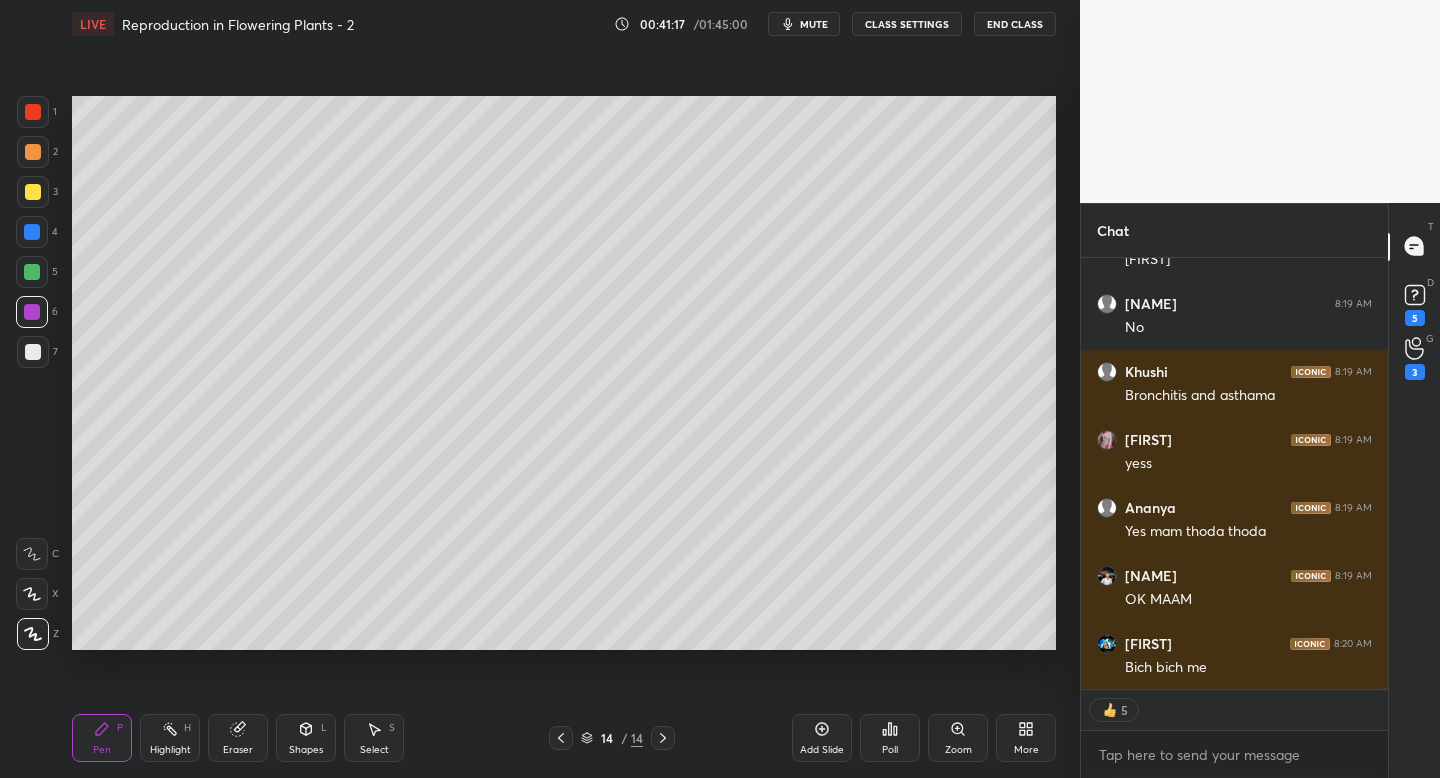 click at bounding box center [33, 192] 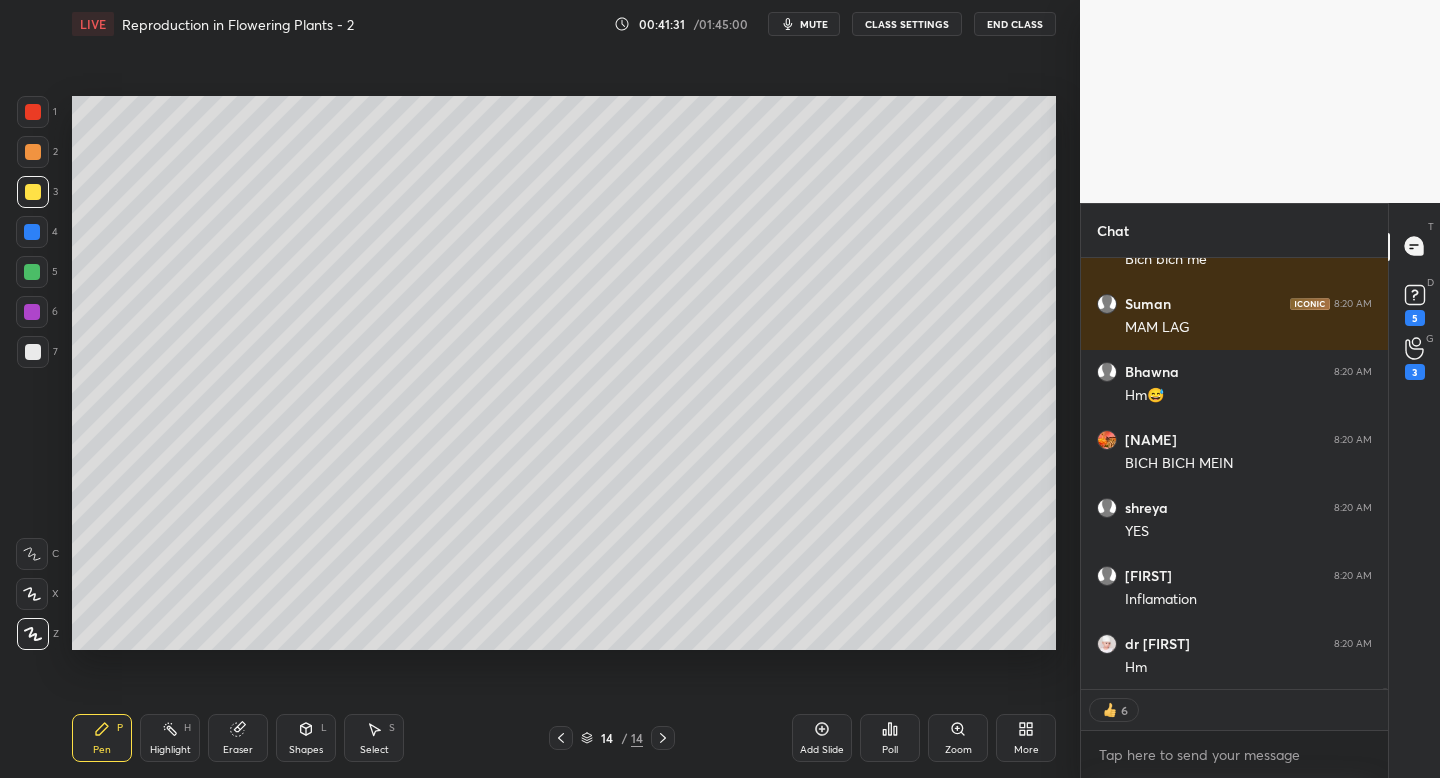 scroll, scrollTop: 159876, scrollLeft: 0, axis: vertical 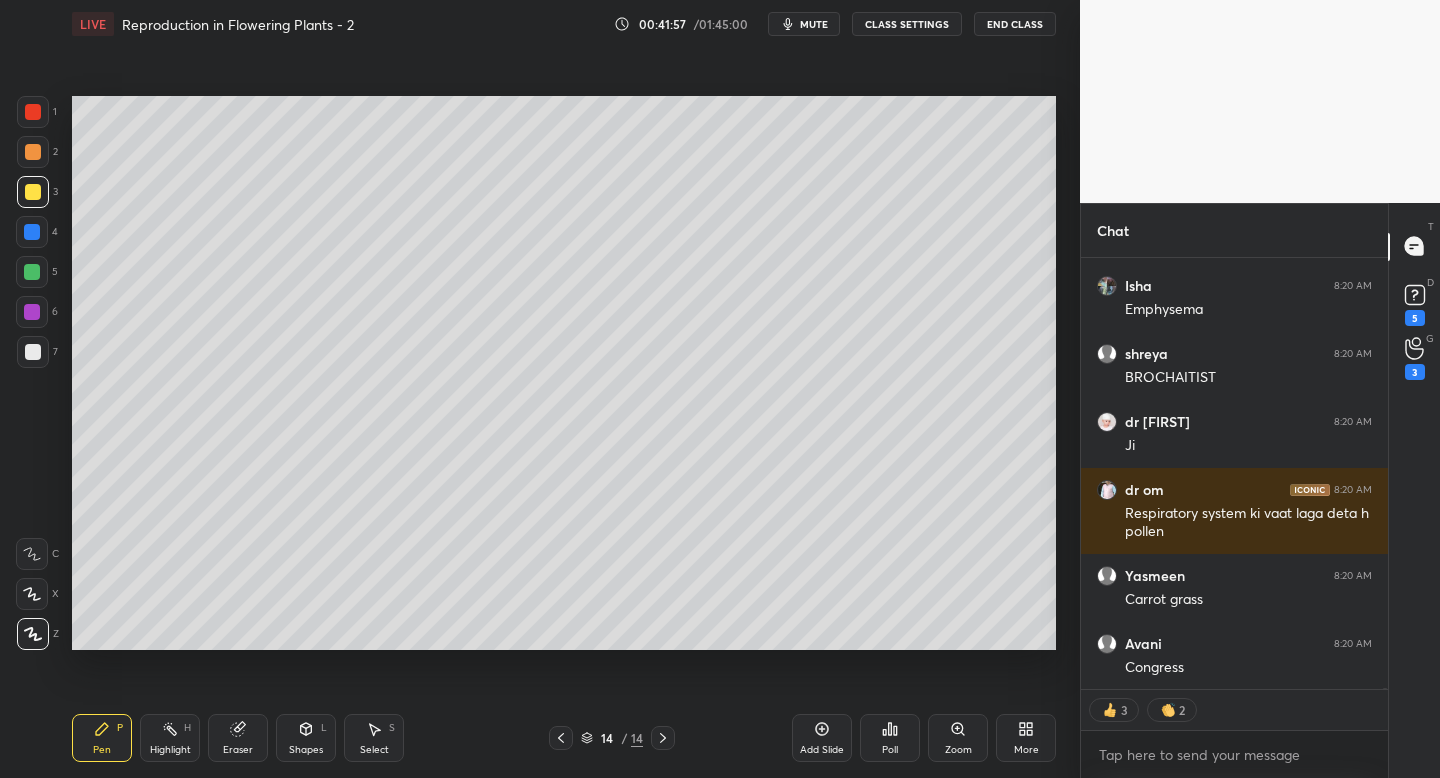 click at bounding box center (32, 232) 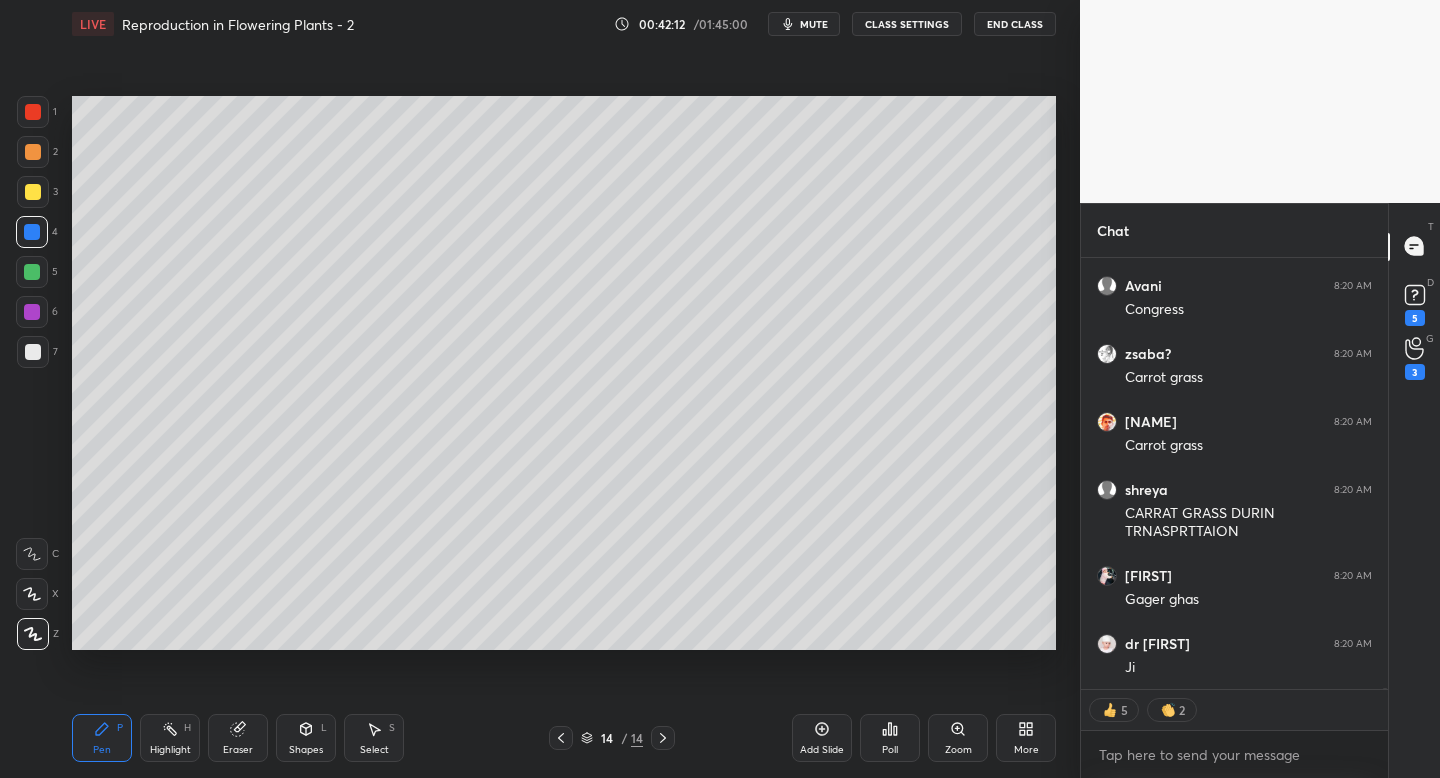 scroll, scrollTop: 160864, scrollLeft: 0, axis: vertical 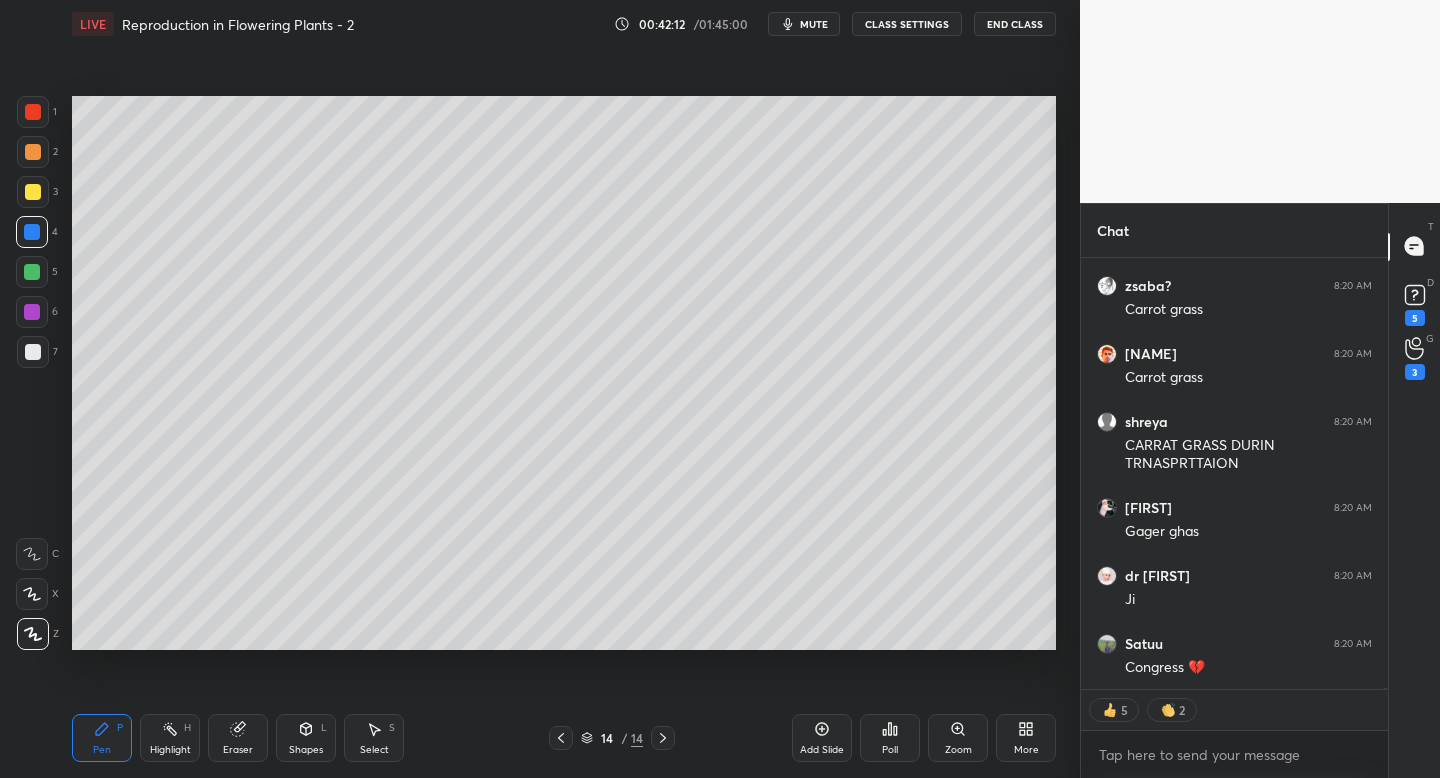 click on "Add Slide" at bounding box center (822, 738) 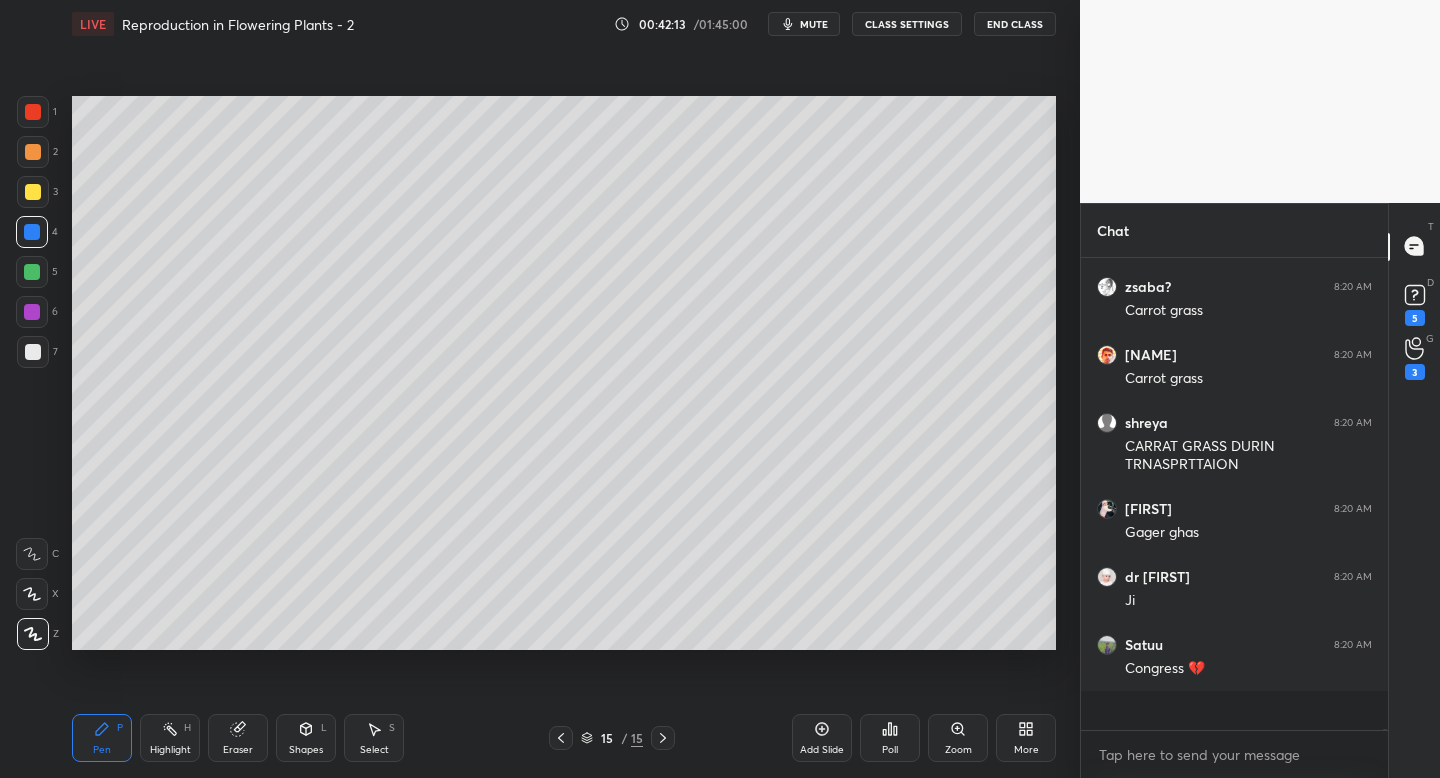 scroll, scrollTop: 7, scrollLeft: 7, axis: both 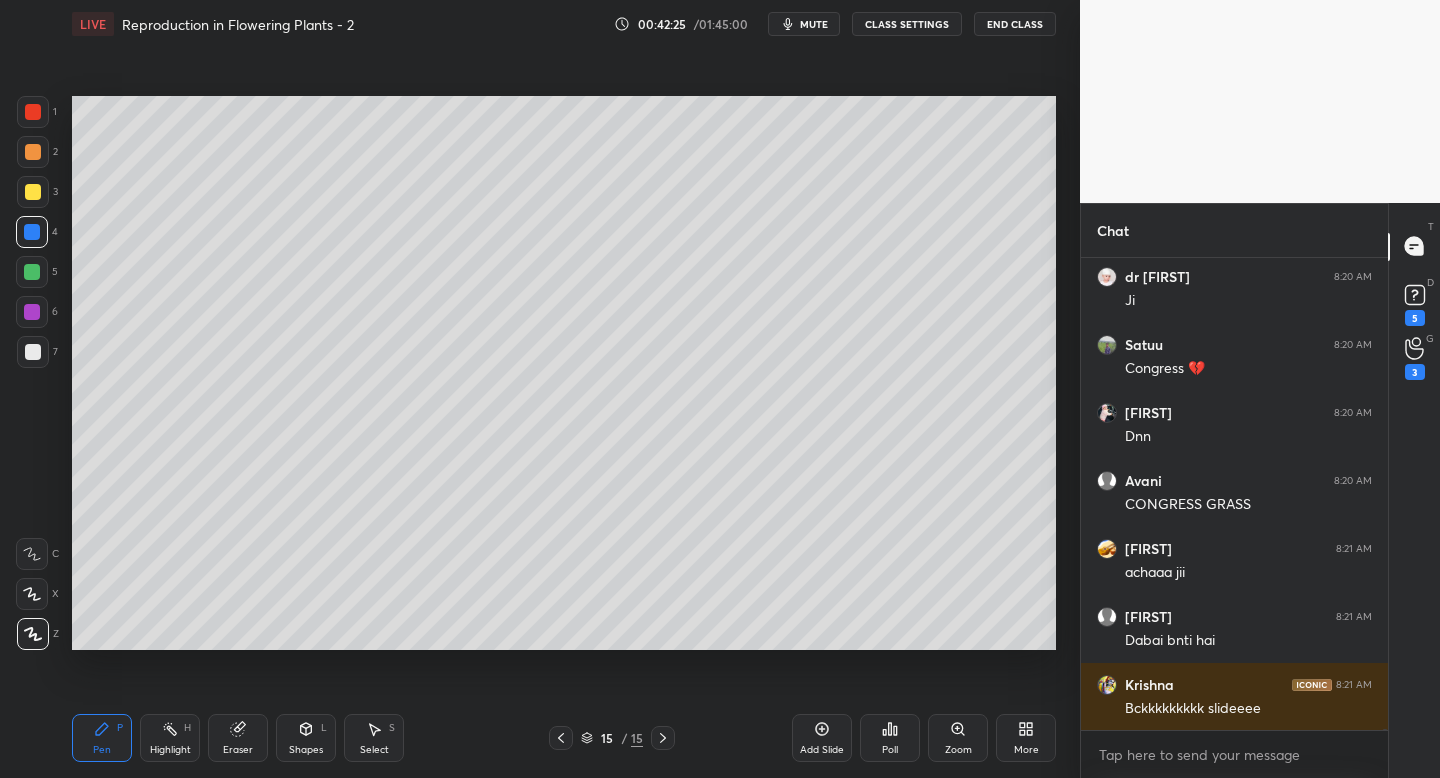 click at bounding box center [33, 152] 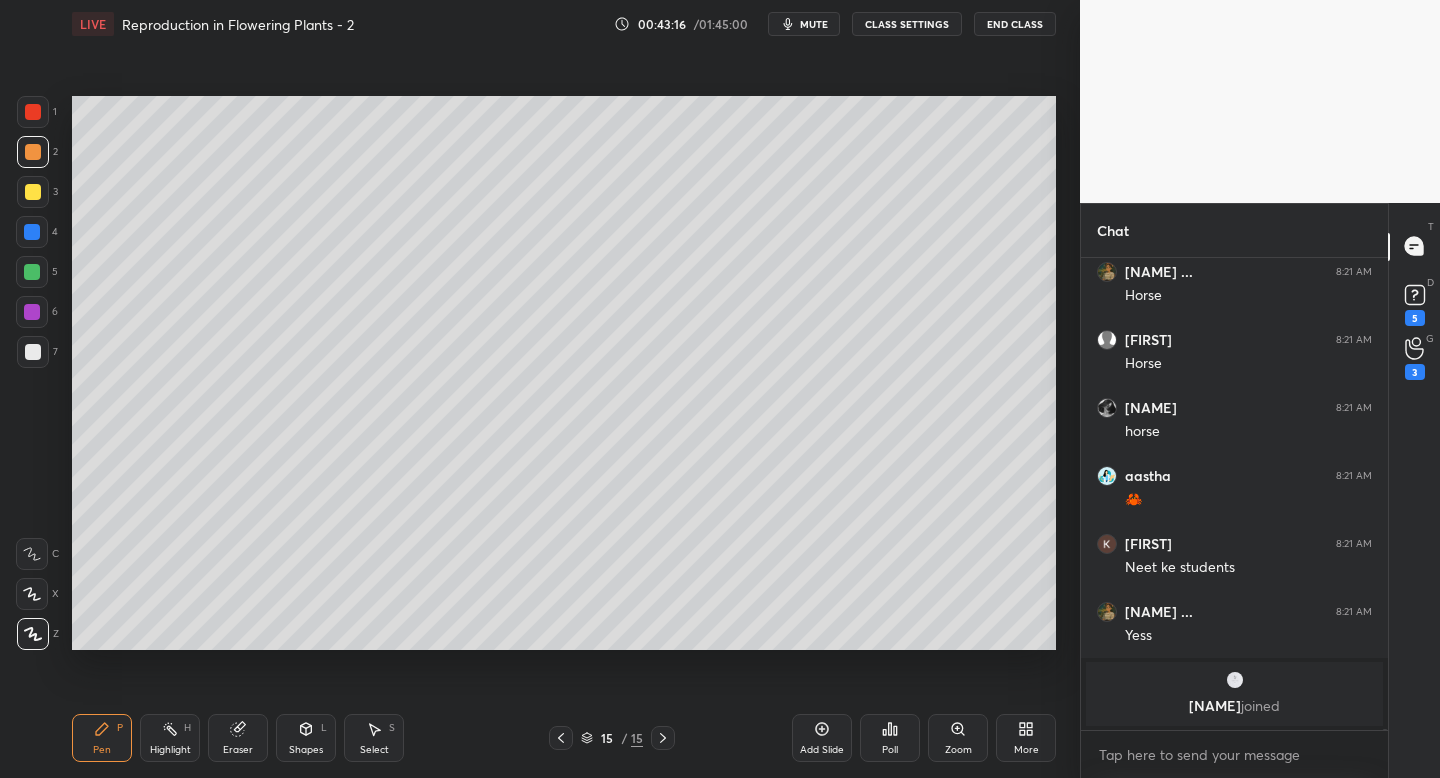 scroll, scrollTop: 161574, scrollLeft: 0, axis: vertical 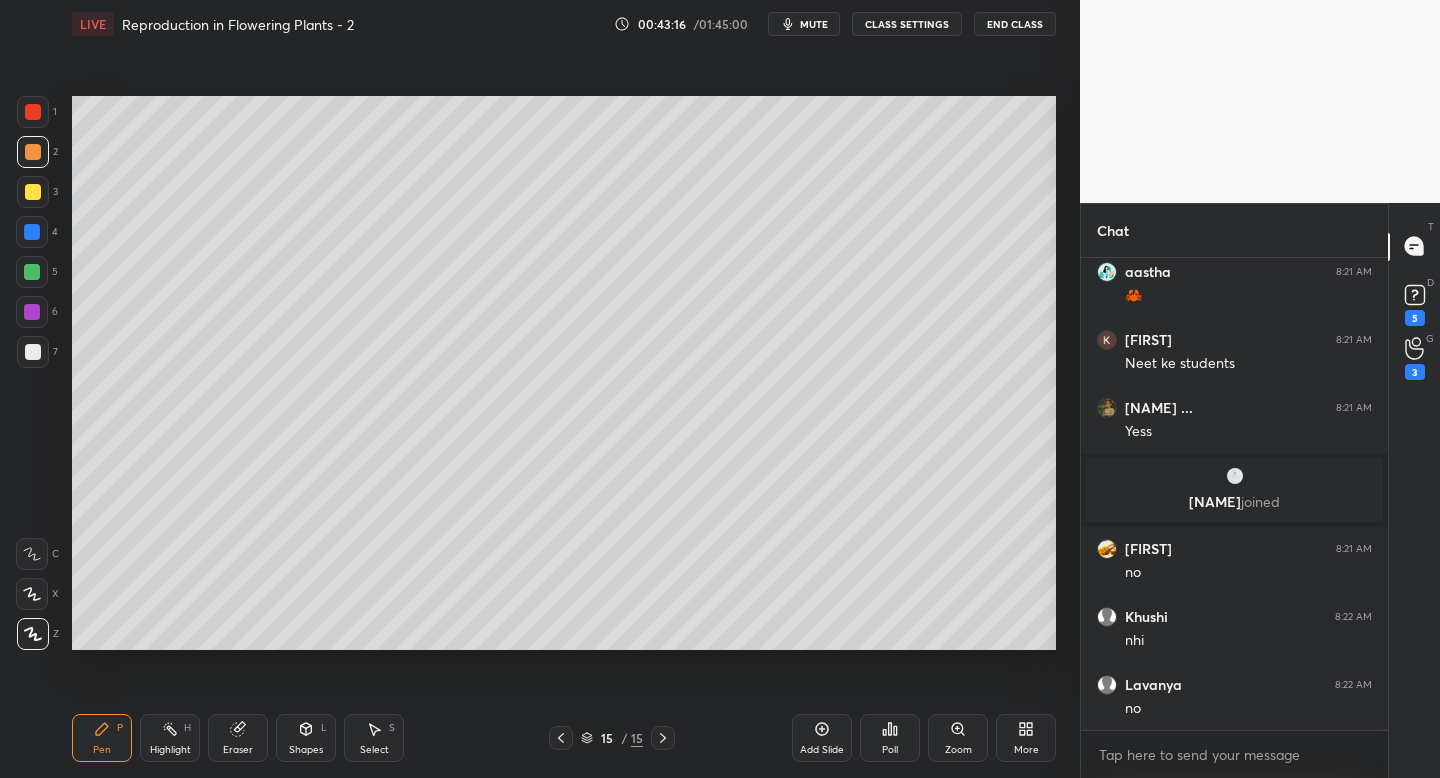 click on "Add Slide" at bounding box center (822, 738) 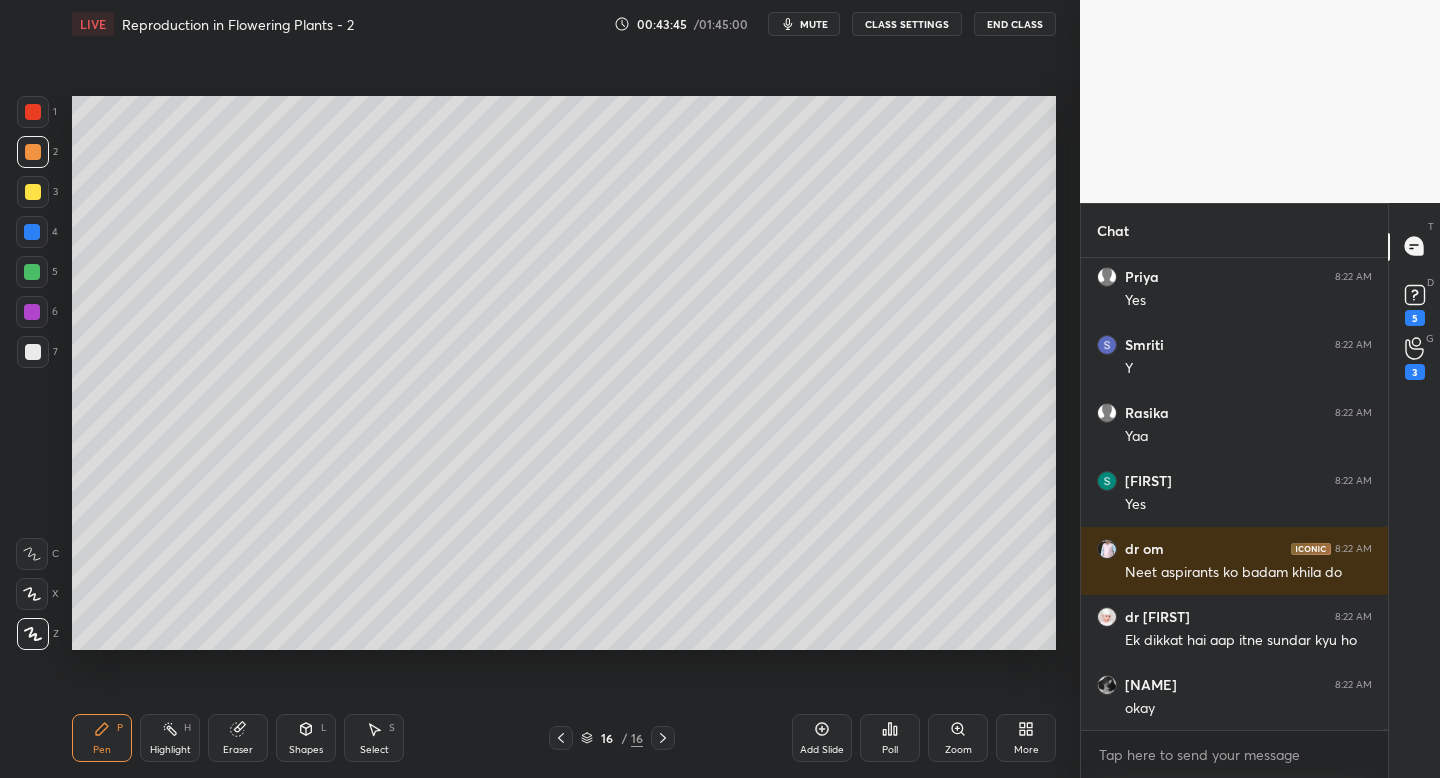 scroll, scrollTop: 162798, scrollLeft: 0, axis: vertical 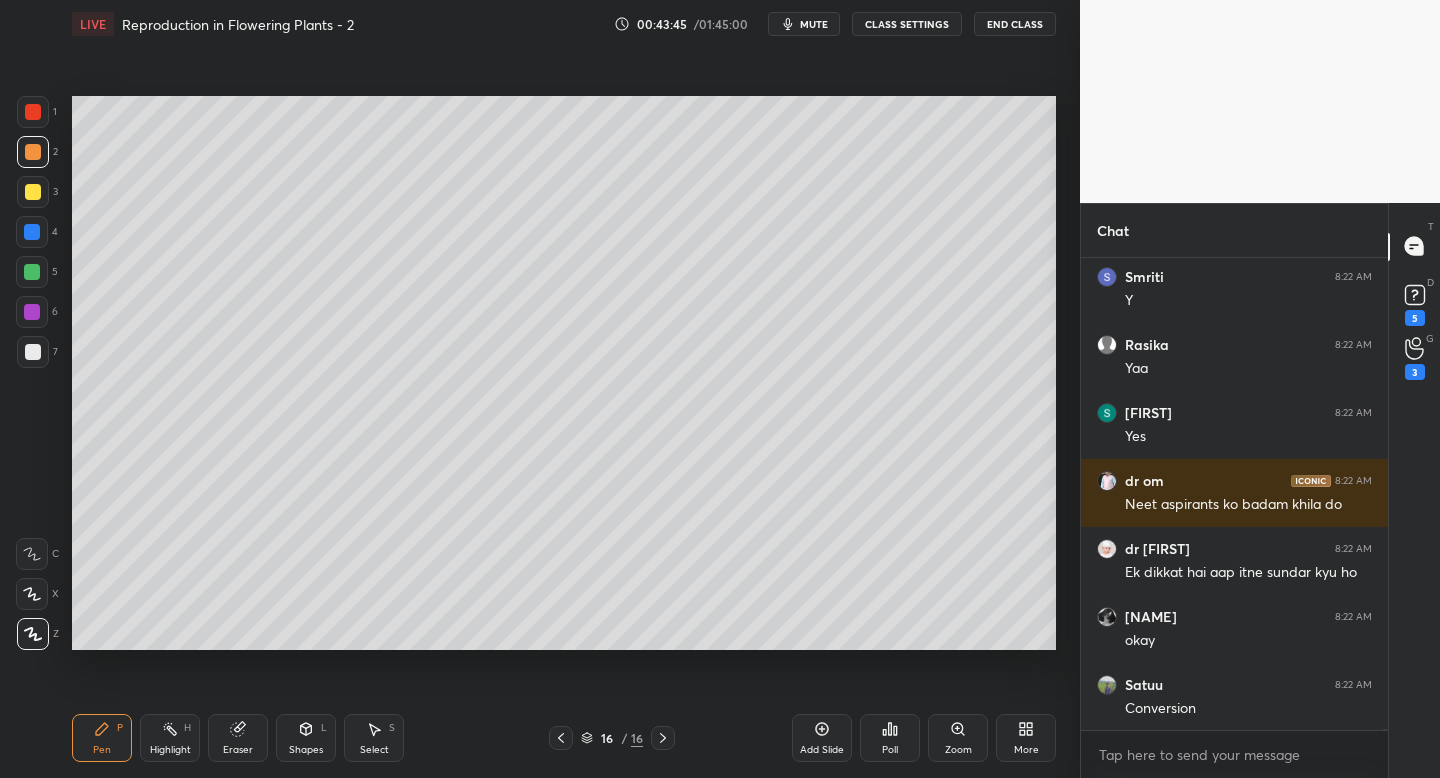 click on "Add Slide" at bounding box center [822, 738] 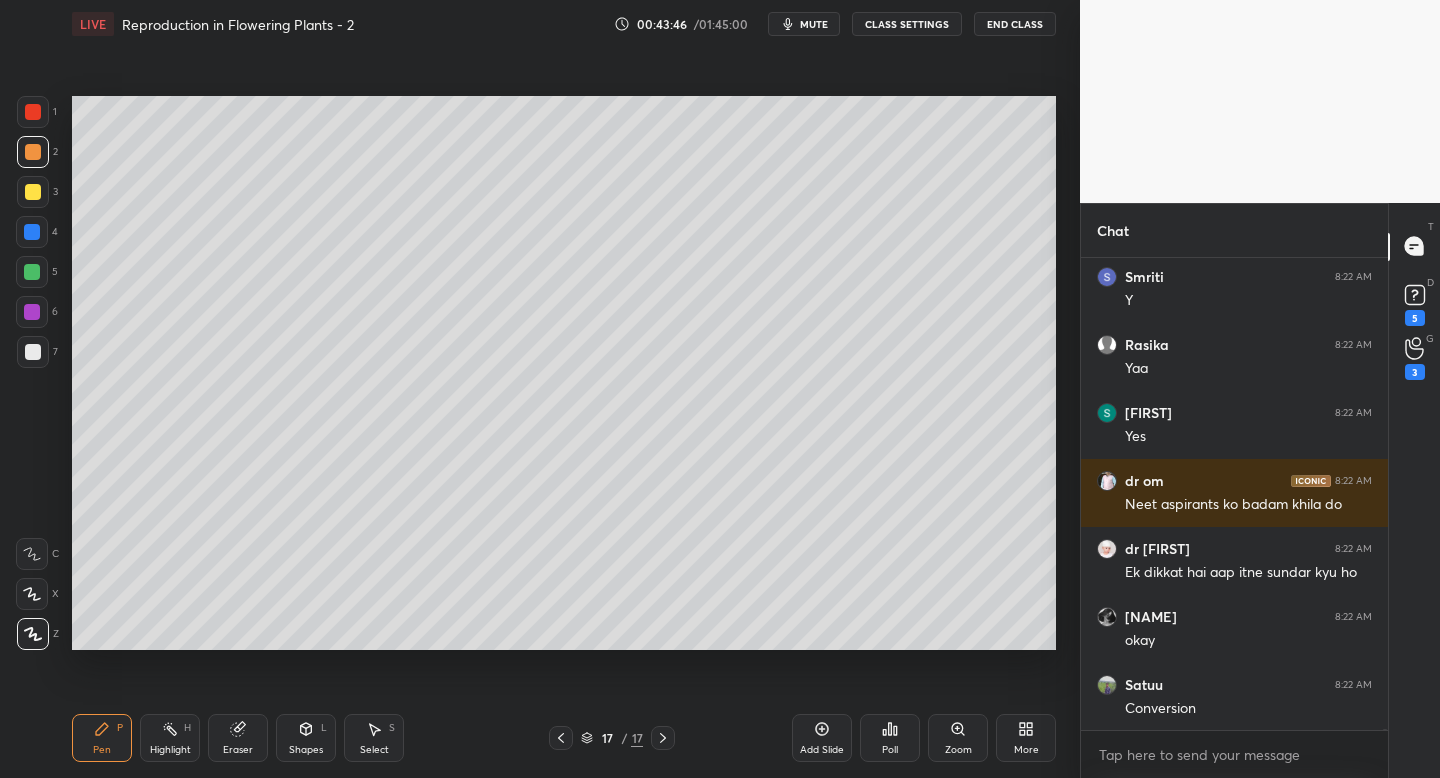 scroll, scrollTop: 162866, scrollLeft: 0, axis: vertical 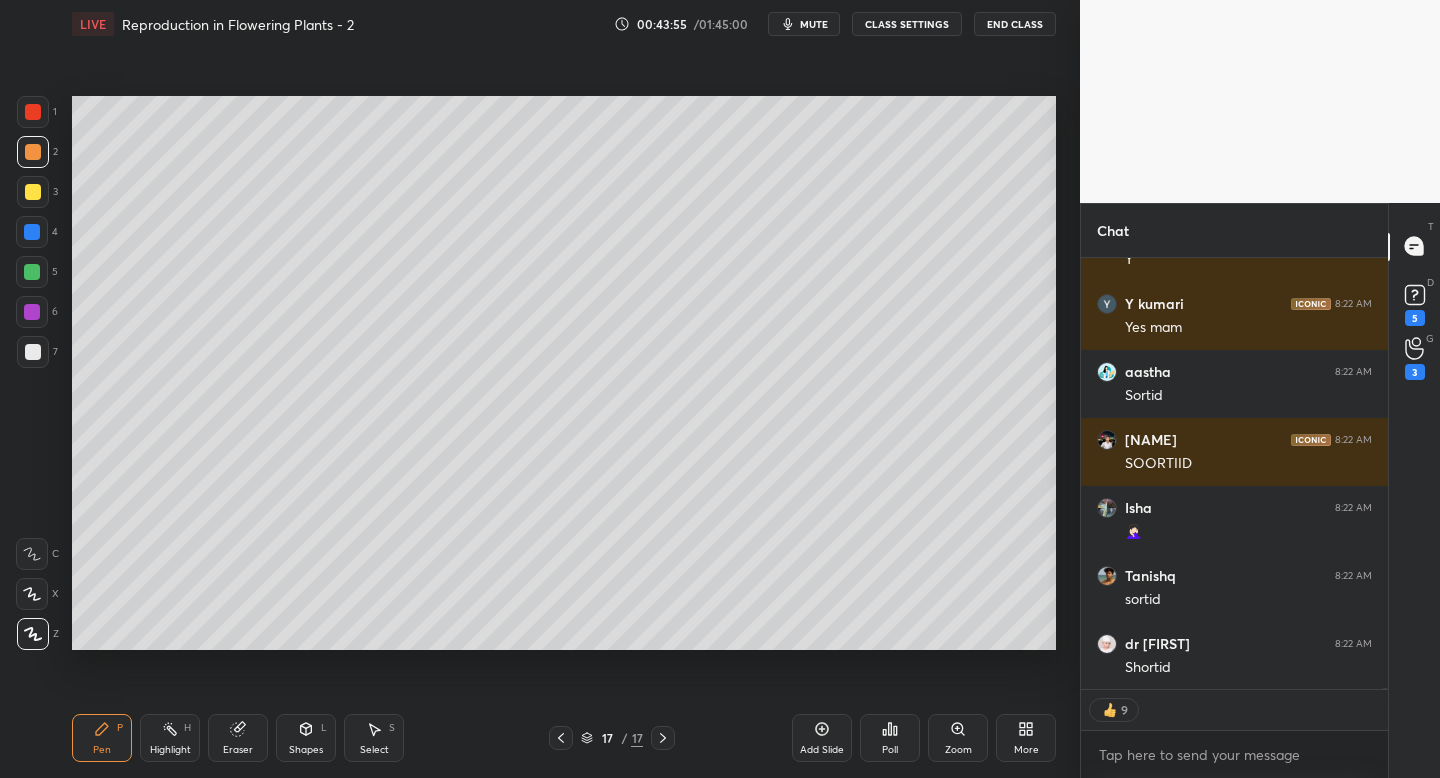 click at bounding box center [33, 192] 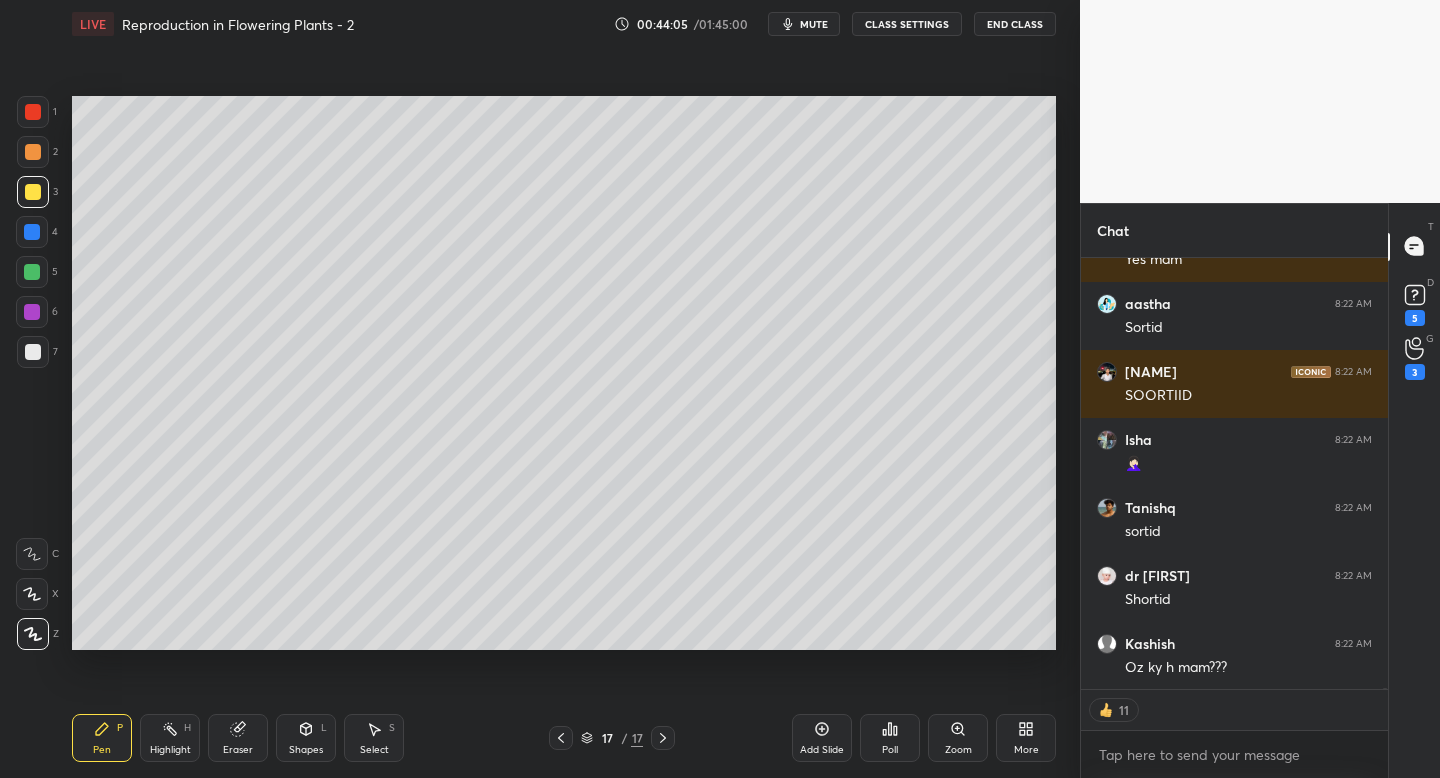 scroll, scrollTop: 163519, scrollLeft: 0, axis: vertical 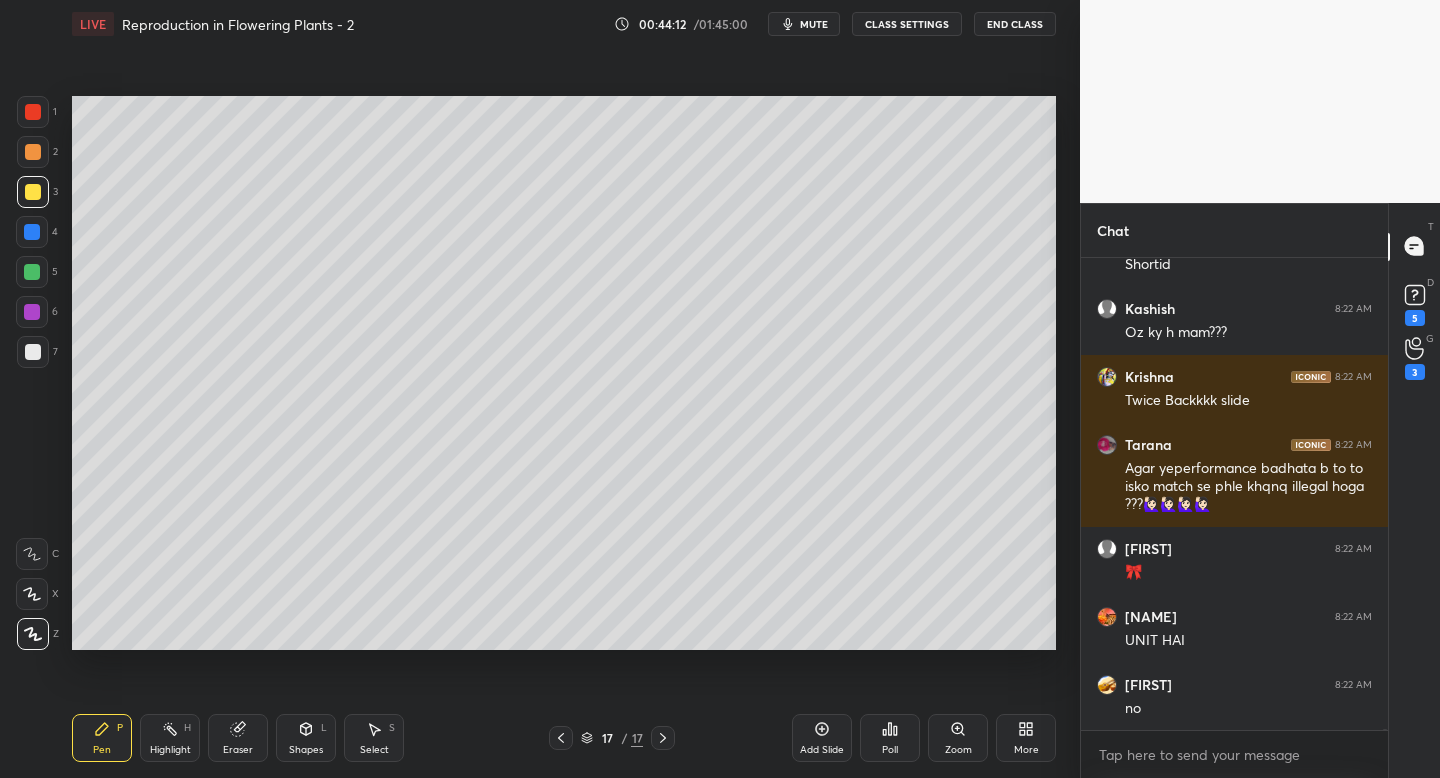 click on "1" at bounding box center (37, 116) 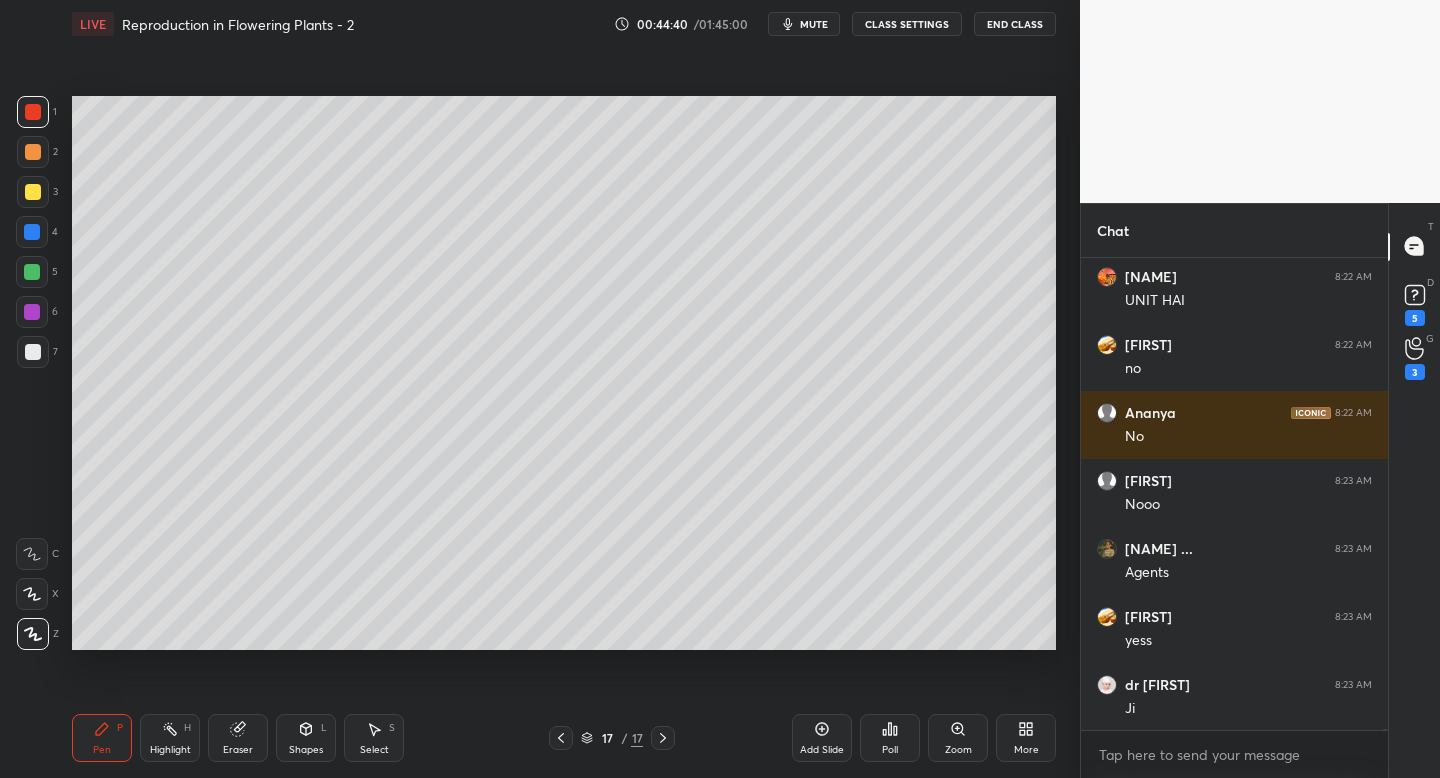 scroll, scrollTop: 164194, scrollLeft: 0, axis: vertical 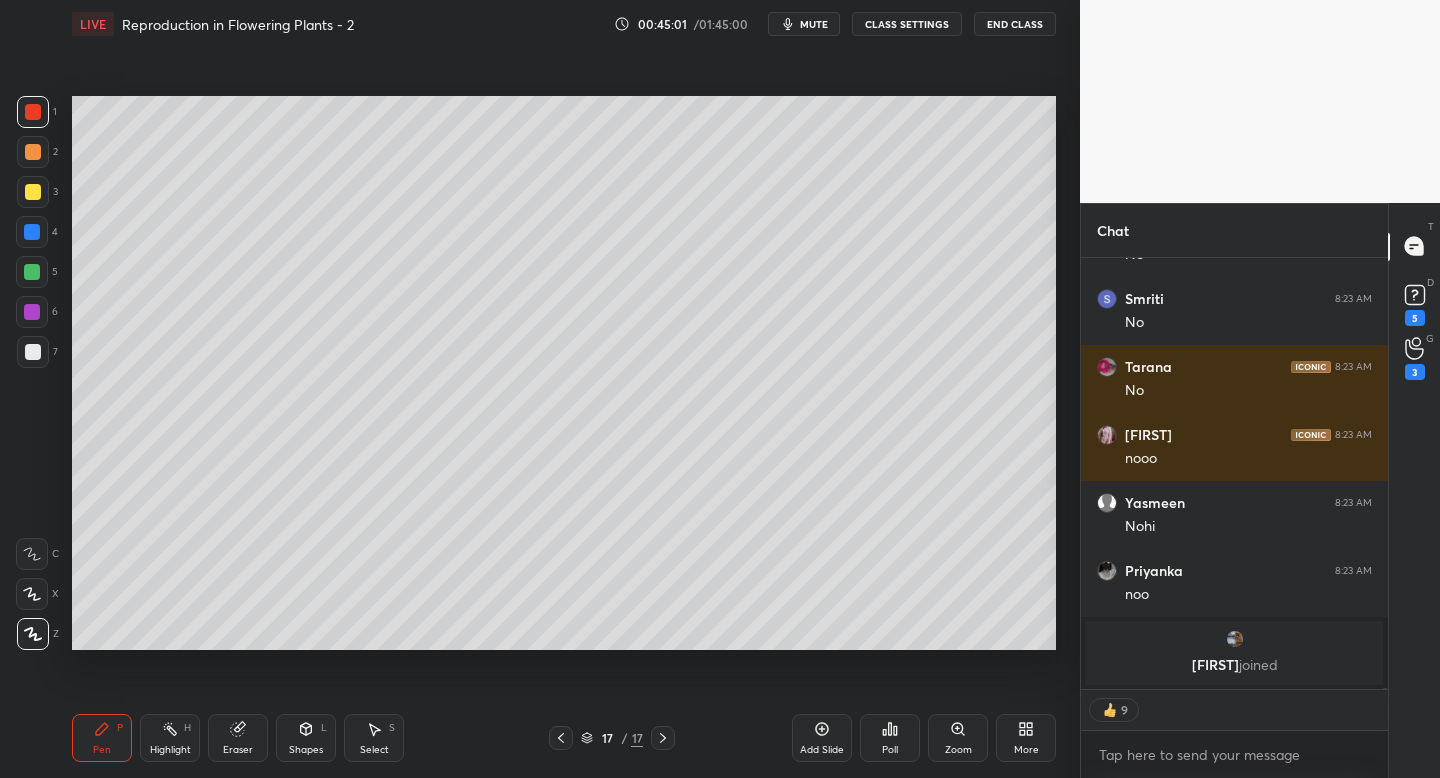 click on "Add Slide" at bounding box center [822, 750] 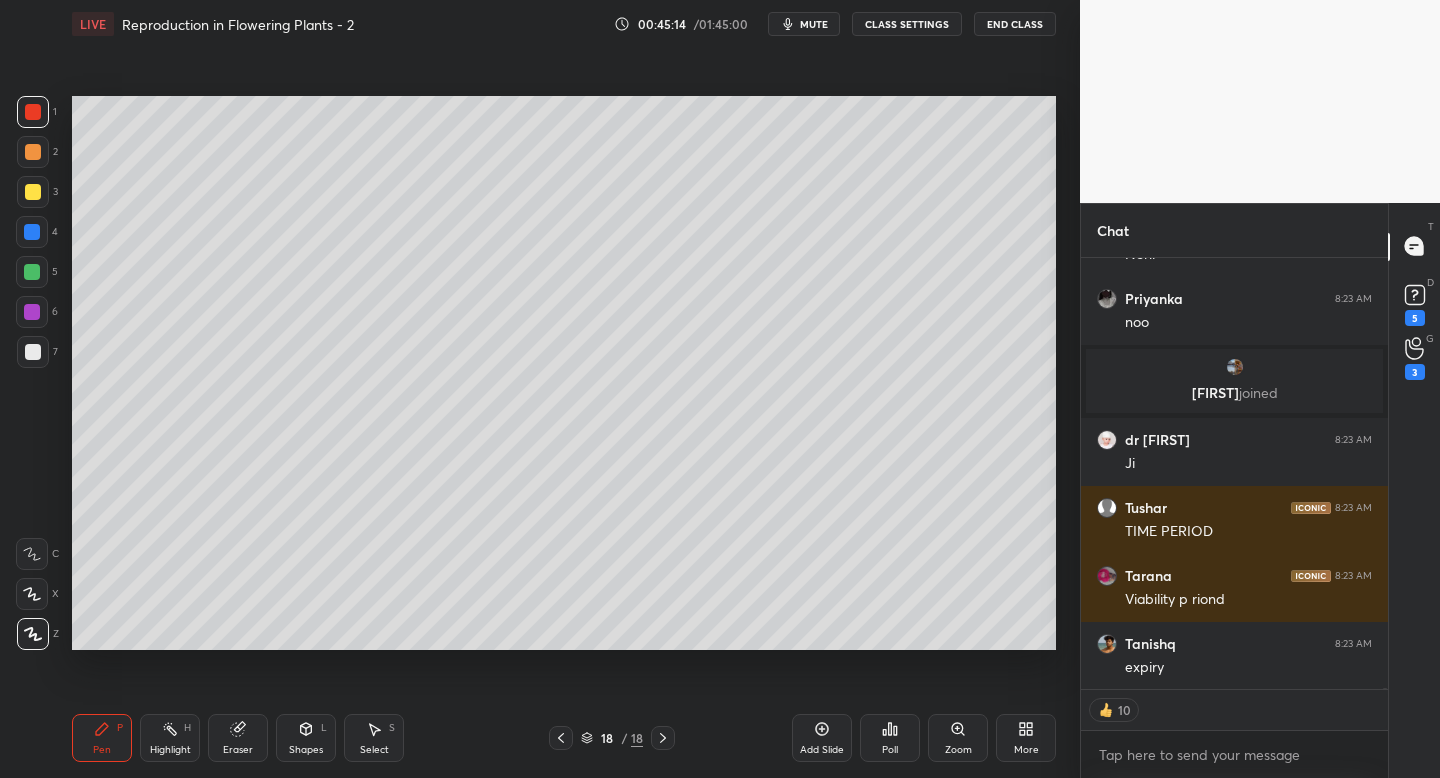 scroll, scrollTop: 164597, scrollLeft: 0, axis: vertical 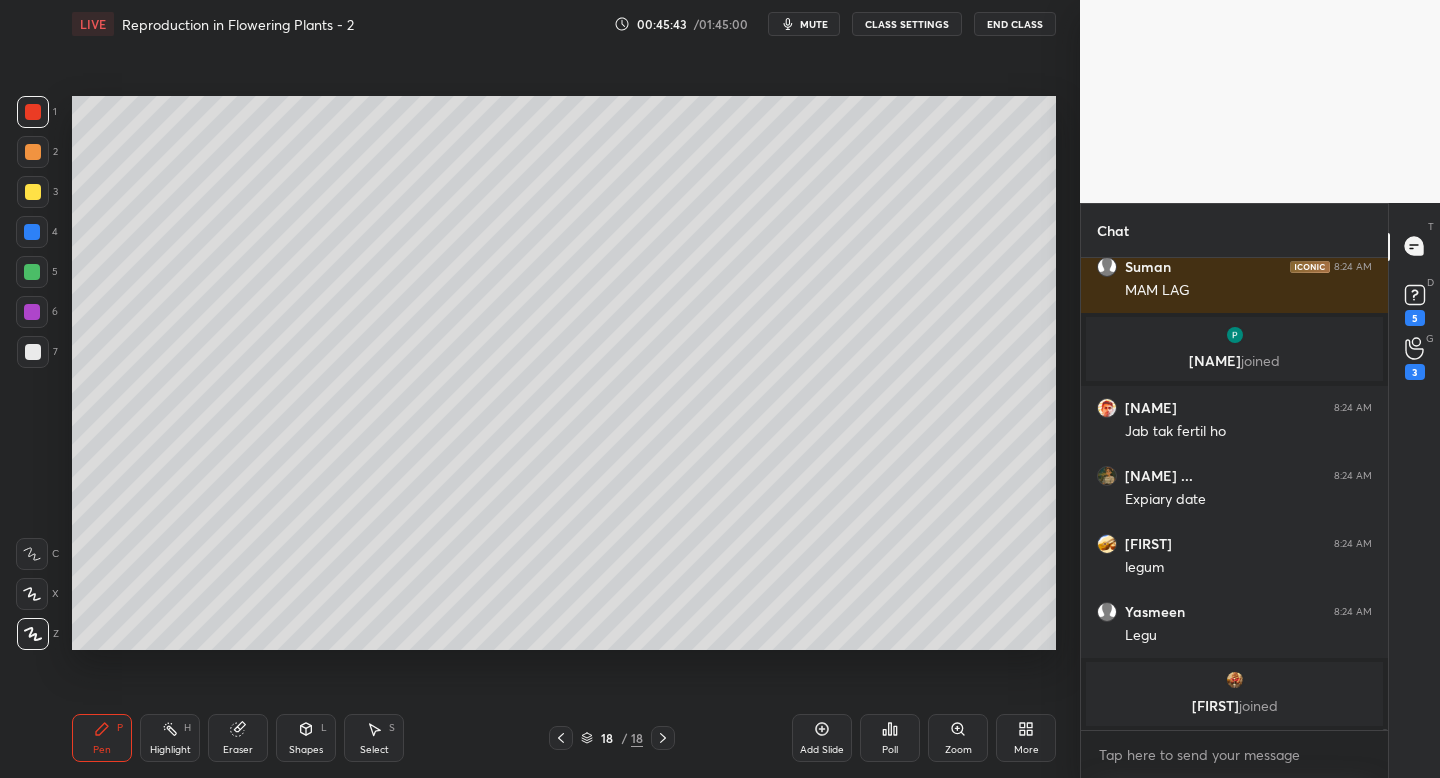 click at bounding box center (33, 192) 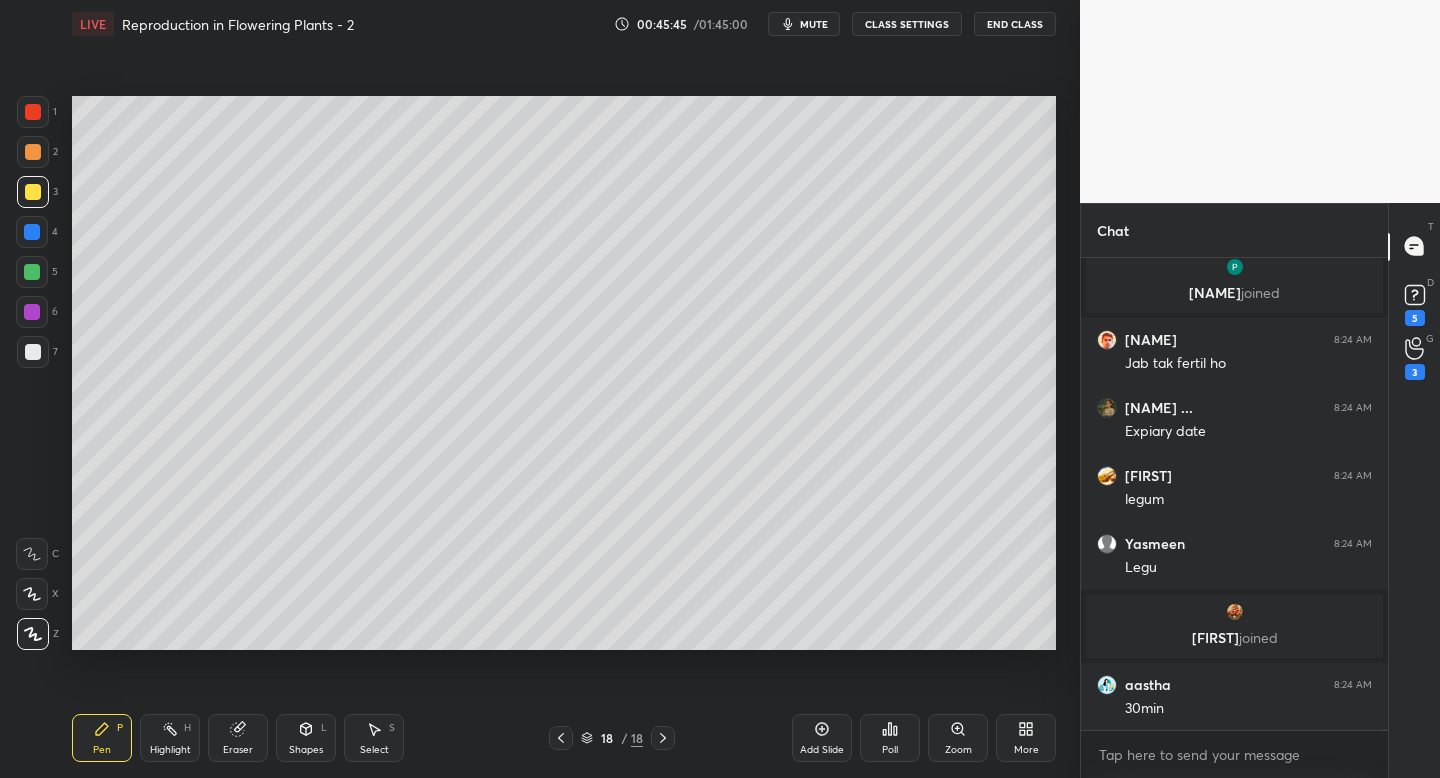 scroll, scrollTop: 165070, scrollLeft: 0, axis: vertical 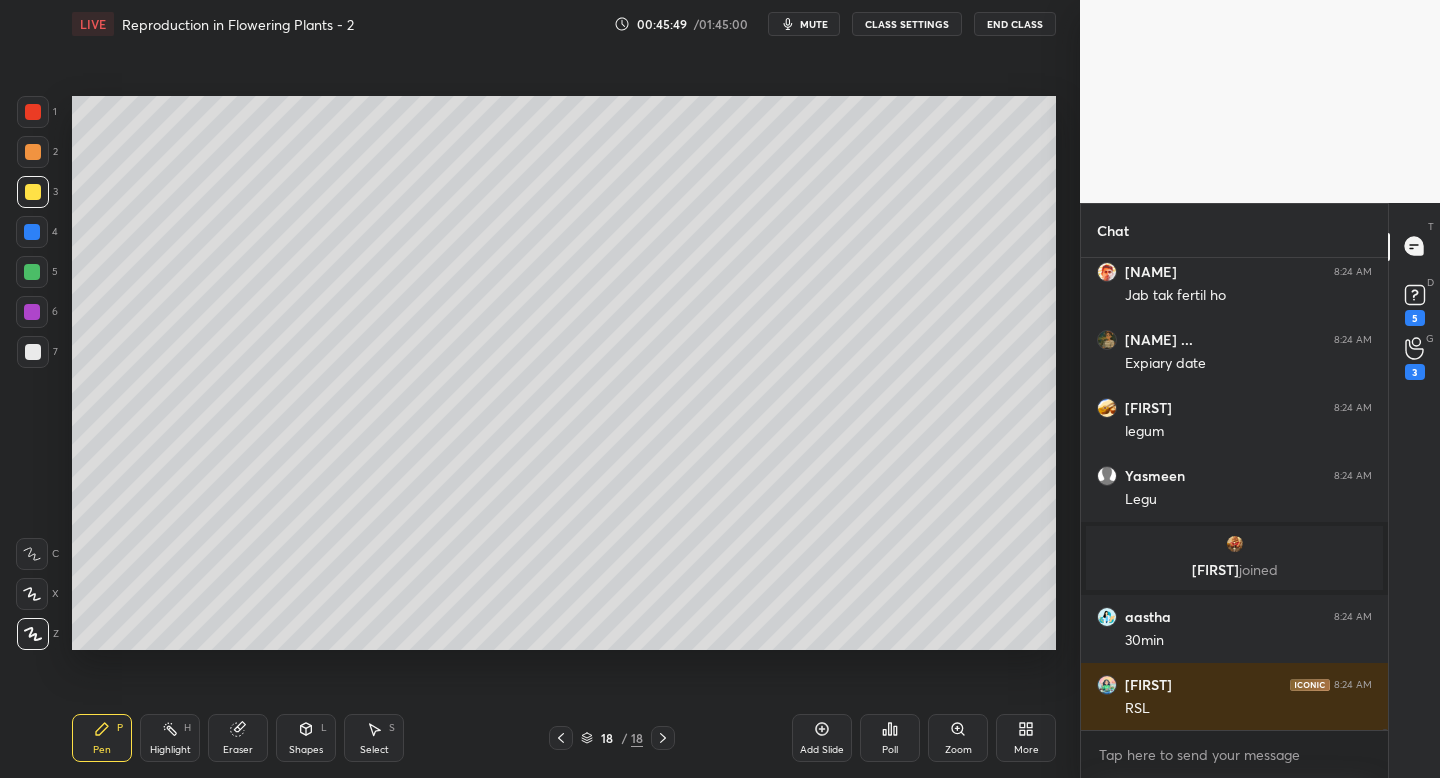 click on "Eraser" at bounding box center (238, 738) 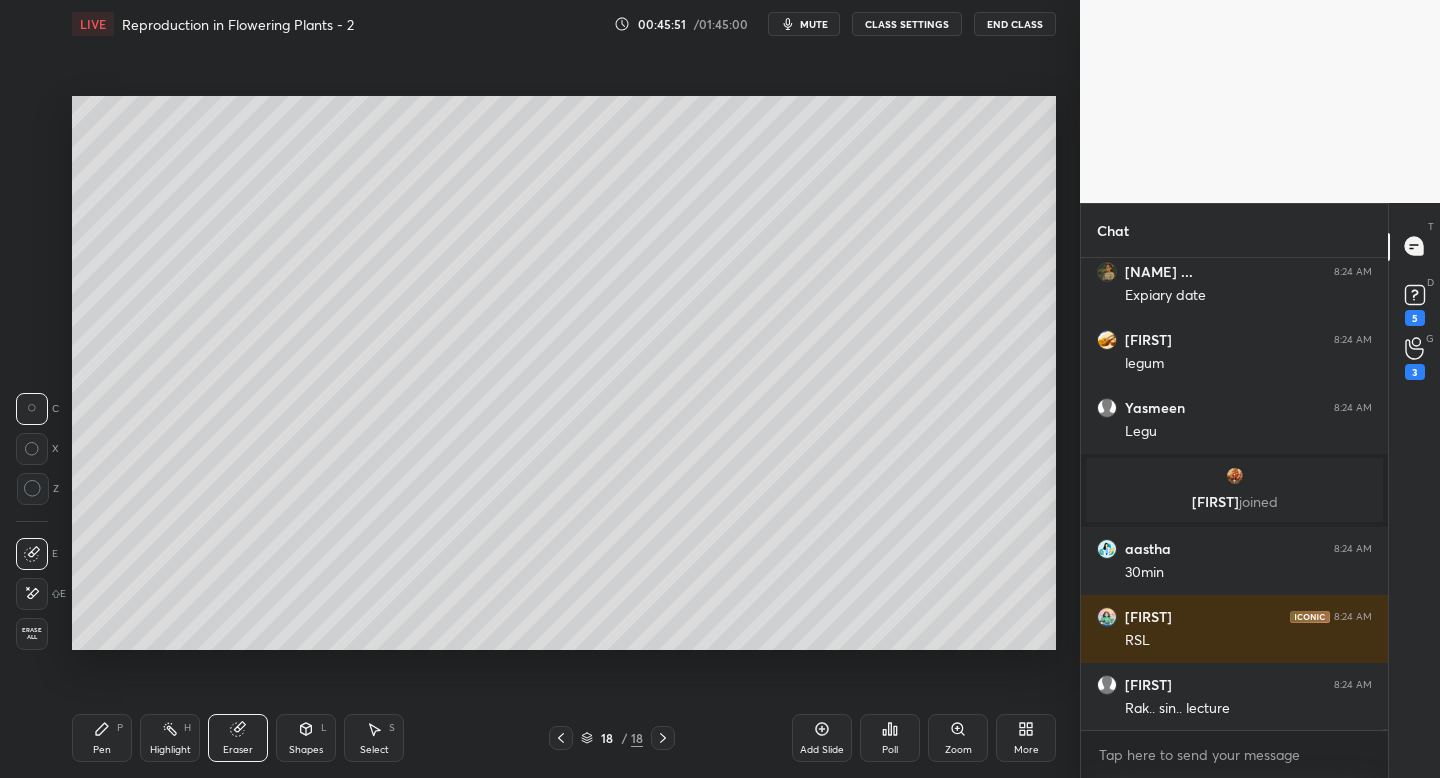 scroll, scrollTop: 165206, scrollLeft: 0, axis: vertical 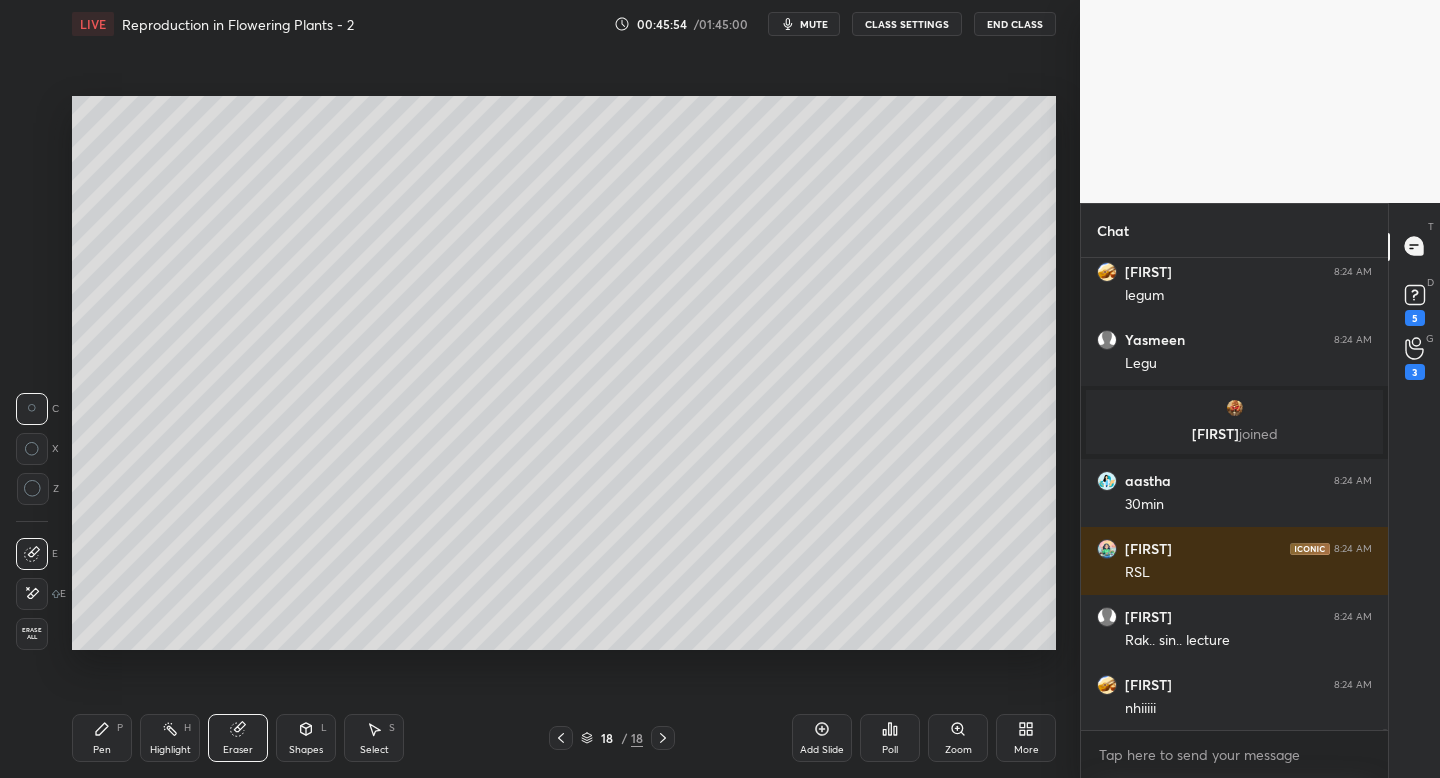 click 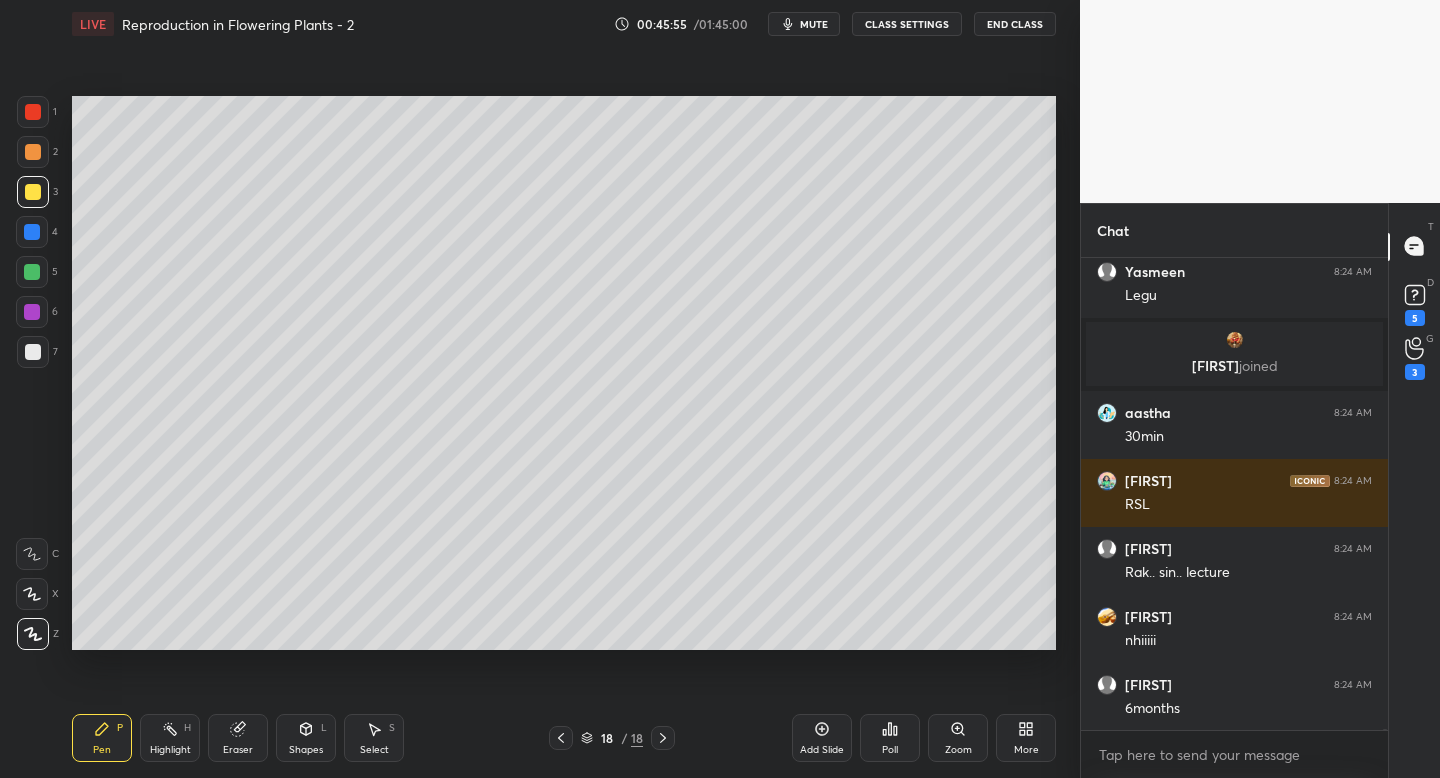 scroll, scrollTop: 165342, scrollLeft: 0, axis: vertical 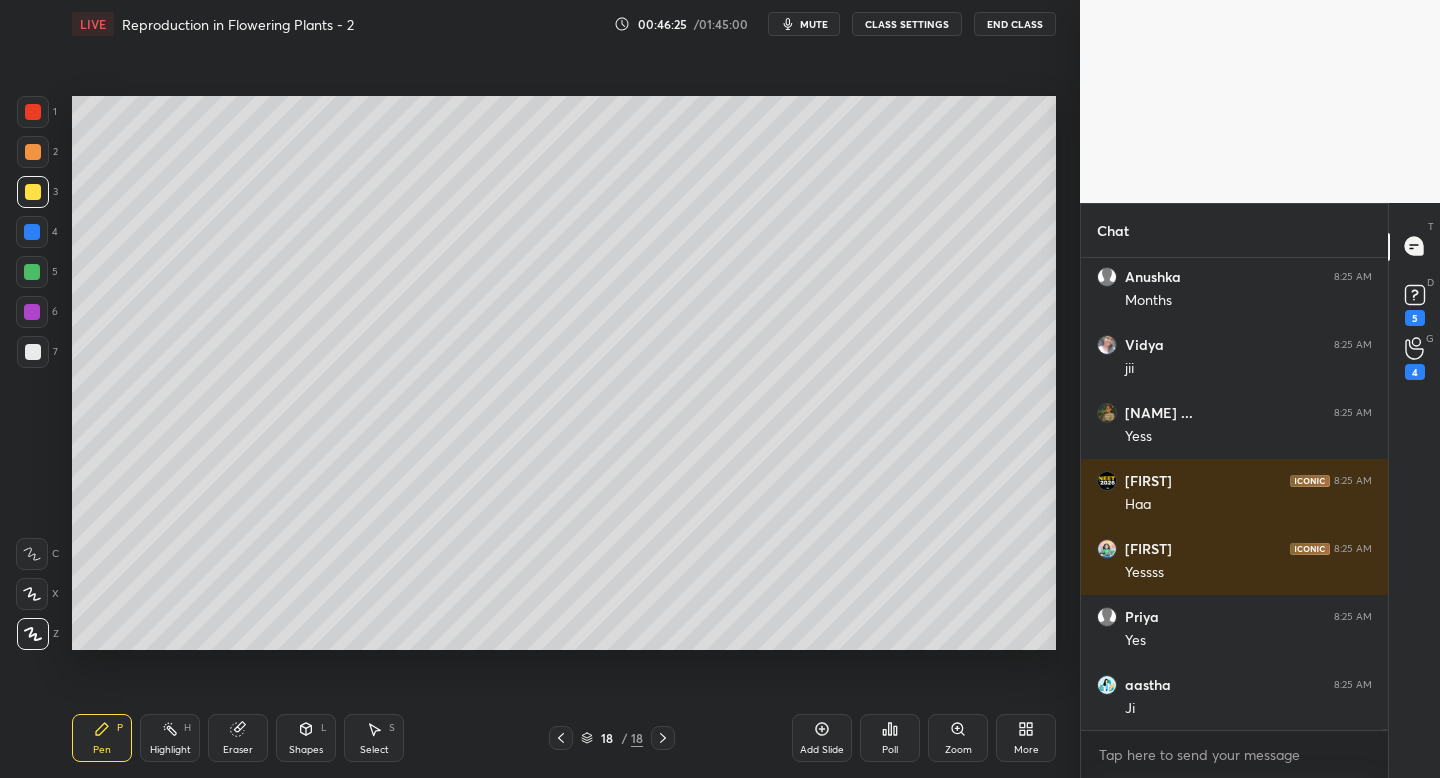 click on "mute" at bounding box center [814, 24] 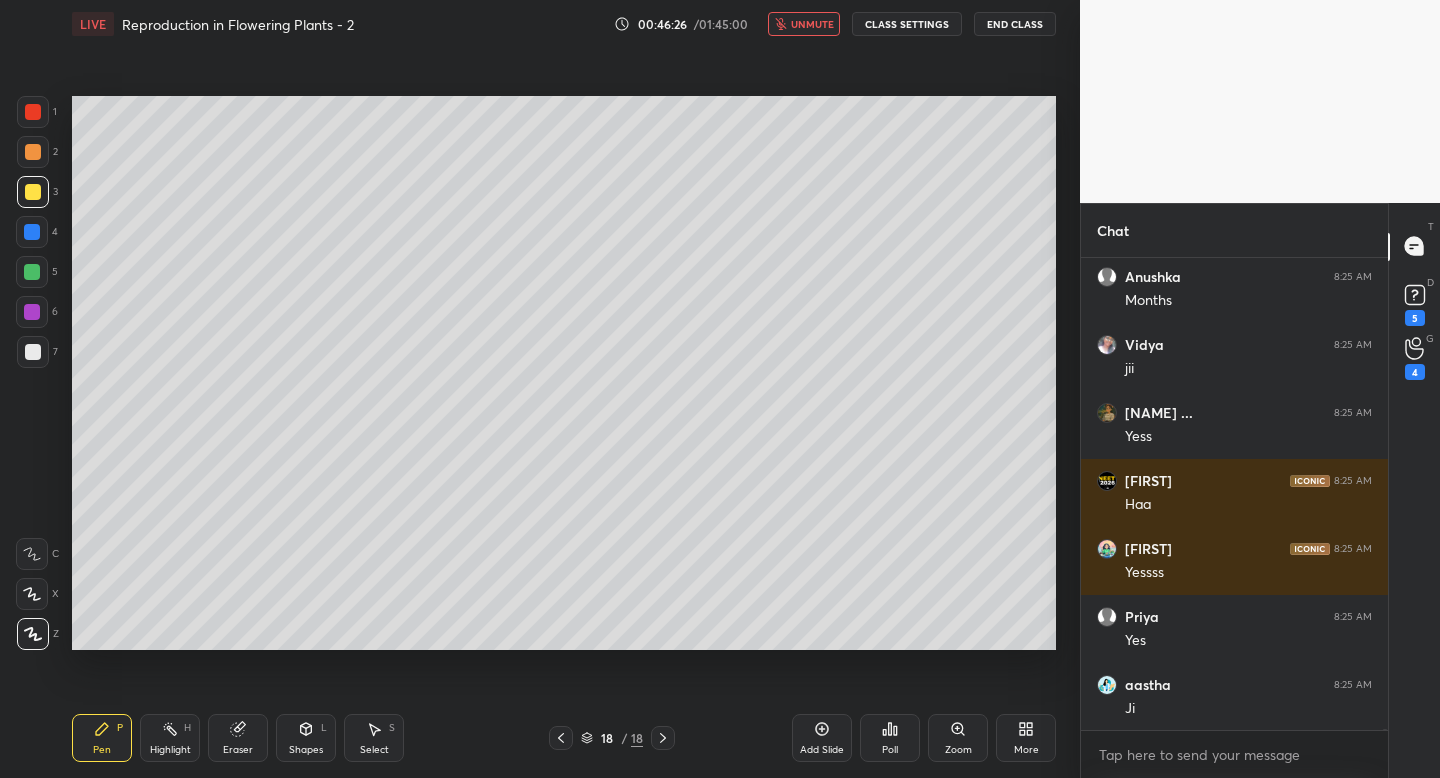 scroll, scrollTop: 166386, scrollLeft: 0, axis: vertical 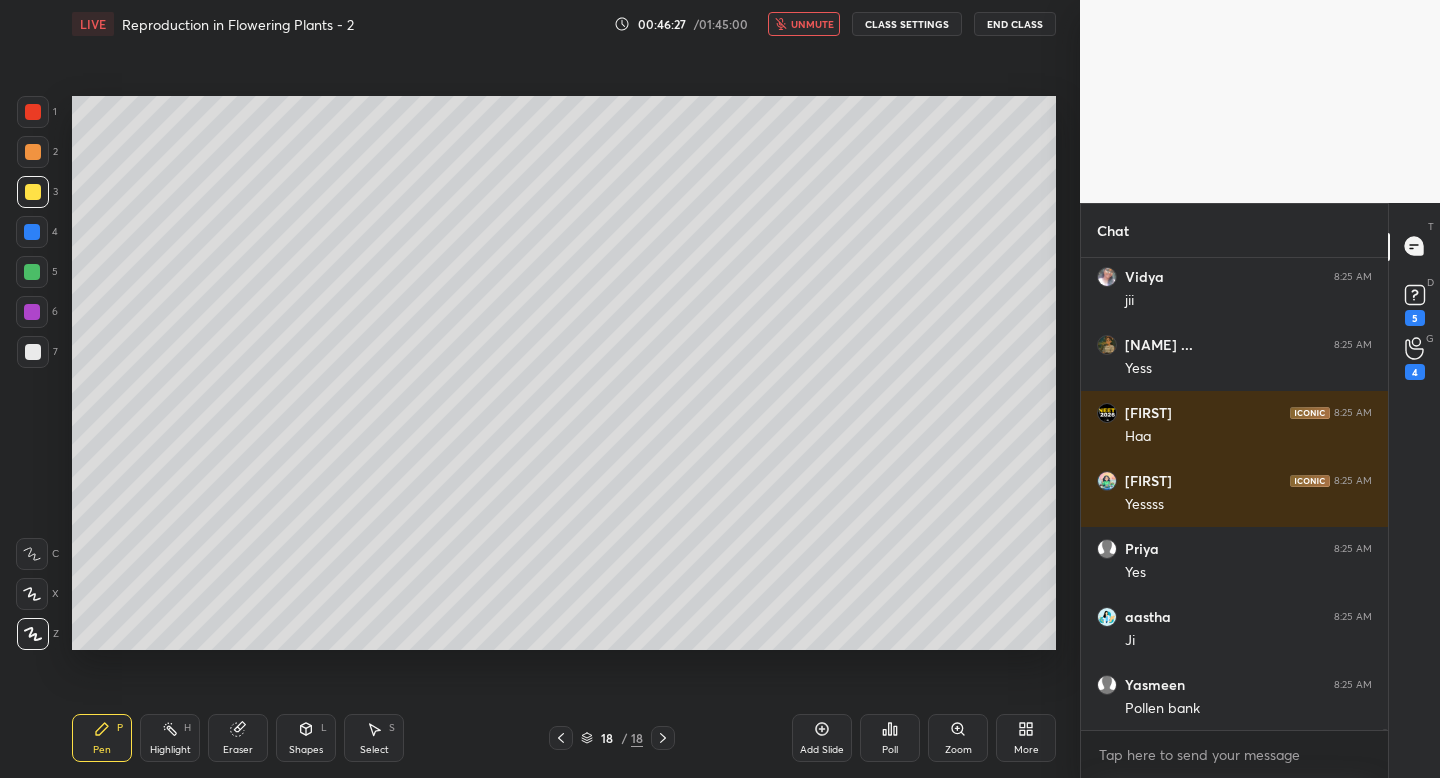 click on "unmute" at bounding box center [804, 24] 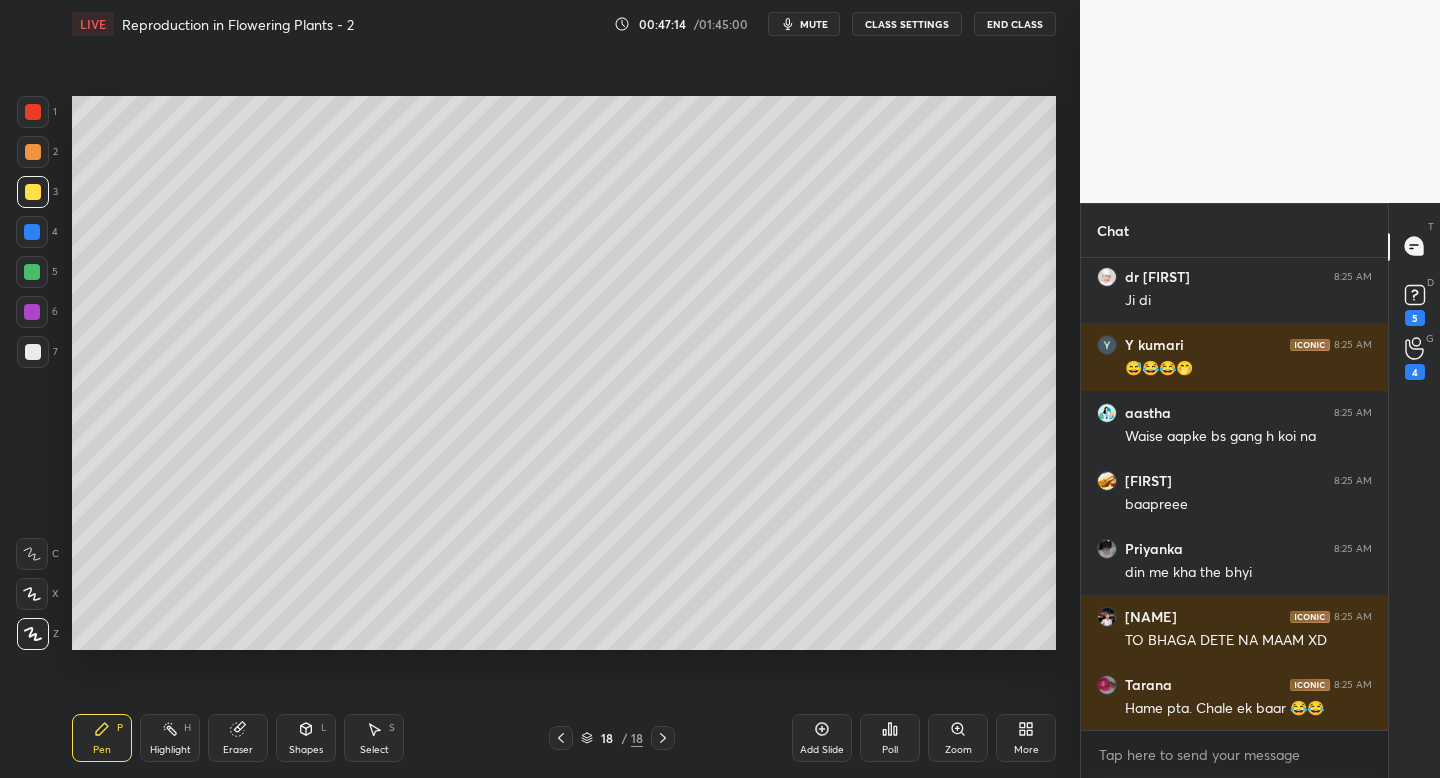 scroll, scrollTop: 168223, scrollLeft: 0, axis: vertical 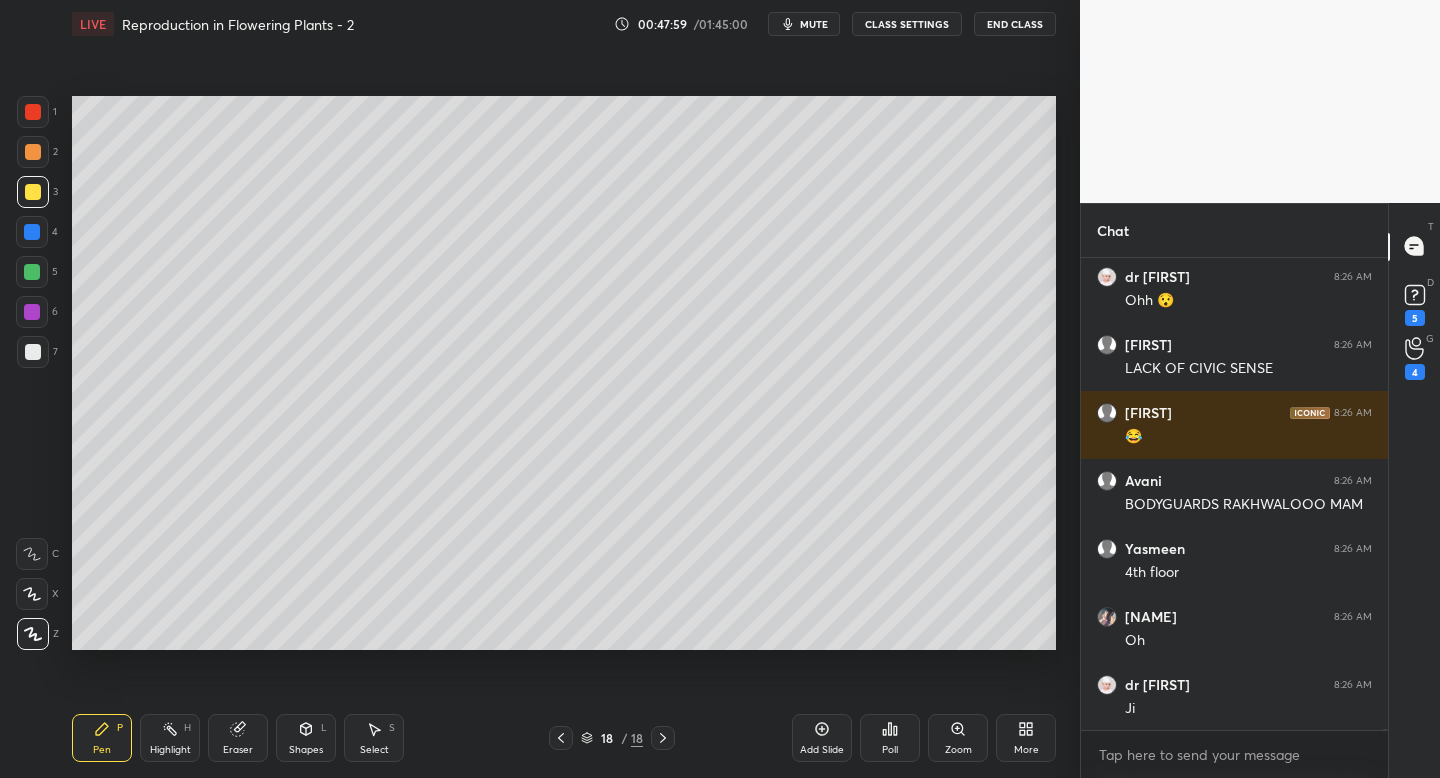 click at bounding box center [32, 232] 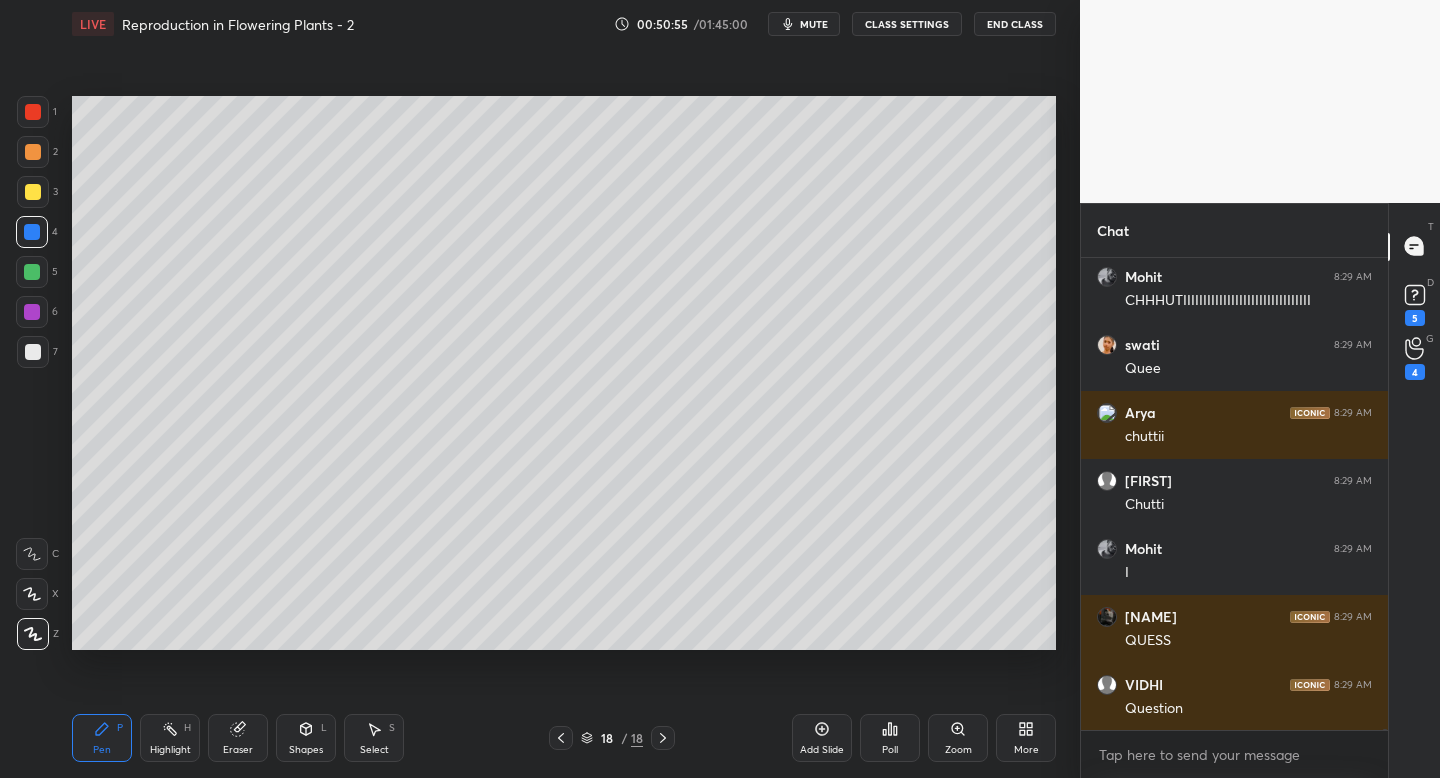 scroll, scrollTop: 174822, scrollLeft: 0, axis: vertical 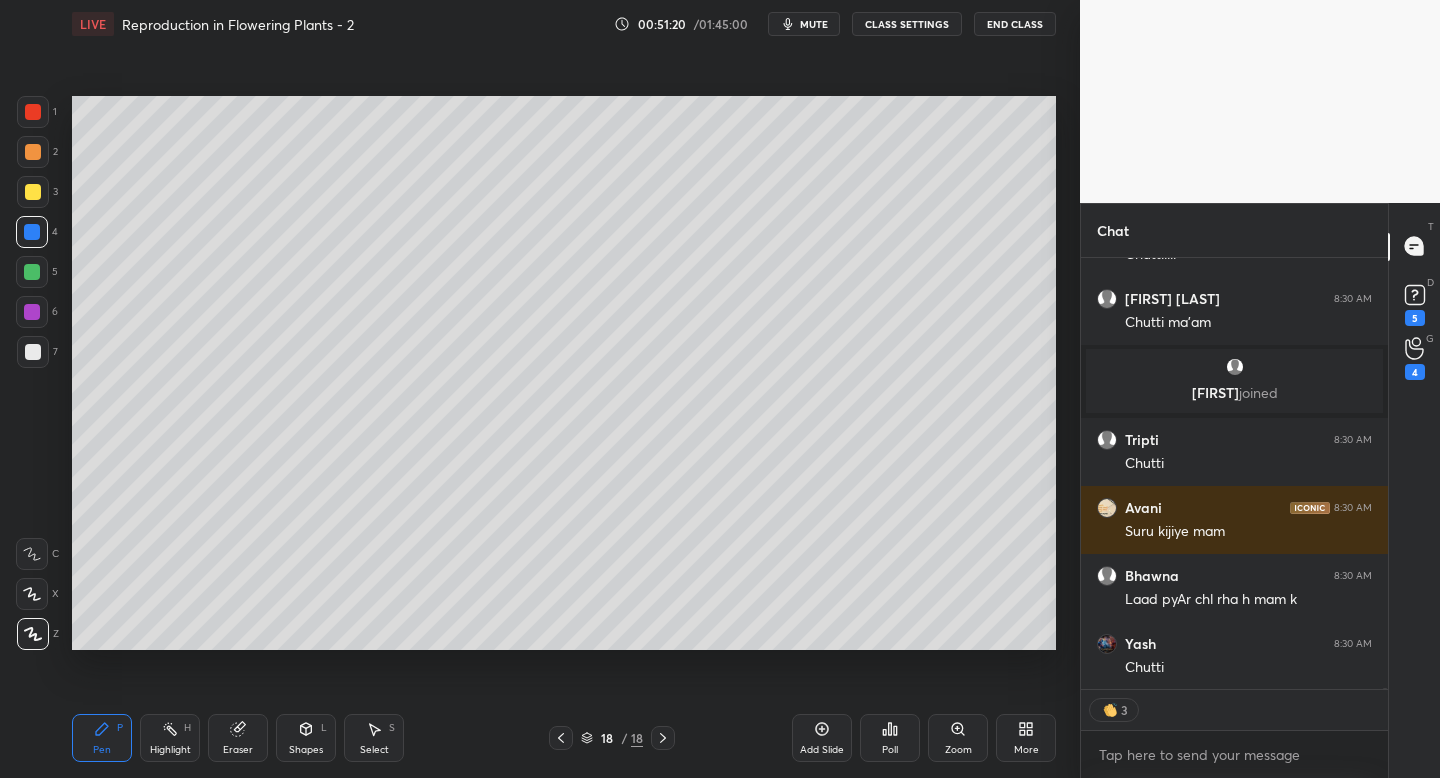 click on "LIVE Reproduction in Flowering Plants - 2 00:51:20 /  01:45:00 mute CLASS SETTINGS End Class Setting up your live class Poll for   secs No correct answer Start poll Back Reproduction in Flowering Plants - 2 • L3 of Course on Biology for NEET 2026 [PROFESSIONAL] [LAST] Pen P Highlight H Eraser Shapes L Select S 18 / 18 Add Slide Poll Zoom More" at bounding box center (564, 389) 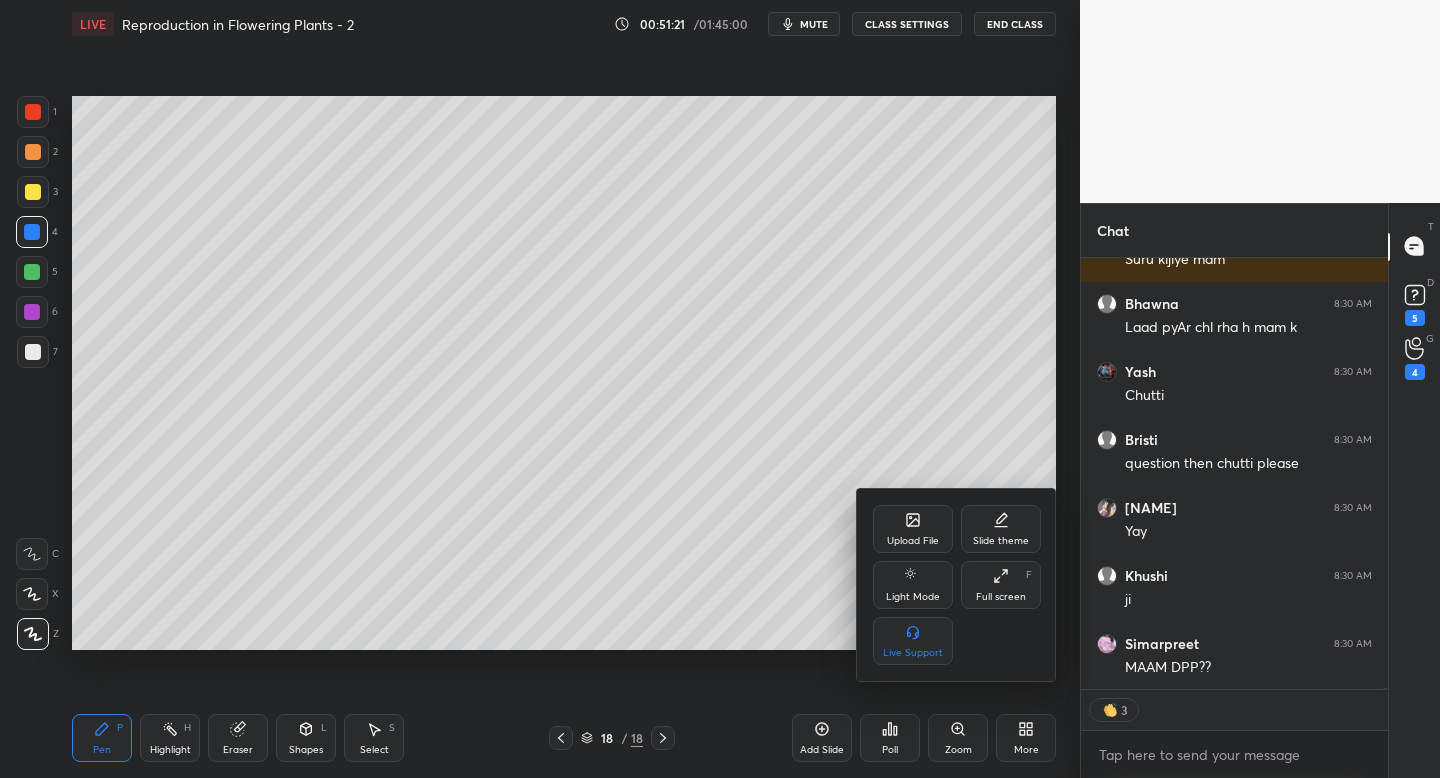 click on "Upload File" at bounding box center [913, 529] 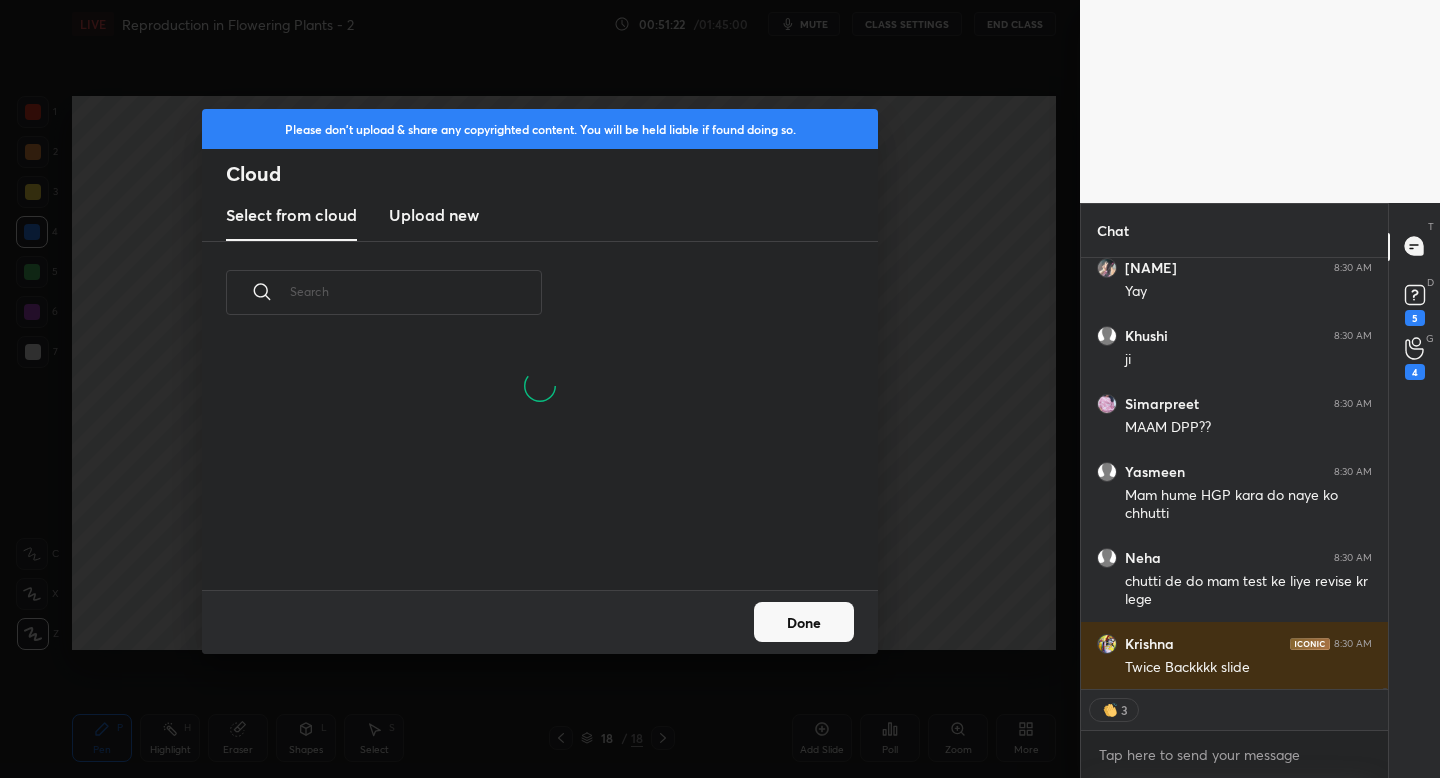 click on "Upload new" at bounding box center [434, 215] 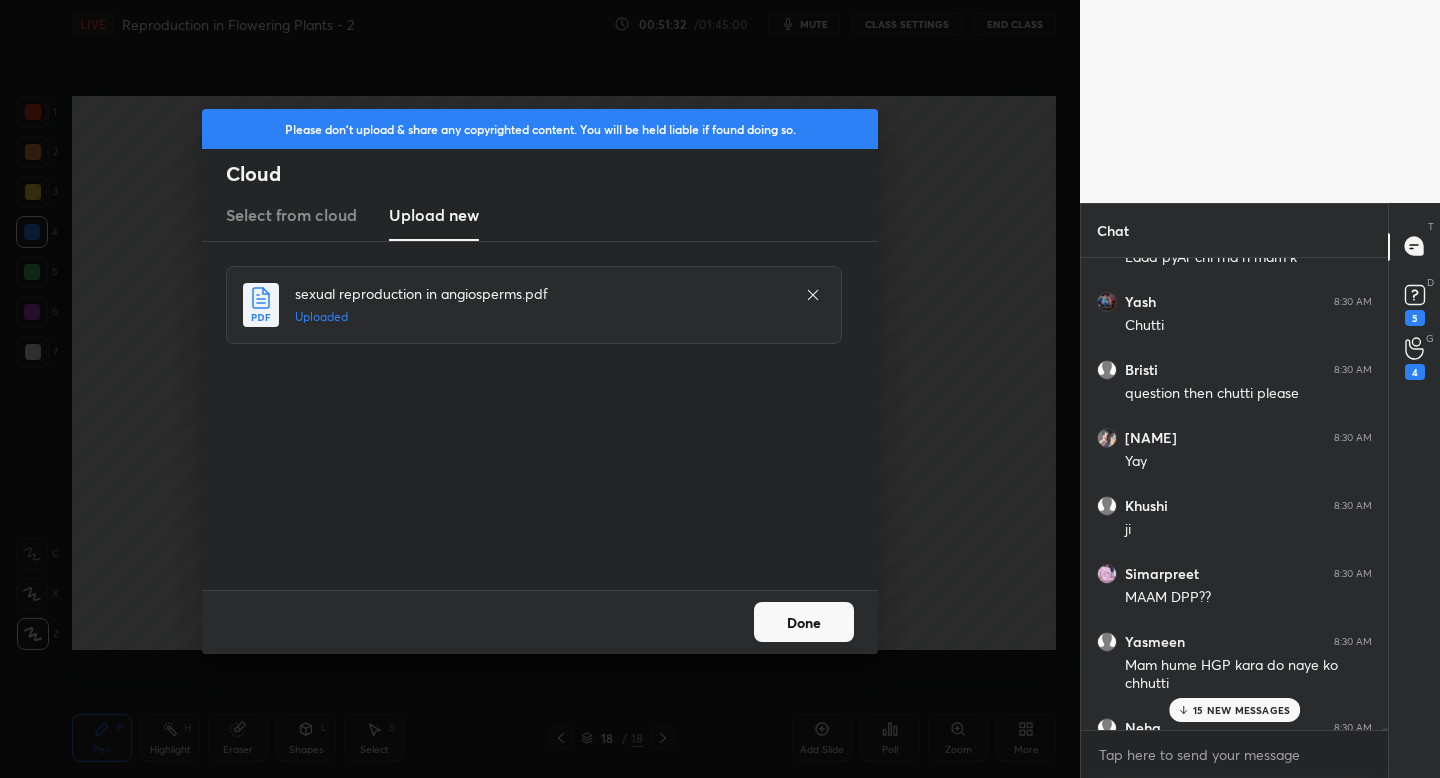 click on "15 NEW MESSAGES" at bounding box center (1241, 710) 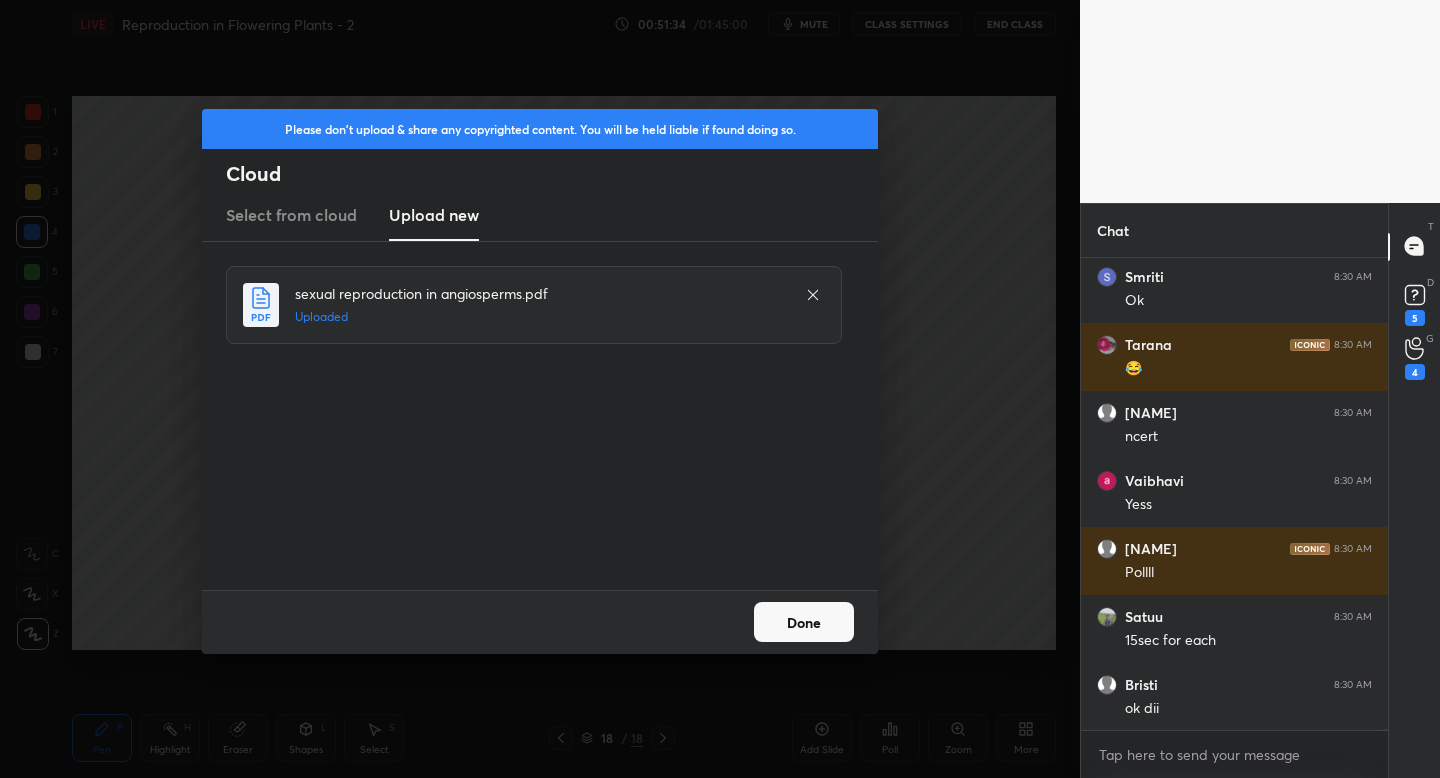 click on "Done" at bounding box center (804, 622) 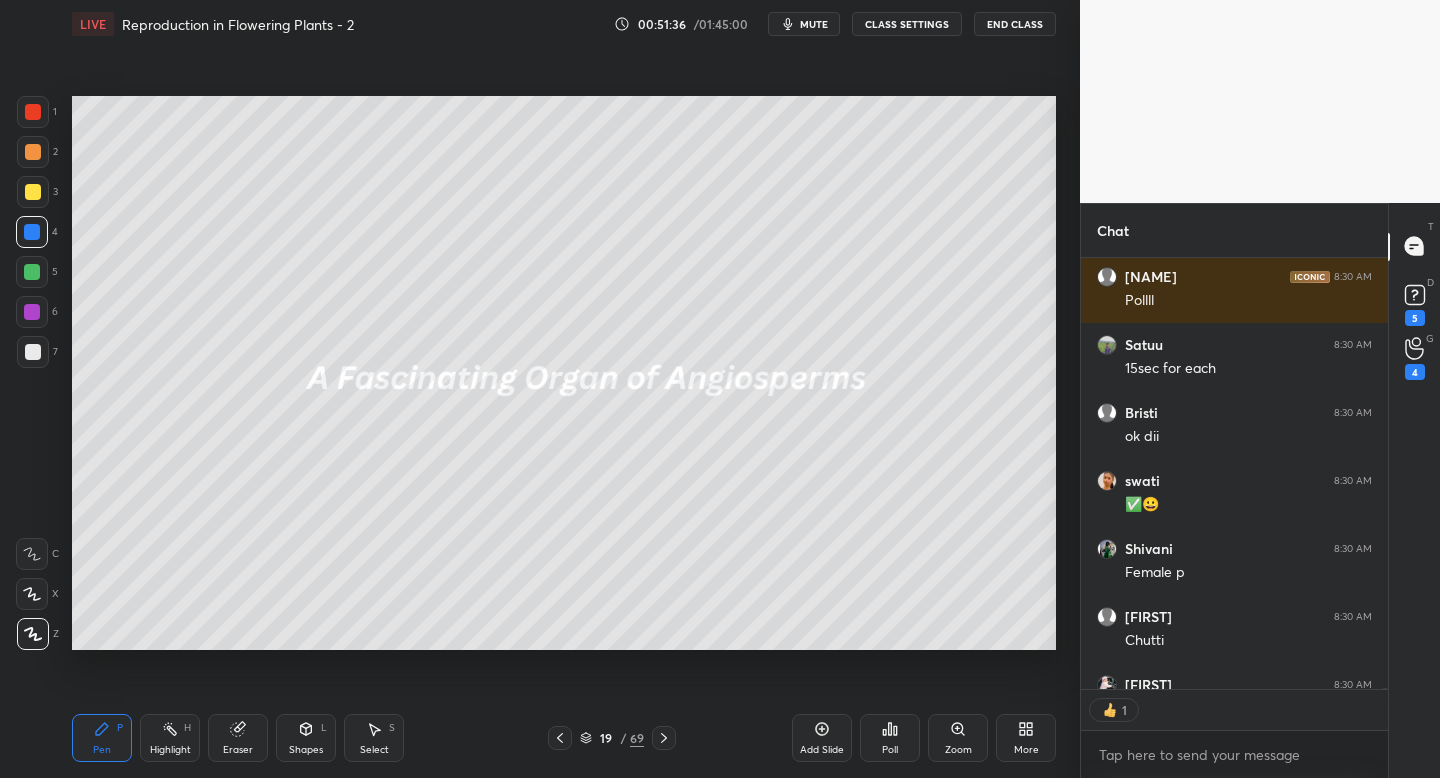 click 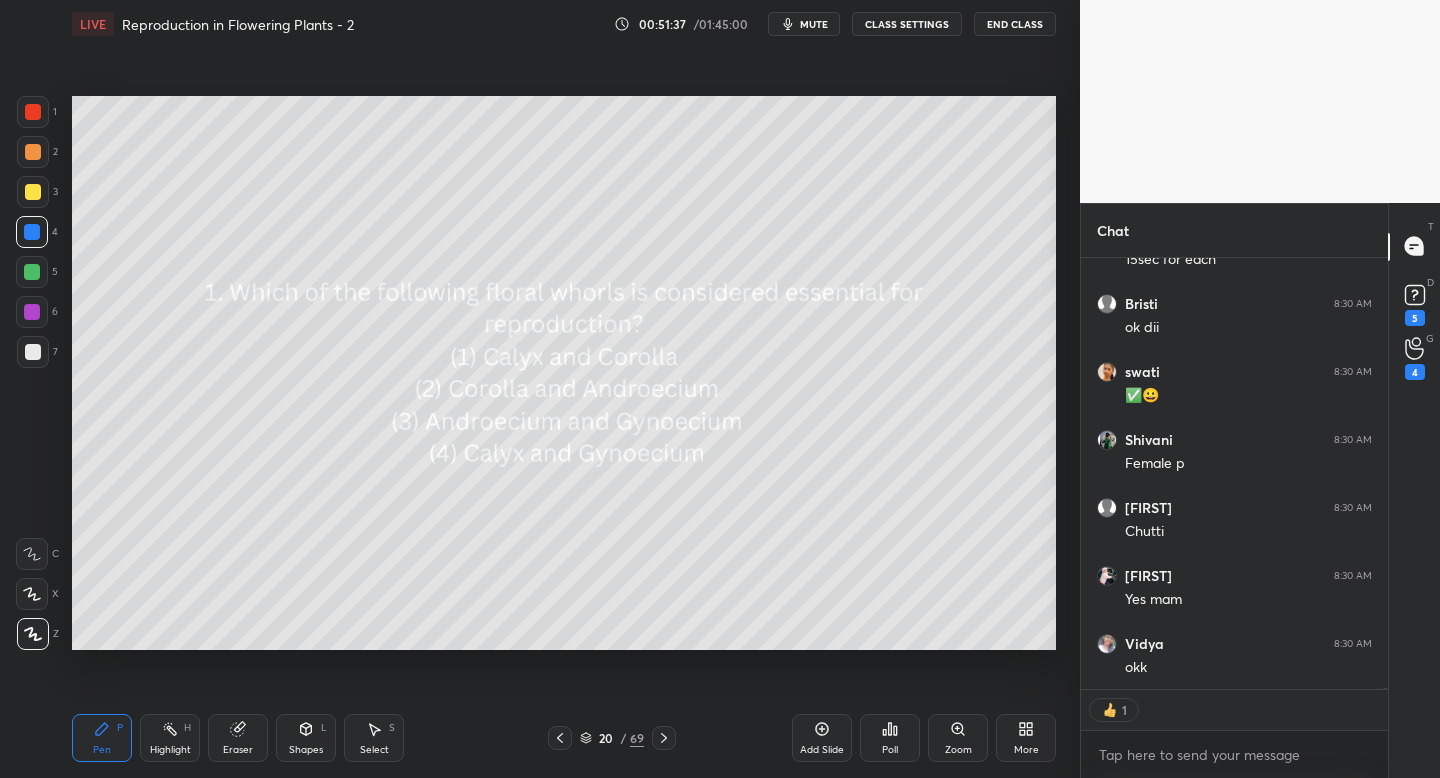 click 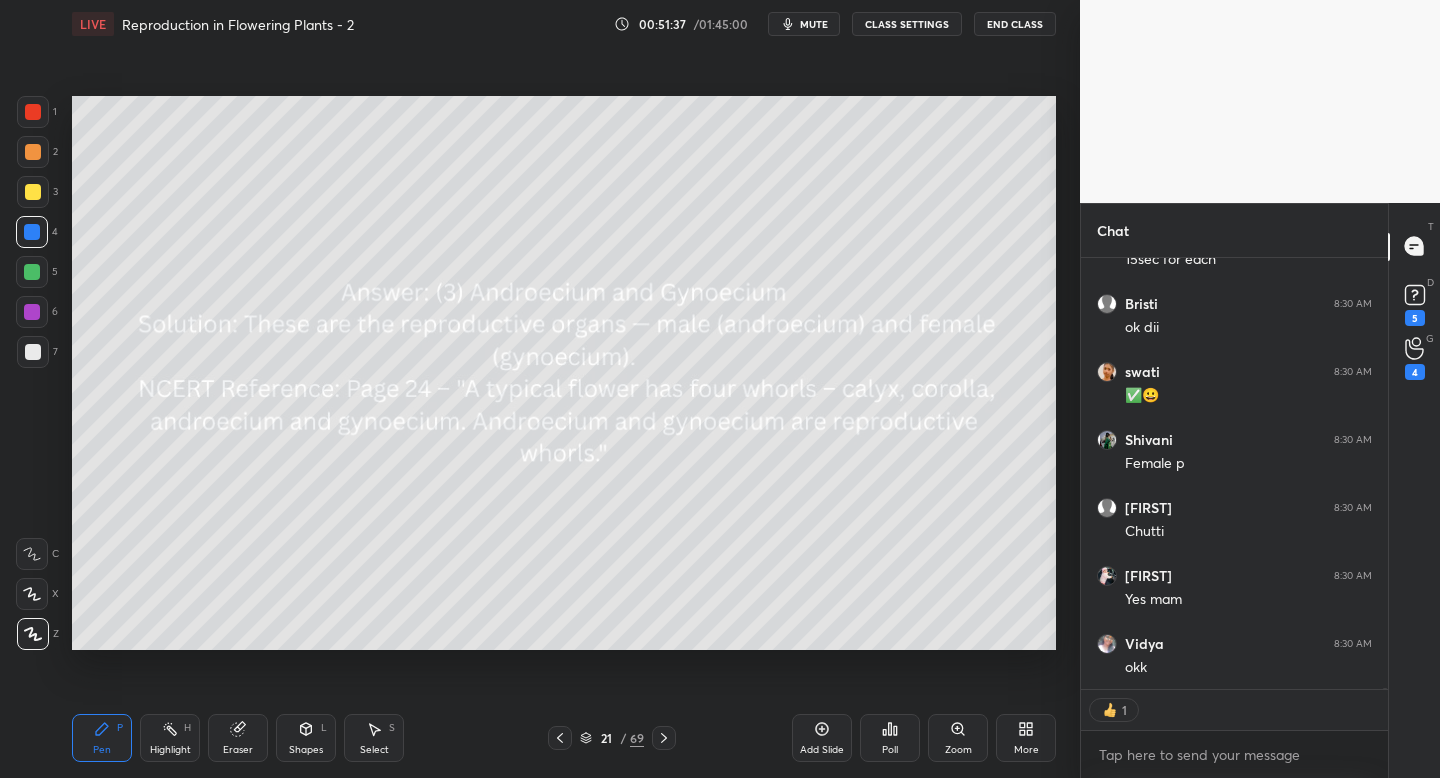 click 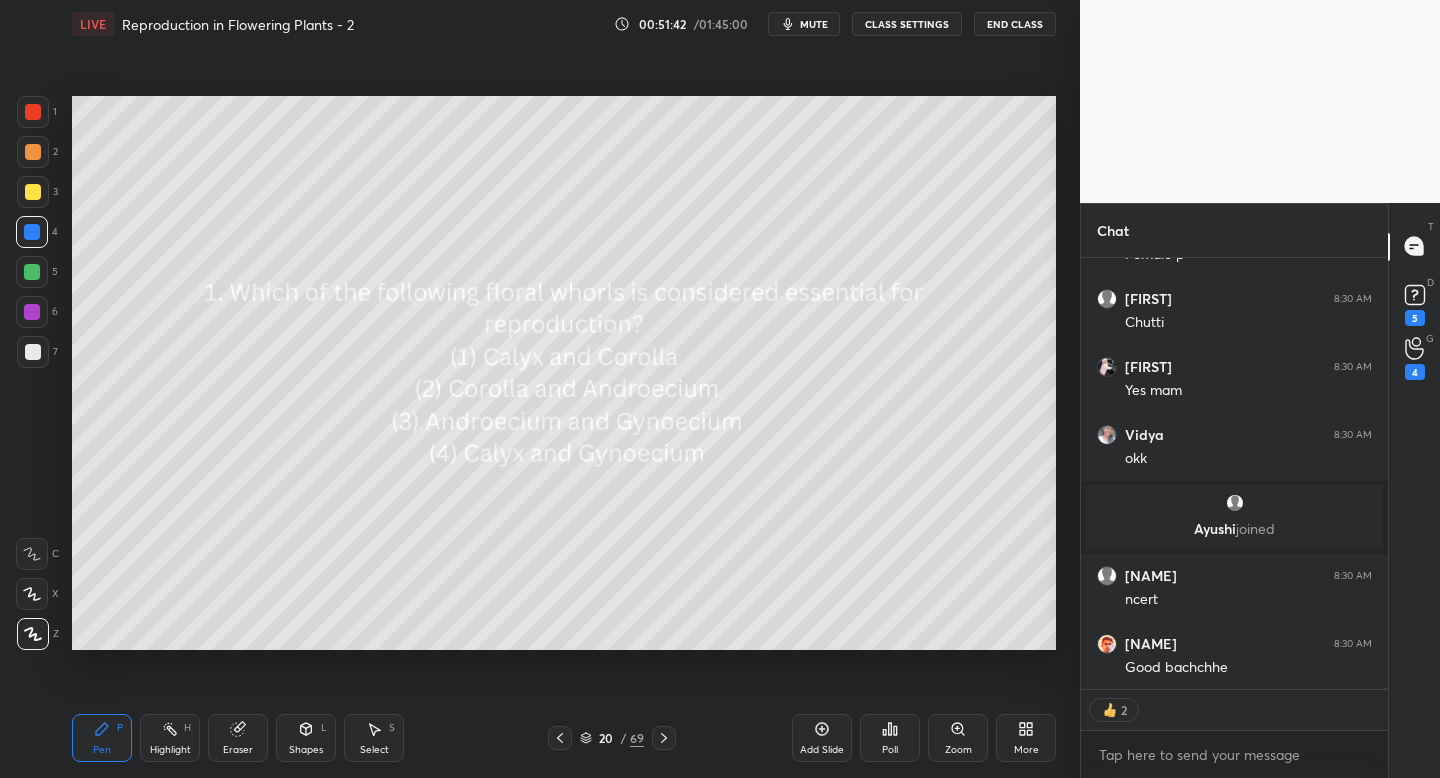 click at bounding box center [33, 192] 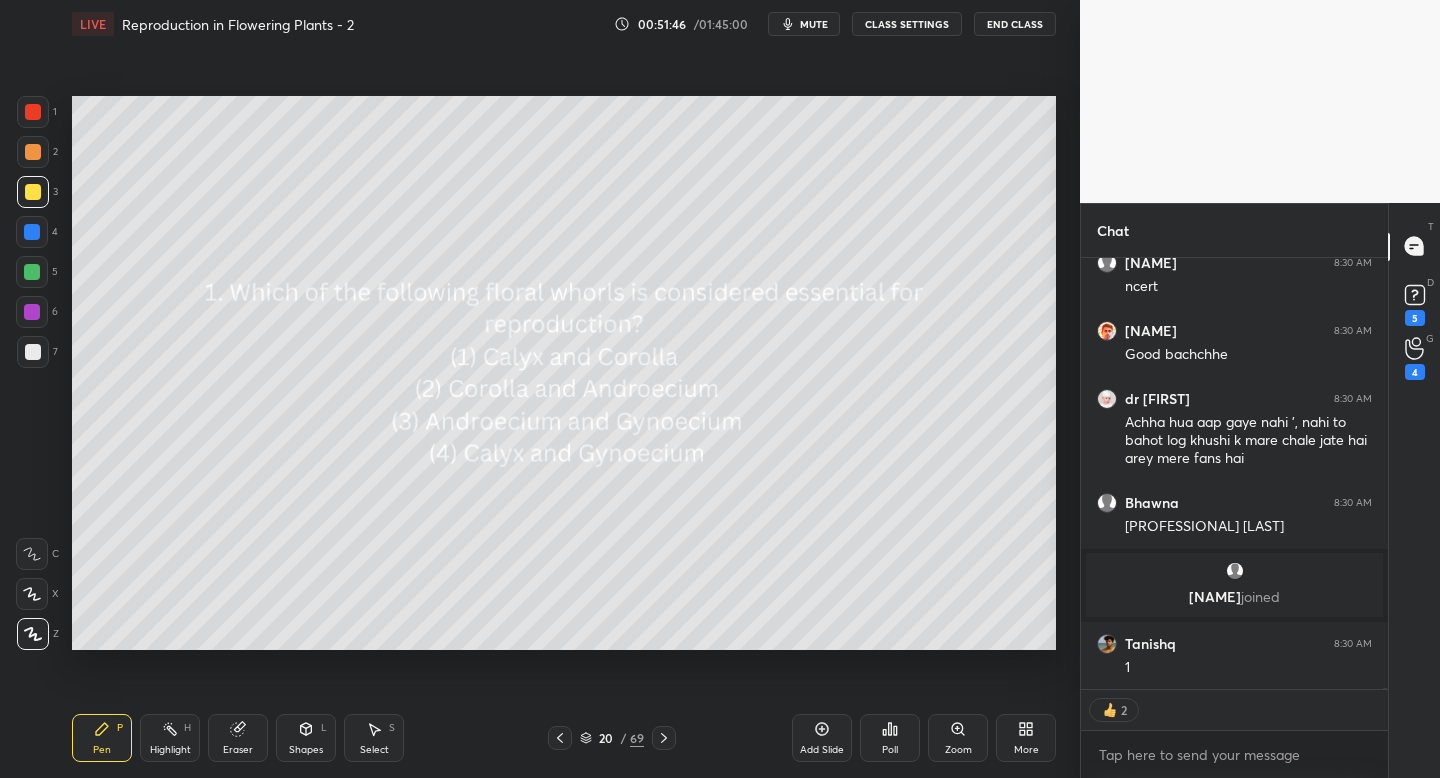 click on "Poll" at bounding box center (890, 738) 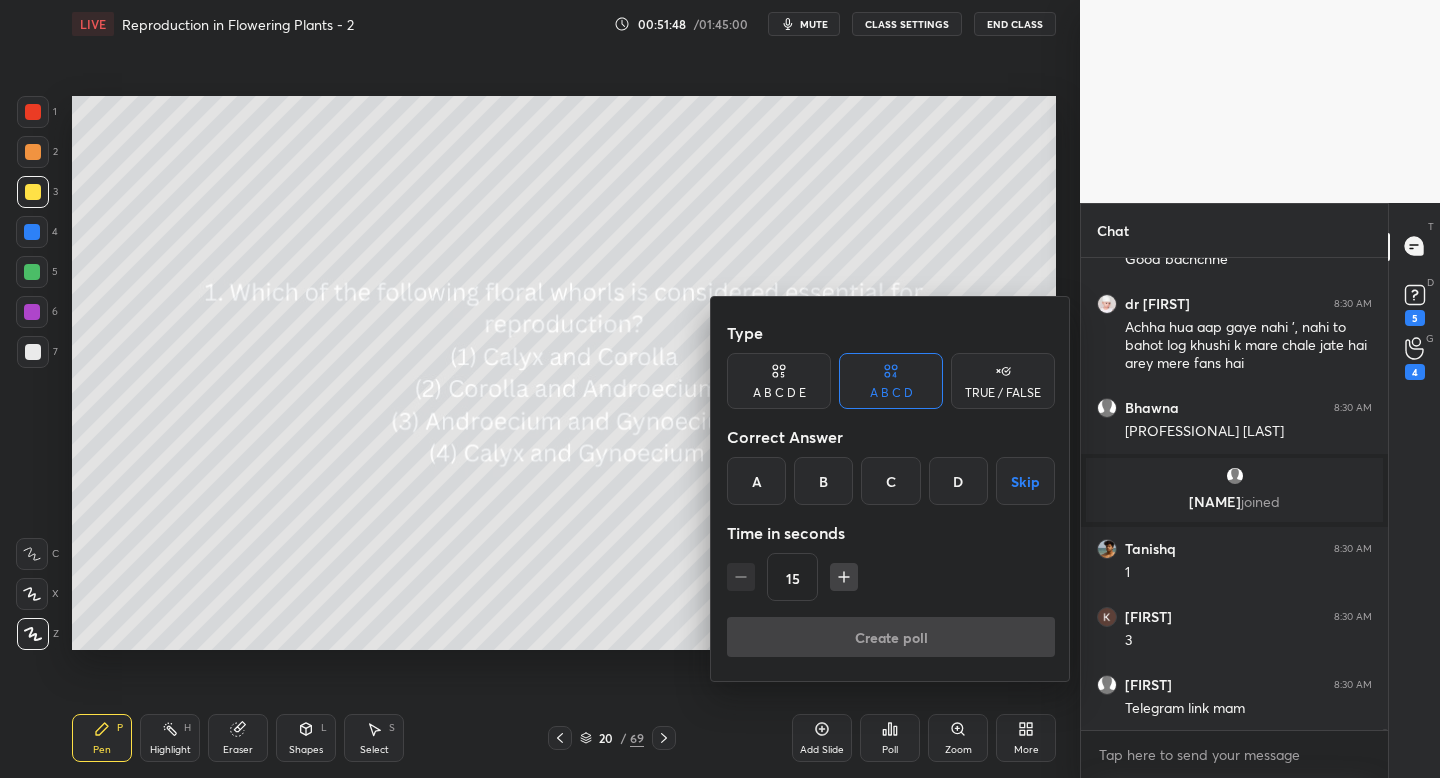 click on "C" at bounding box center (890, 481) 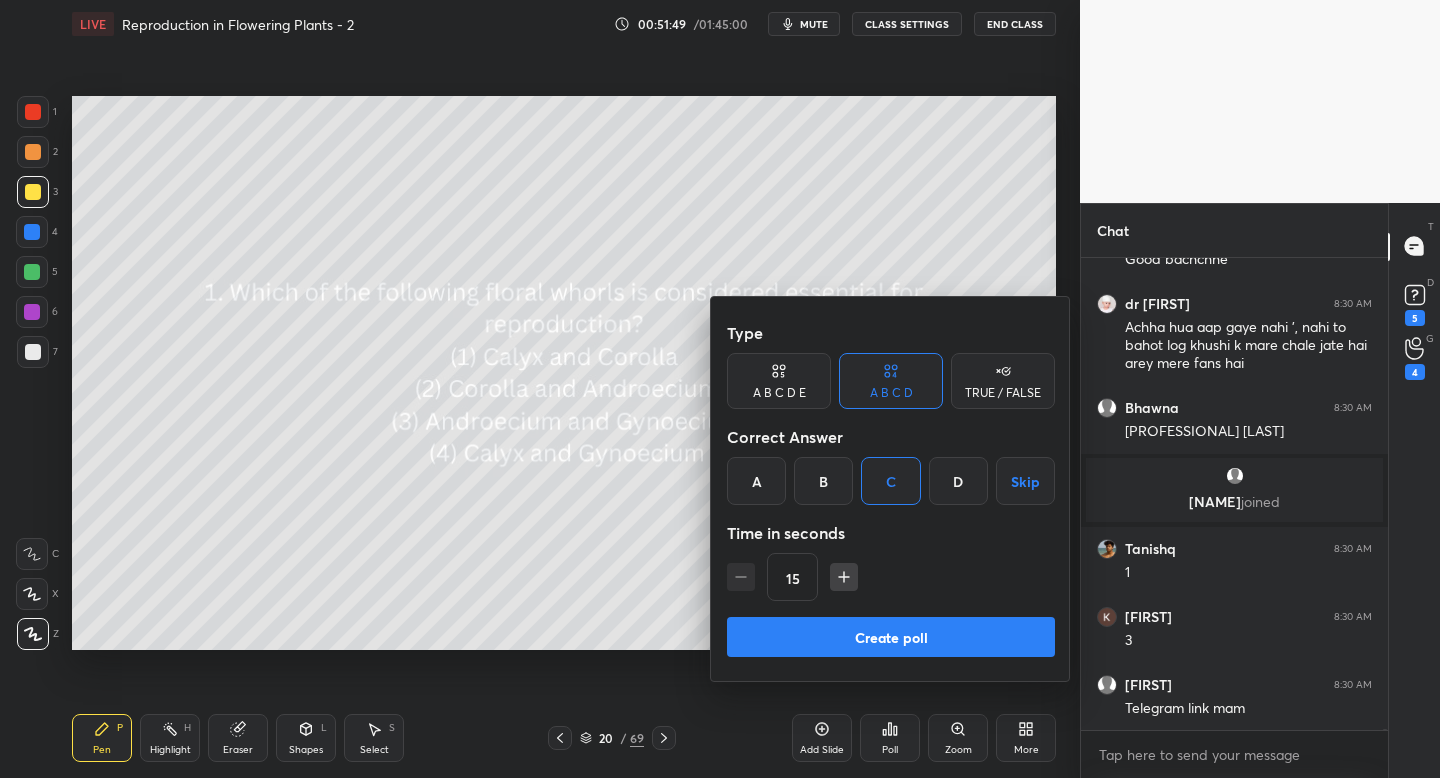 click on "Create poll" at bounding box center (891, 637) 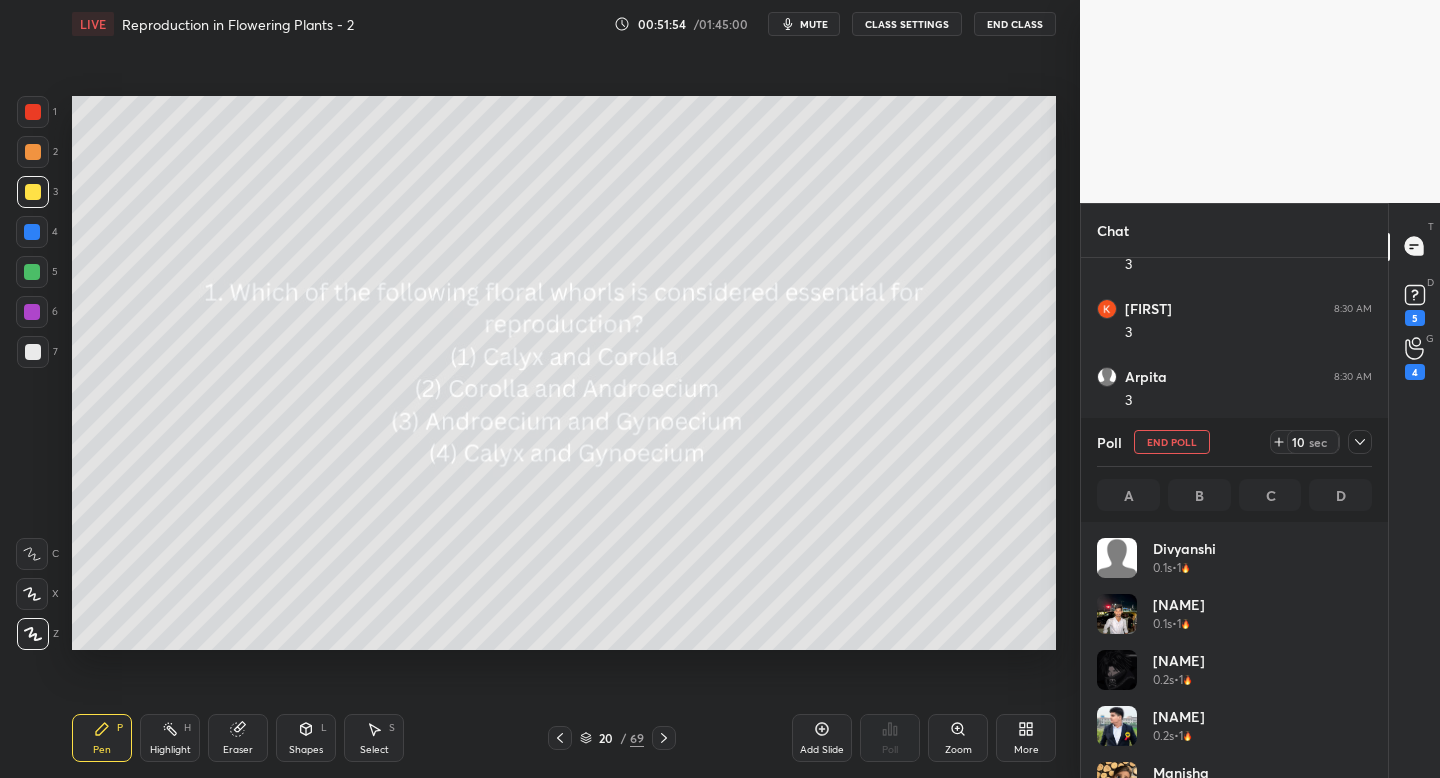 click 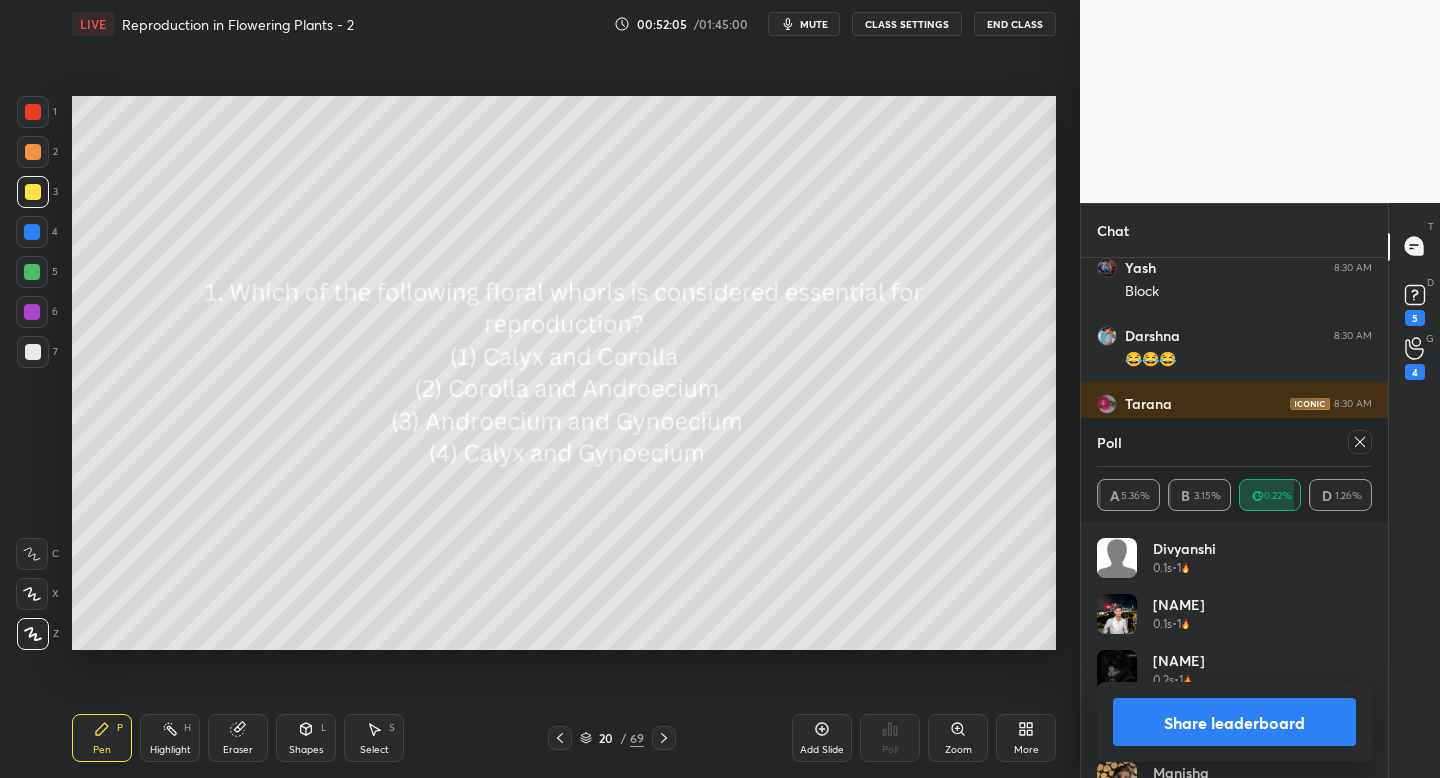 click at bounding box center (1360, 442) 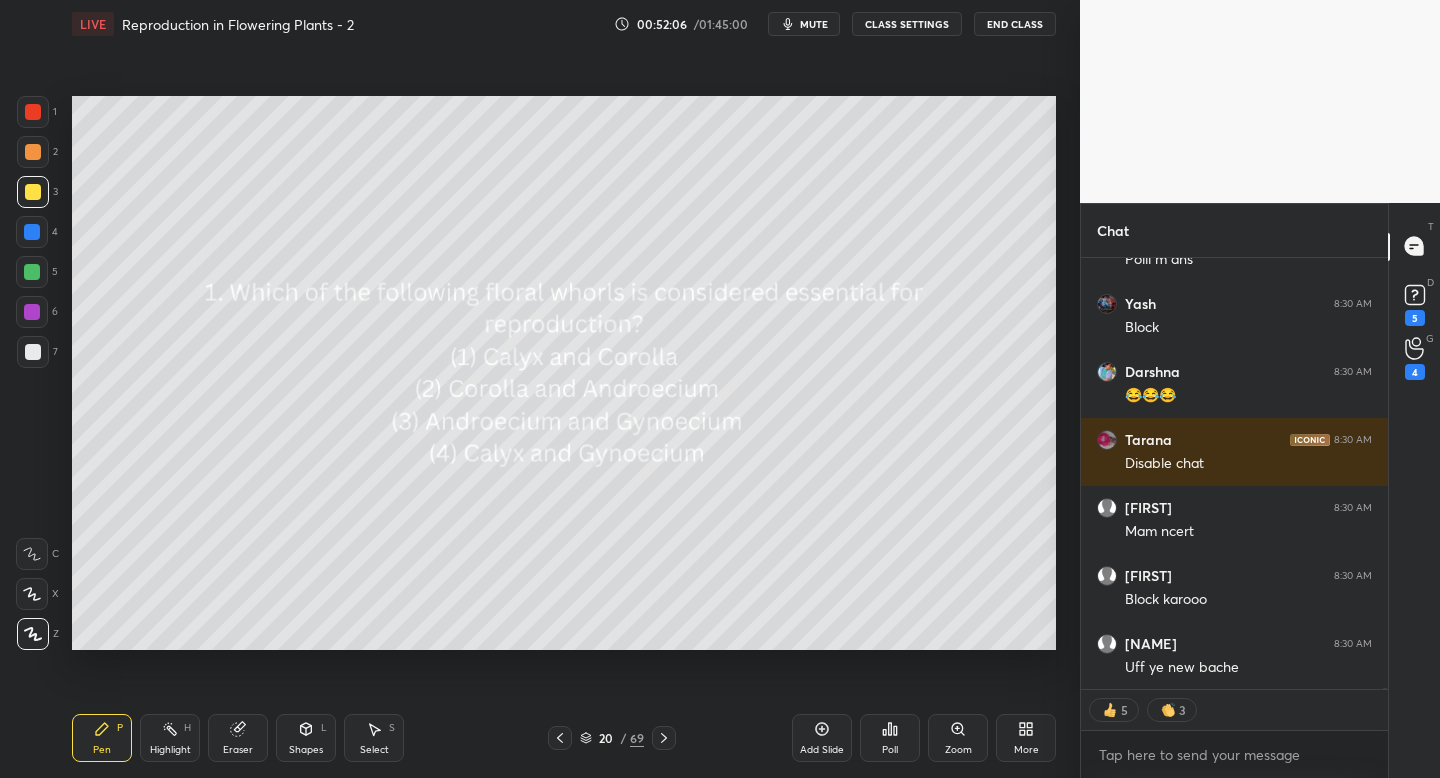 click 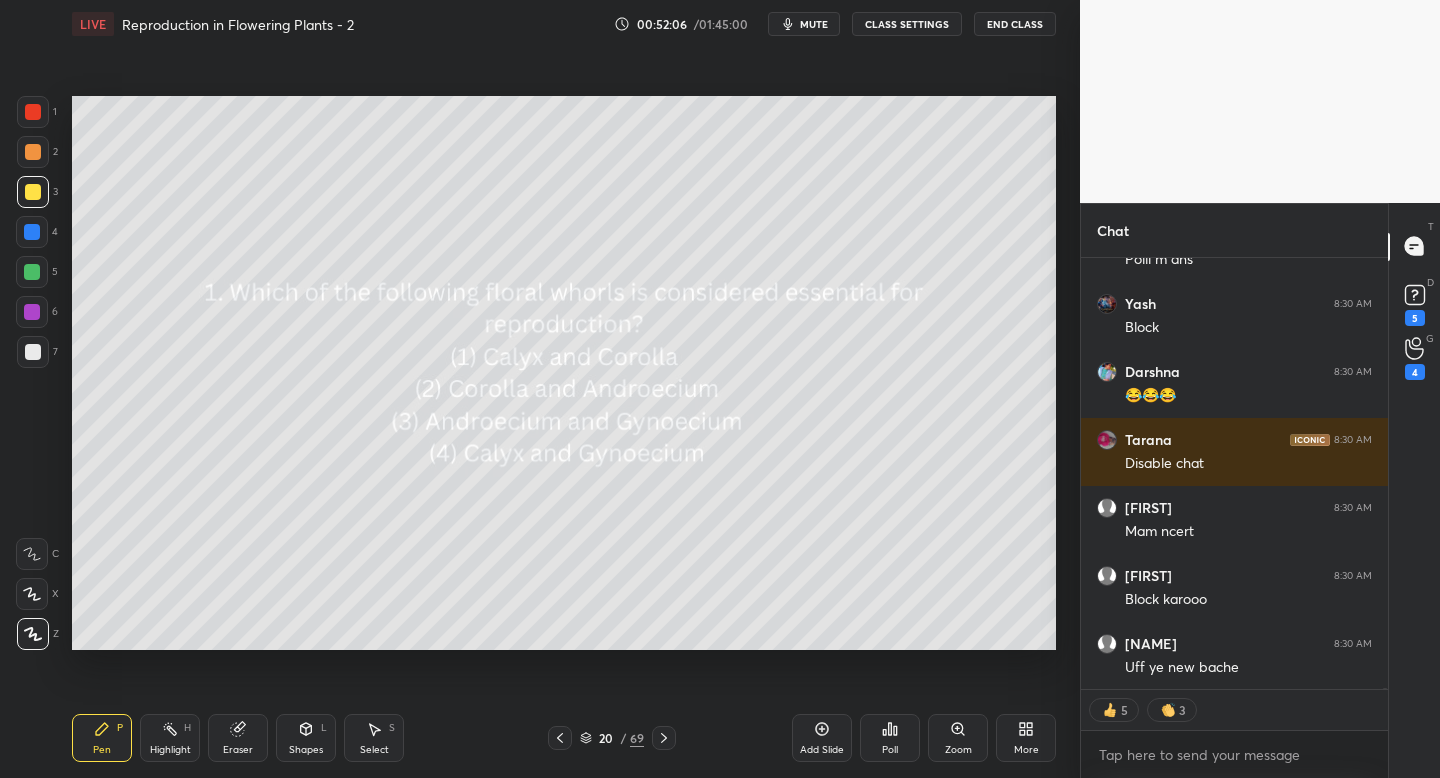 click 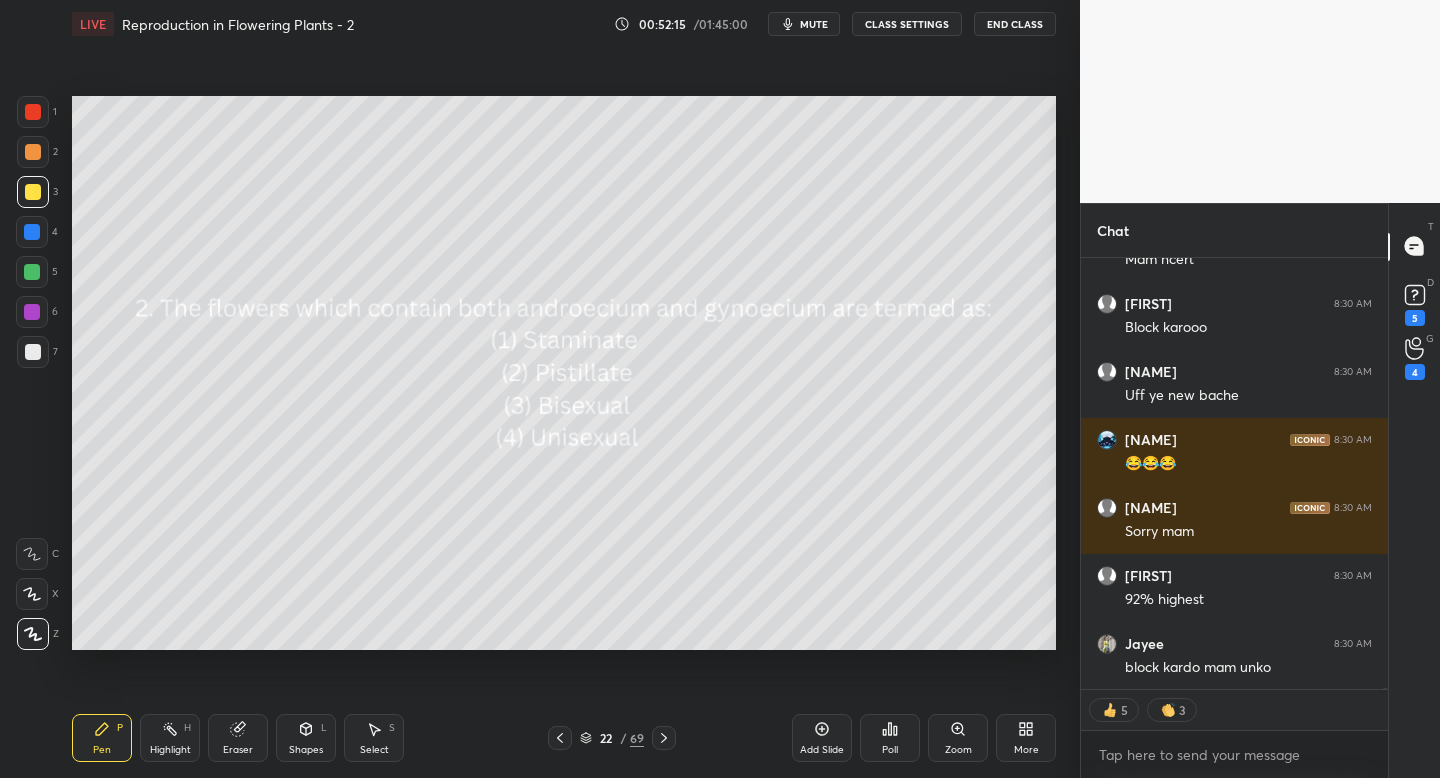 click on "Poll" at bounding box center (890, 738) 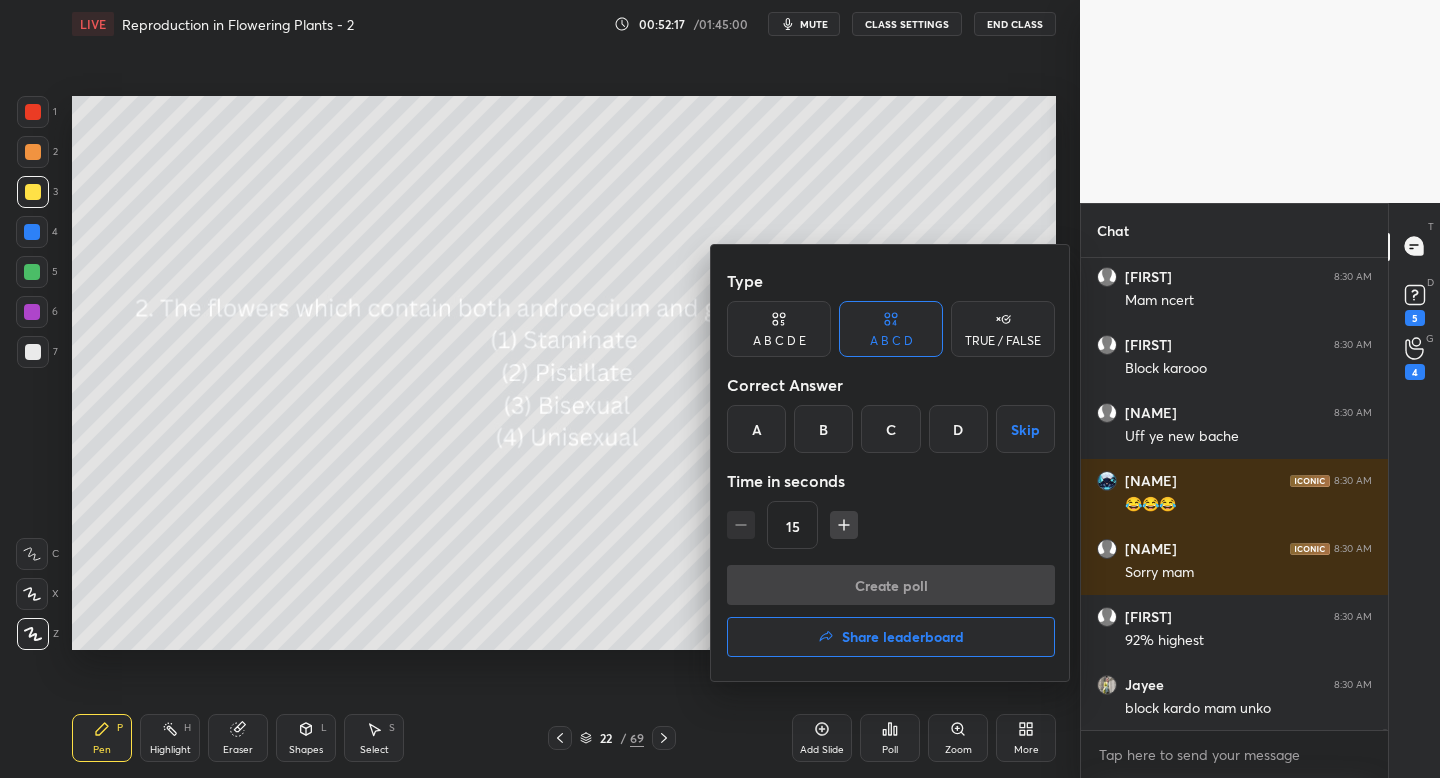 click on "C" at bounding box center (890, 429) 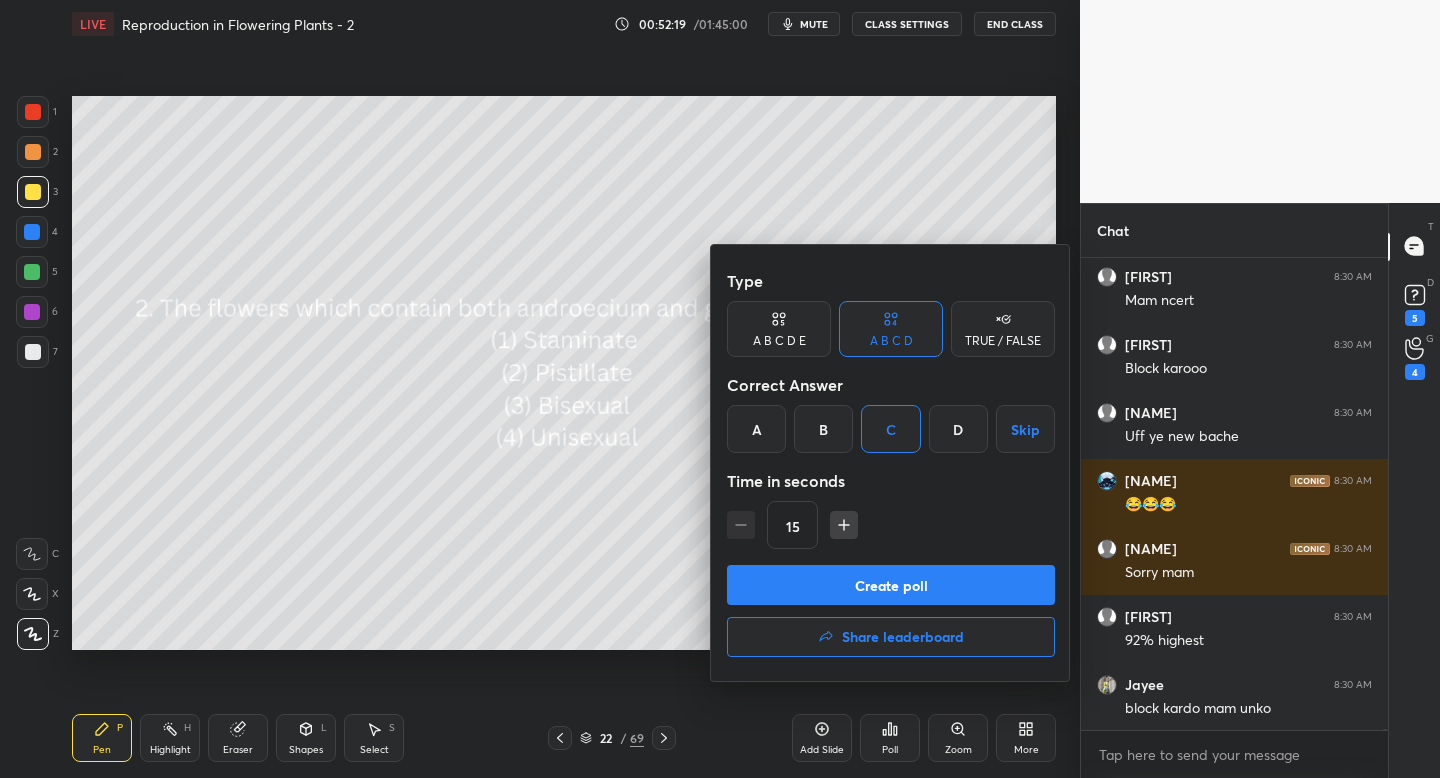 click on "Create poll" at bounding box center [891, 585] 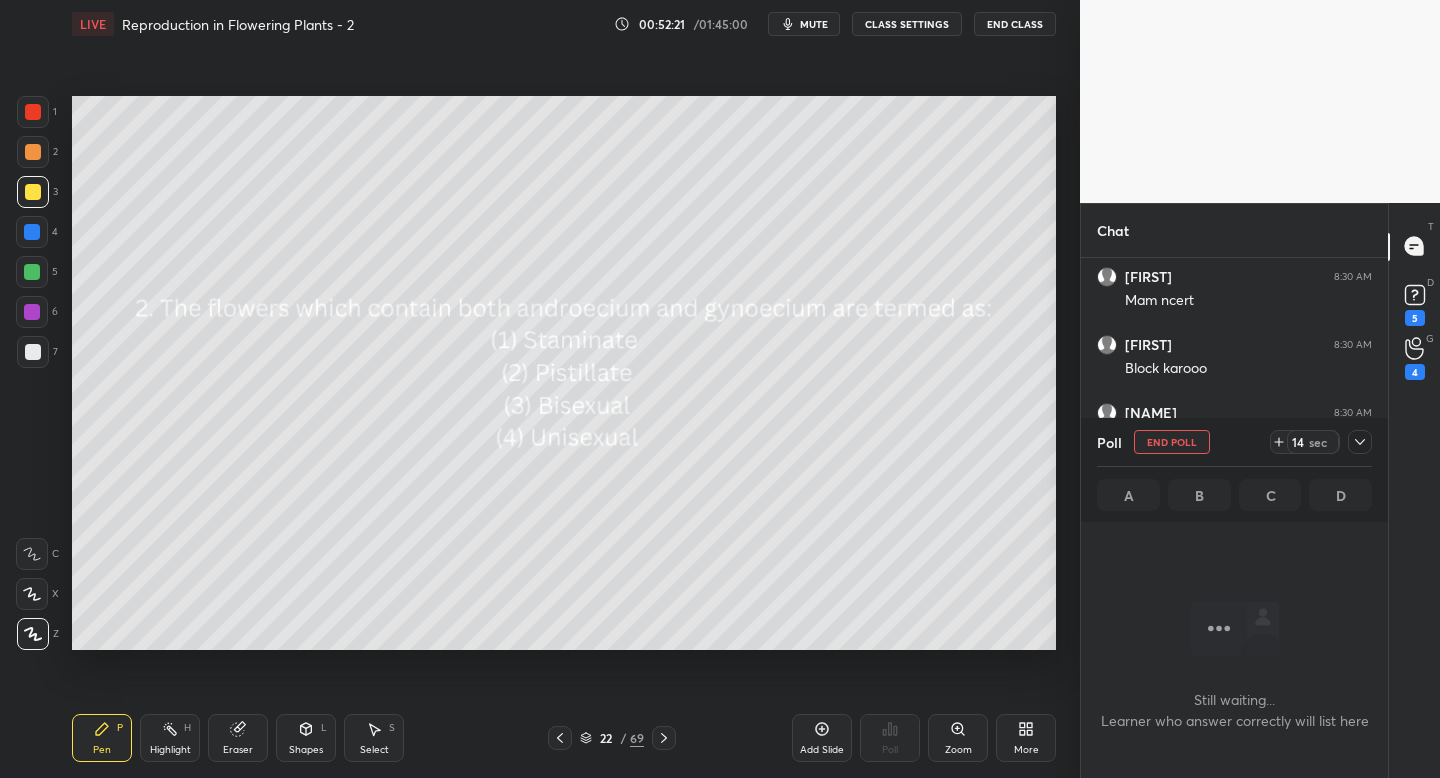 click 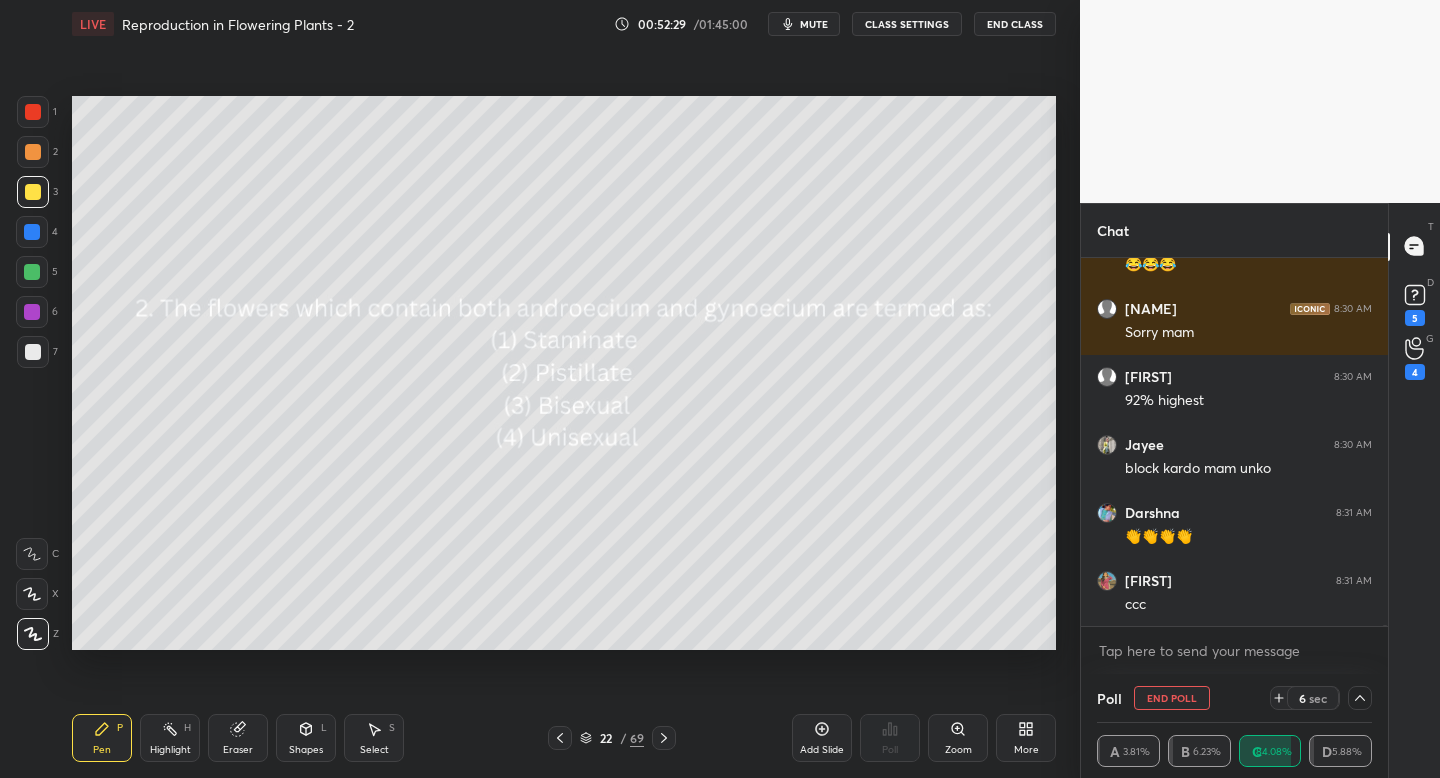 click on "Add Slide" at bounding box center (822, 738) 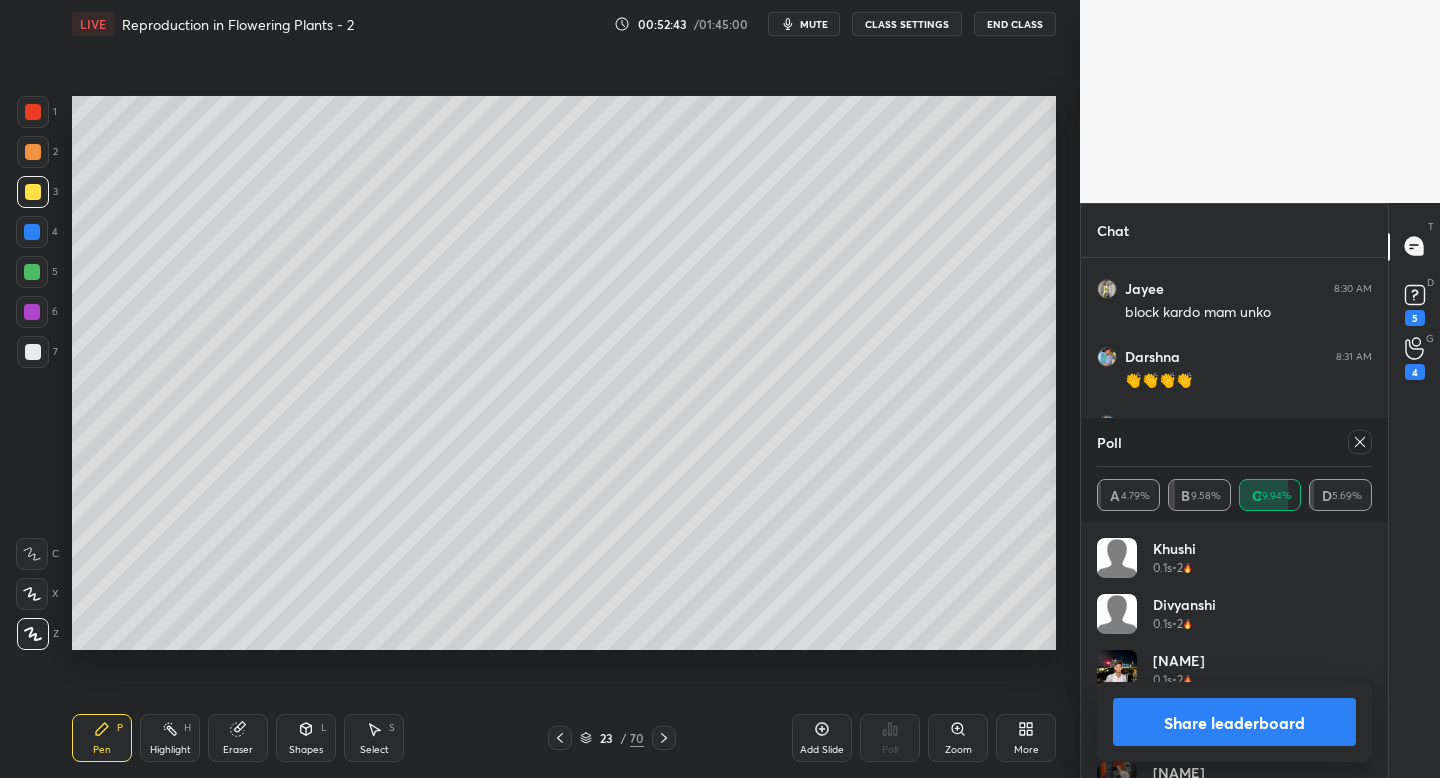 click 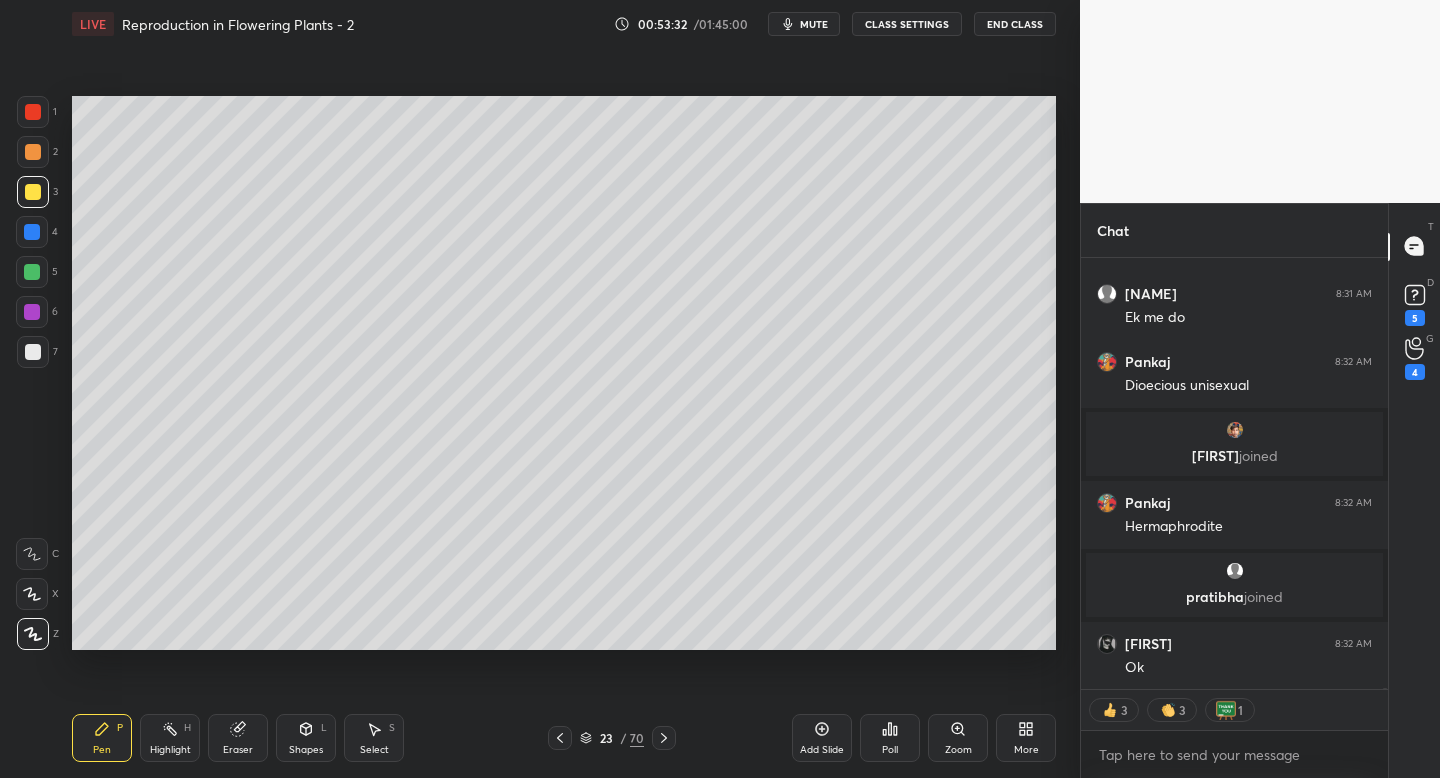 click 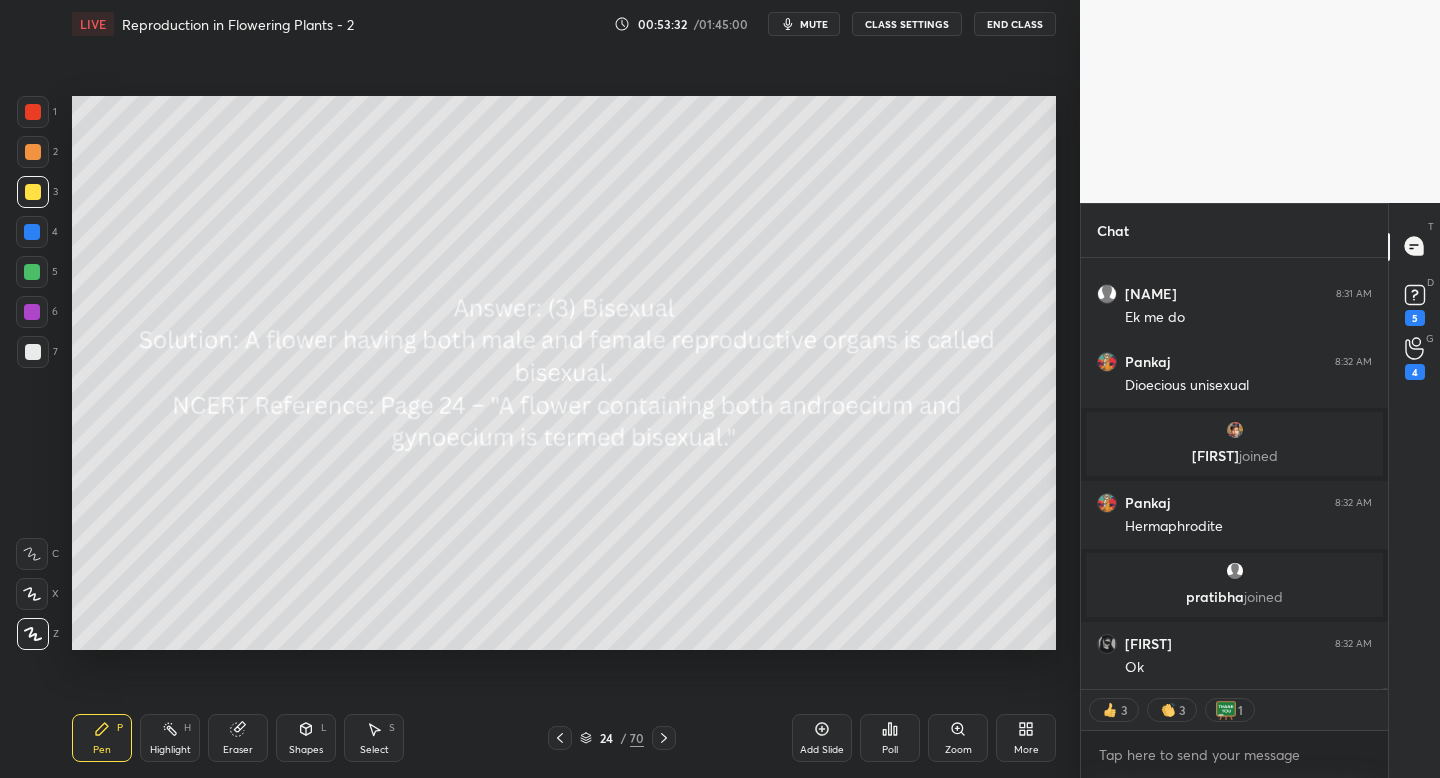 click 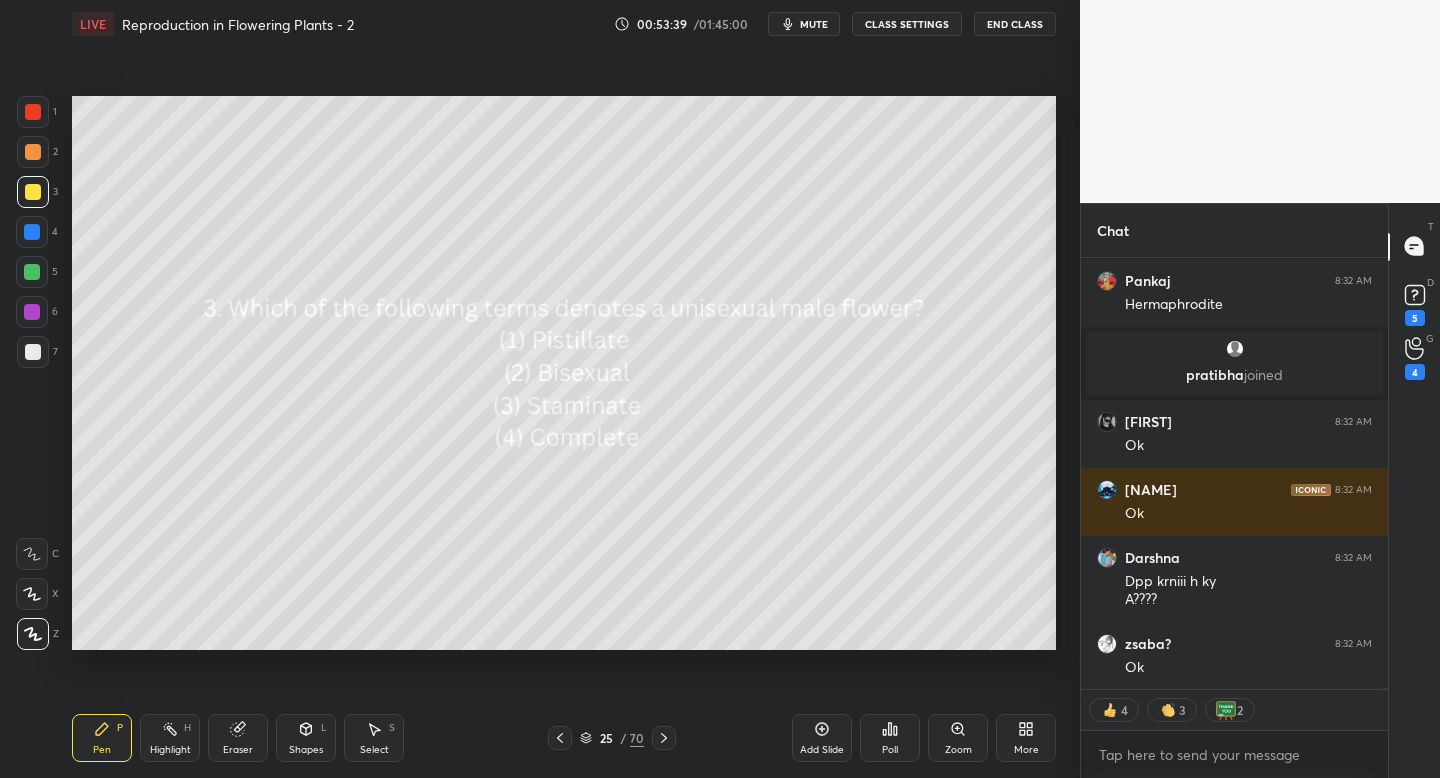 click on "Poll" at bounding box center (890, 738) 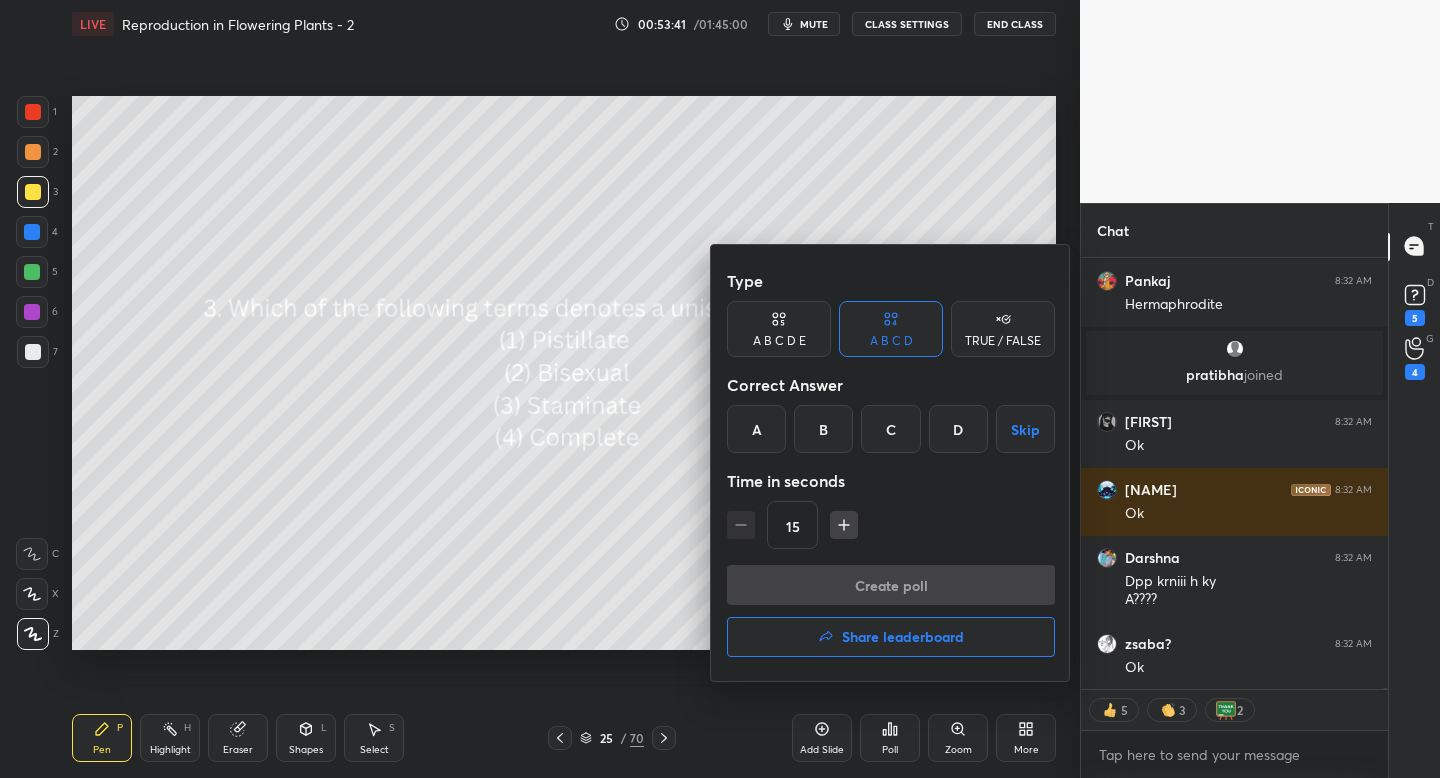 click on "C" at bounding box center (890, 429) 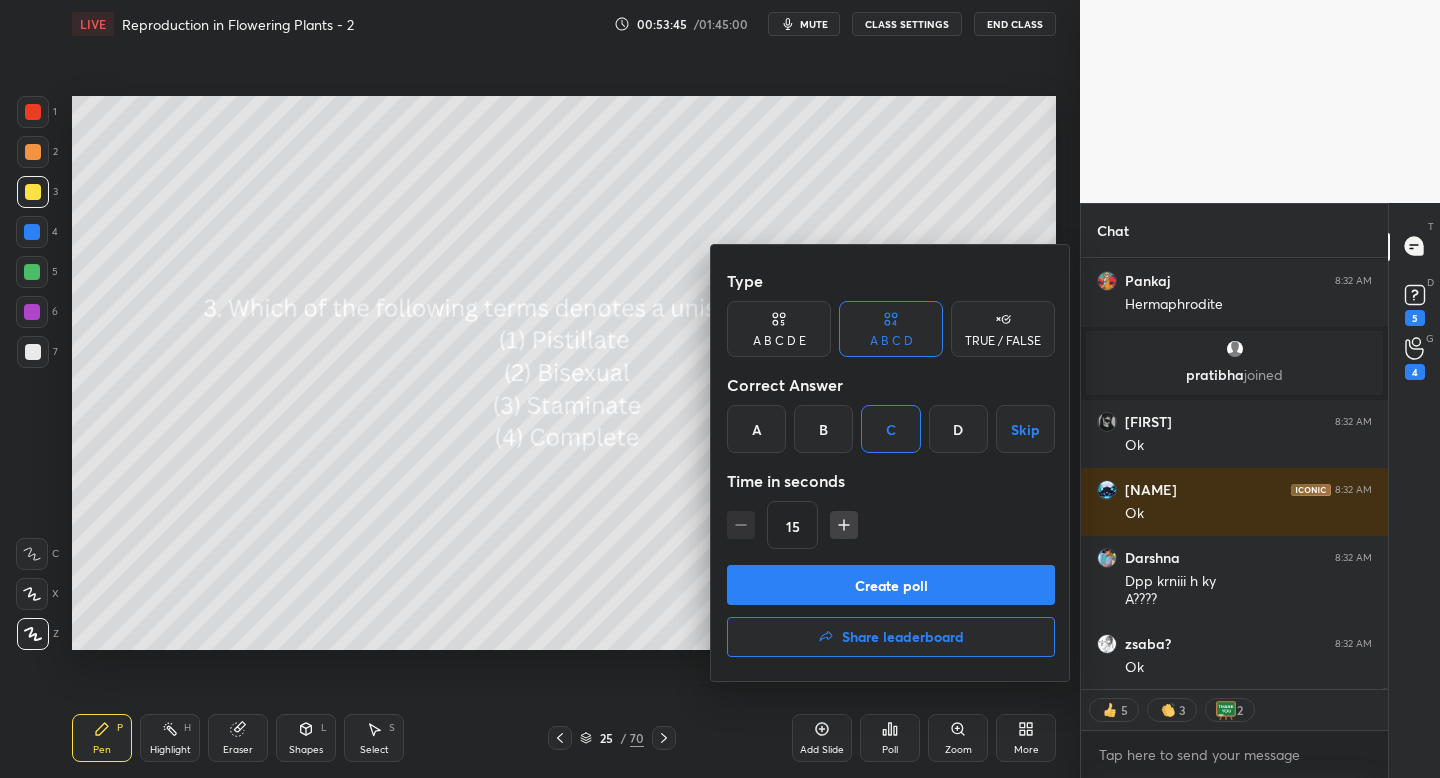 click on "Create poll" at bounding box center (891, 585) 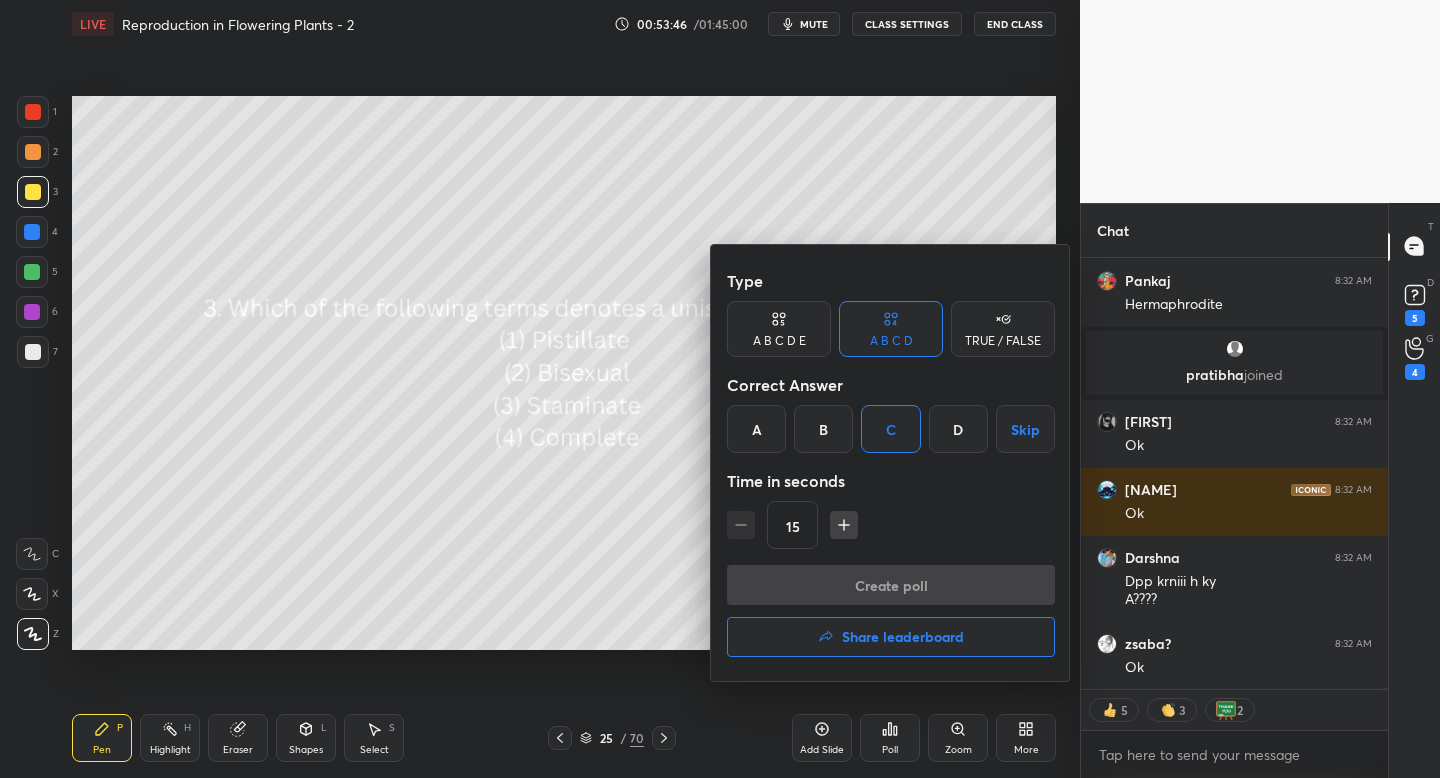 scroll, scrollTop: 383, scrollLeft: 301, axis: both 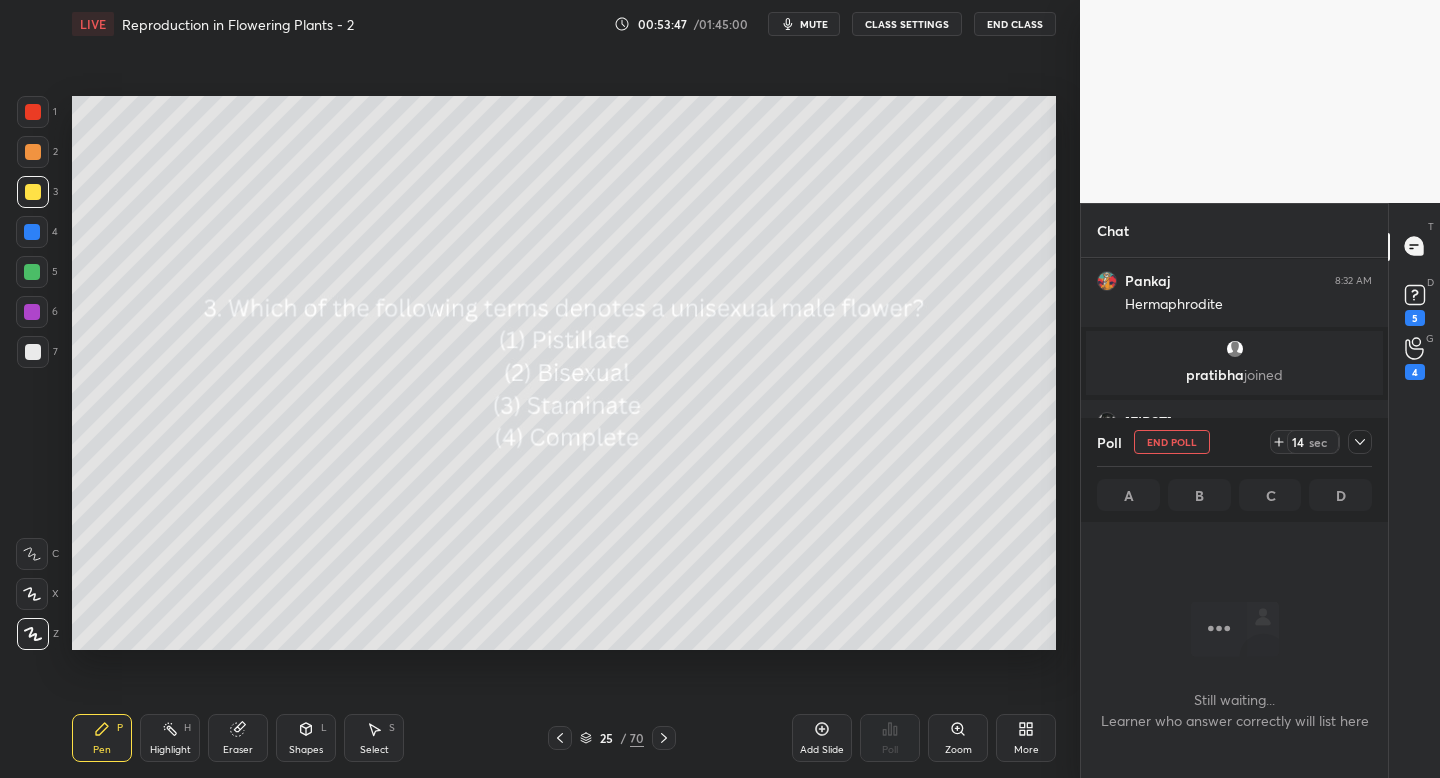 click 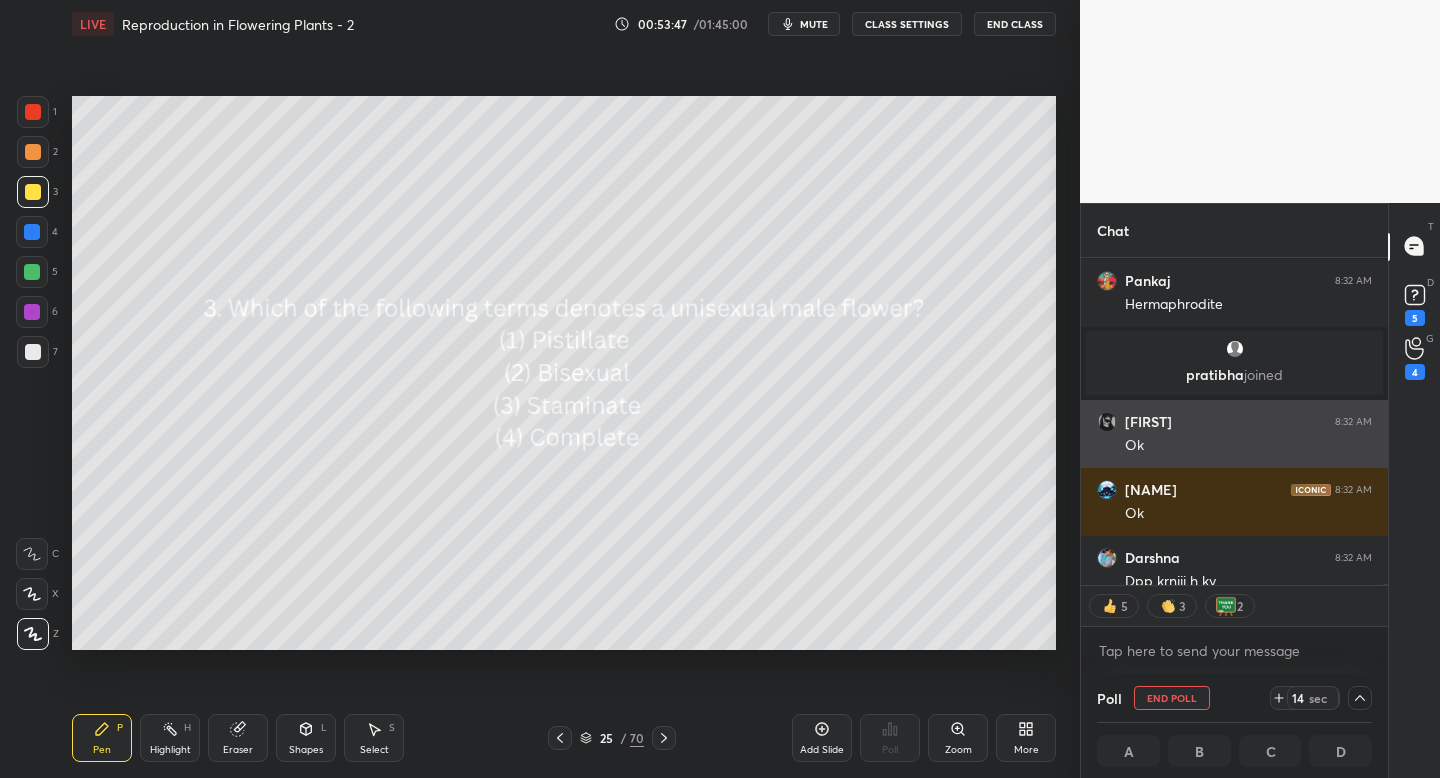 click on "Chat Pankaj 8:32 AM Dioecious unisexual Ranjan  joined Pankaj 8:32 AM Hermaphrodite pratibha  joined aprajita 8:32 AM Ok sujal 8:32 AM Ok Darshna 8:32 AM Dpp krniii h ky
A???? zsaba? 8:32 AM Ok JUMP TO LATEST 5 3 2 Enable hand raising Enable raise hand to speak to learners. Once enabled, chat will be turned off temporarily. Enable x   introducing Raise a hand with a doubt Now learners can raise their hand along with a doubt  How it works? Rewati Asked a doubt 9 Mam me ss llena bhul gagayi thi par mene aapka code use kara tha ab aapke mentorship grp me add hone ke liye kya karu please batdo🙏🙏🙏🙏 Pick this doubt Rasika Asked a doubt 4 Mam how to join ur telegram account pls help Pick this doubt Kanchan Raised a hand 2 mam middle layer ka aur  koi function nahi hota kya Discuss this doubt Palak Asked a doubt 1 Mam apka code use kiya abhi tk group me add nhi kiya apne Pick this doubt Dr Om Asked a doubt 1 Hii rakshita maam i am your new student Pick this doubt NEW DOUBTS ASKED Can't raise hand Got it A" at bounding box center (1234, 491) 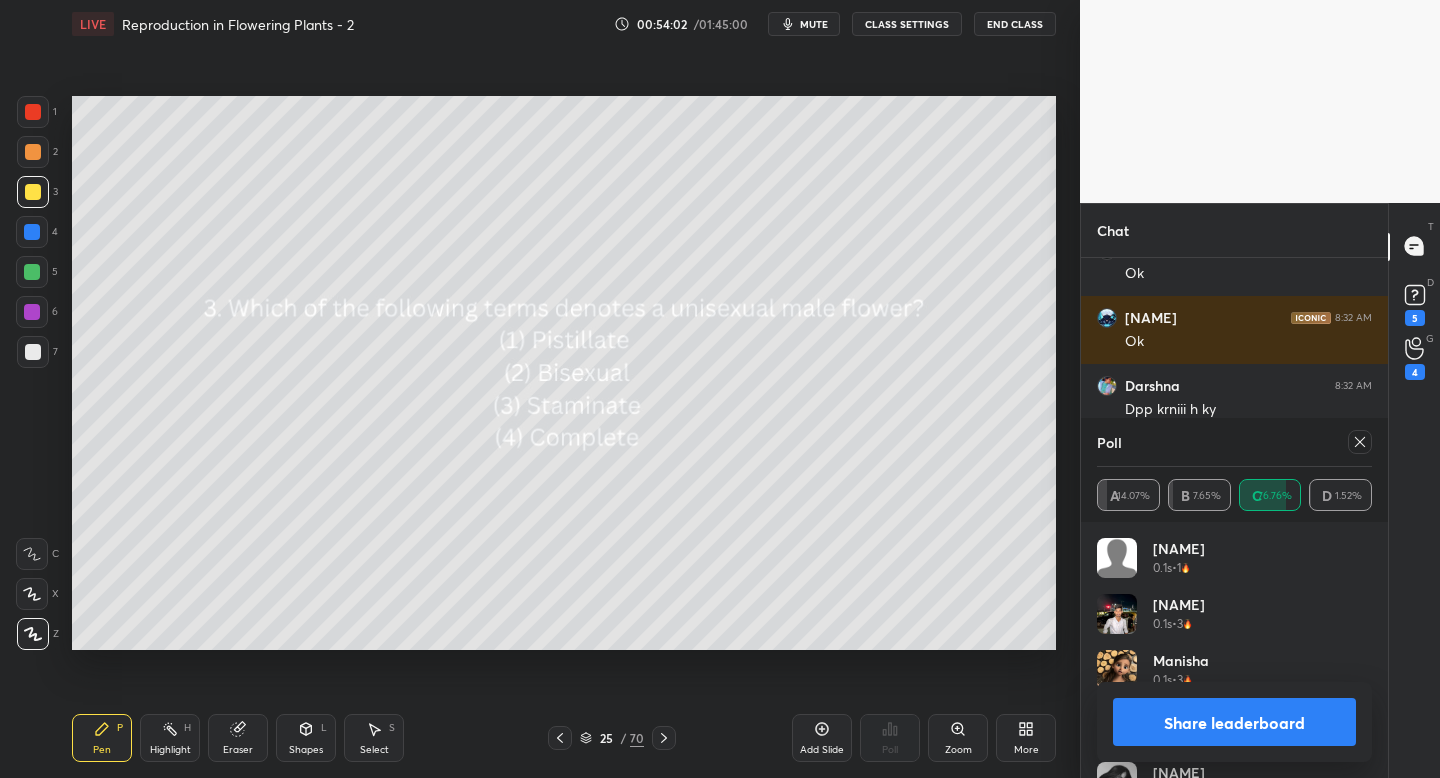 click at bounding box center [1360, 442] 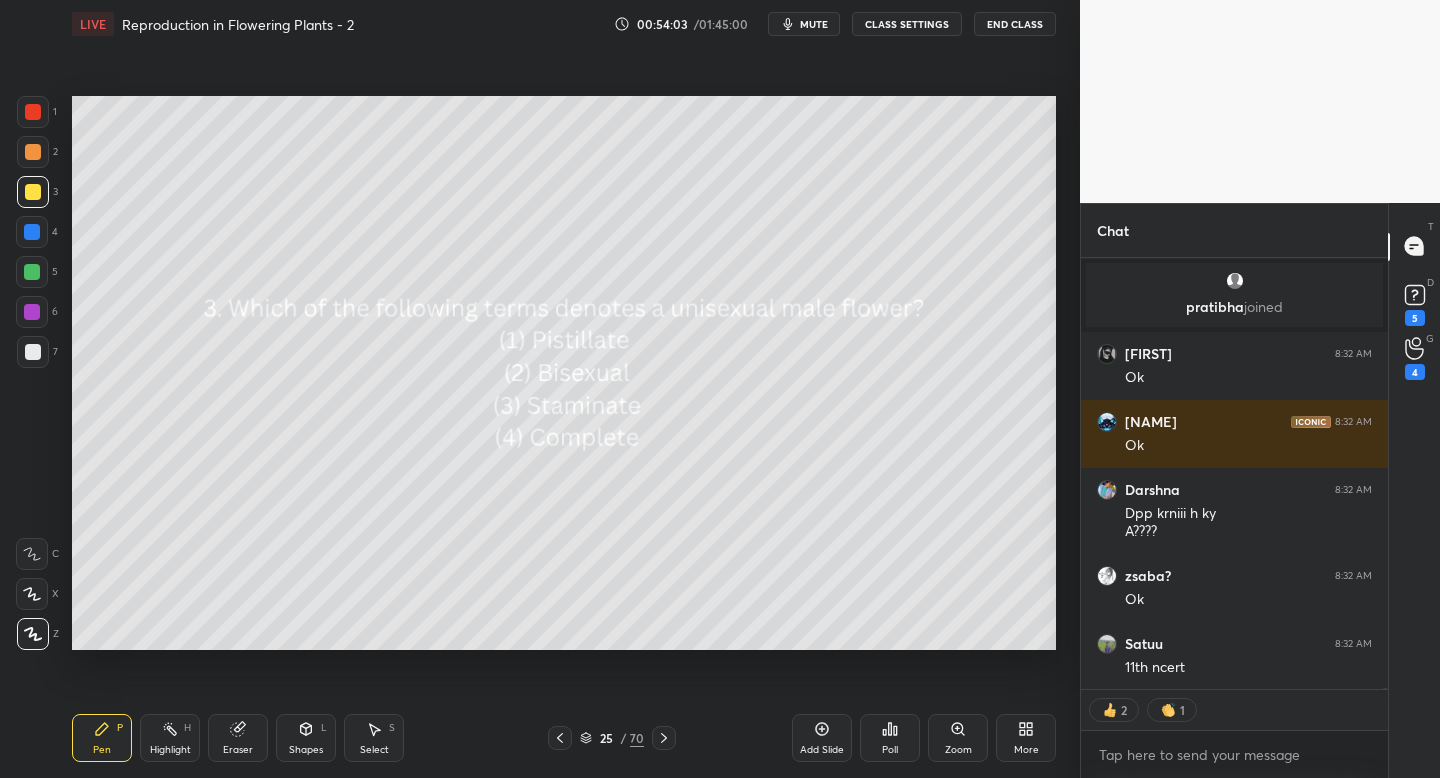 click 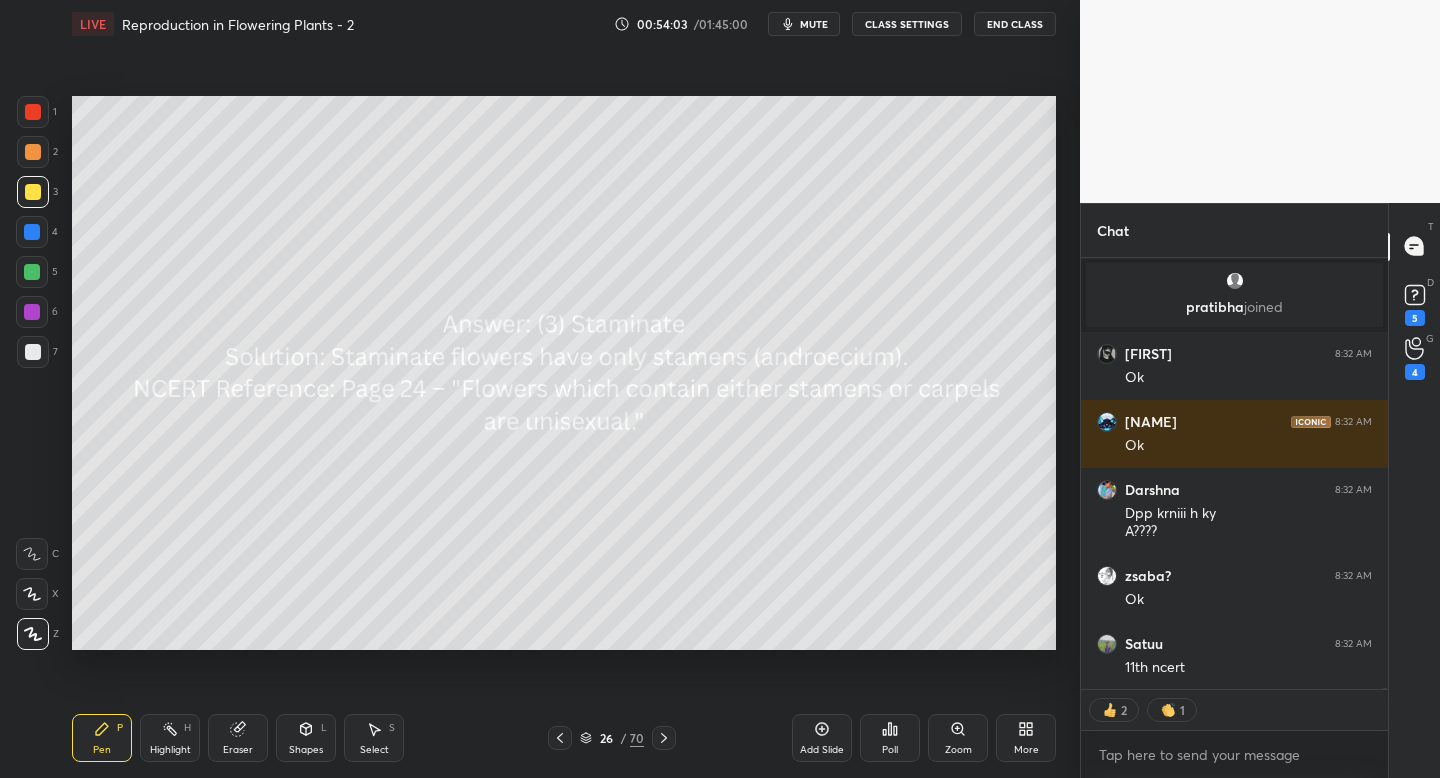 click 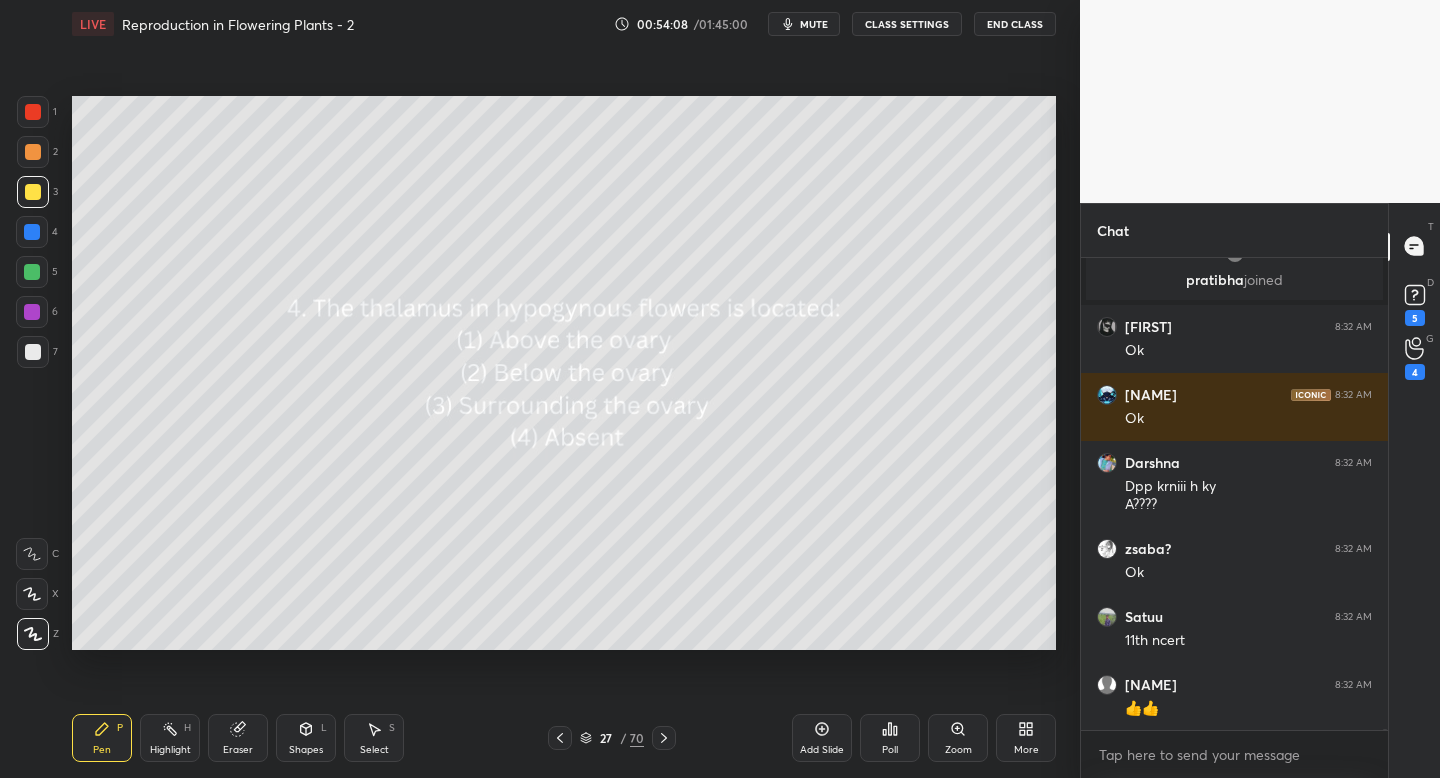 click 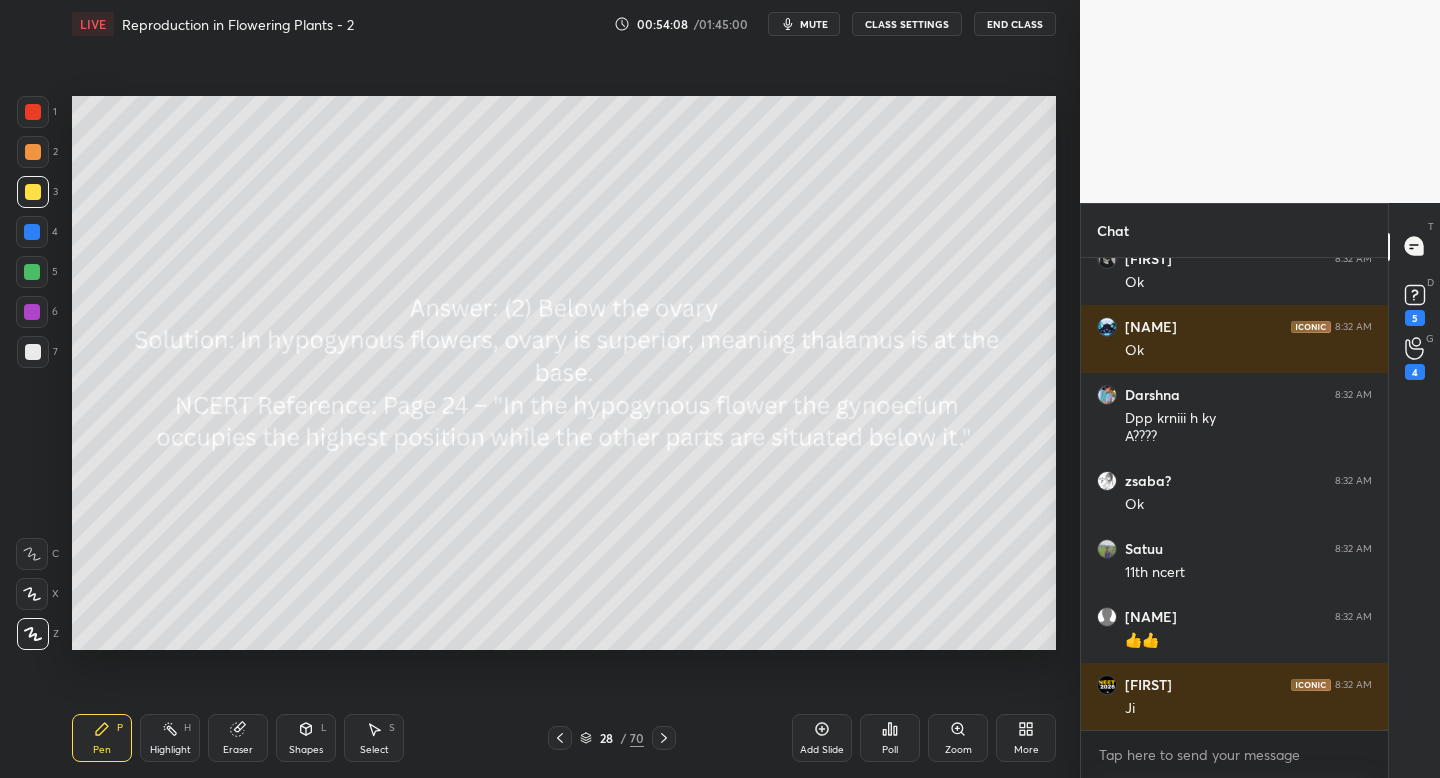 click 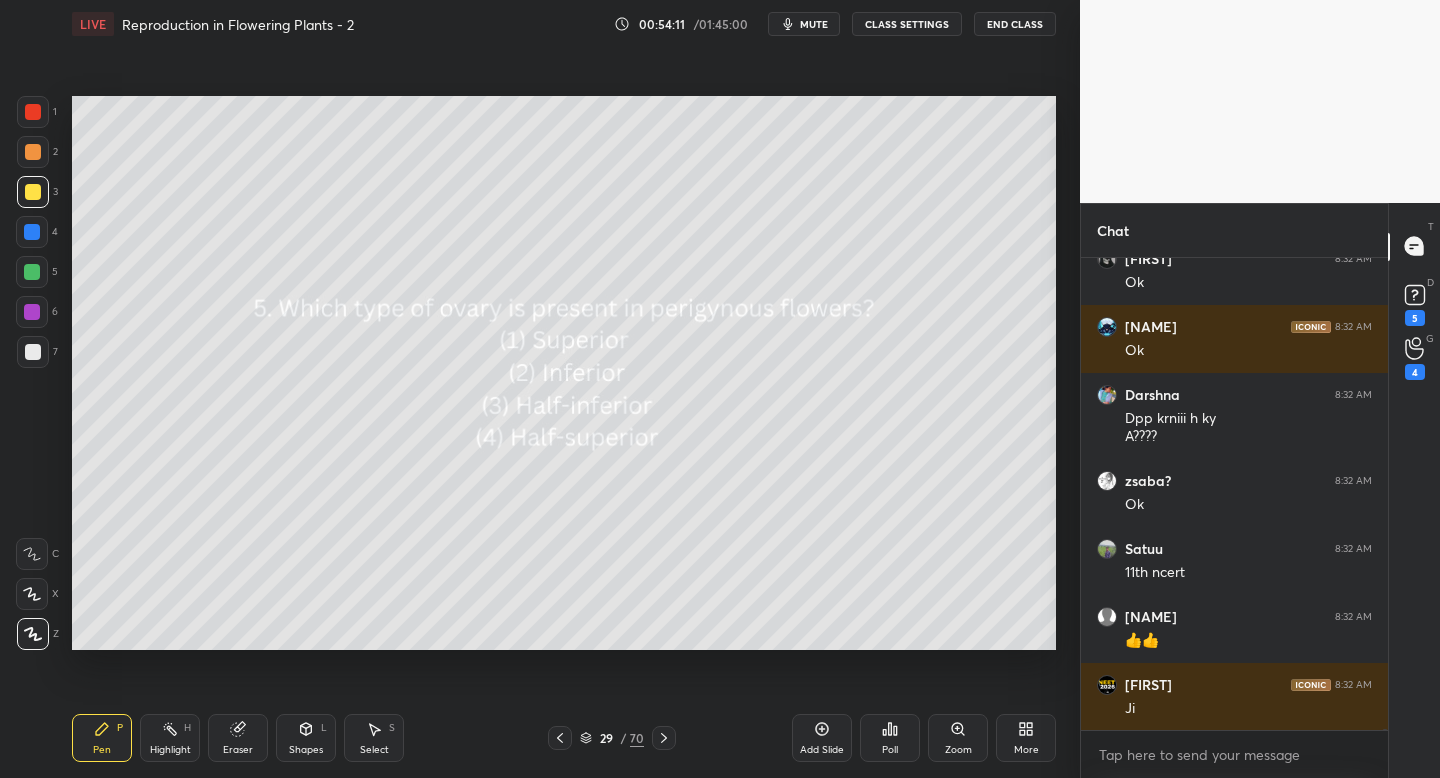 click 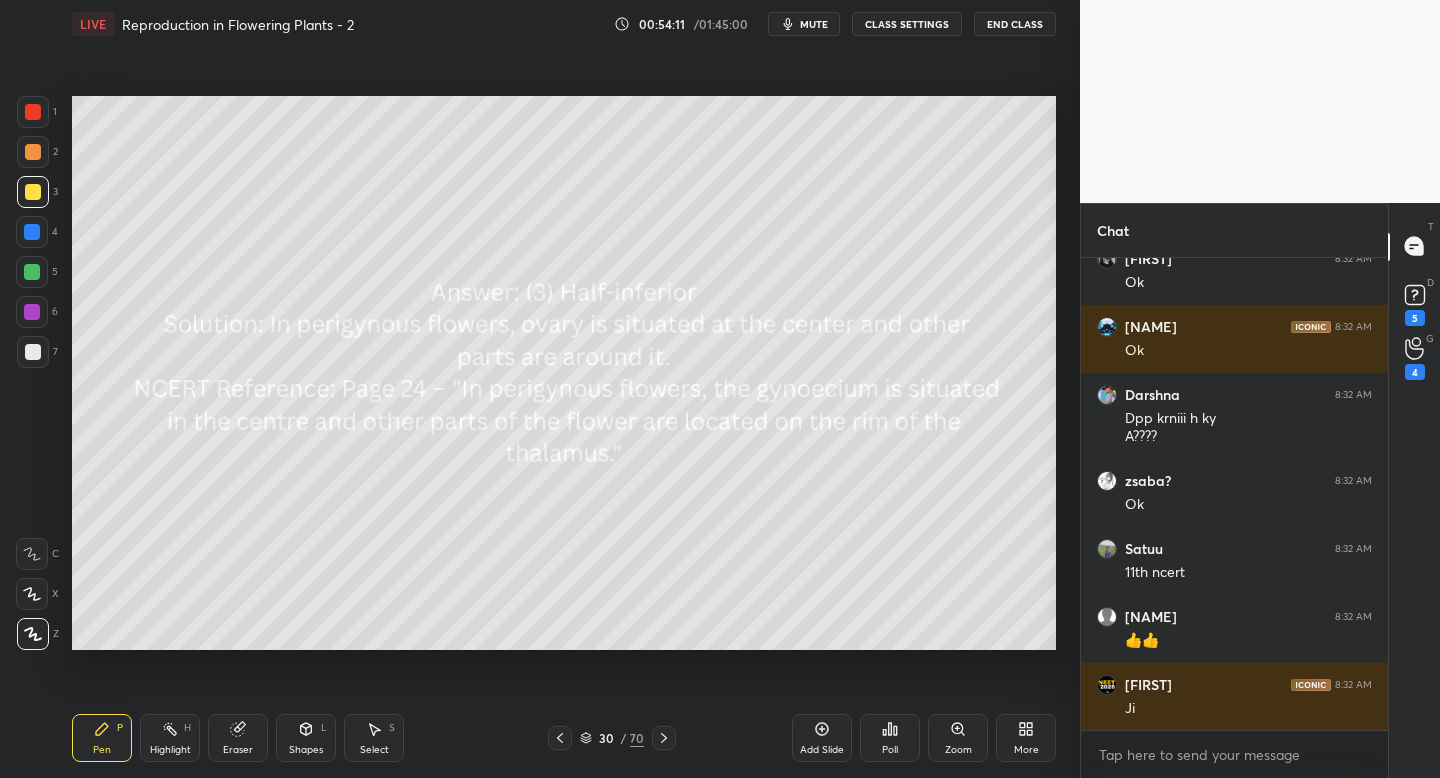 click 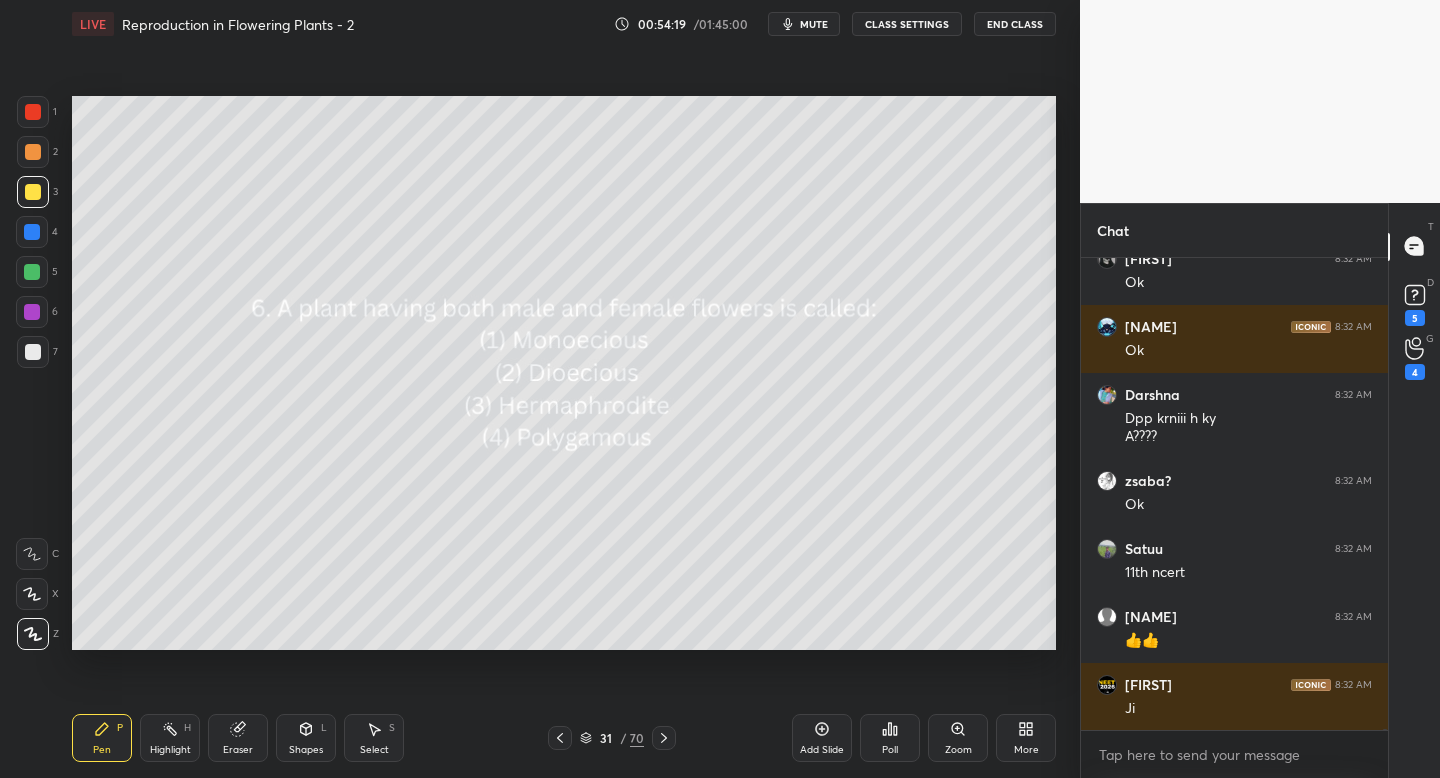 click on "Poll" at bounding box center (890, 738) 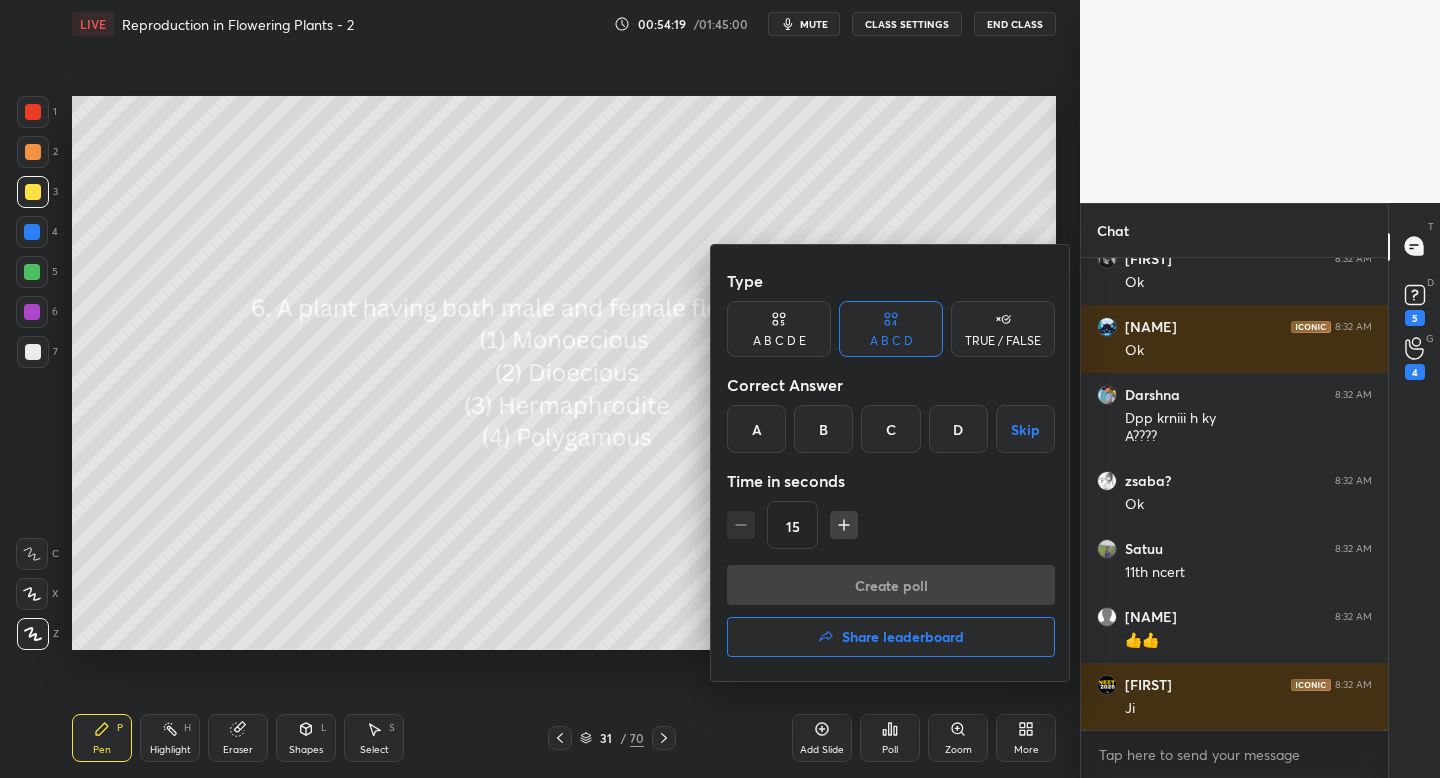 click on "A" at bounding box center (756, 429) 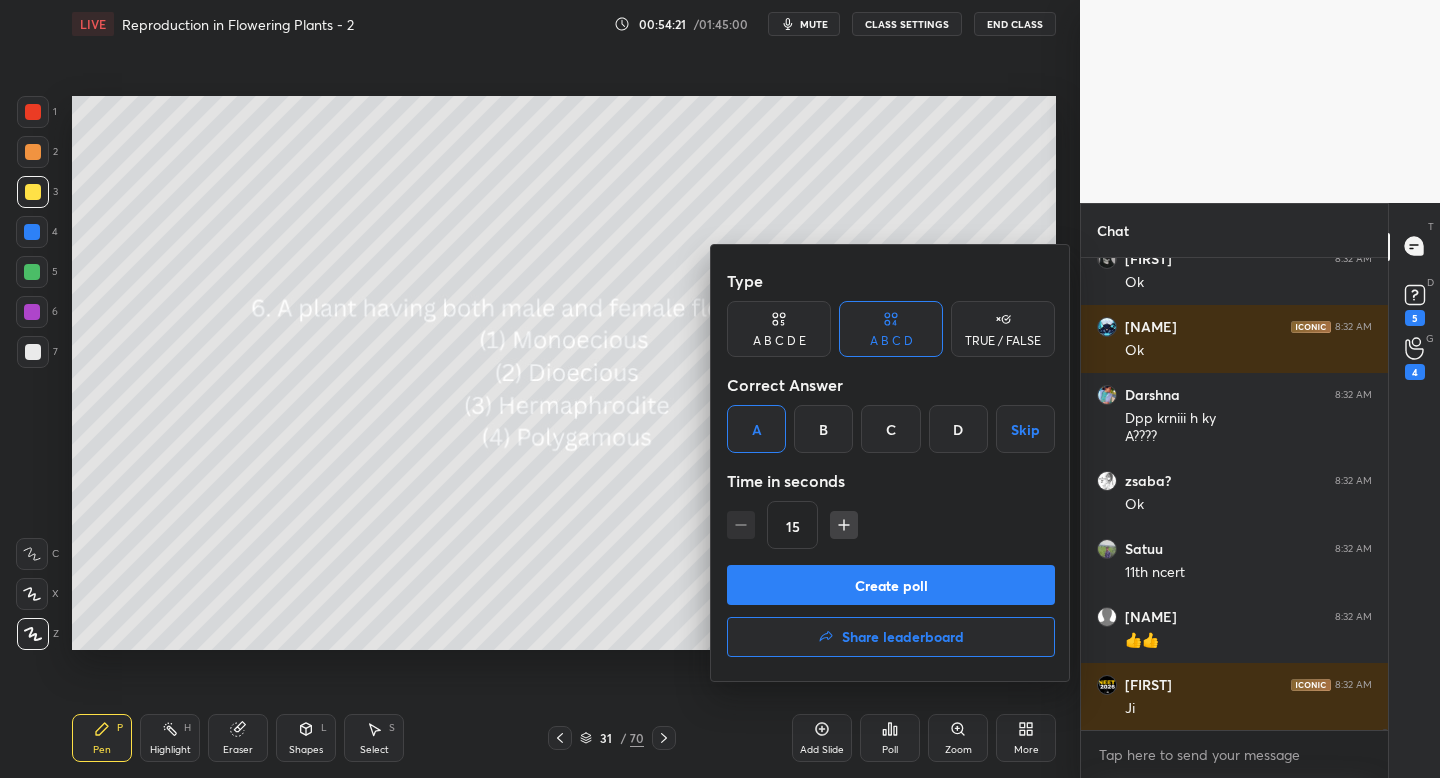 click on "Create poll" at bounding box center (891, 585) 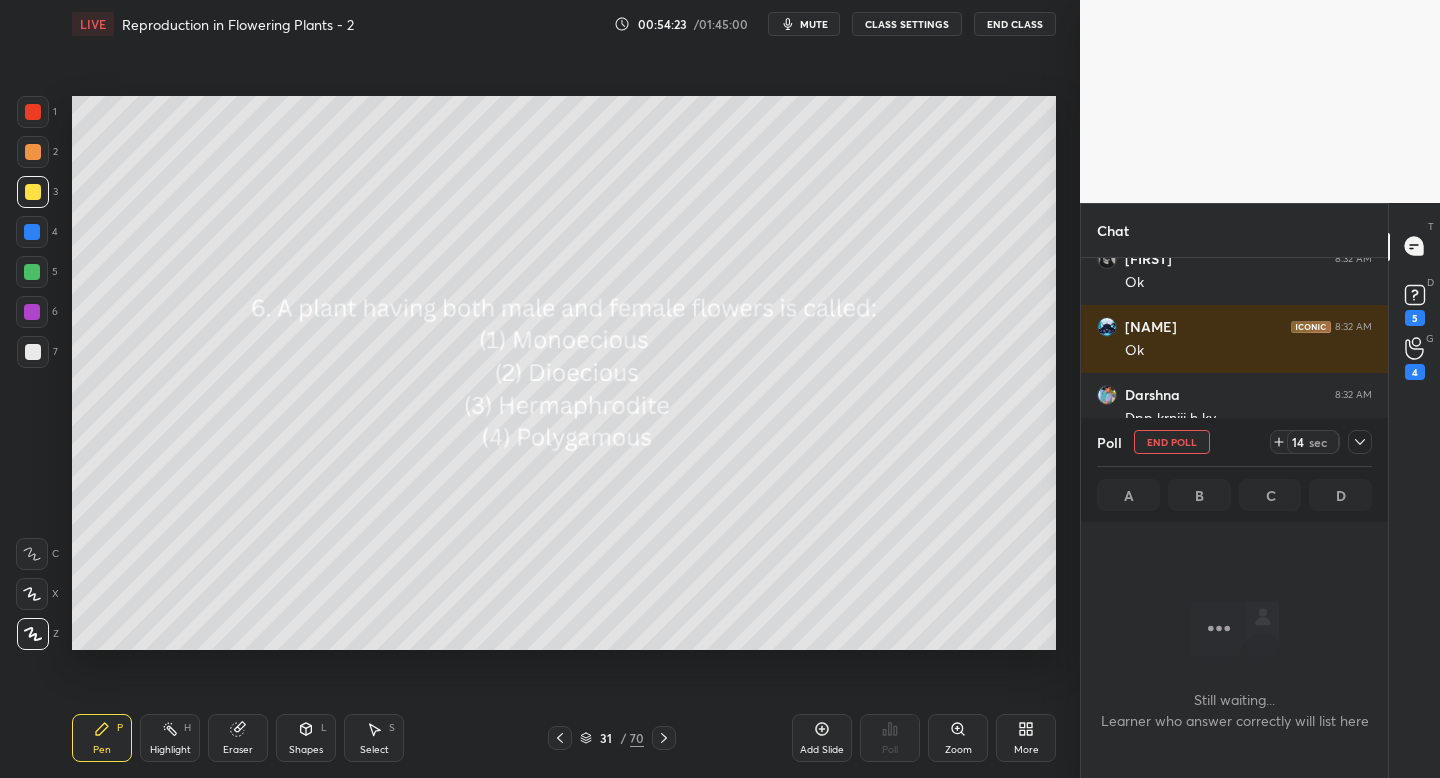 click 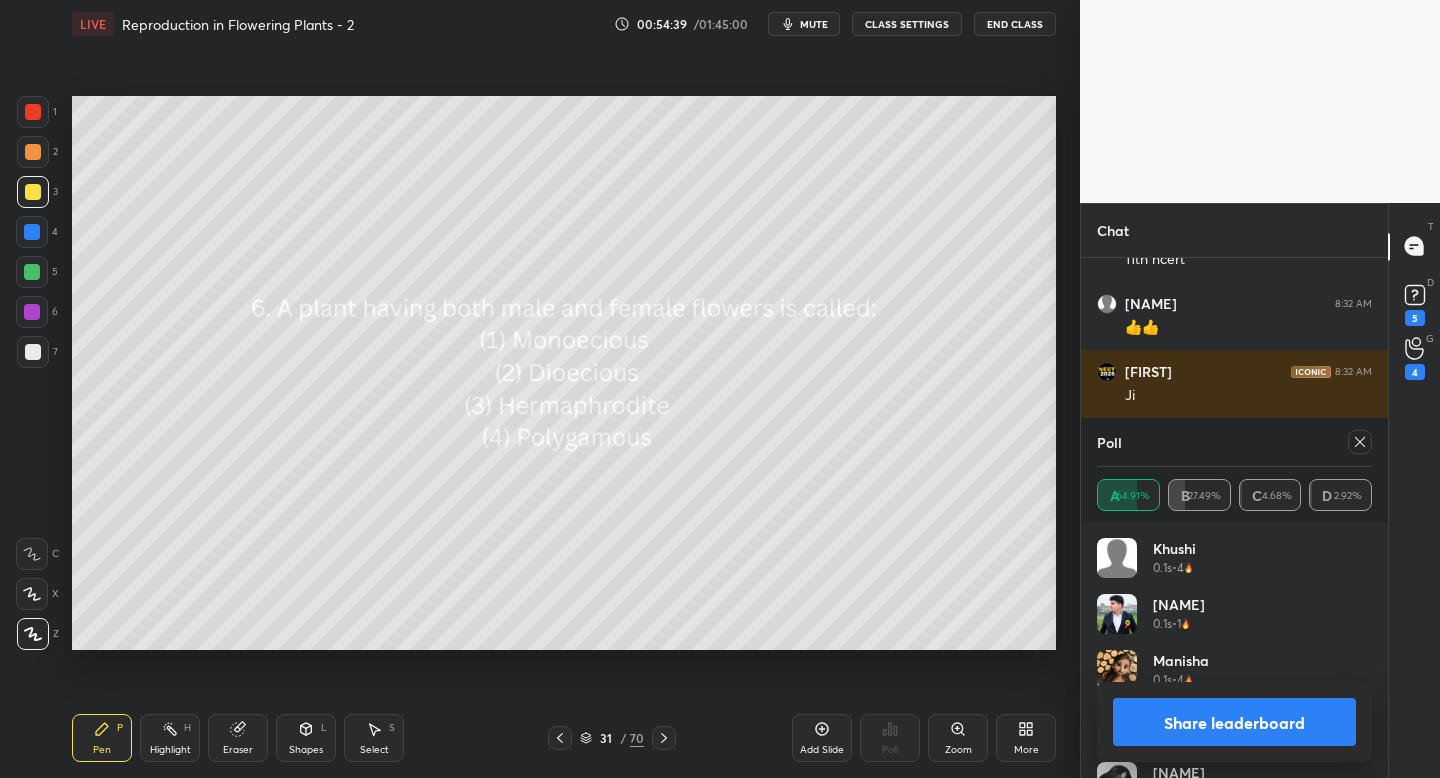 click at bounding box center [1360, 442] 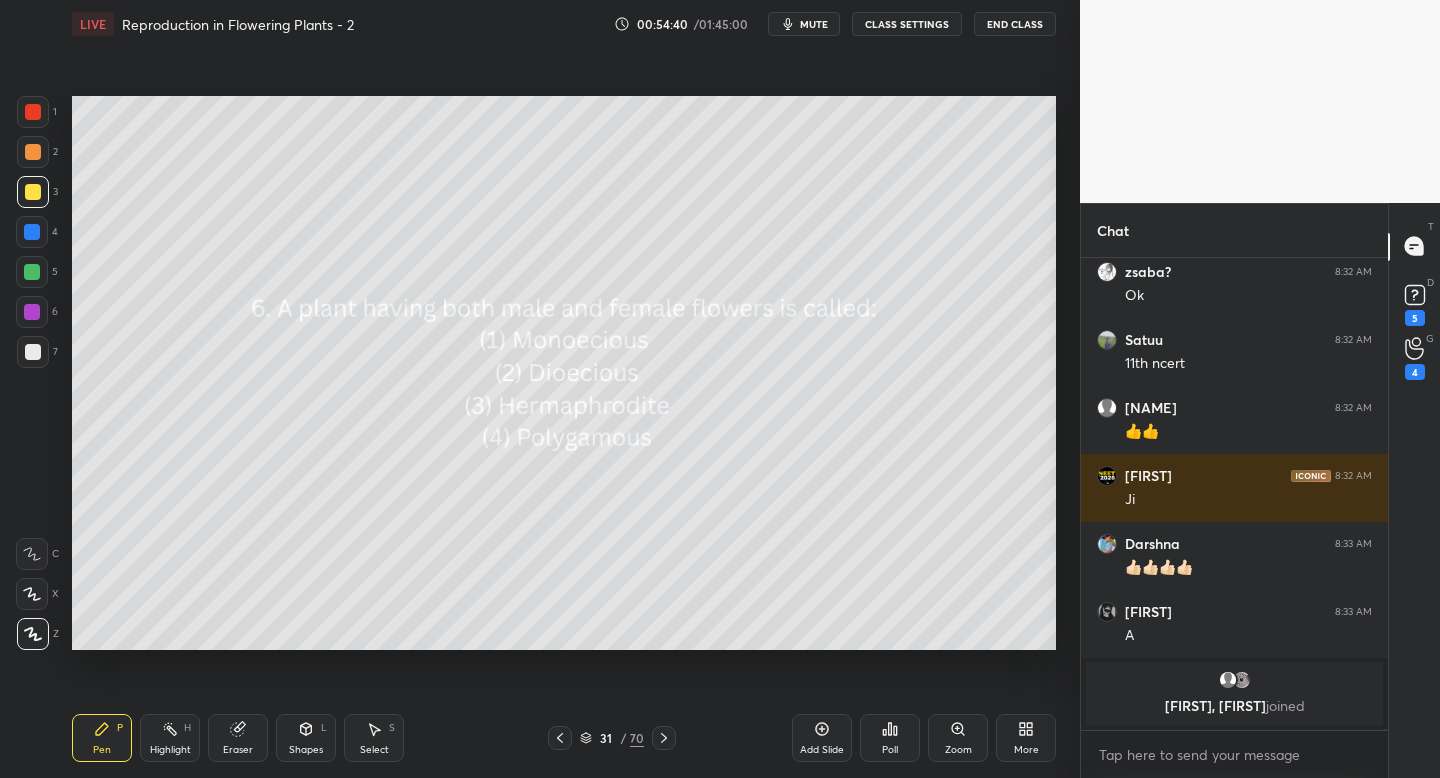 click 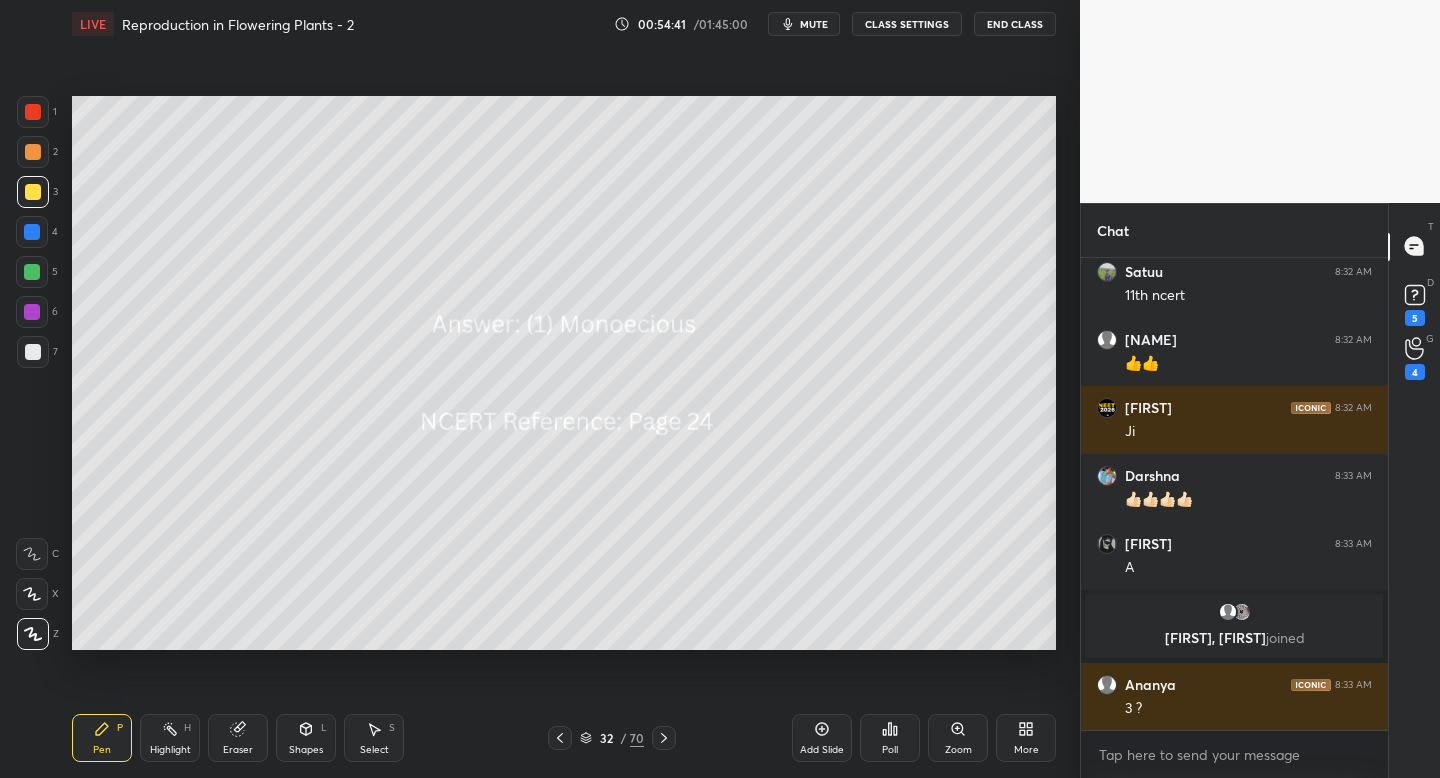 click 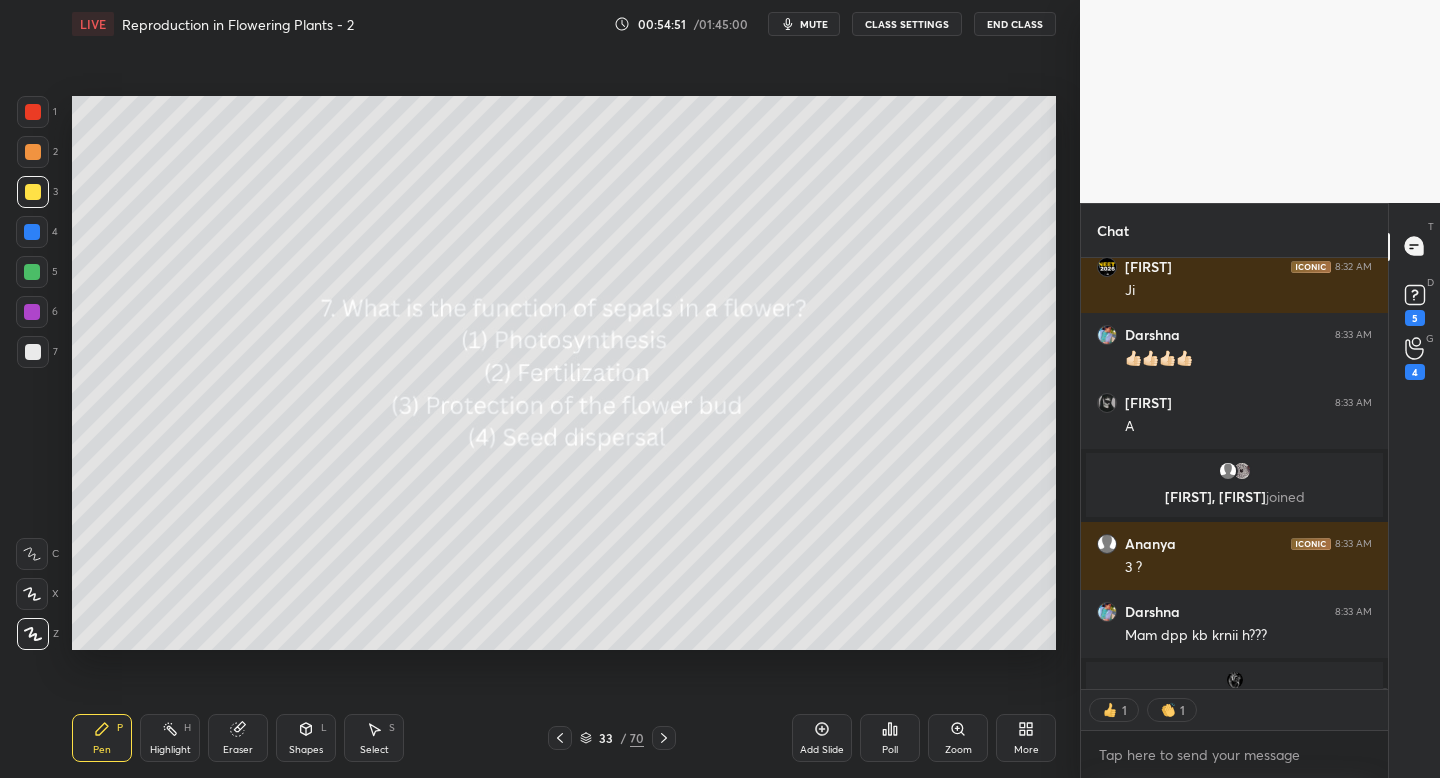 click on "Poll" at bounding box center [890, 750] 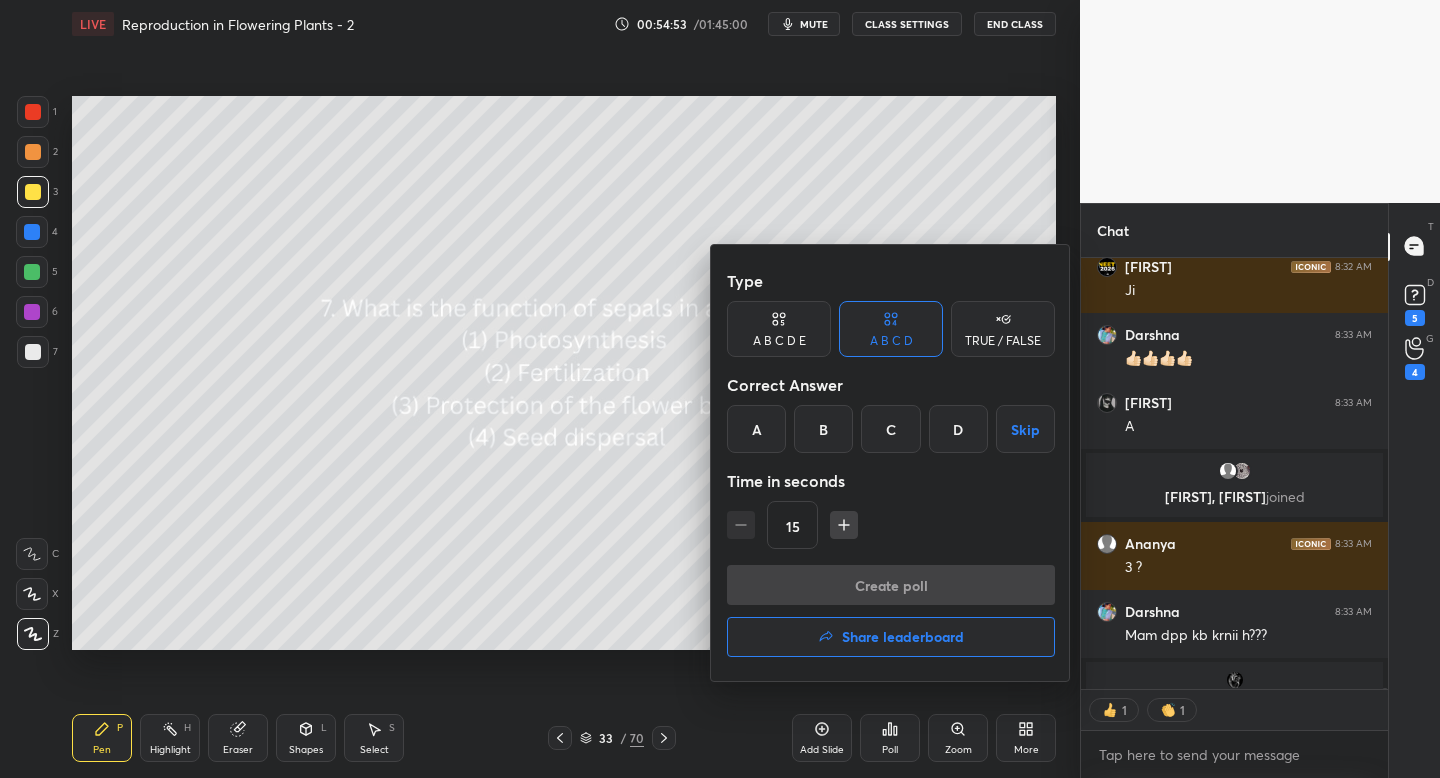 click on "C" at bounding box center (890, 429) 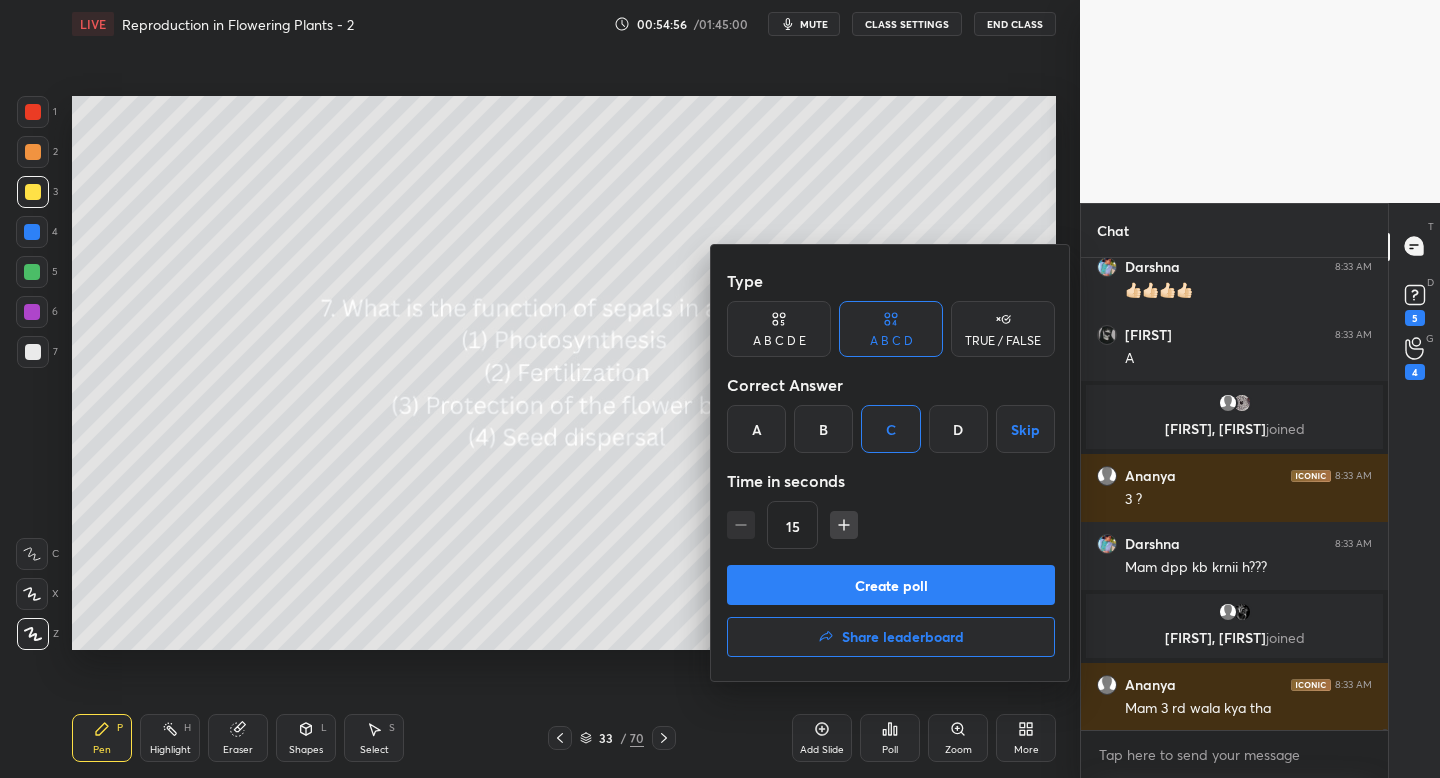 click on "Create poll" at bounding box center (891, 585) 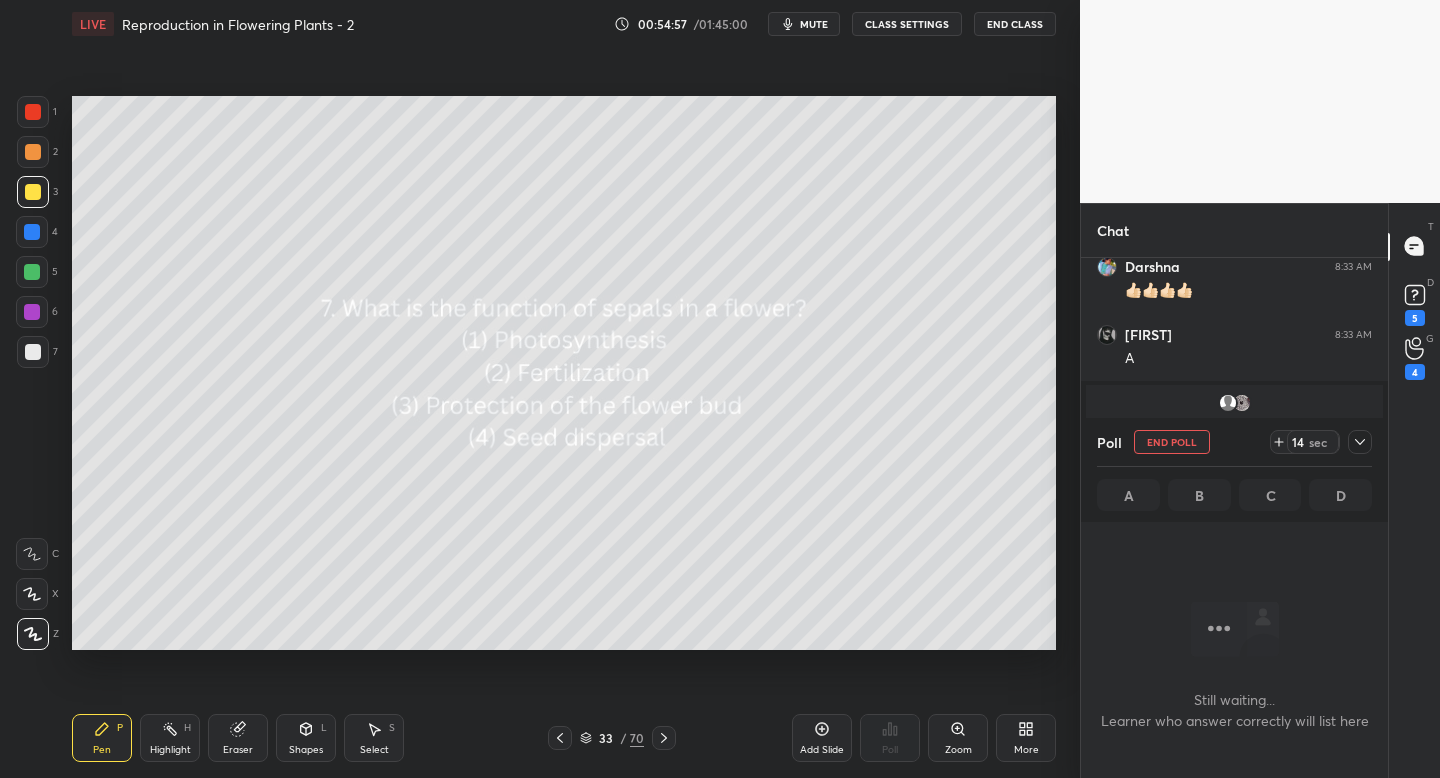 click 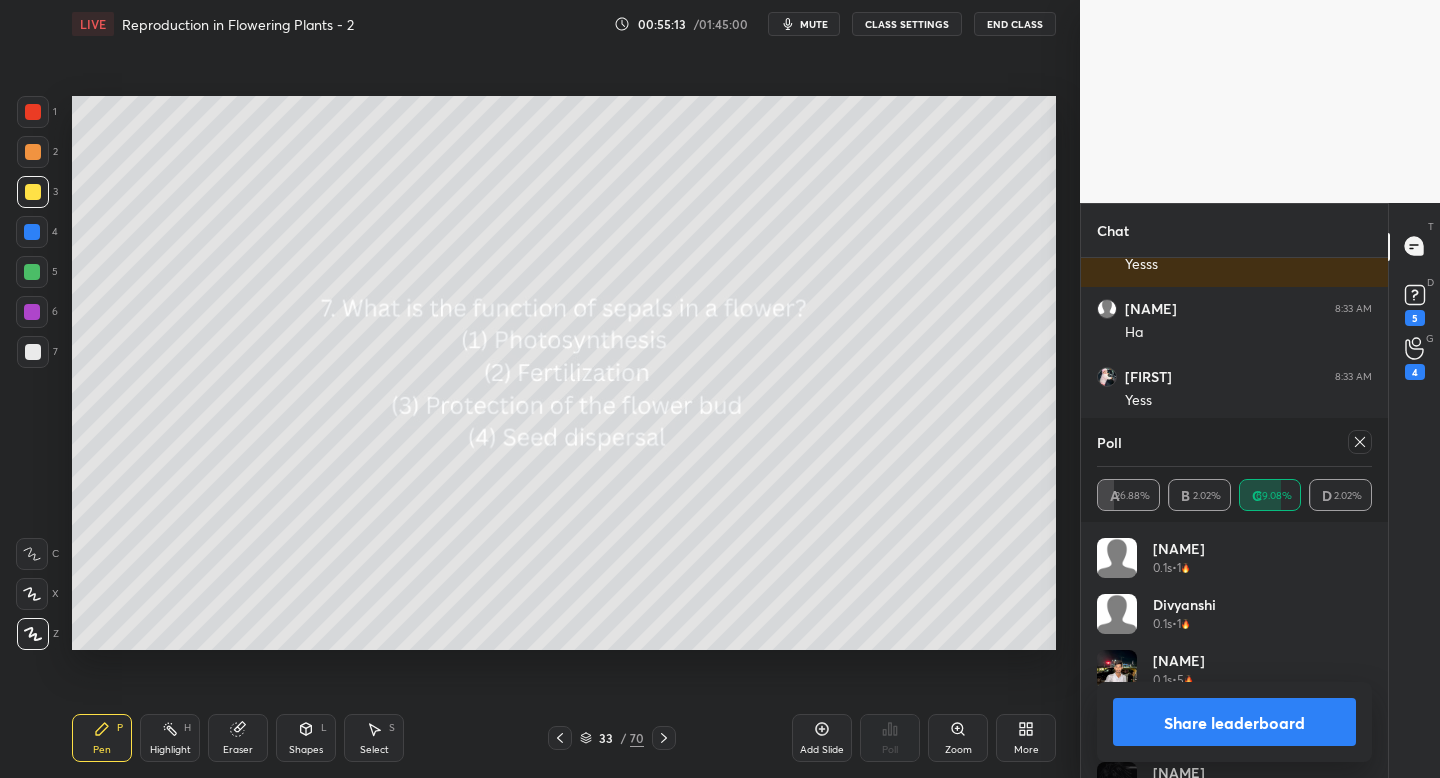 click 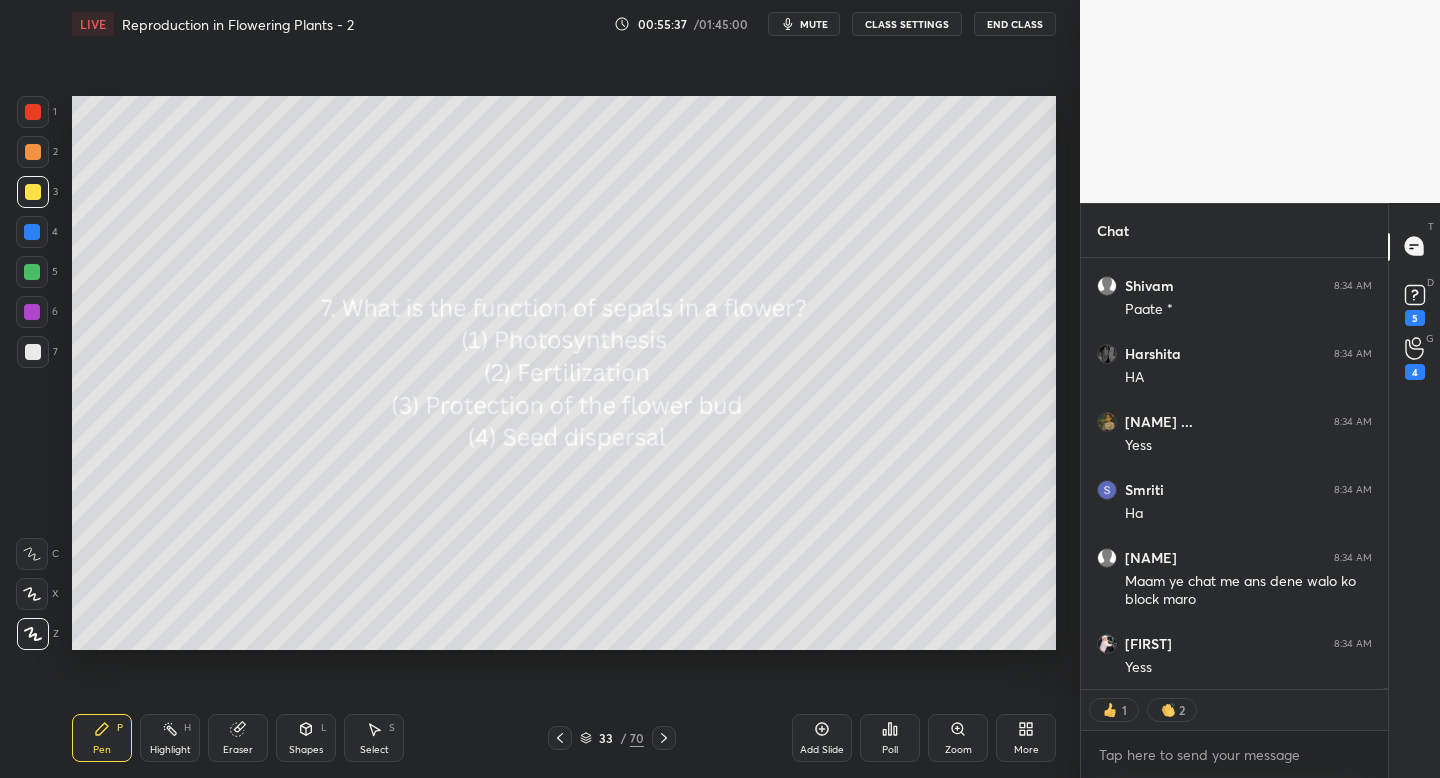 click at bounding box center (32, 272) 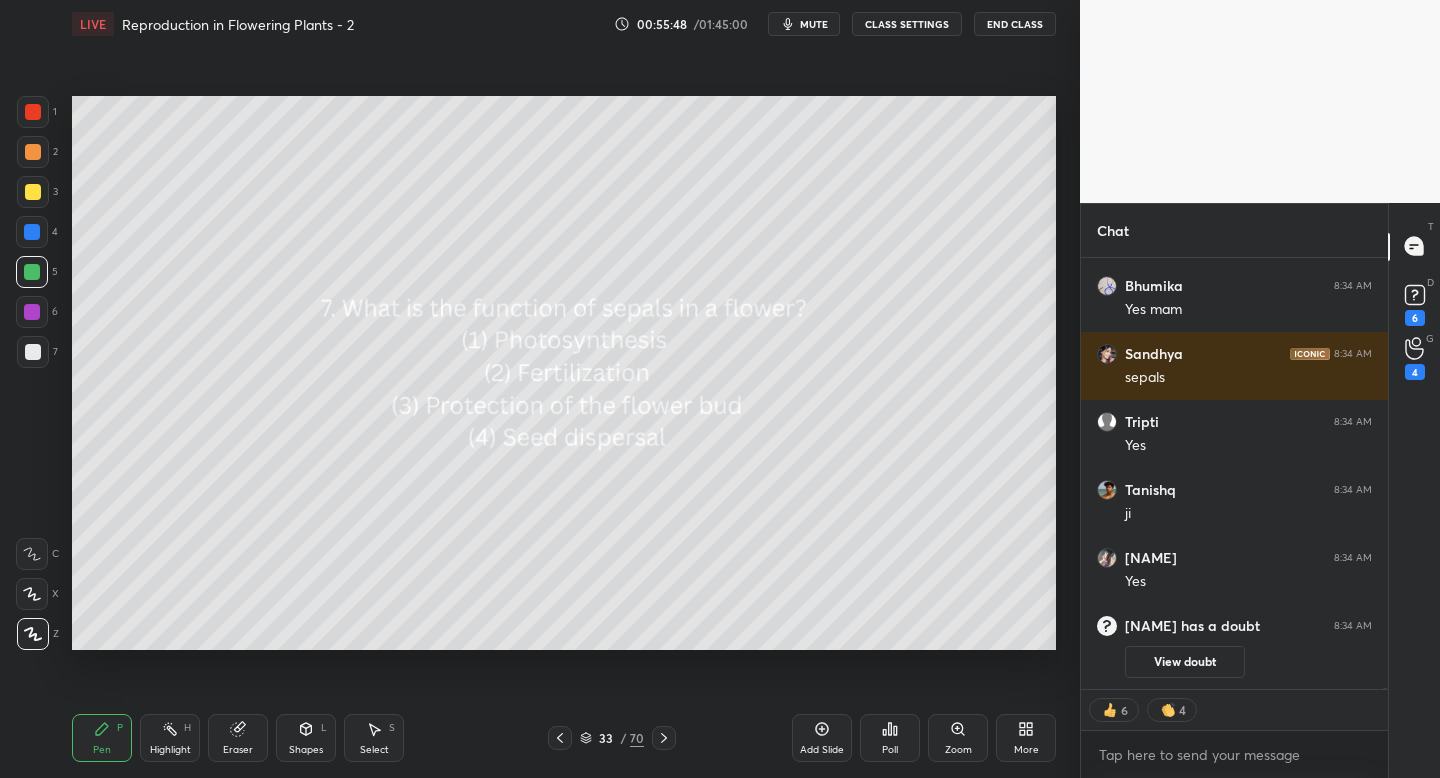 click 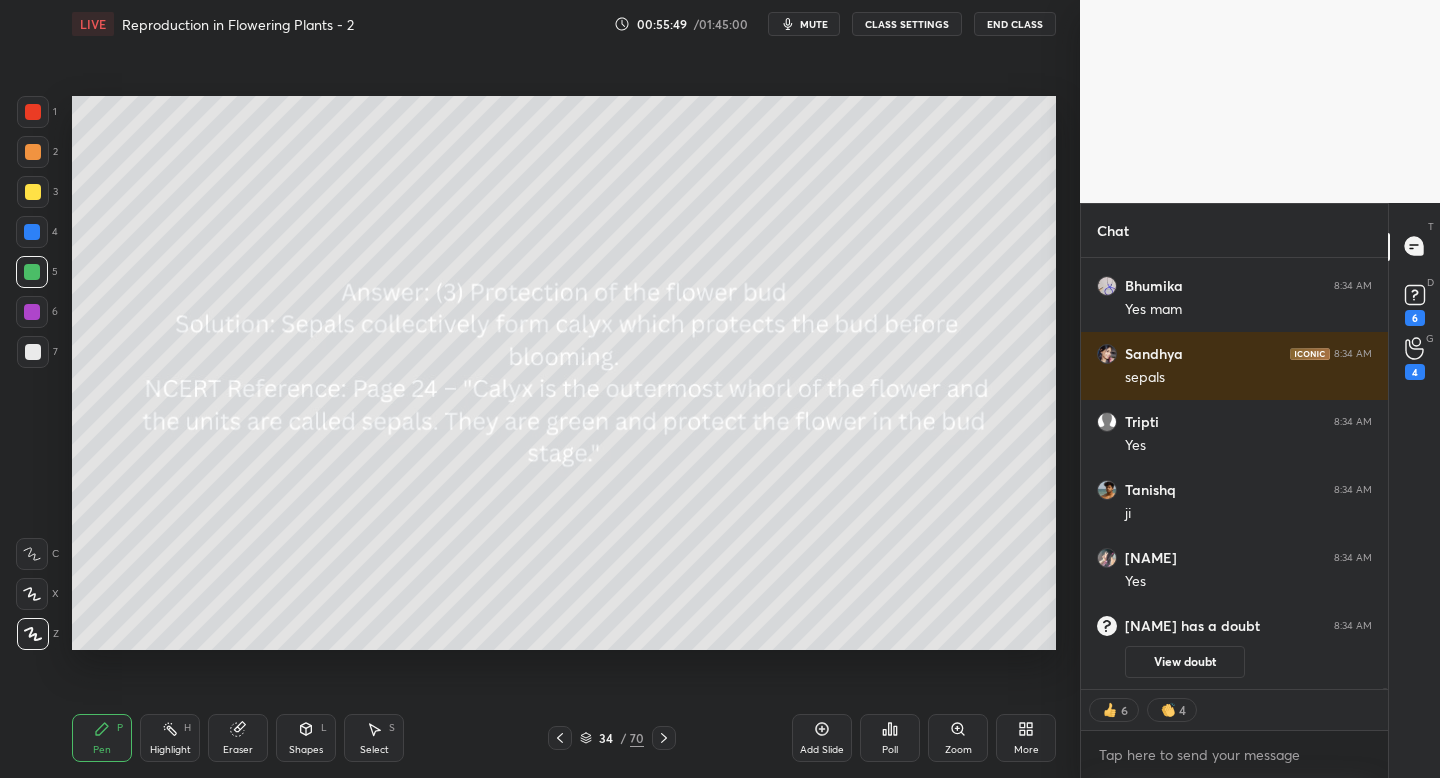 click 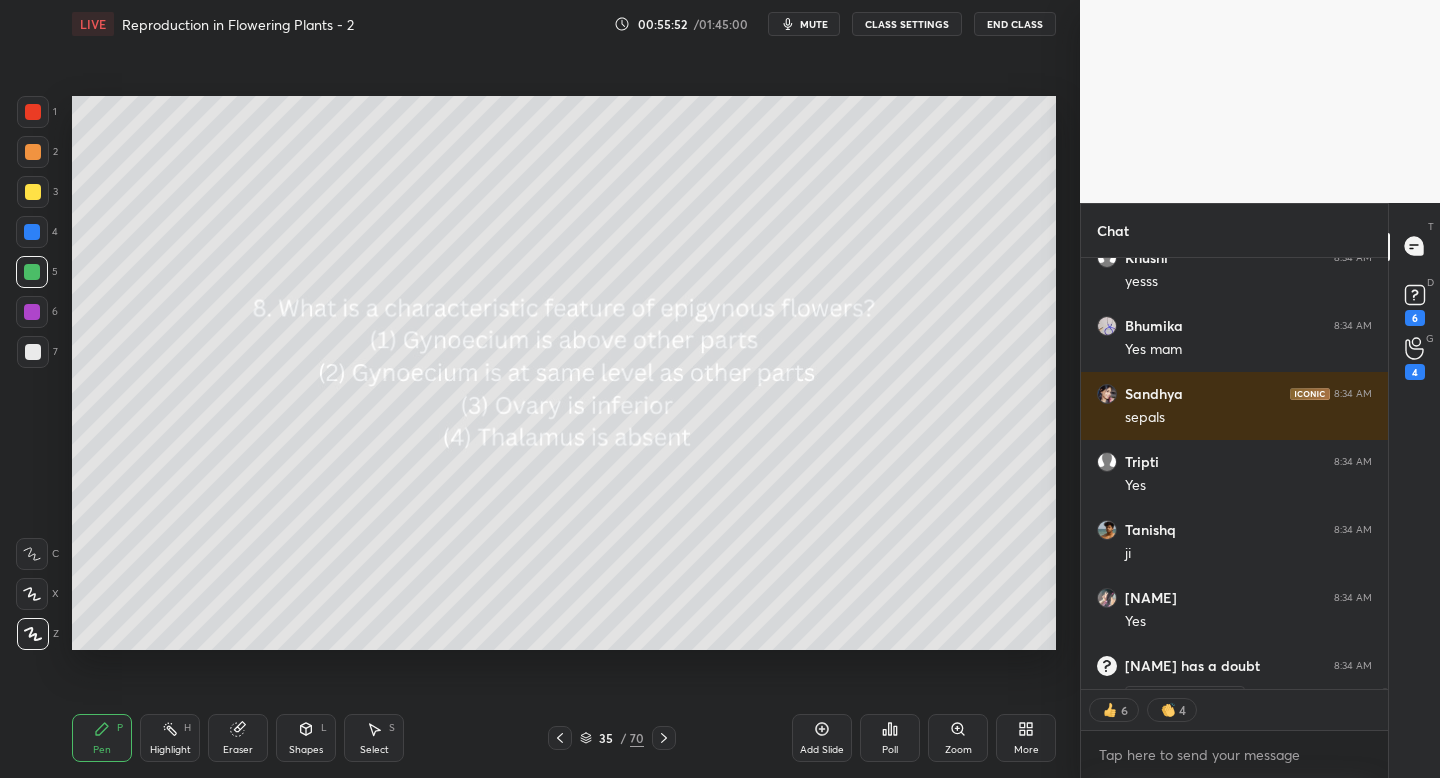 click 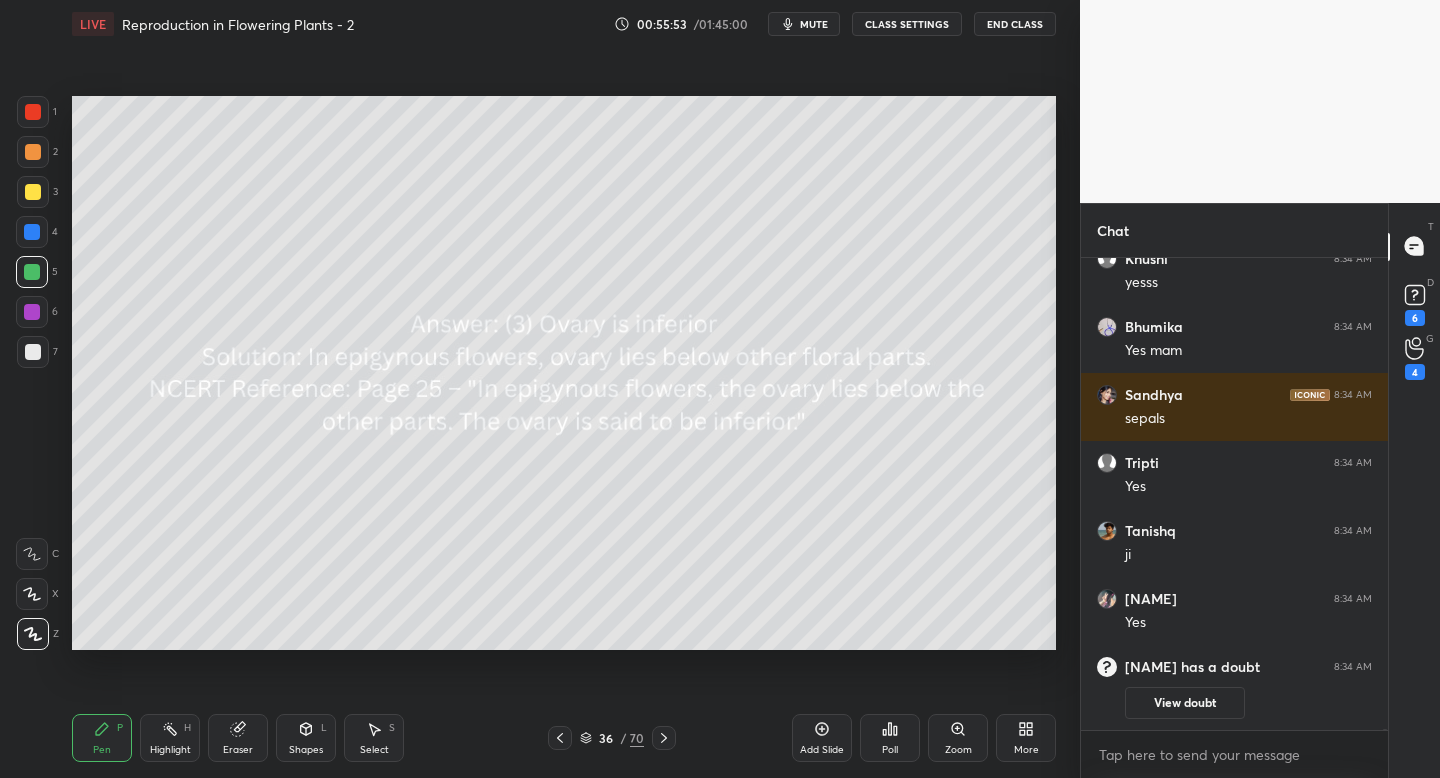 click 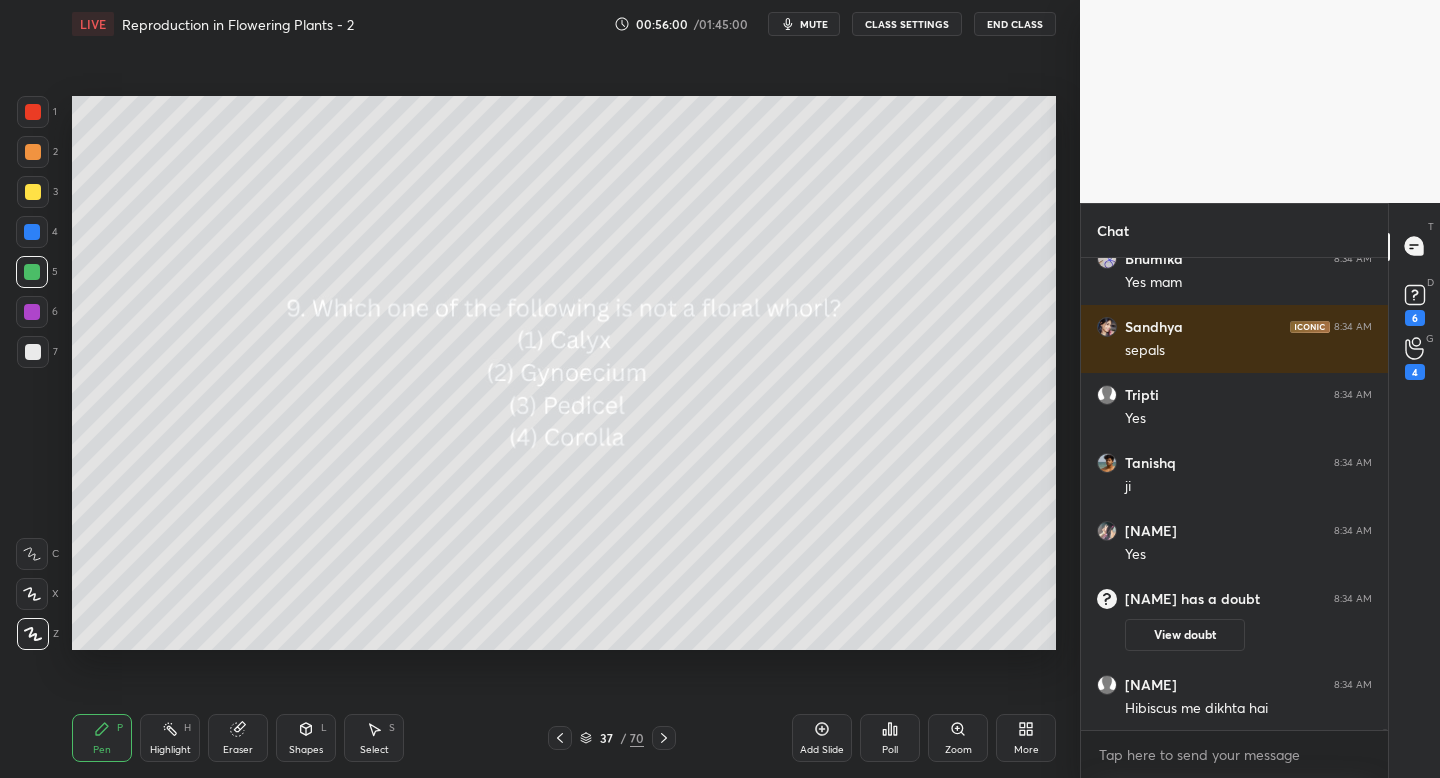 click on "Poll" at bounding box center (890, 738) 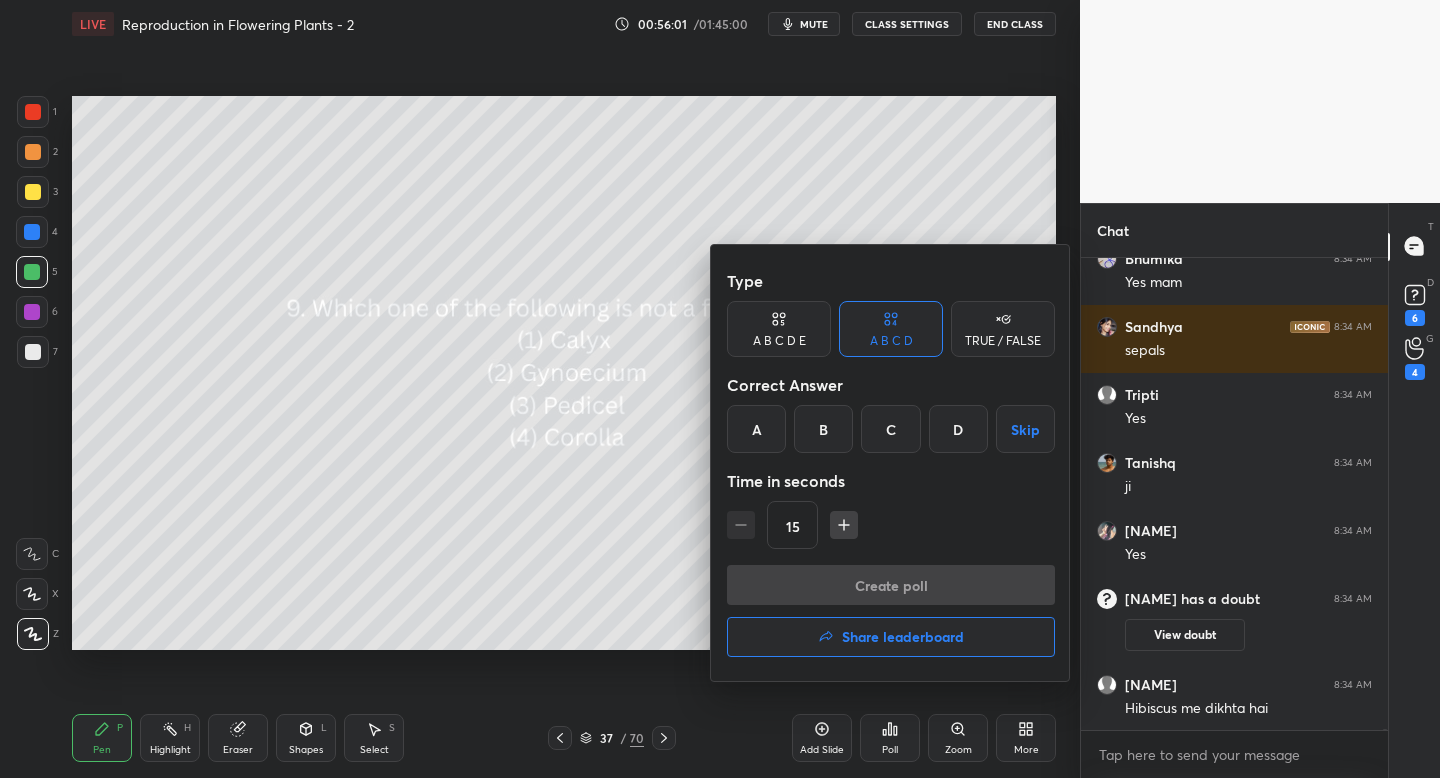 click on "C" at bounding box center [890, 429] 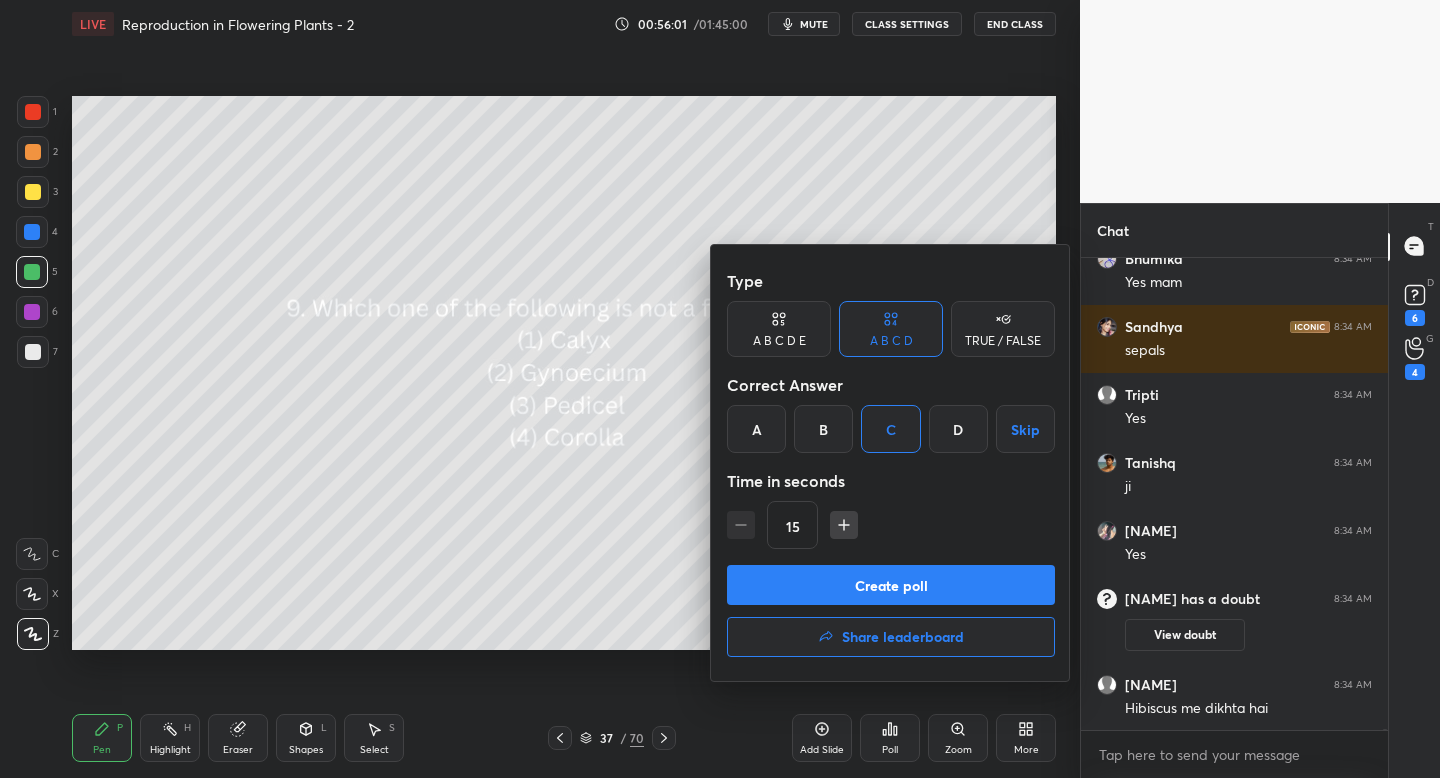 click on "Create poll" at bounding box center [891, 585] 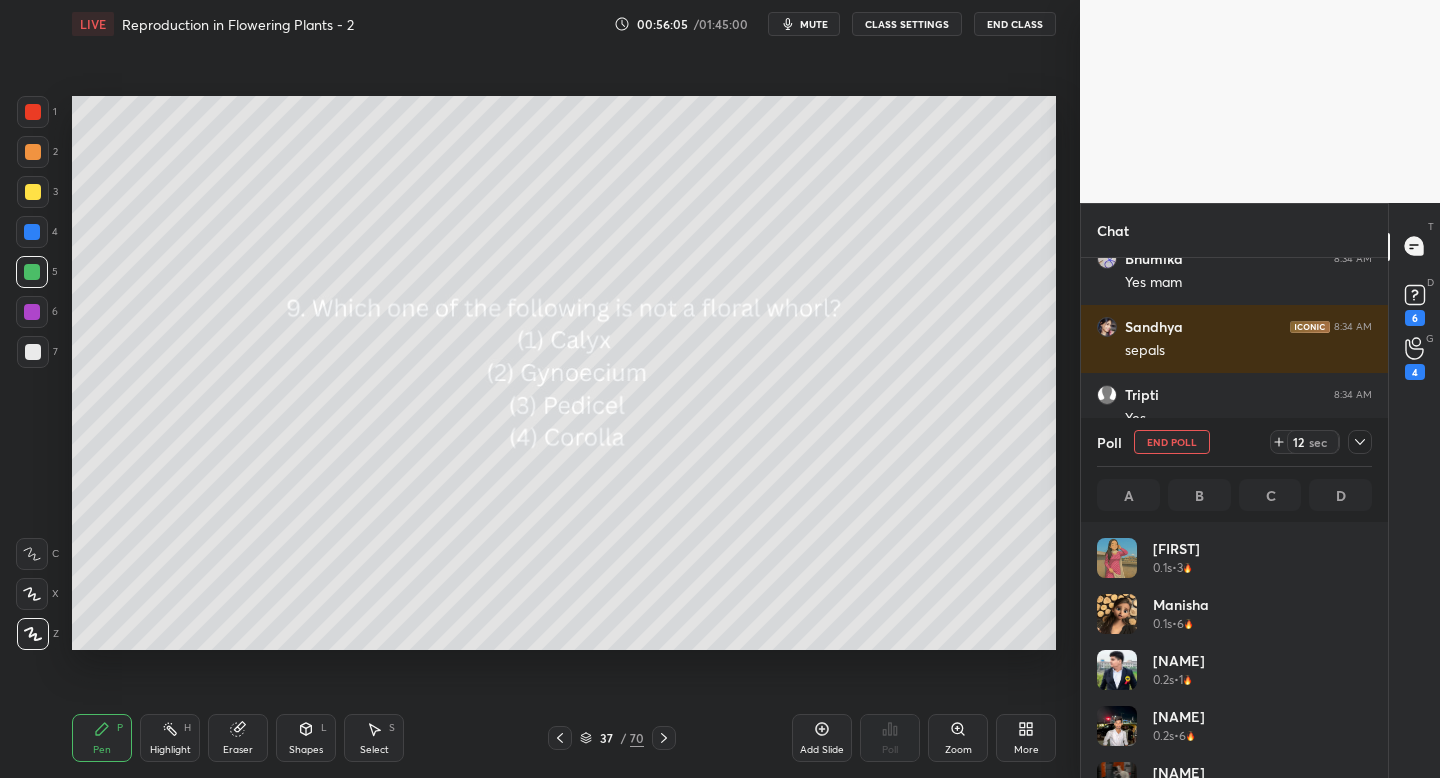 click 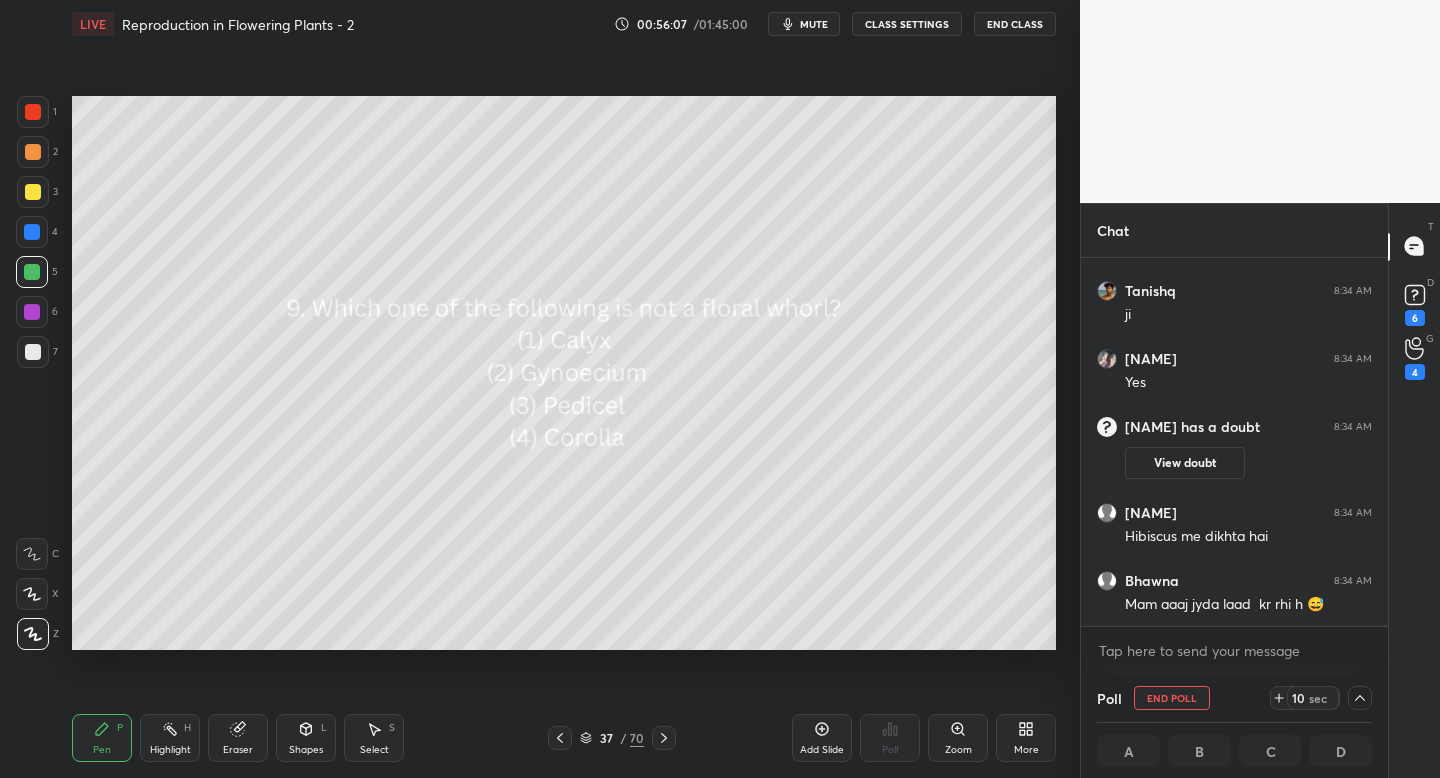 click on "mute" at bounding box center [804, 24] 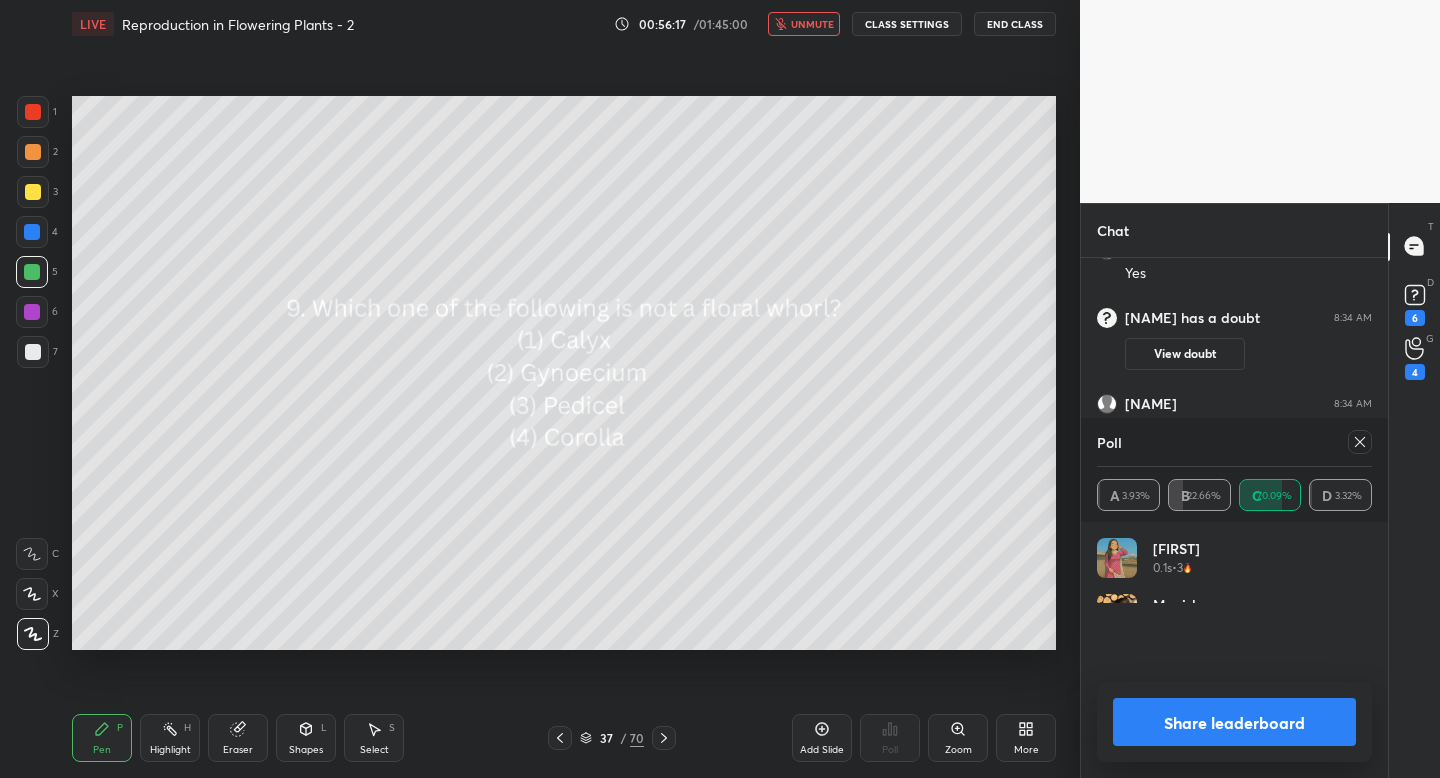 click on "unmute" at bounding box center [804, 24] 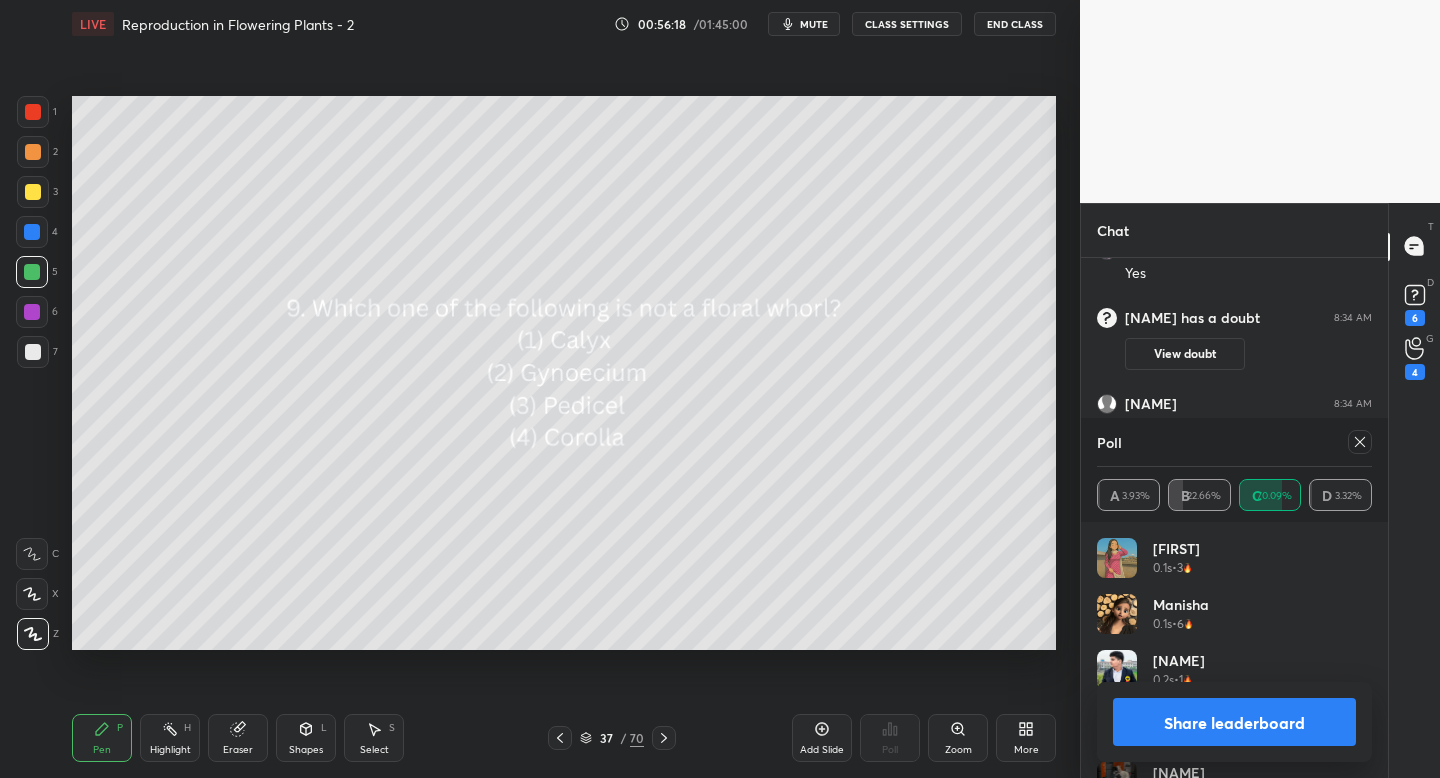 click 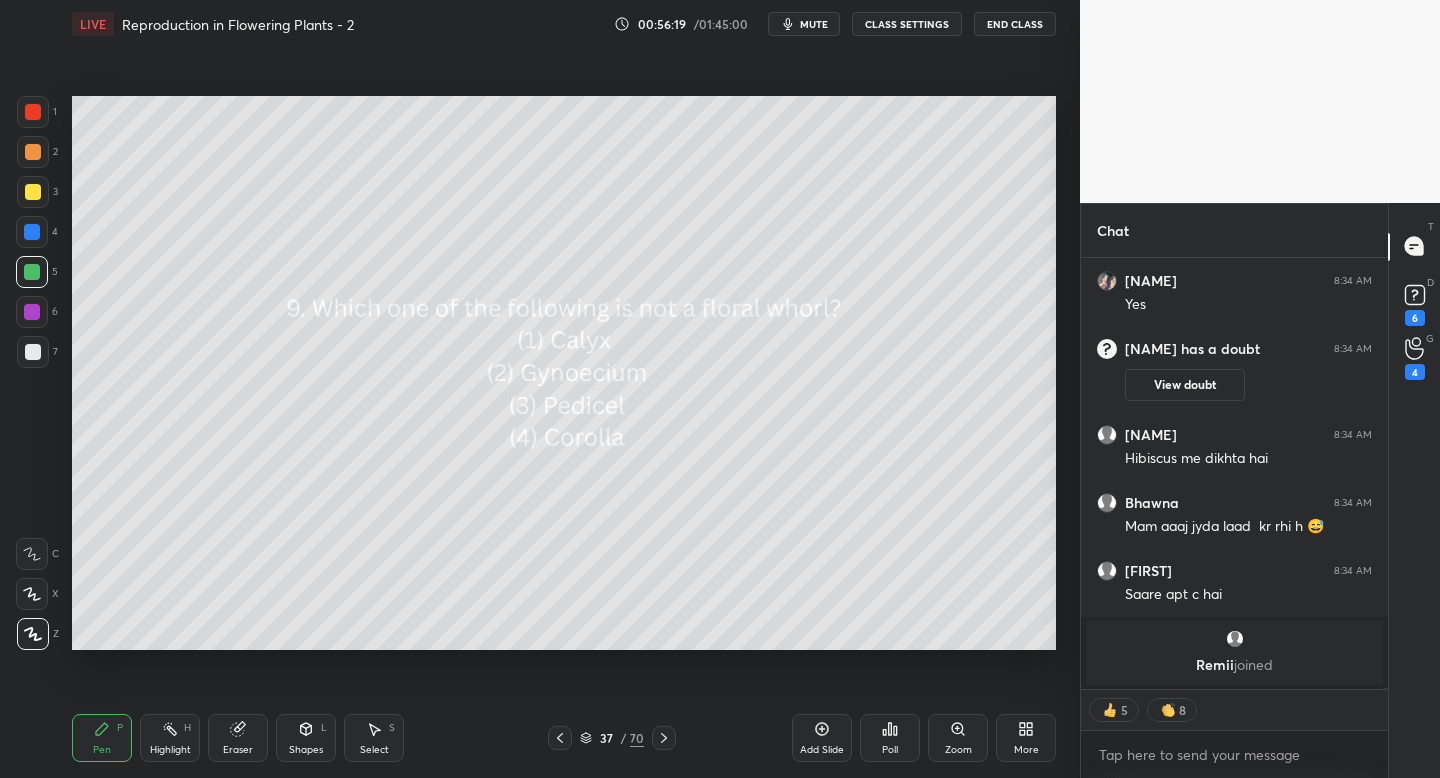click 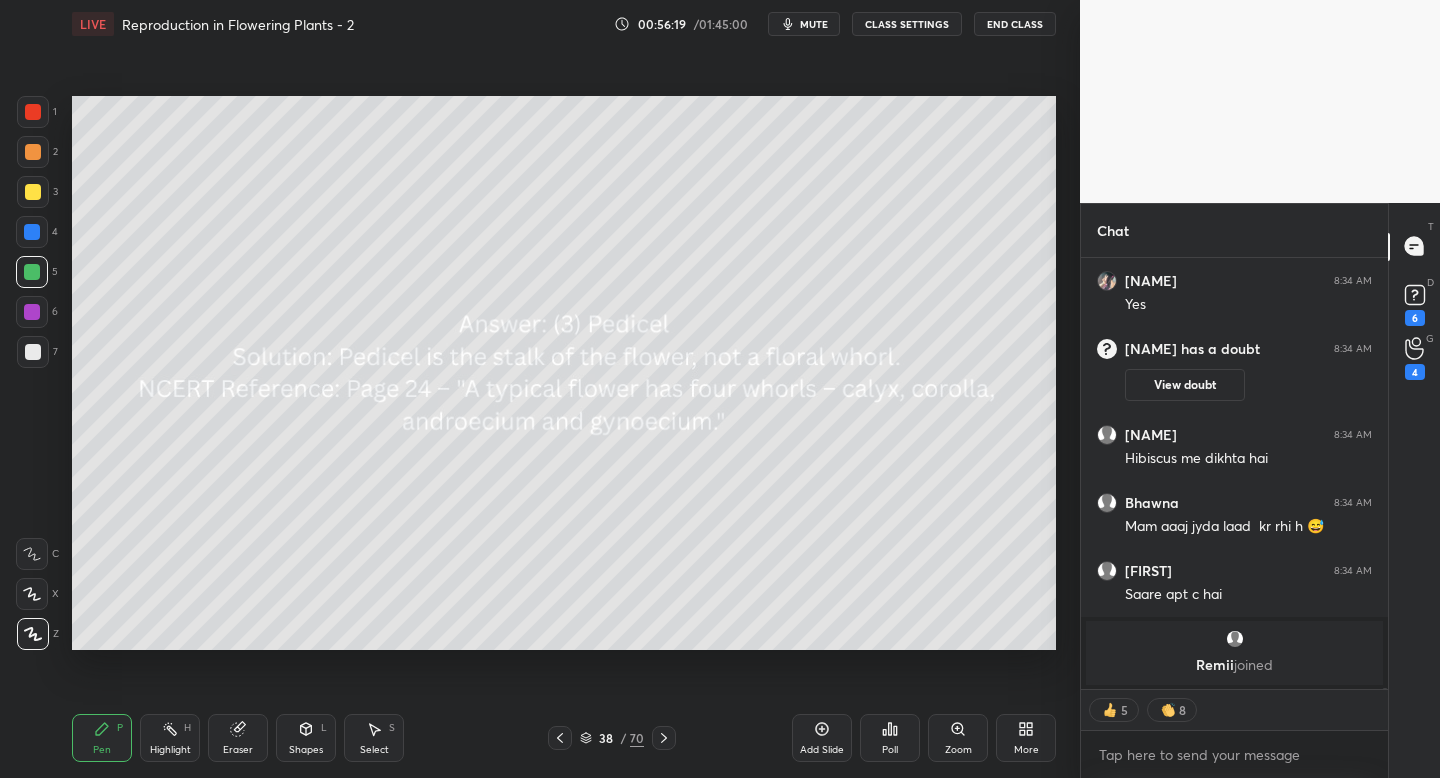 click 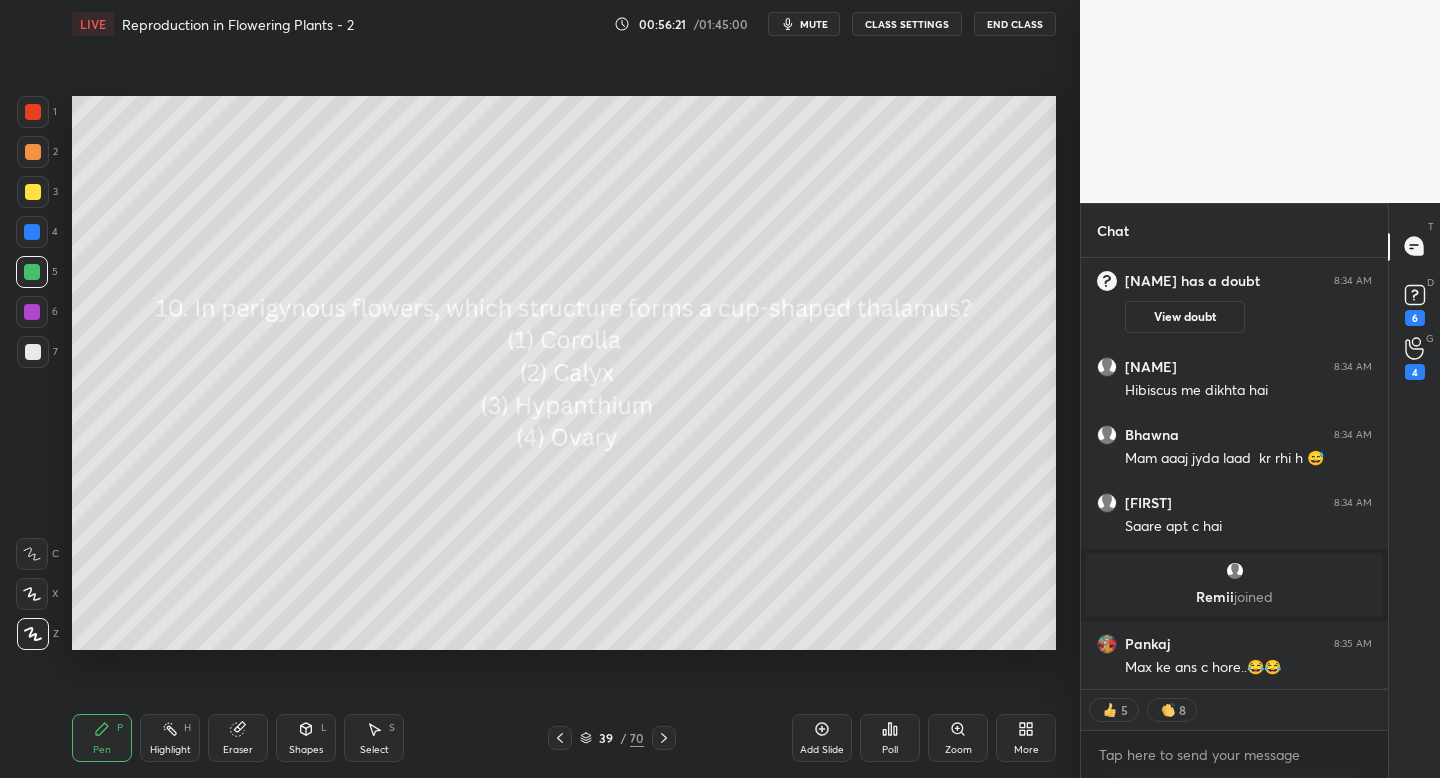 click 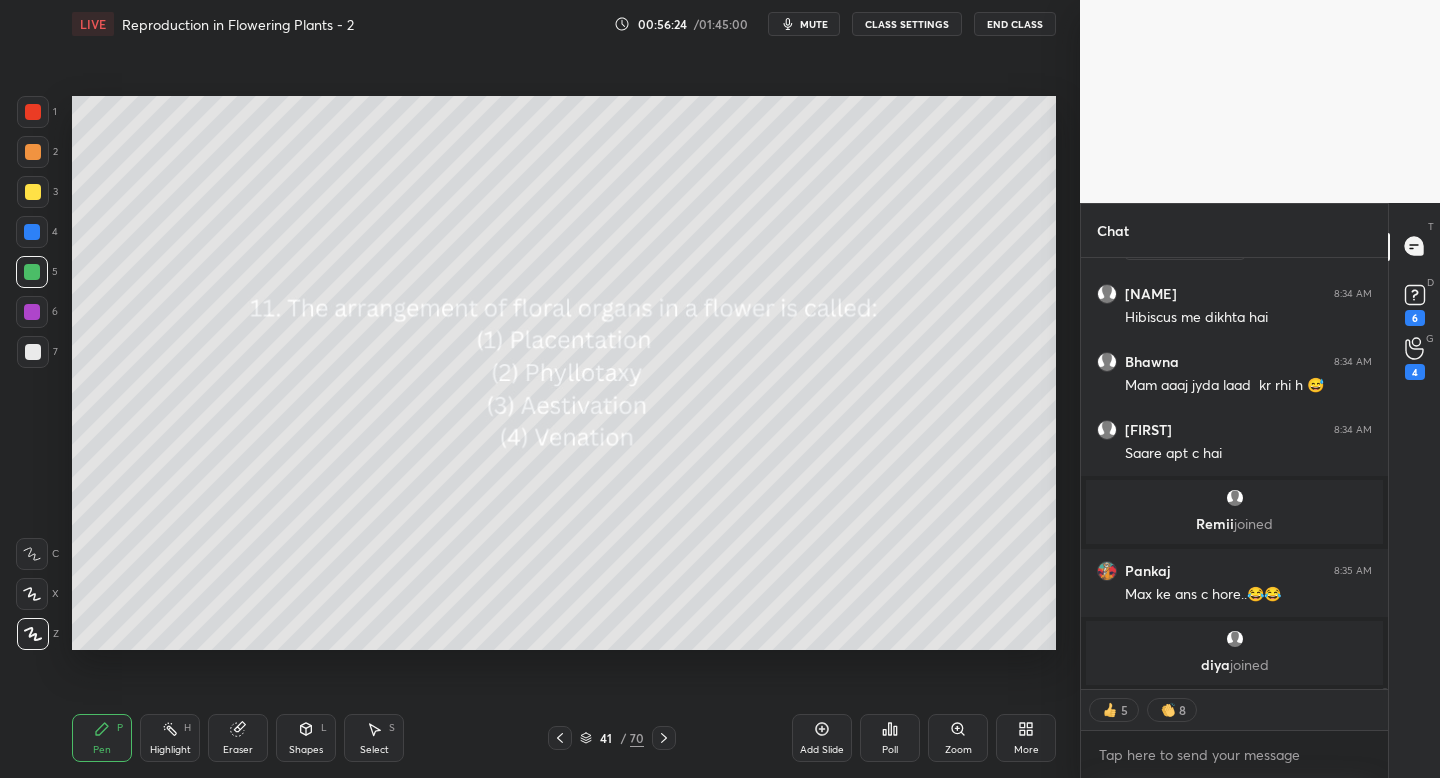 click 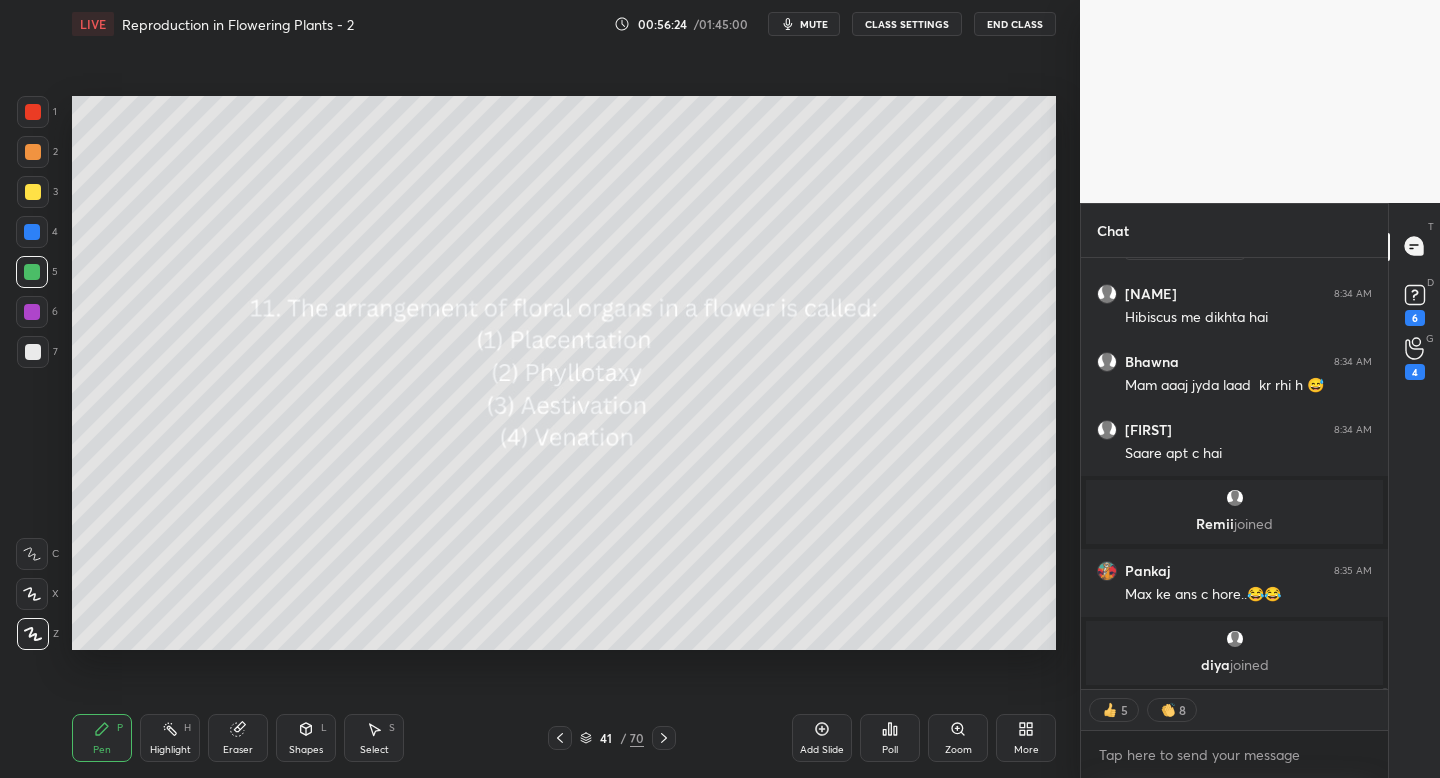 click 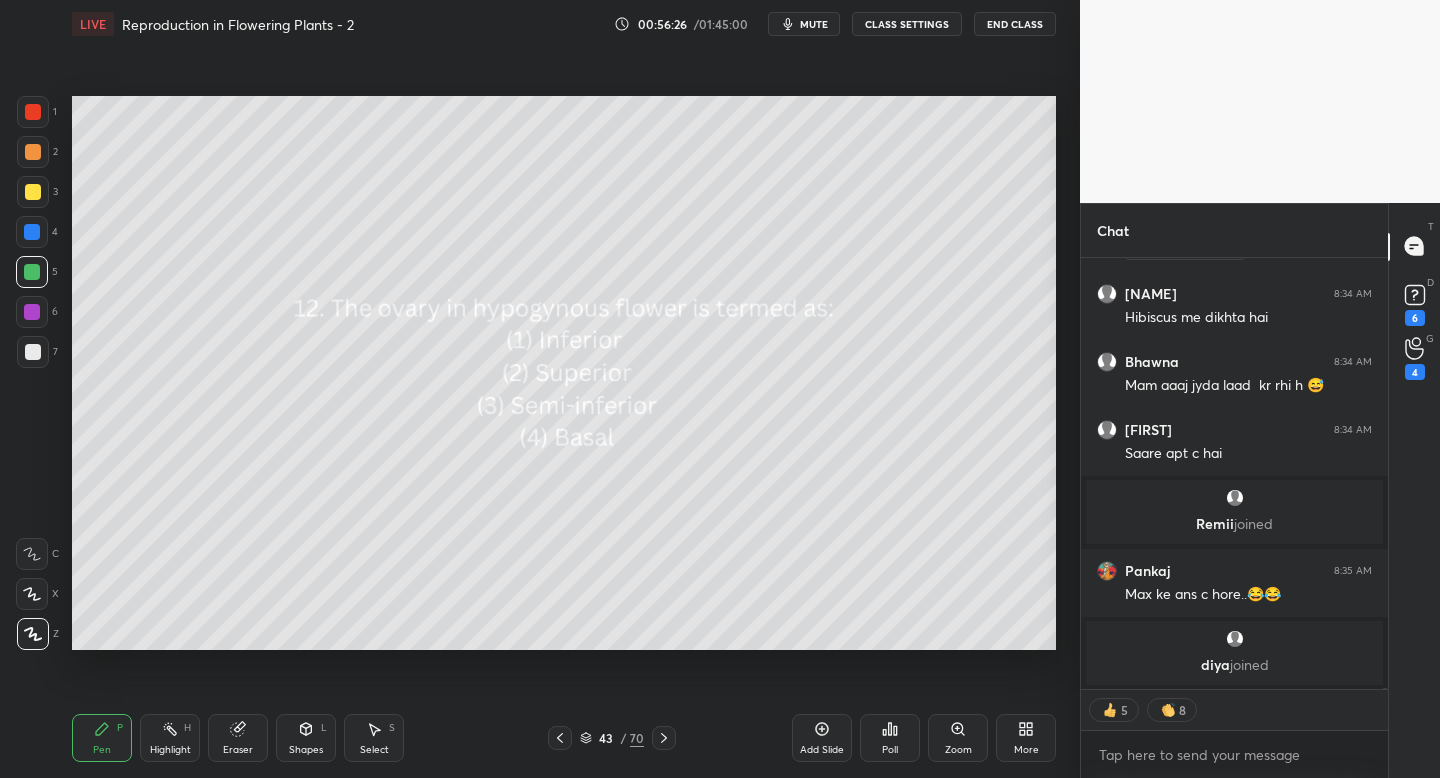 click 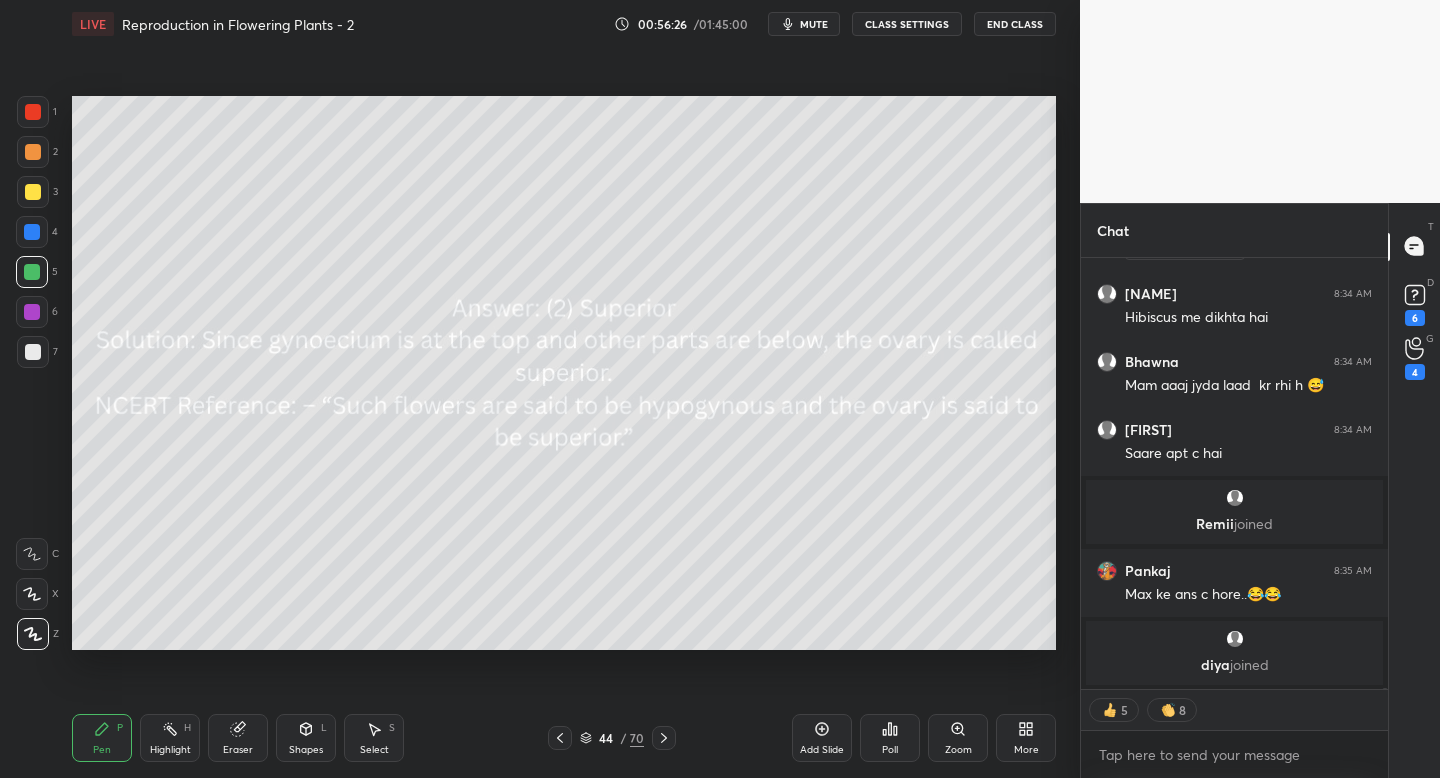 click 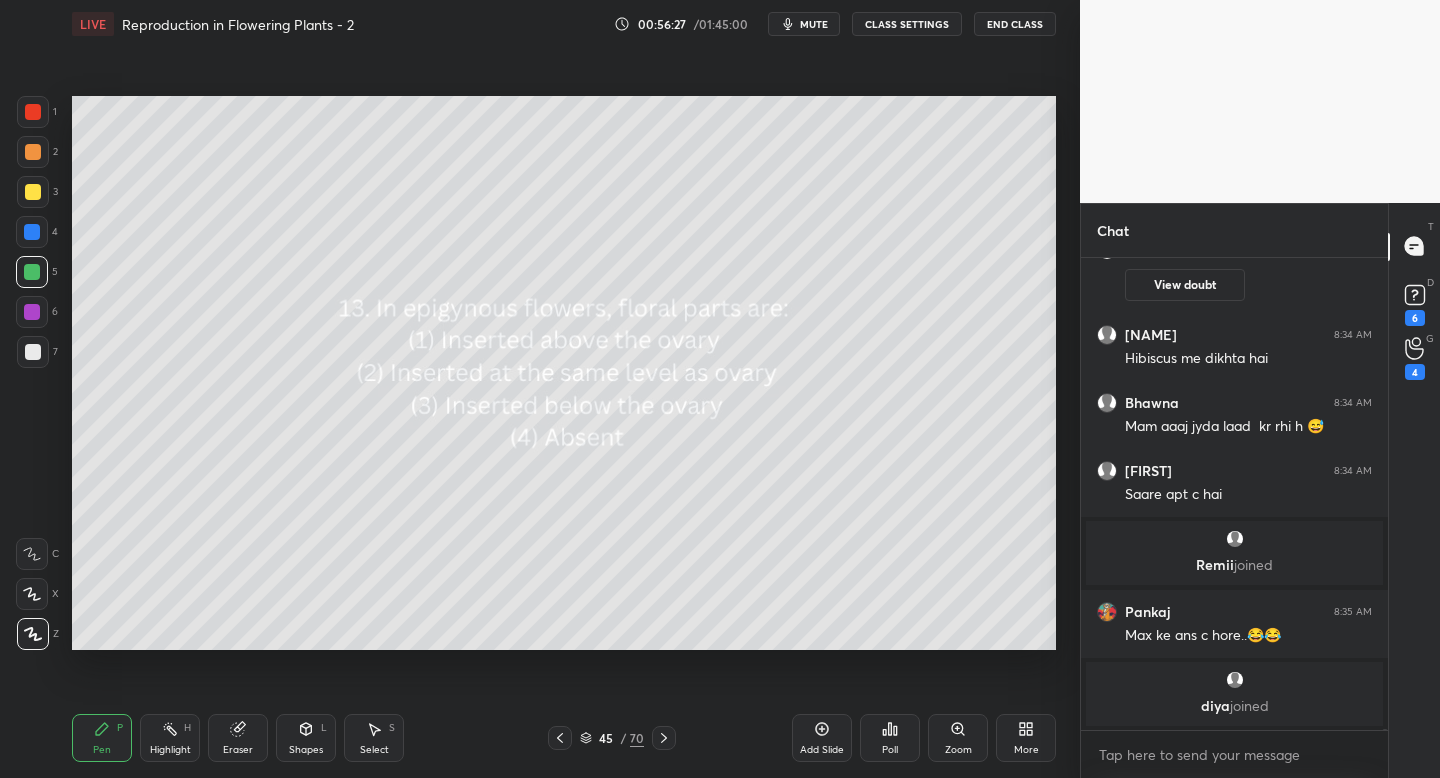 click 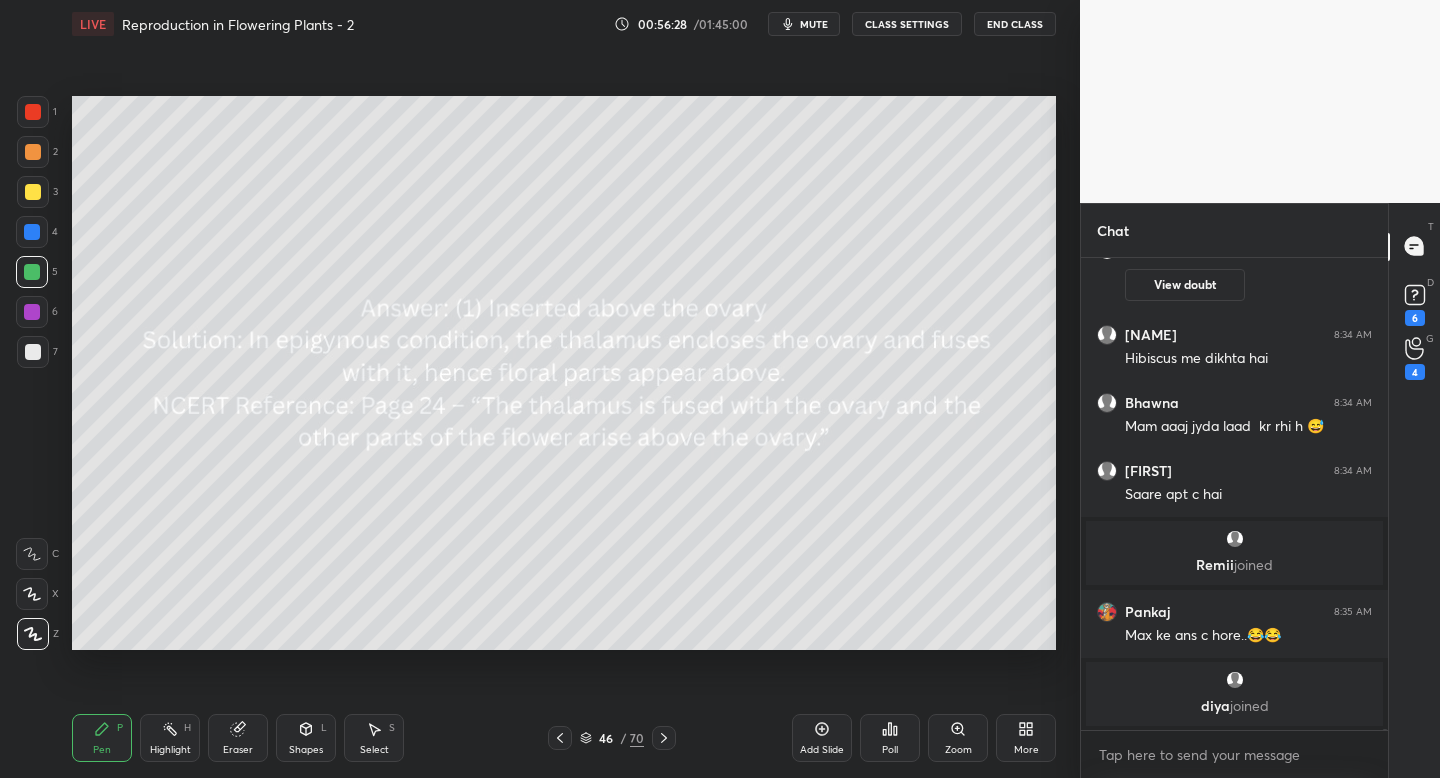 click 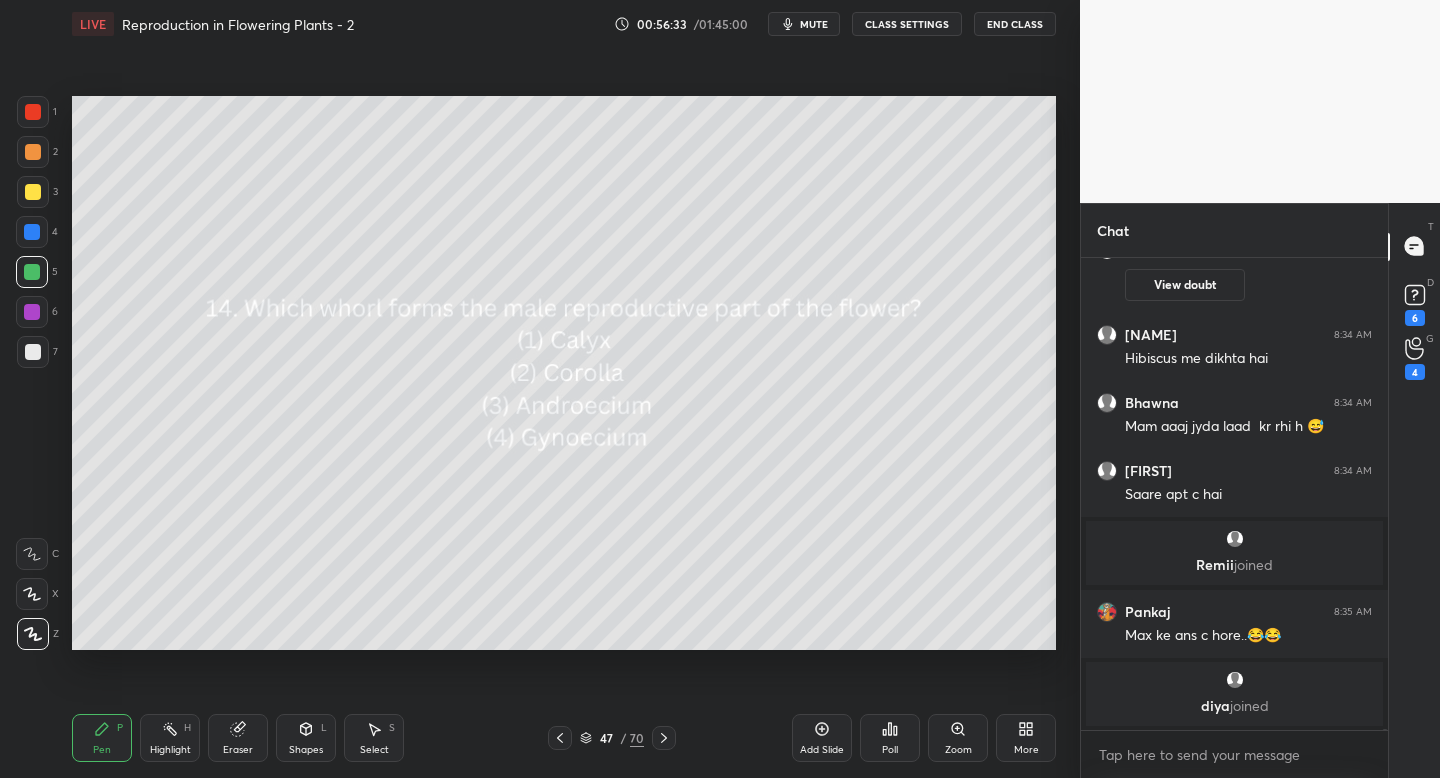 click on "Poll" at bounding box center (890, 738) 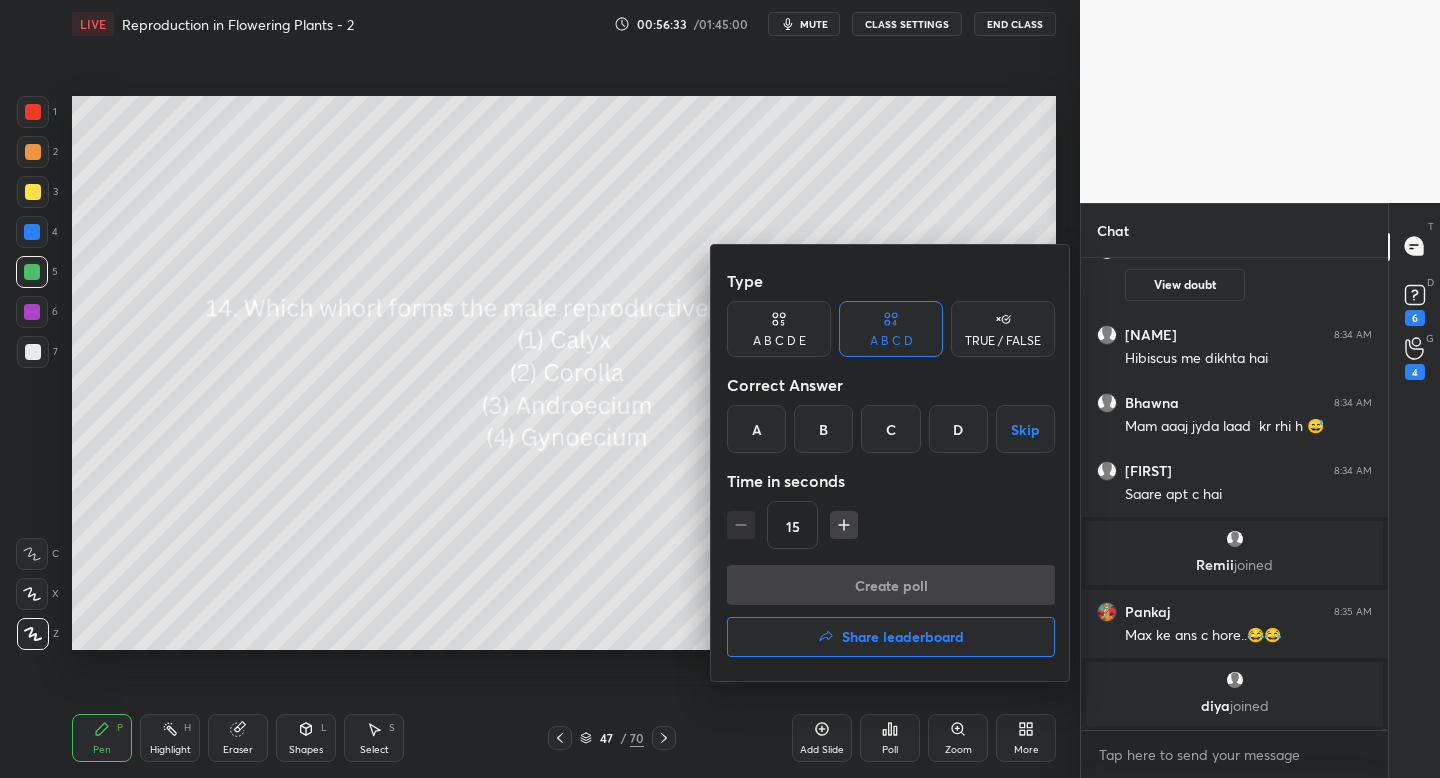 click on "C" at bounding box center [890, 429] 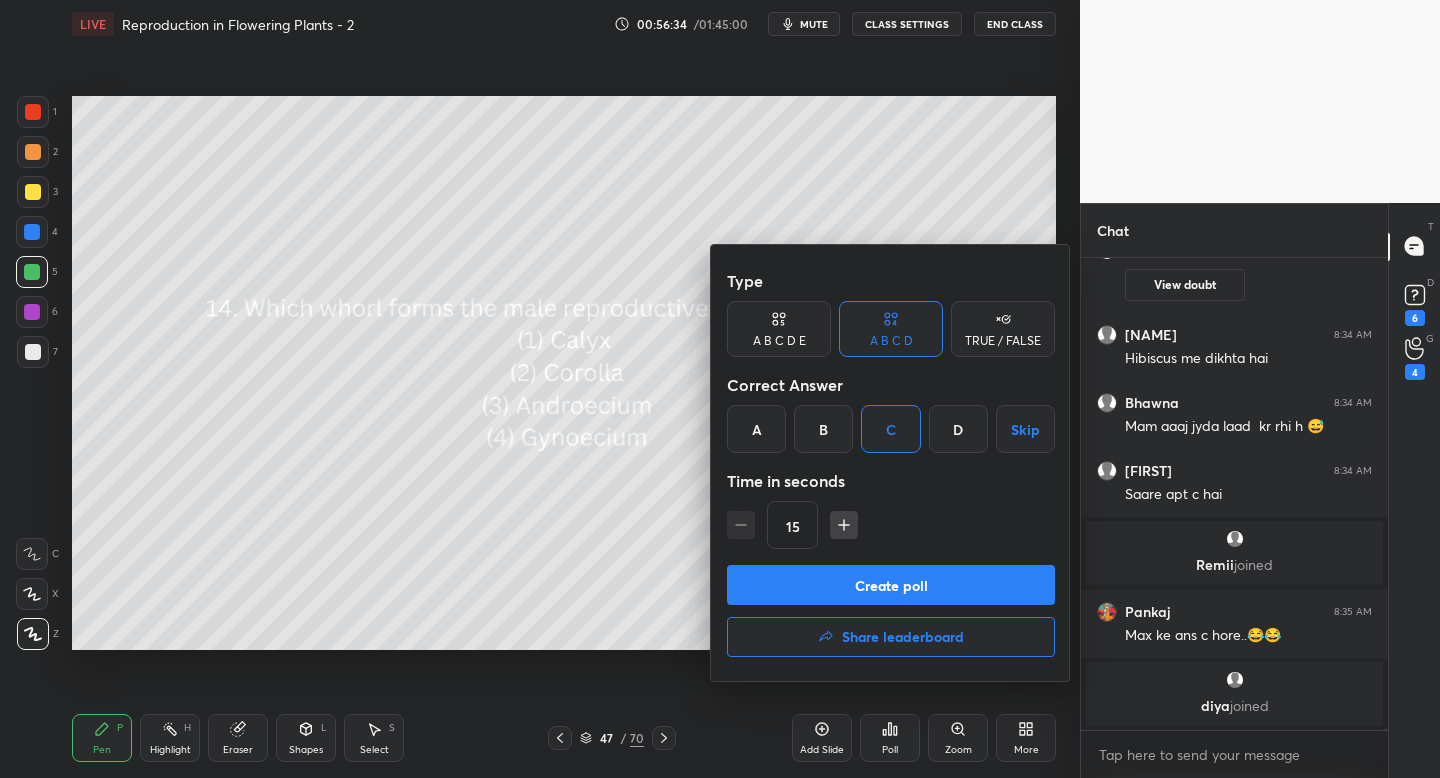 click on "Create poll" at bounding box center [891, 585] 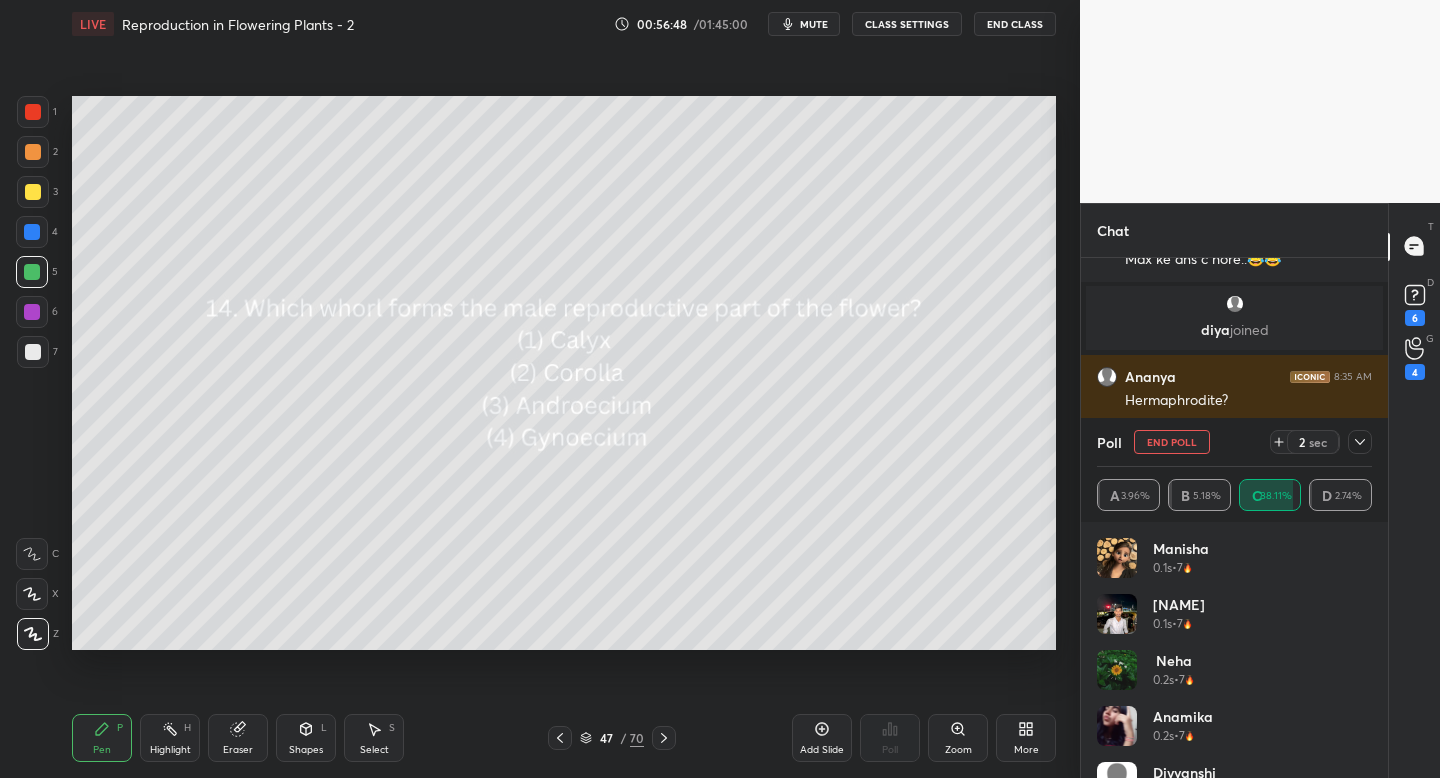click 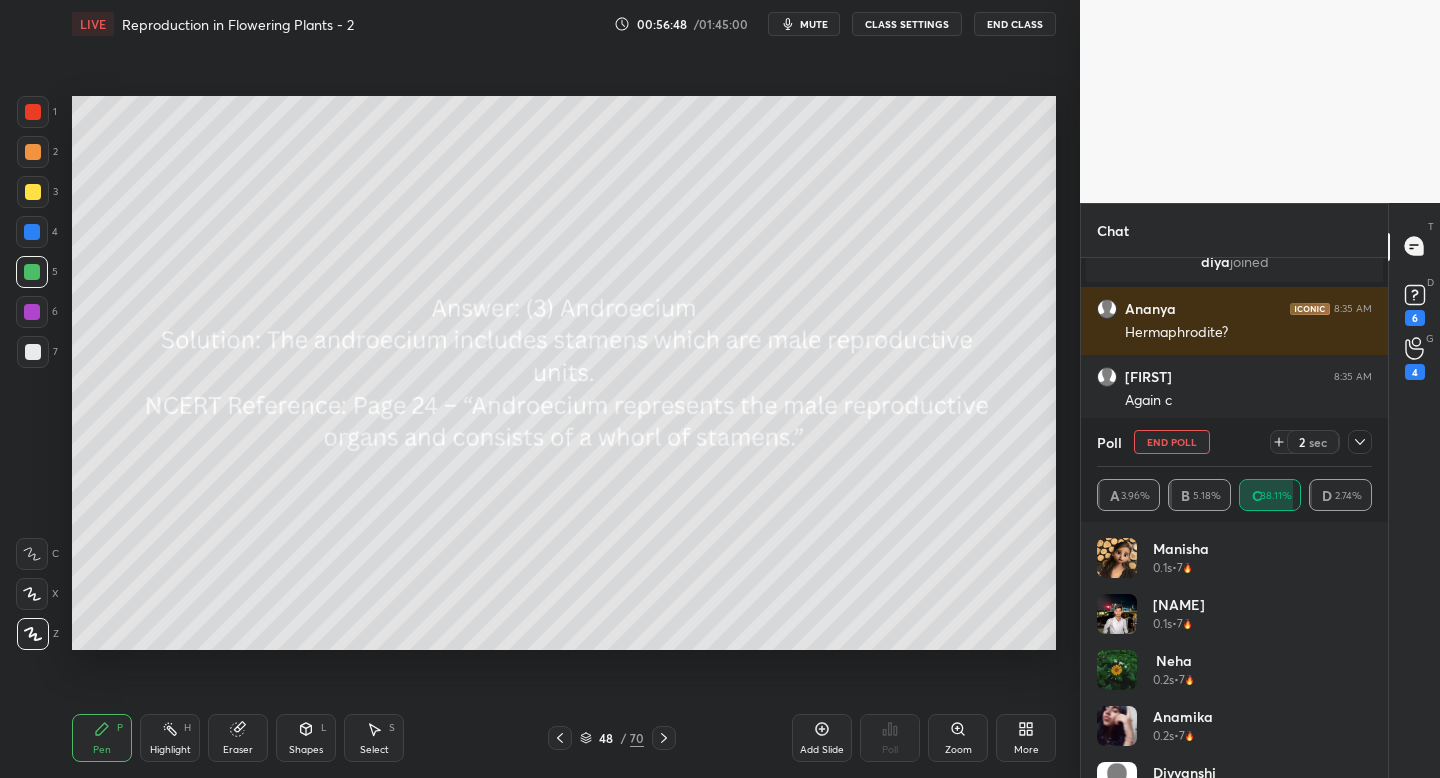 click 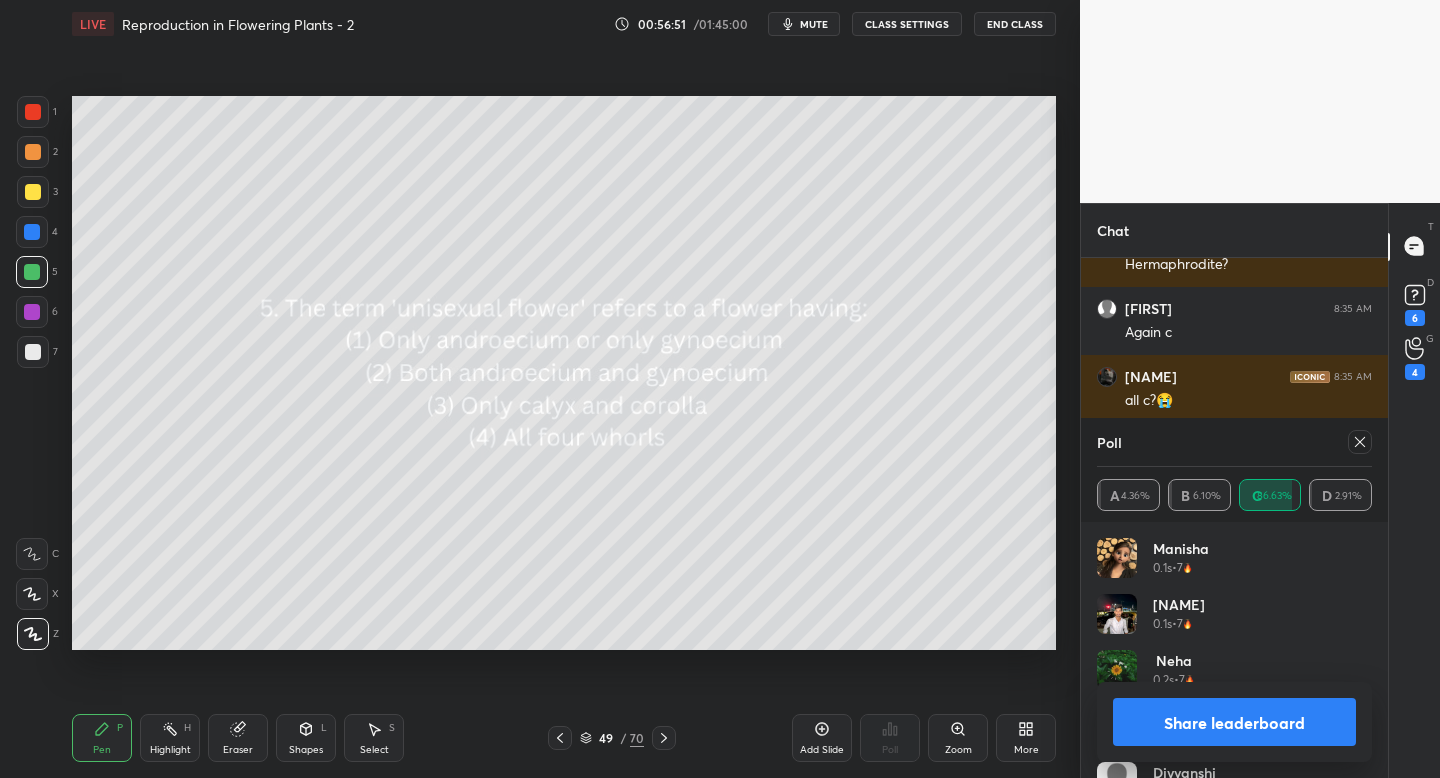 click 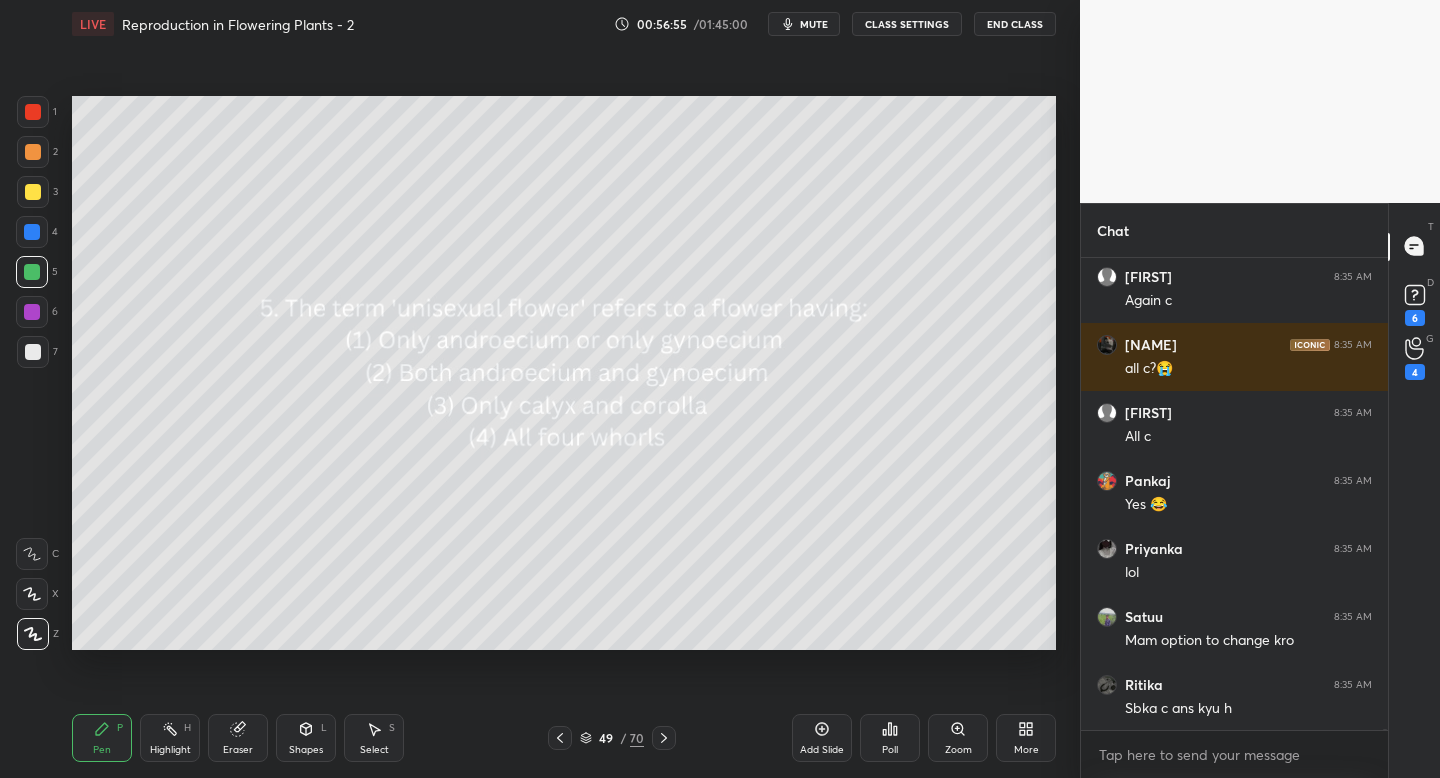 click on "Poll" at bounding box center [890, 738] 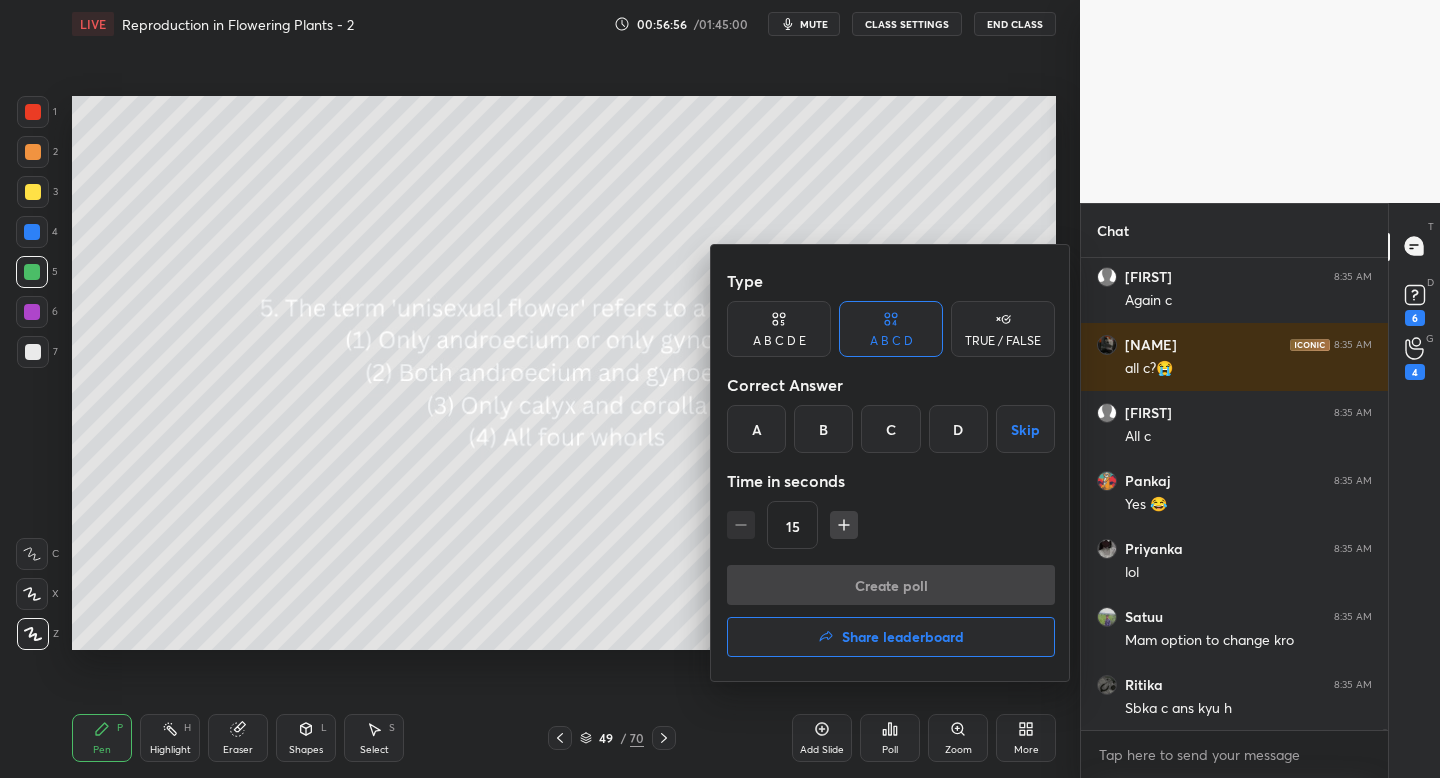 click on "A" at bounding box center [756, 429] 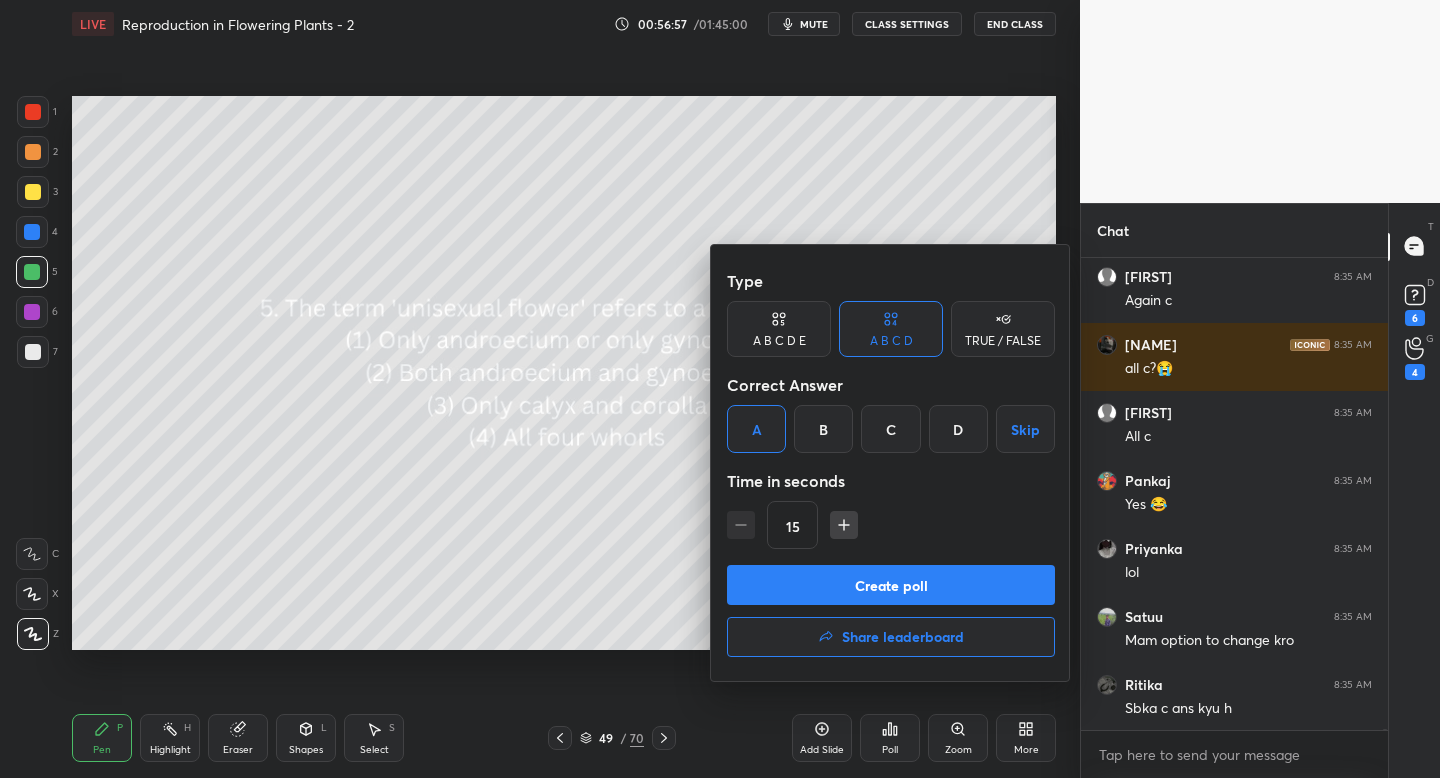 click on "Create poll" at bounding box center (891, 585) 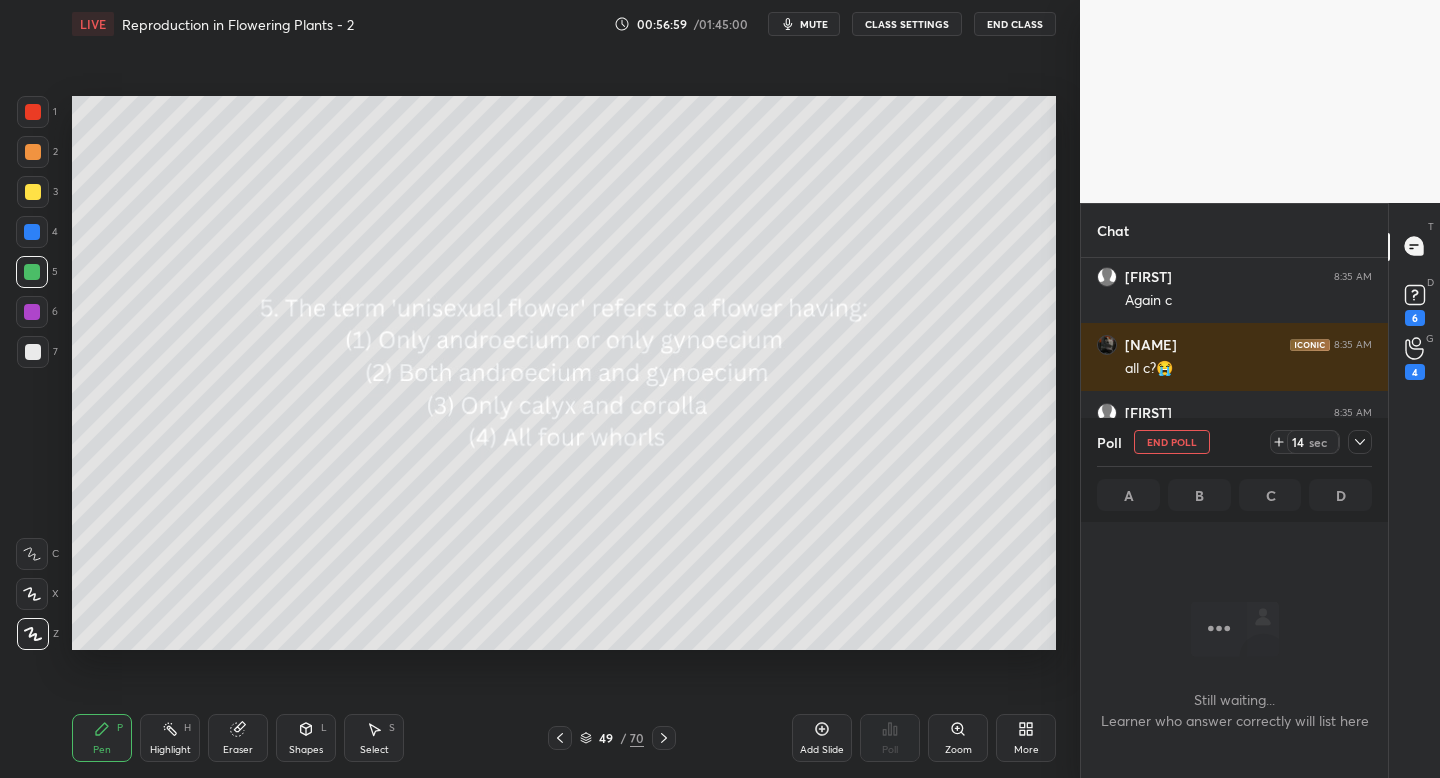 click 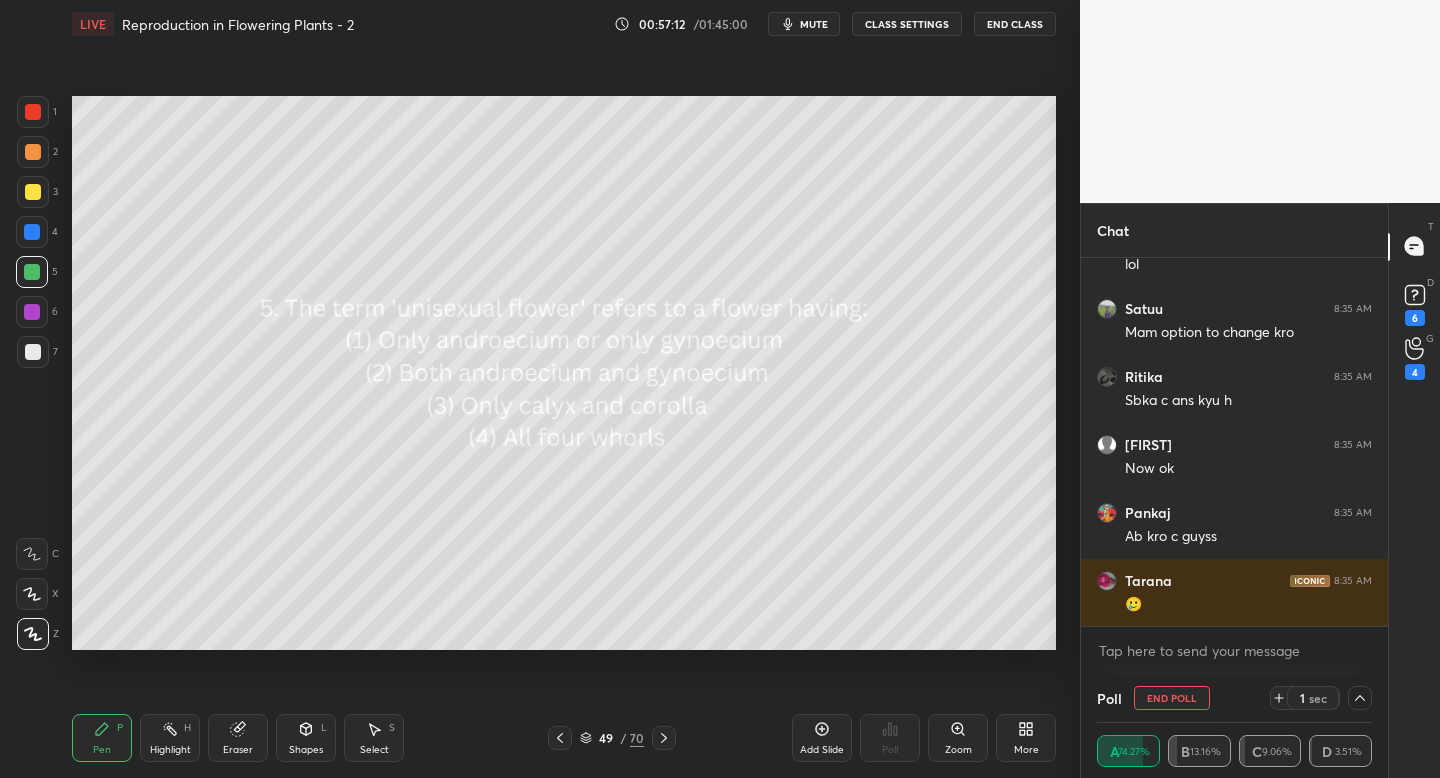 click 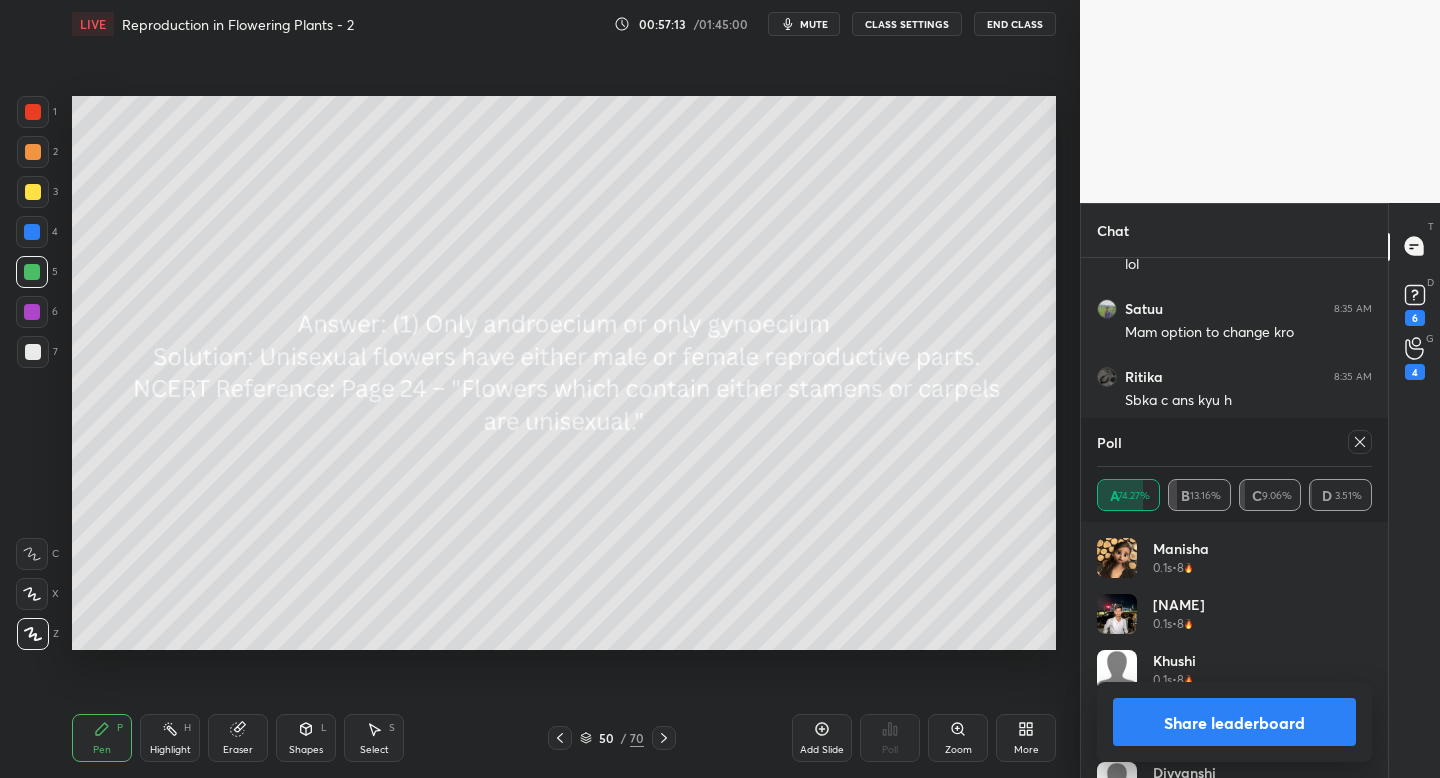 click 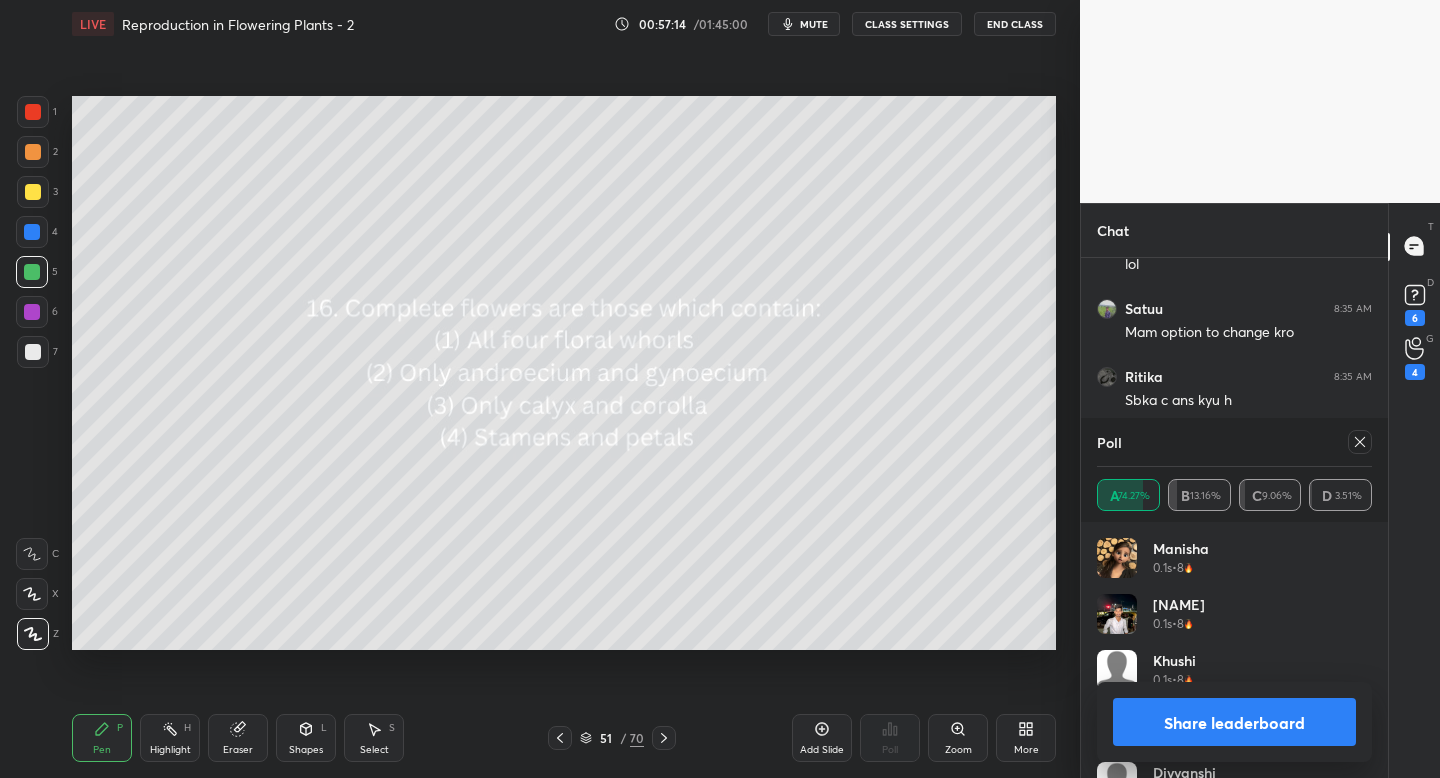 click 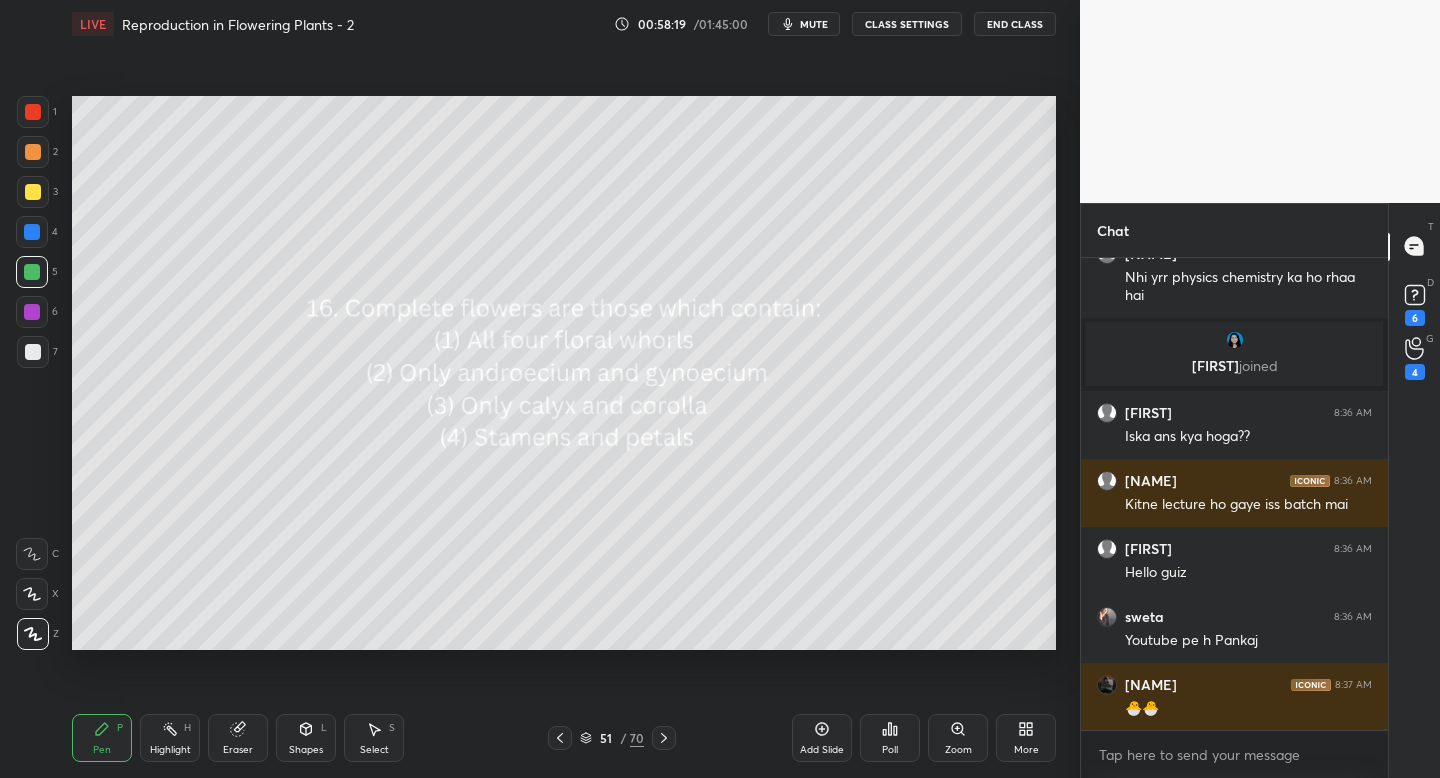 scroll, scrollTop: 189888, scrollLeft: 0, axis: vertical 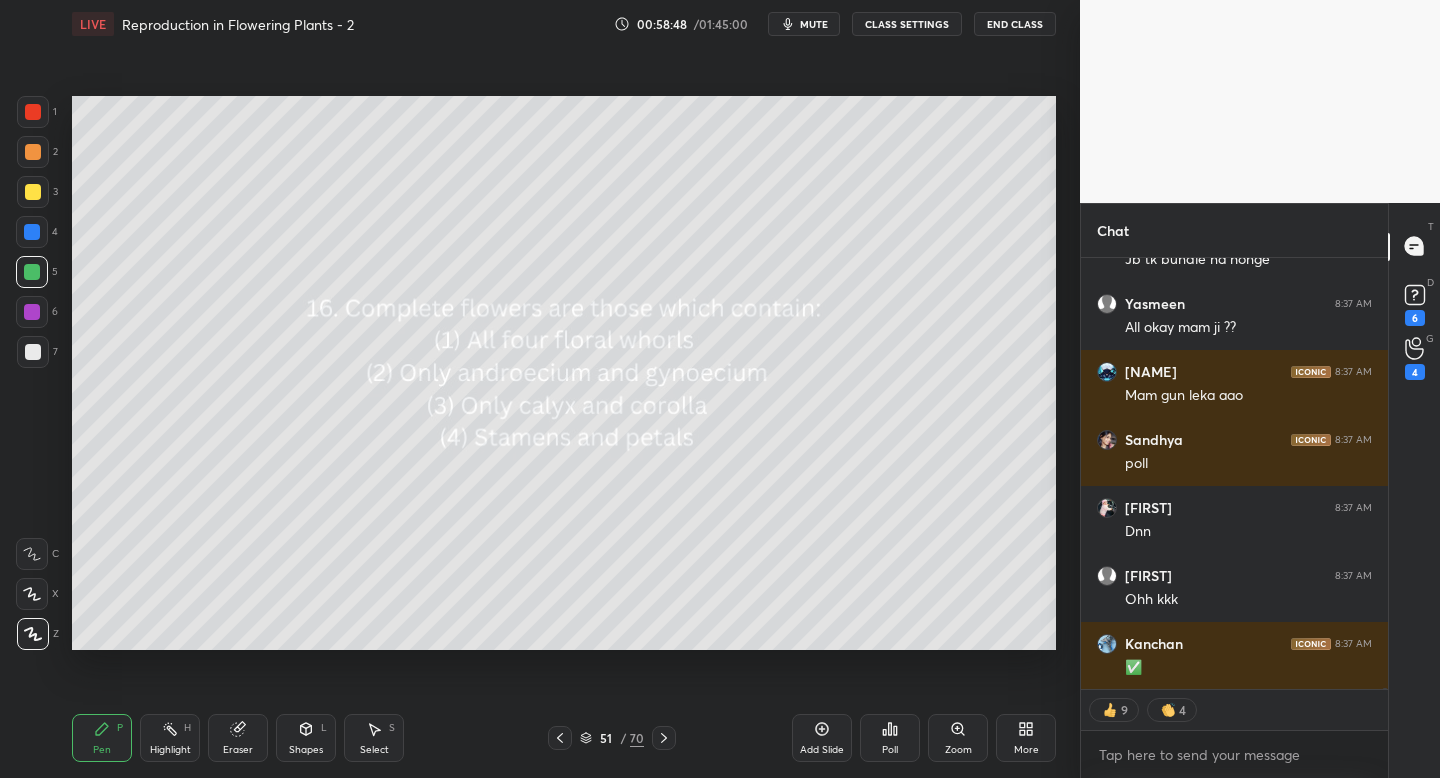 click 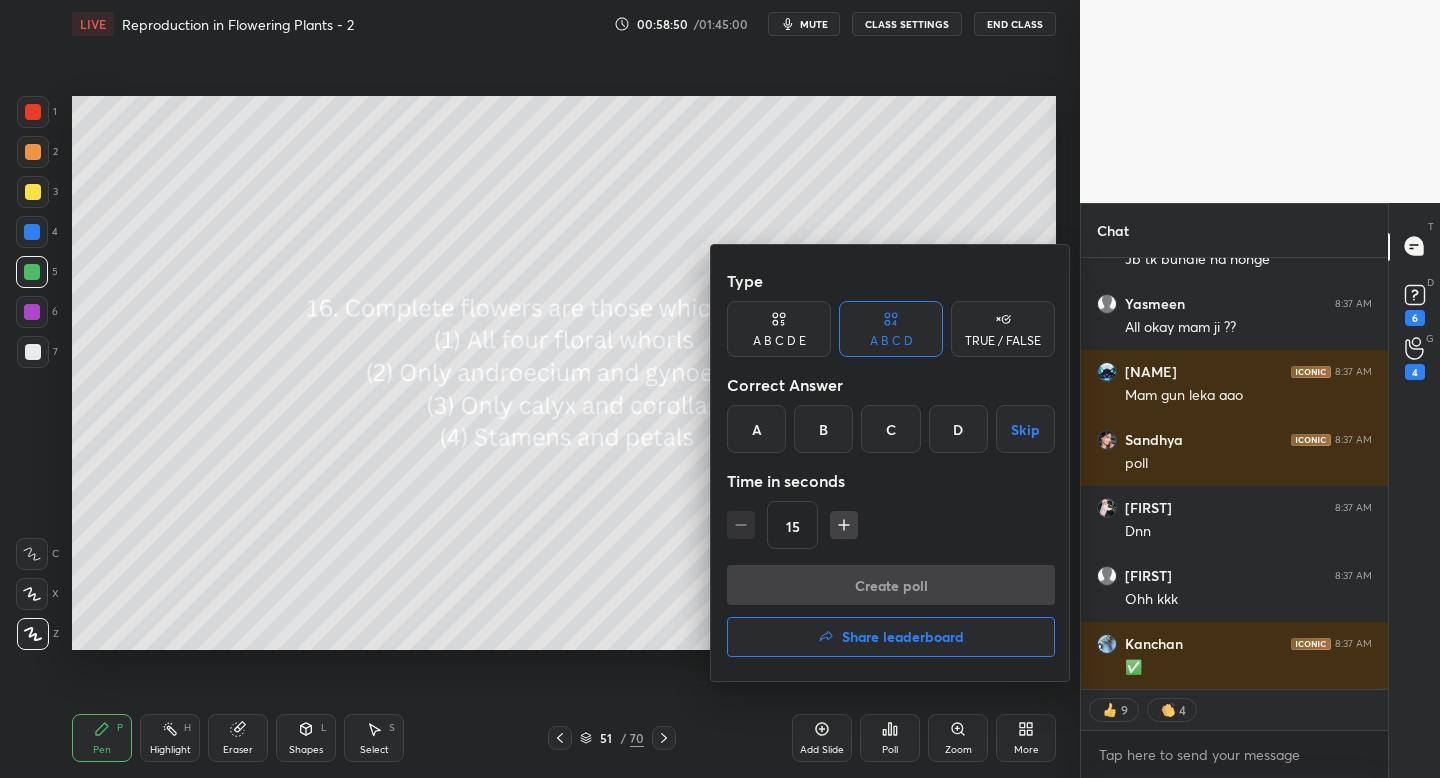 scroll, scrollTop: 6, scrollLeft: 7, axis: both 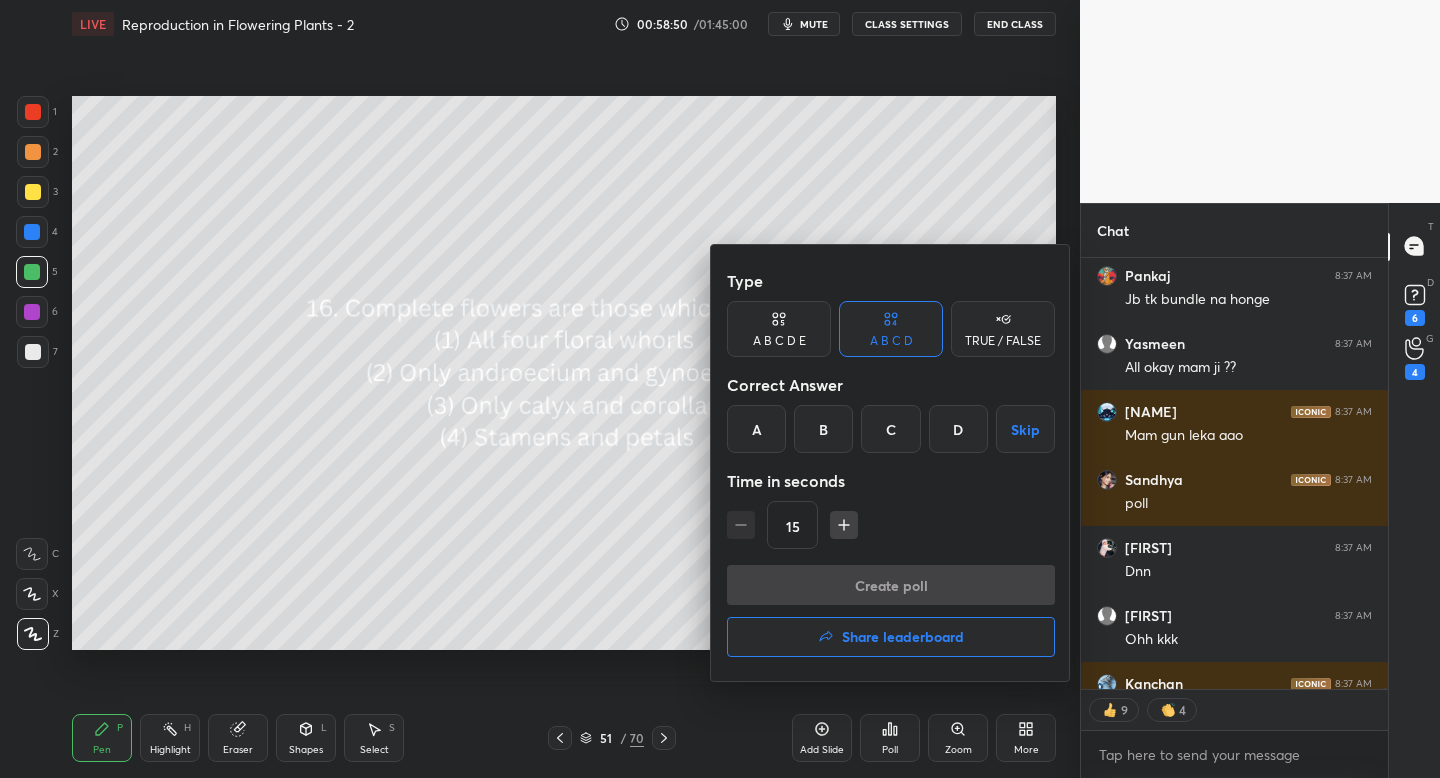 click on "A" at bounding box center [756, 429] 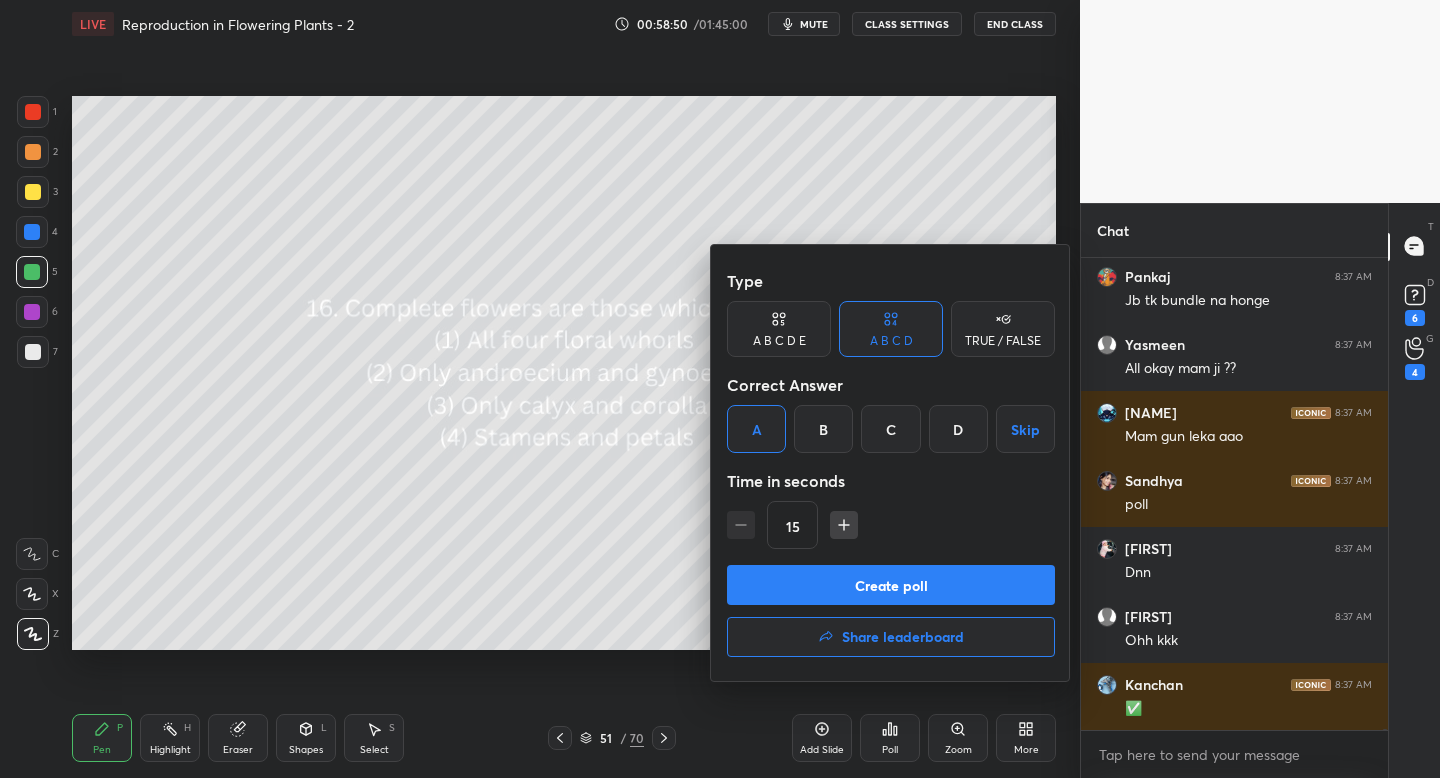 scroll, scrollTop: 466, scrollLeft: 301, axis: both 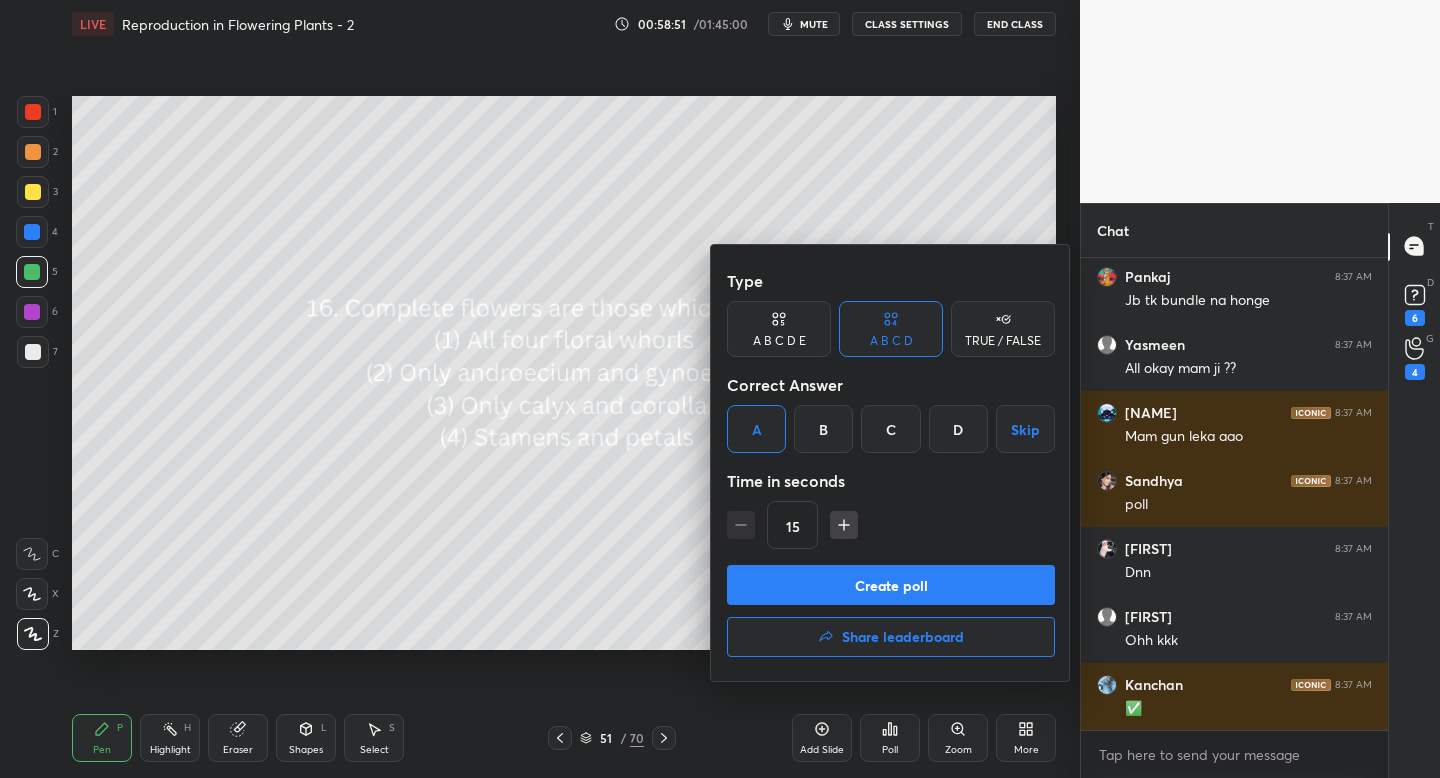 click on "Create poll" at bounding box center [891, 585] 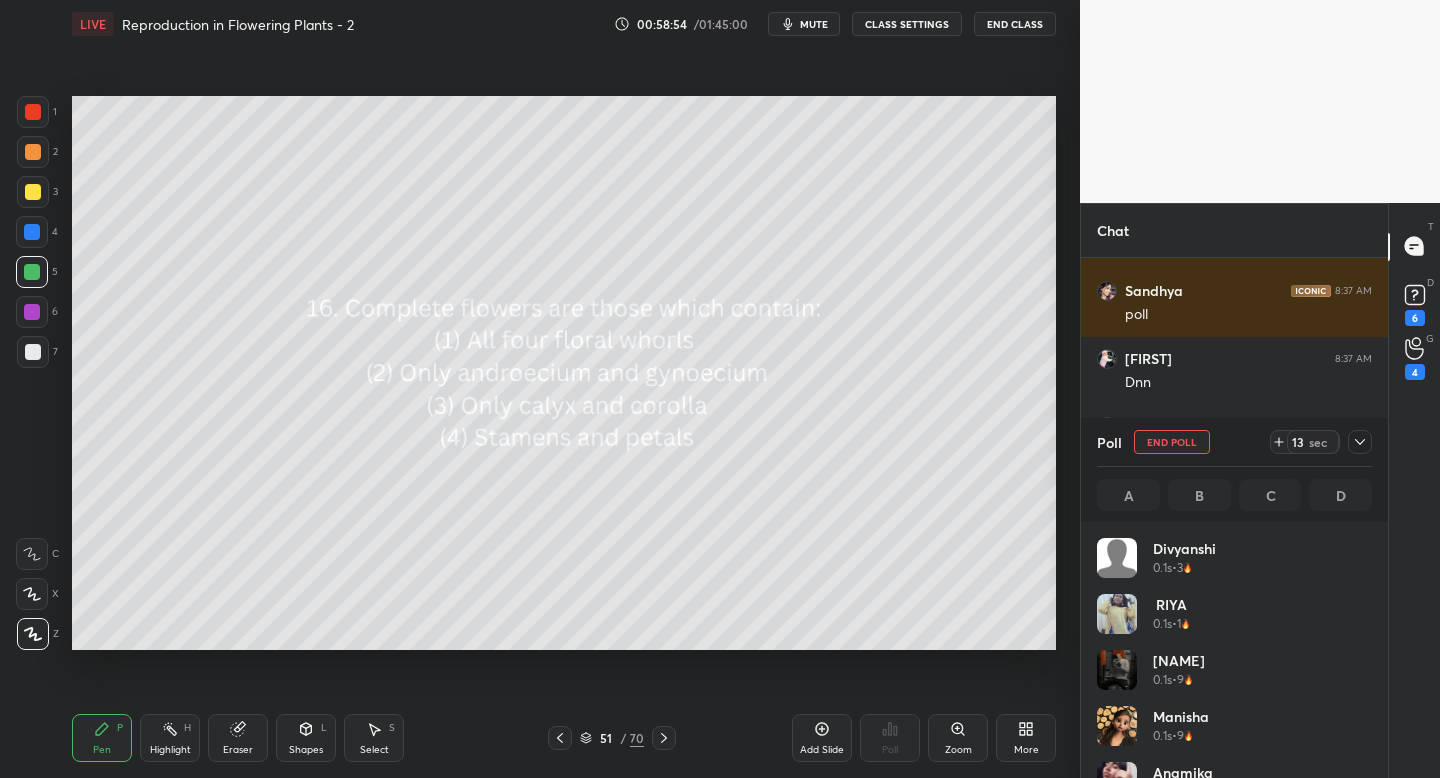 click at bounding box center (1360, 442) 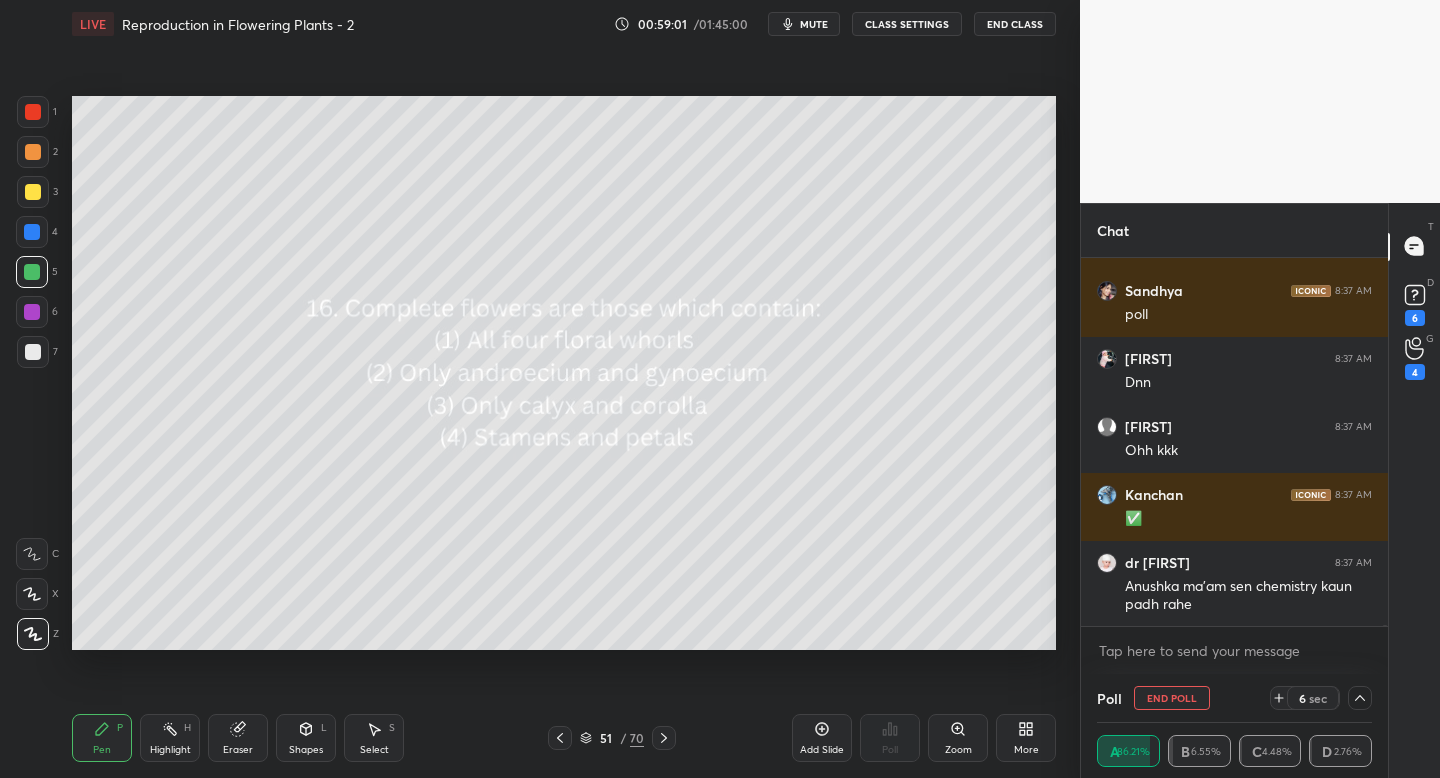 click 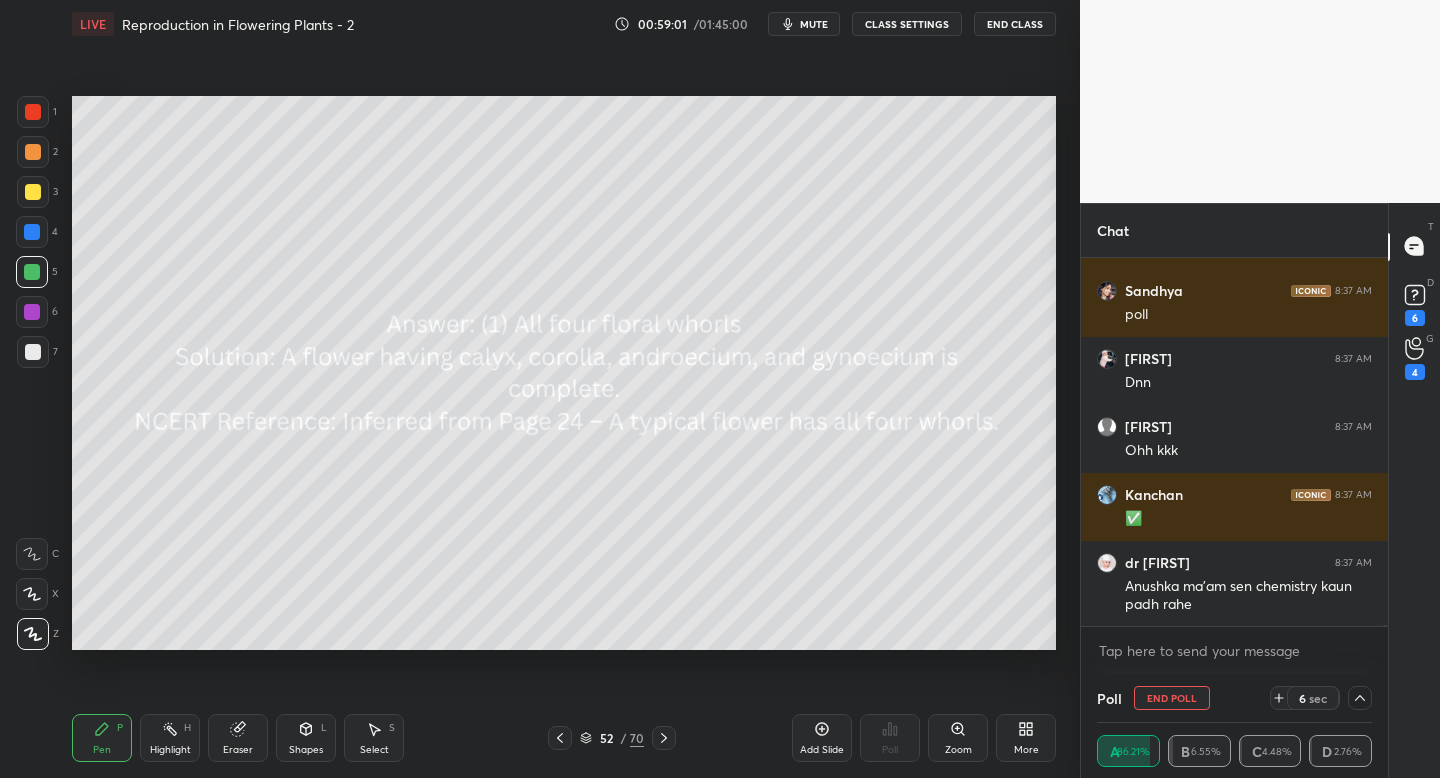 click 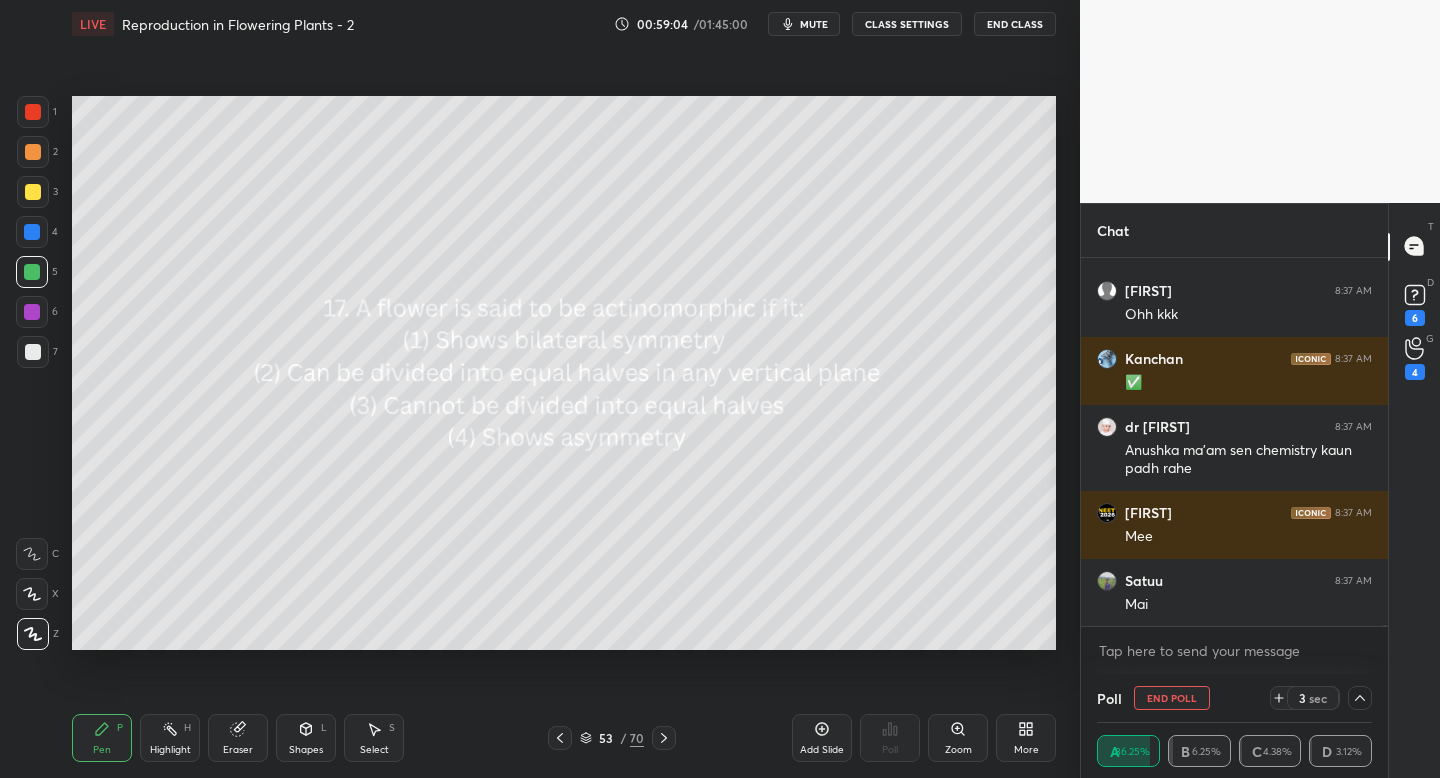 click 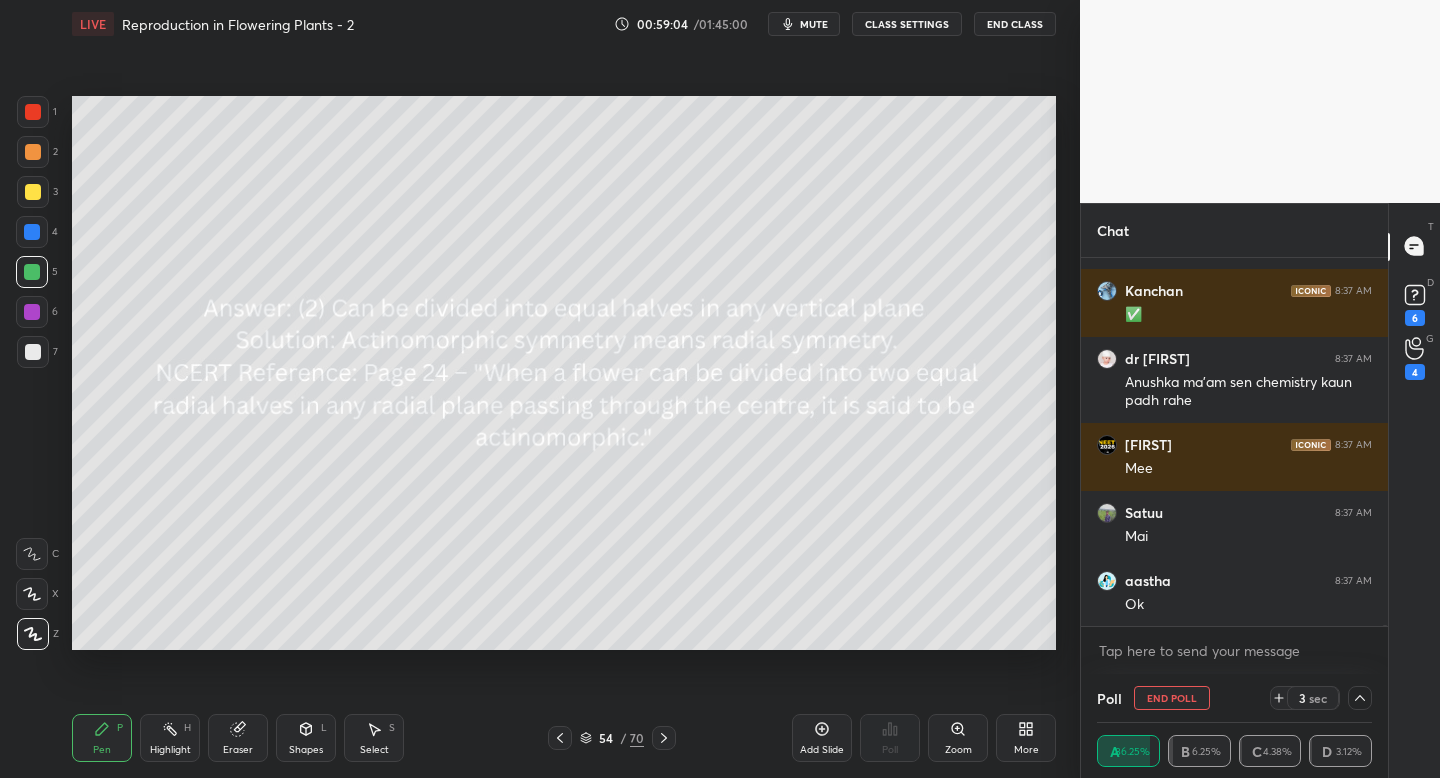 click 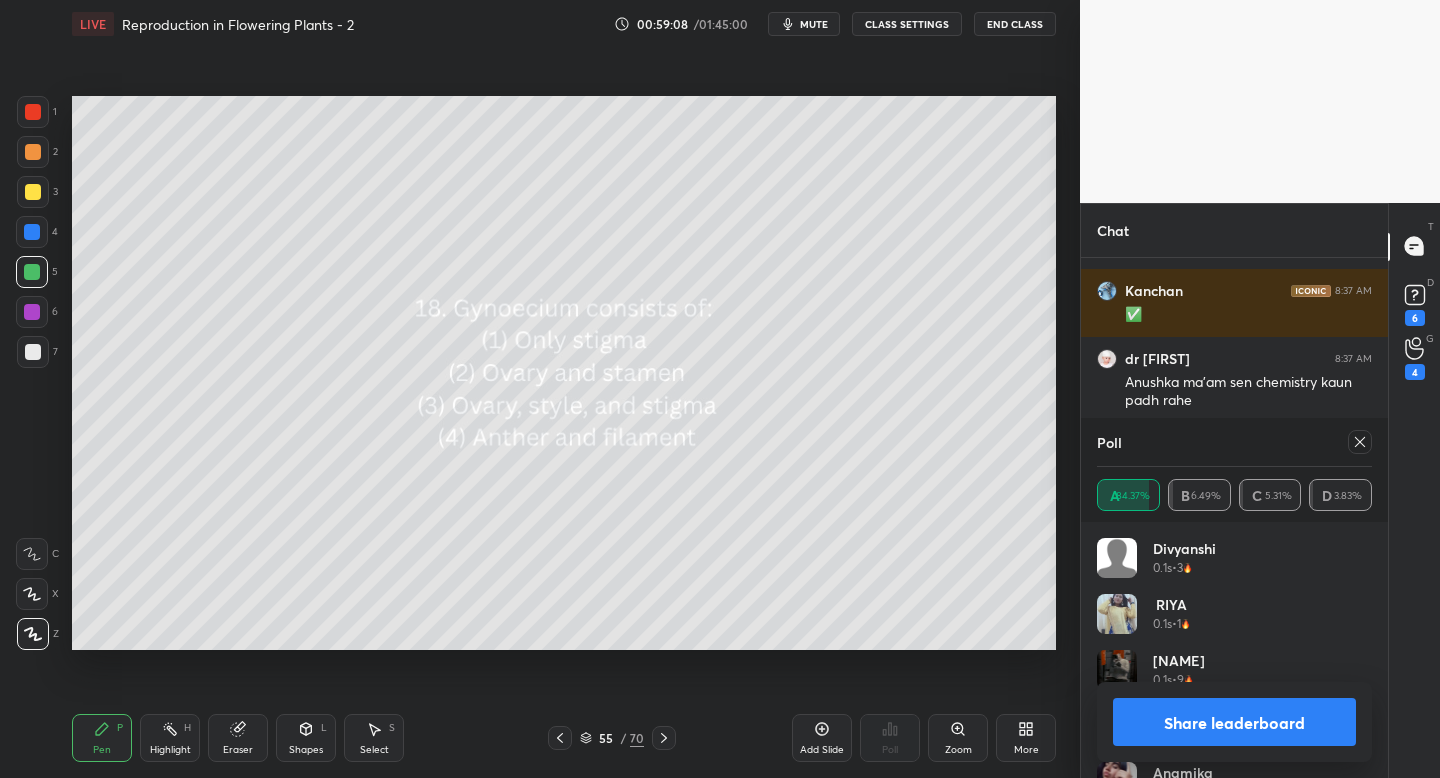 click 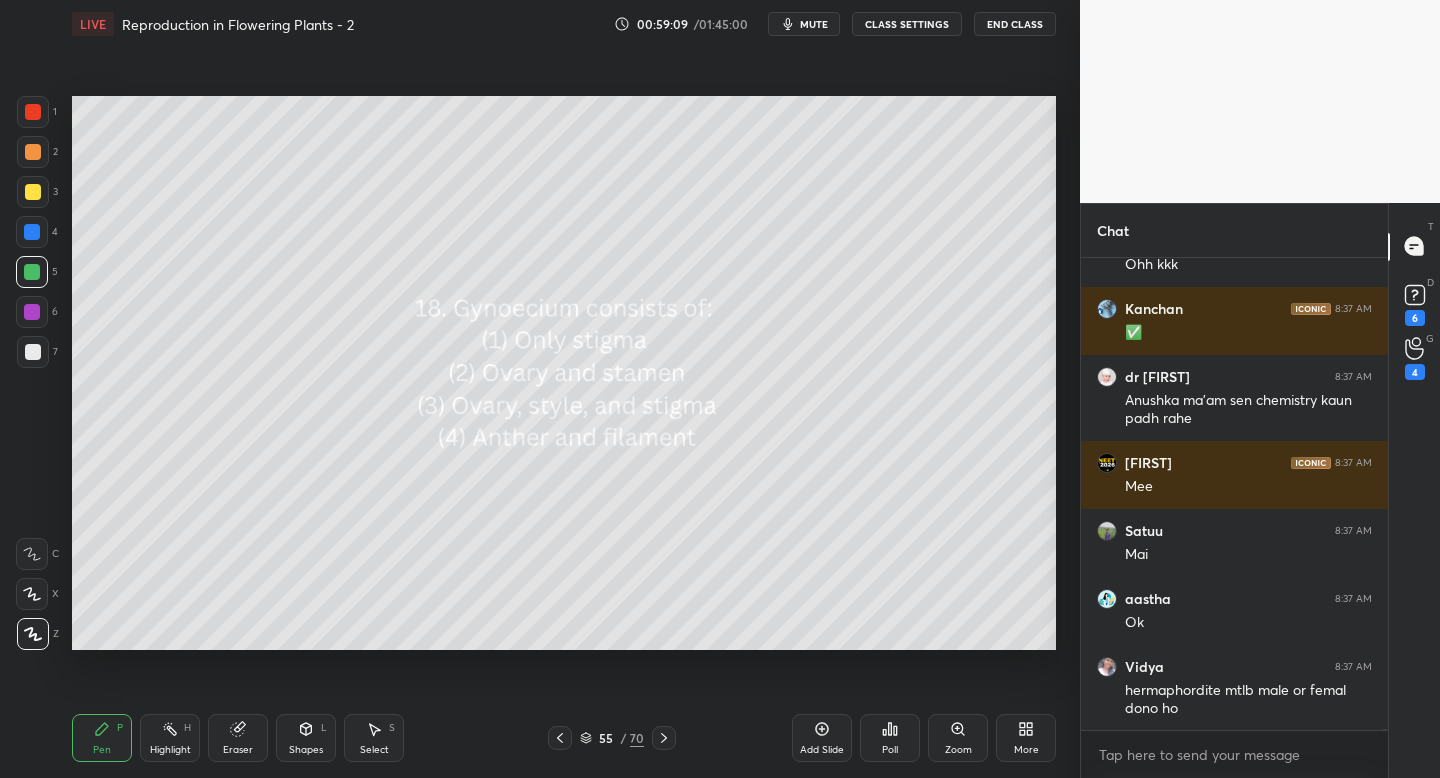 click 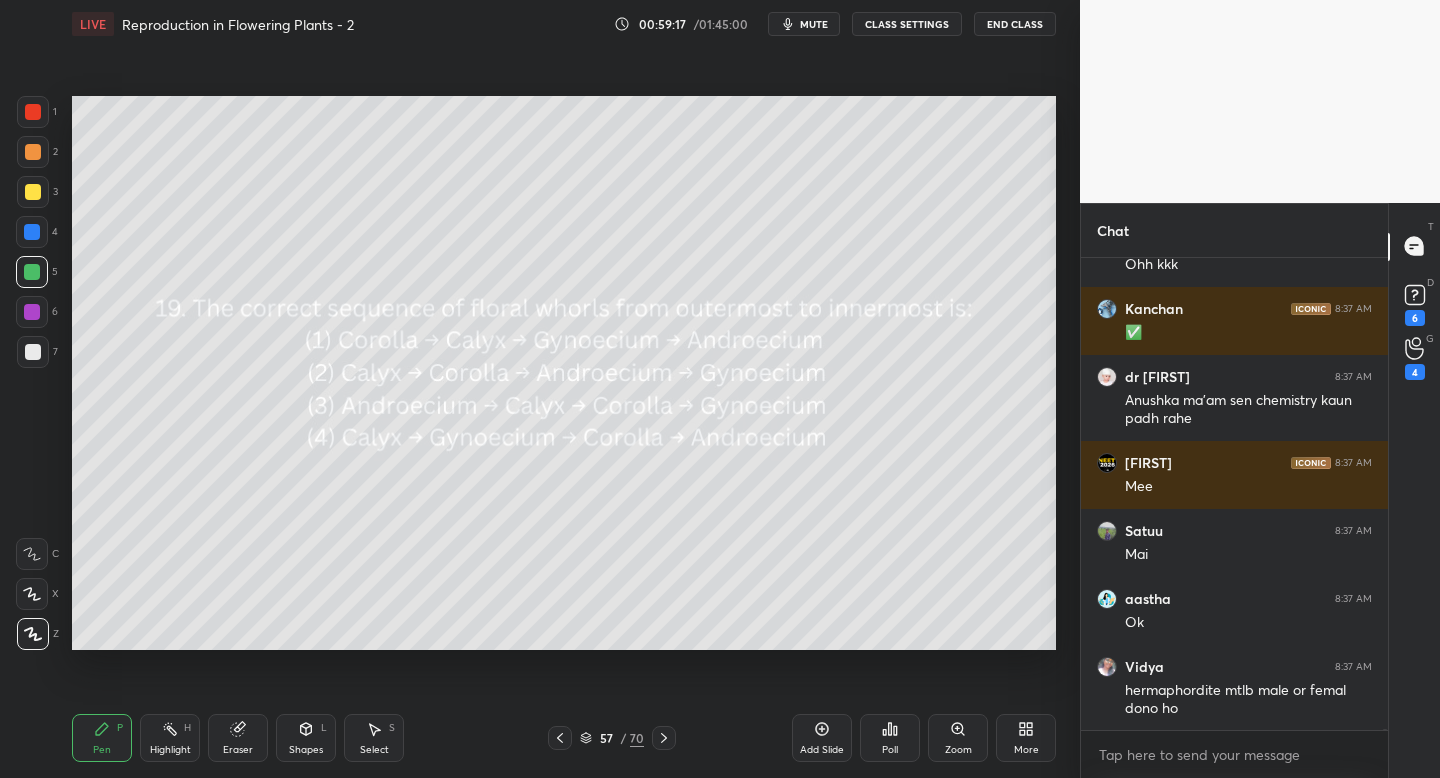 click on "Poll" at bounding box center (890, 738) 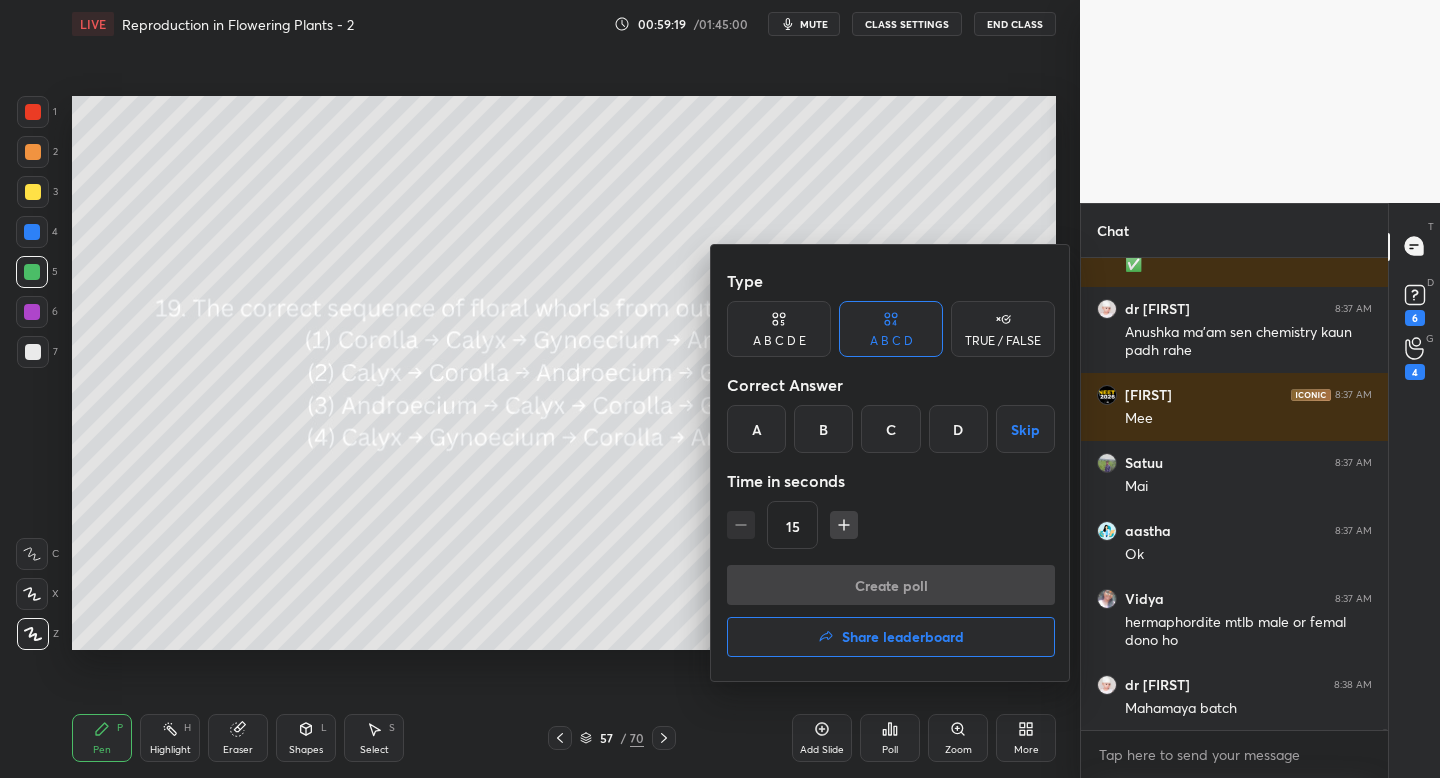 click on "B" at bounding box center (823, 429) 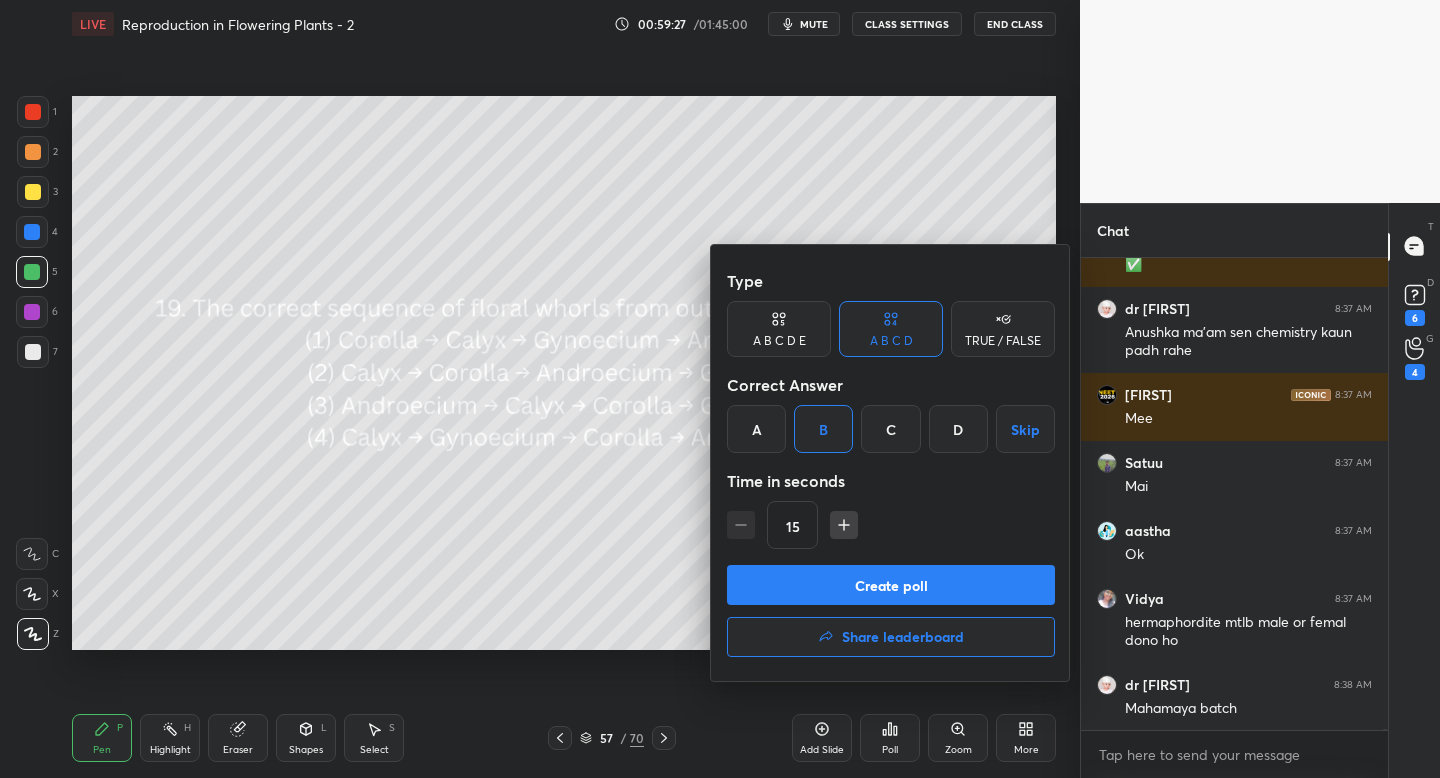 click on "Create poll" at bounding box center (891, 585) 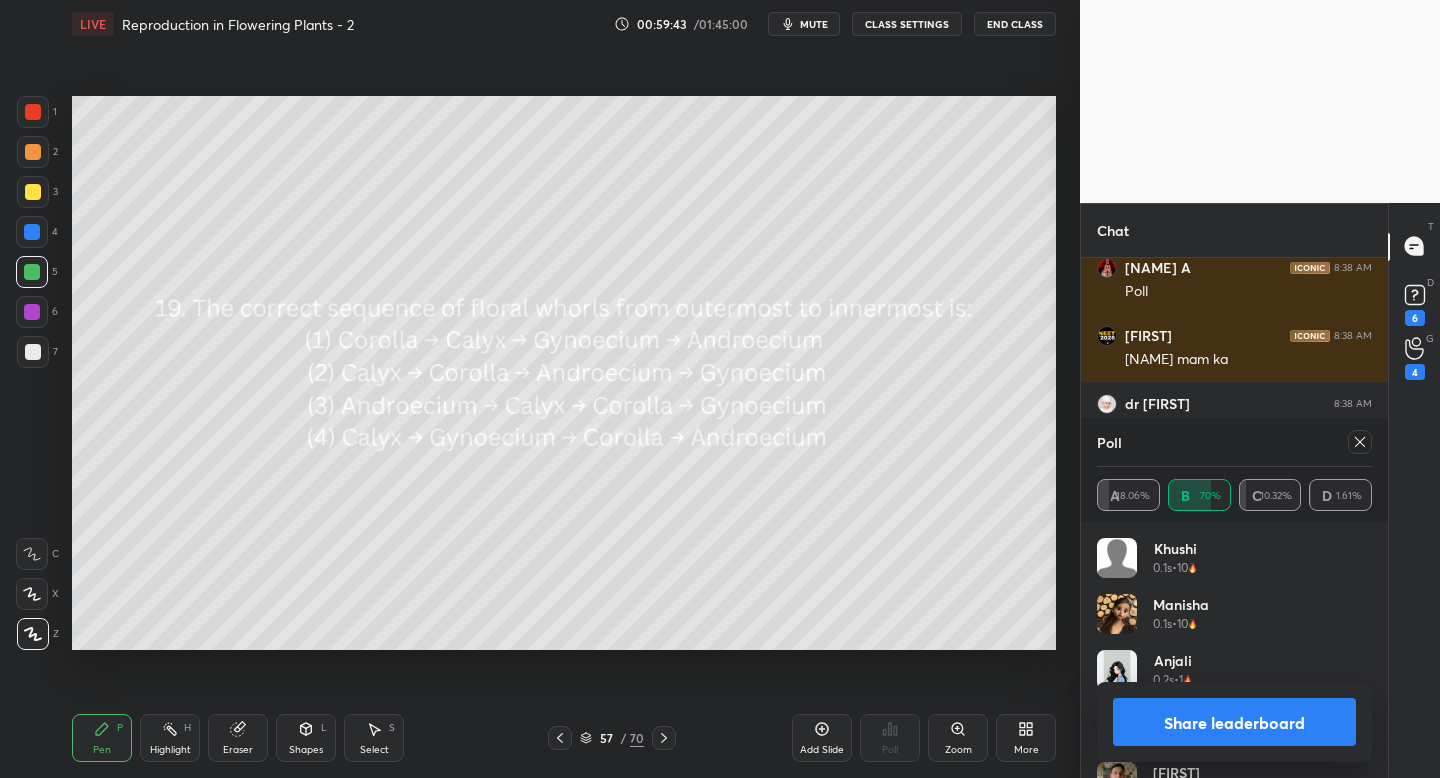 click 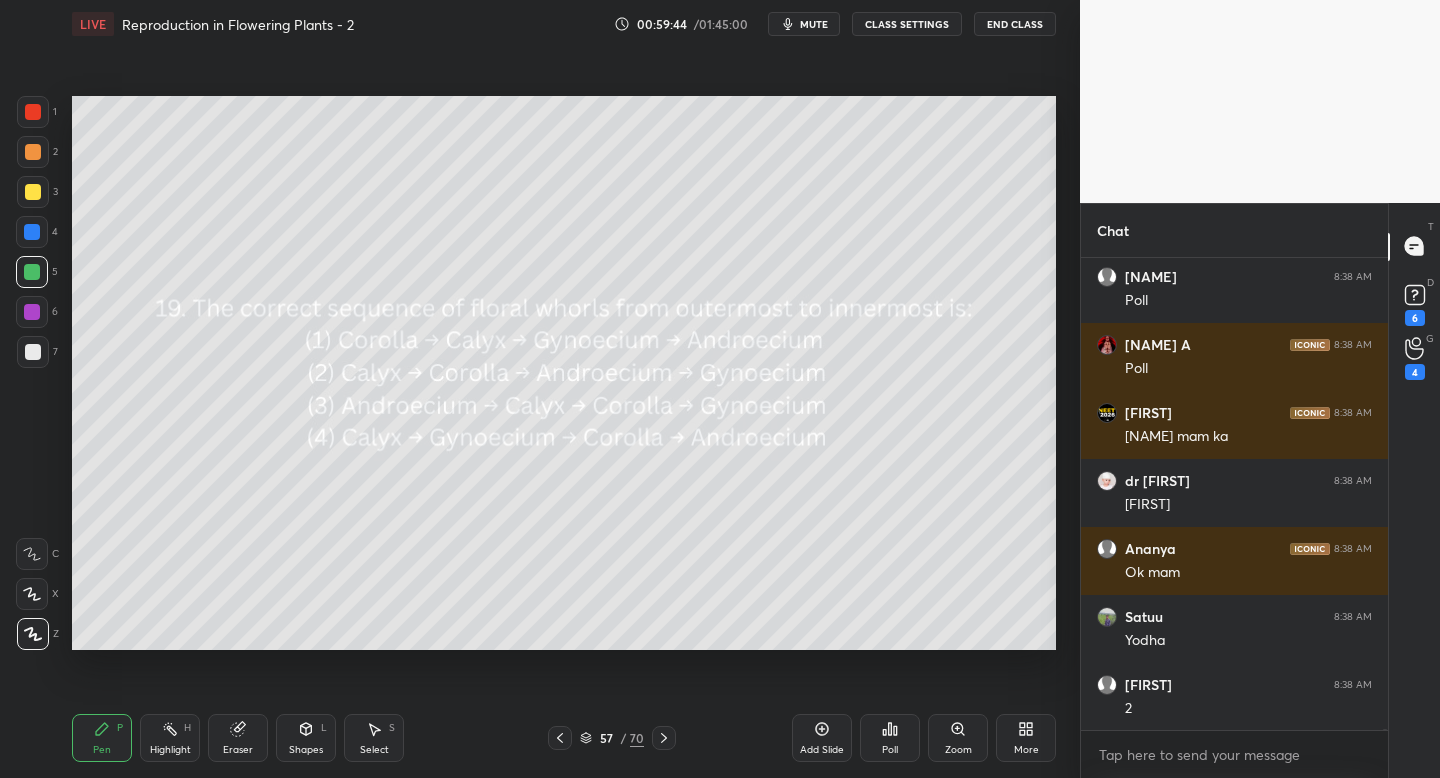 click 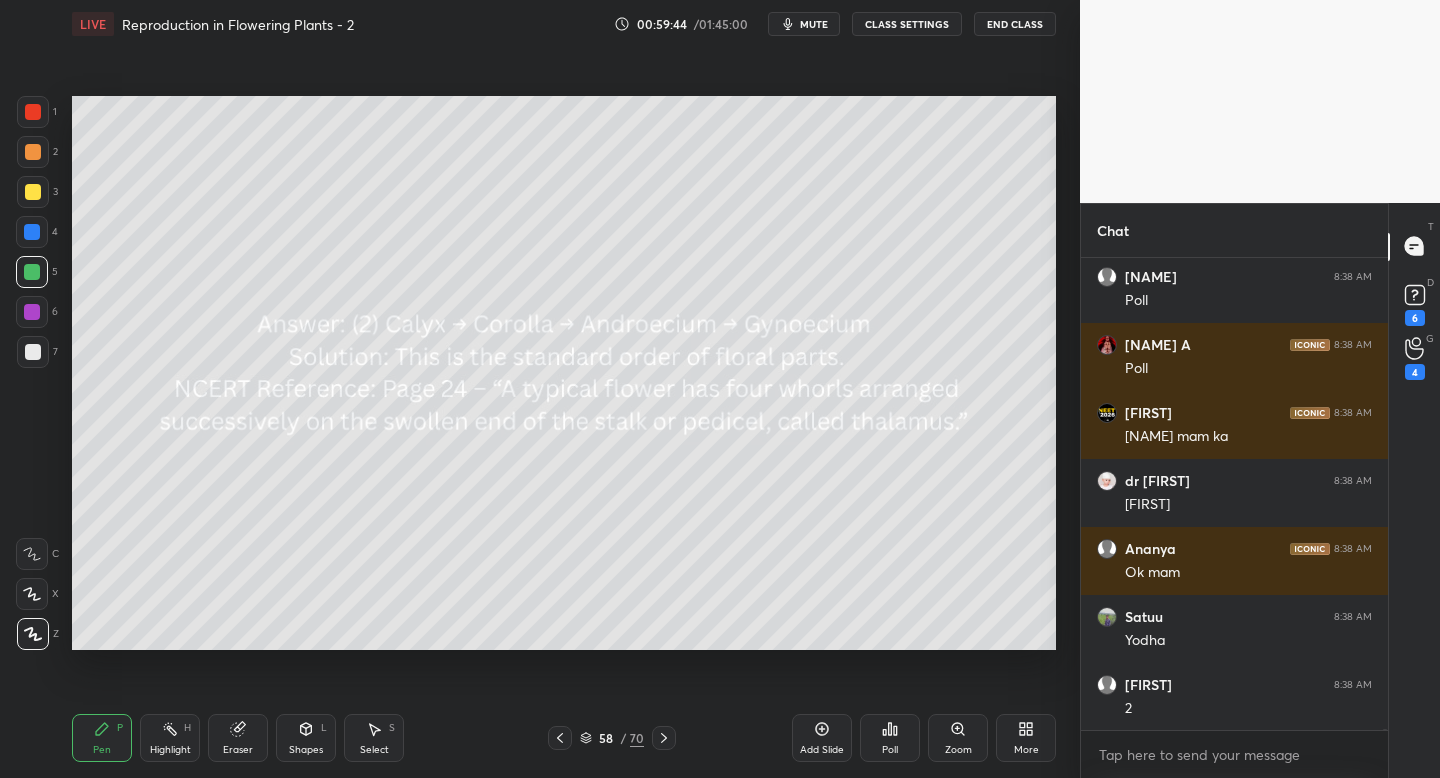 click 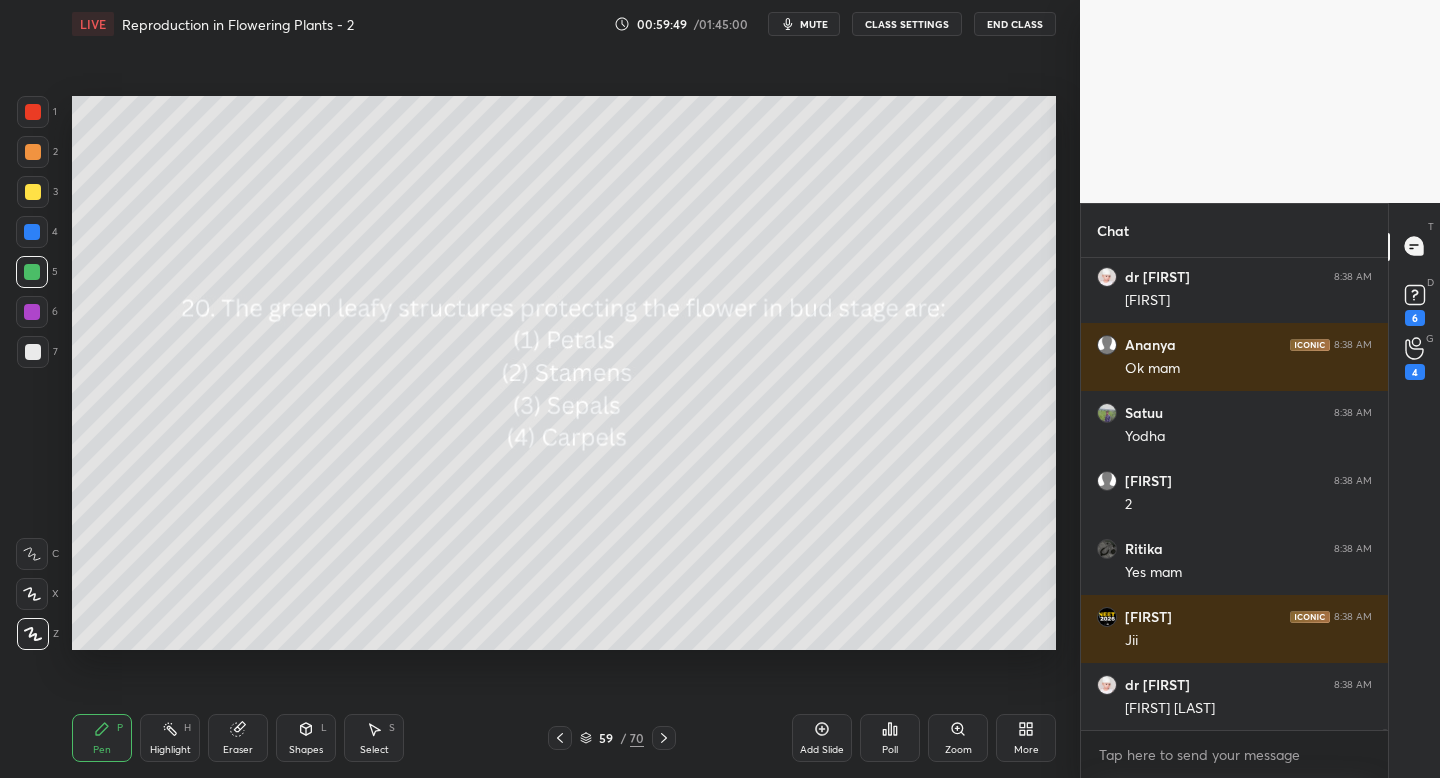 click on "Poll" at bounding box center (890, 738) 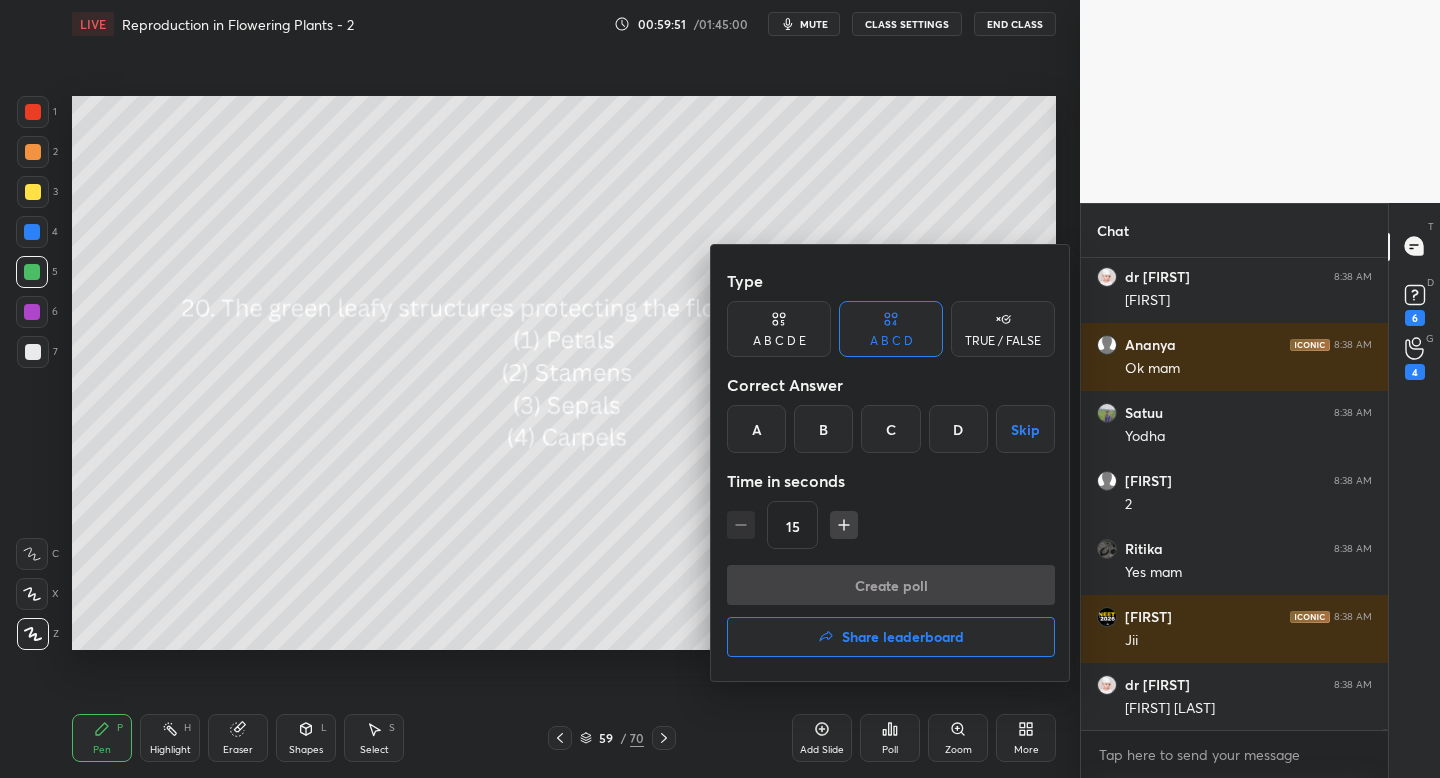 click on "C" at bounding box center [890, 429] 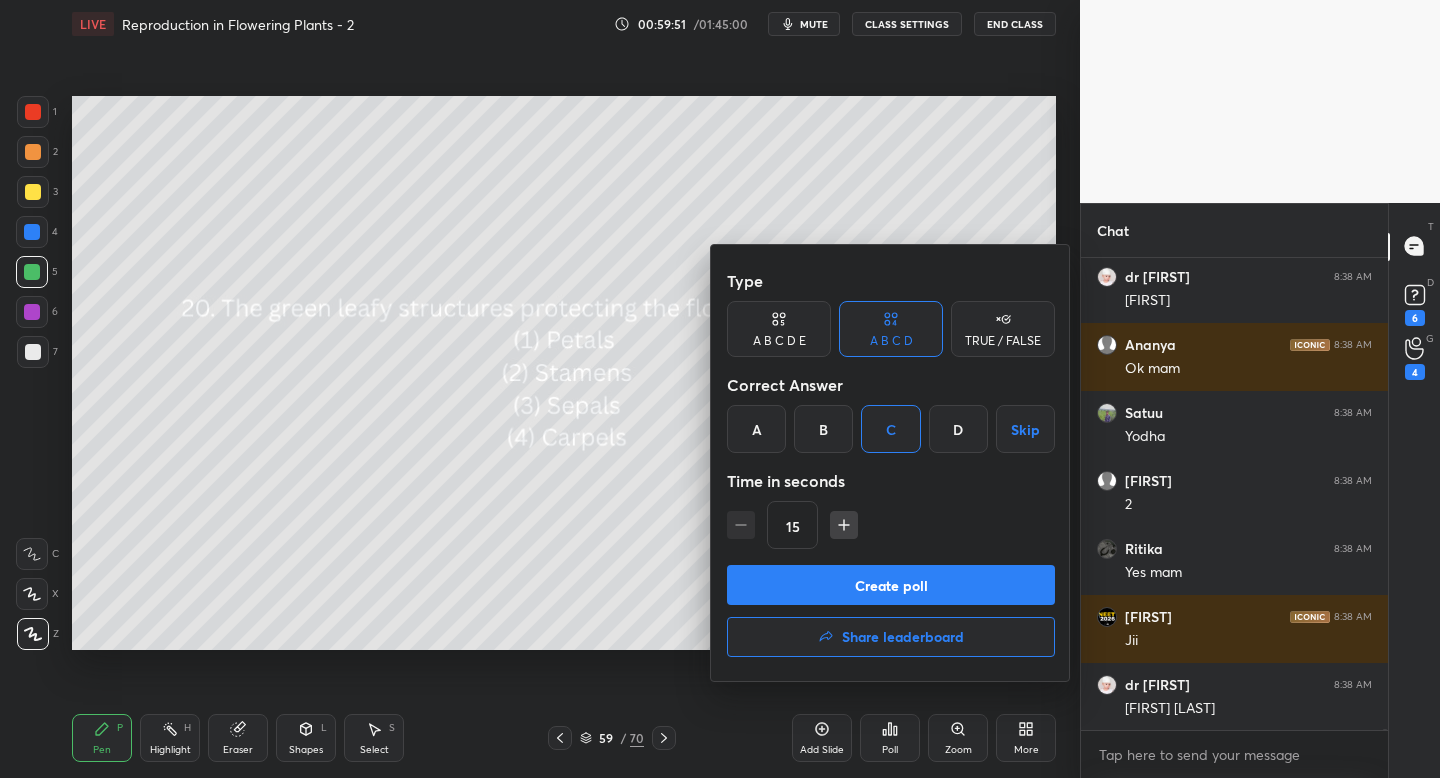 click on "Create poll" at bounding box center (891, 585) 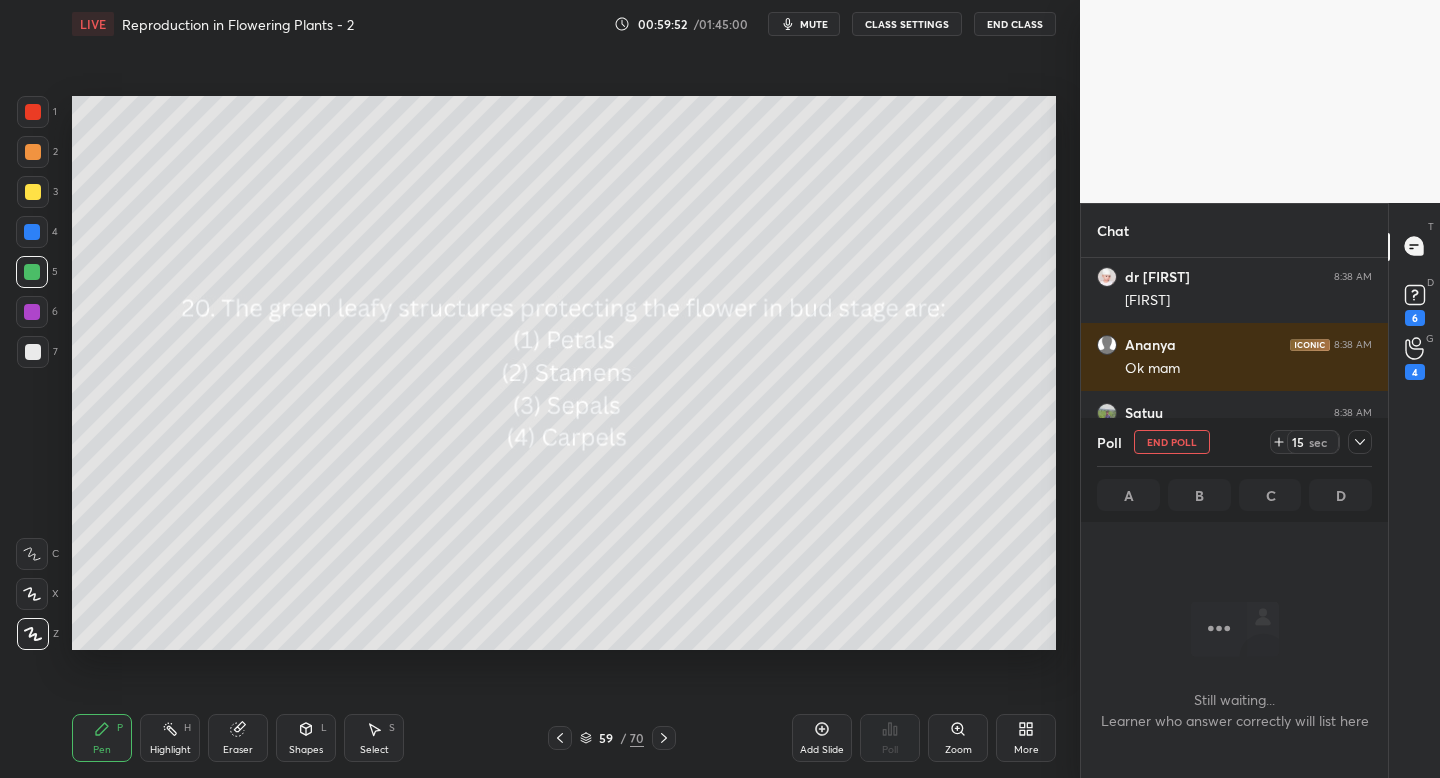 click 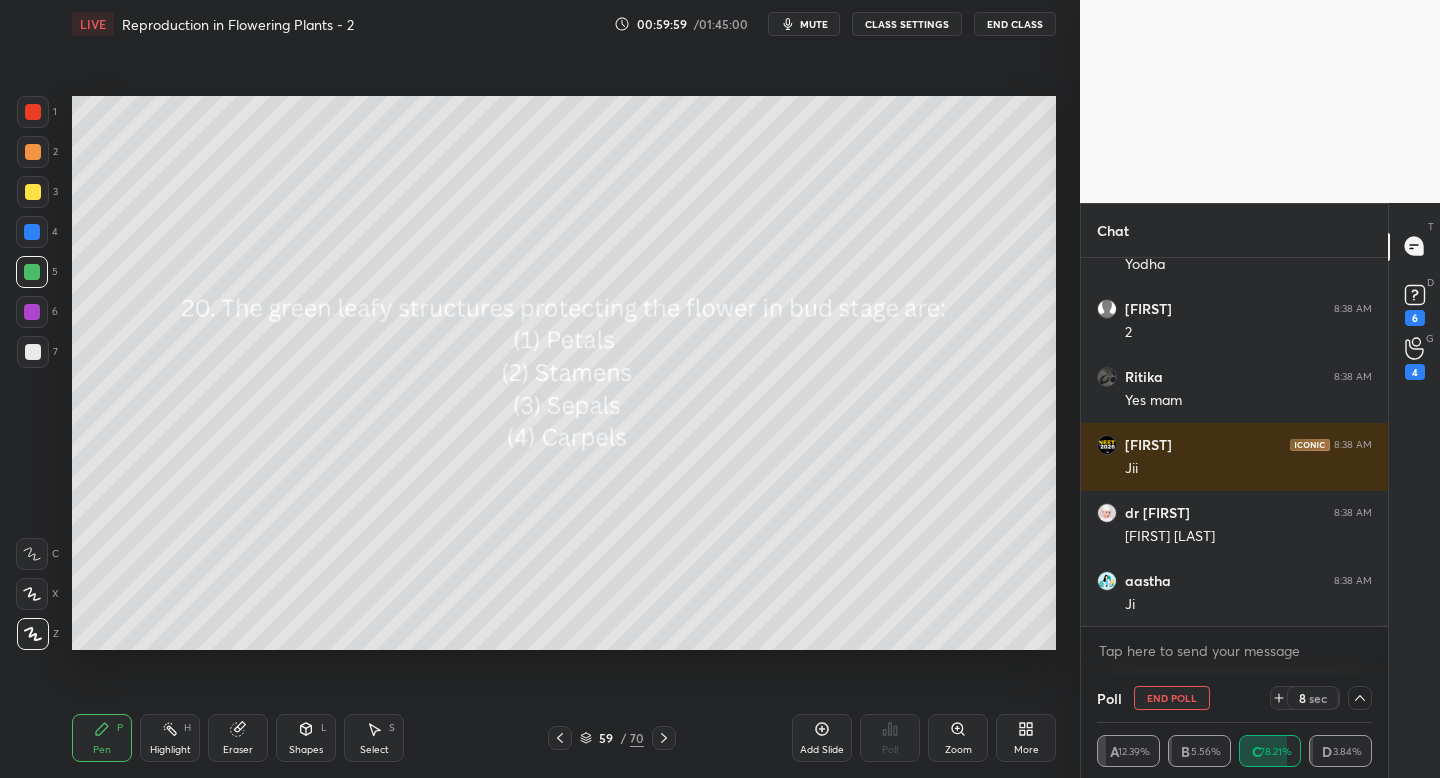 click 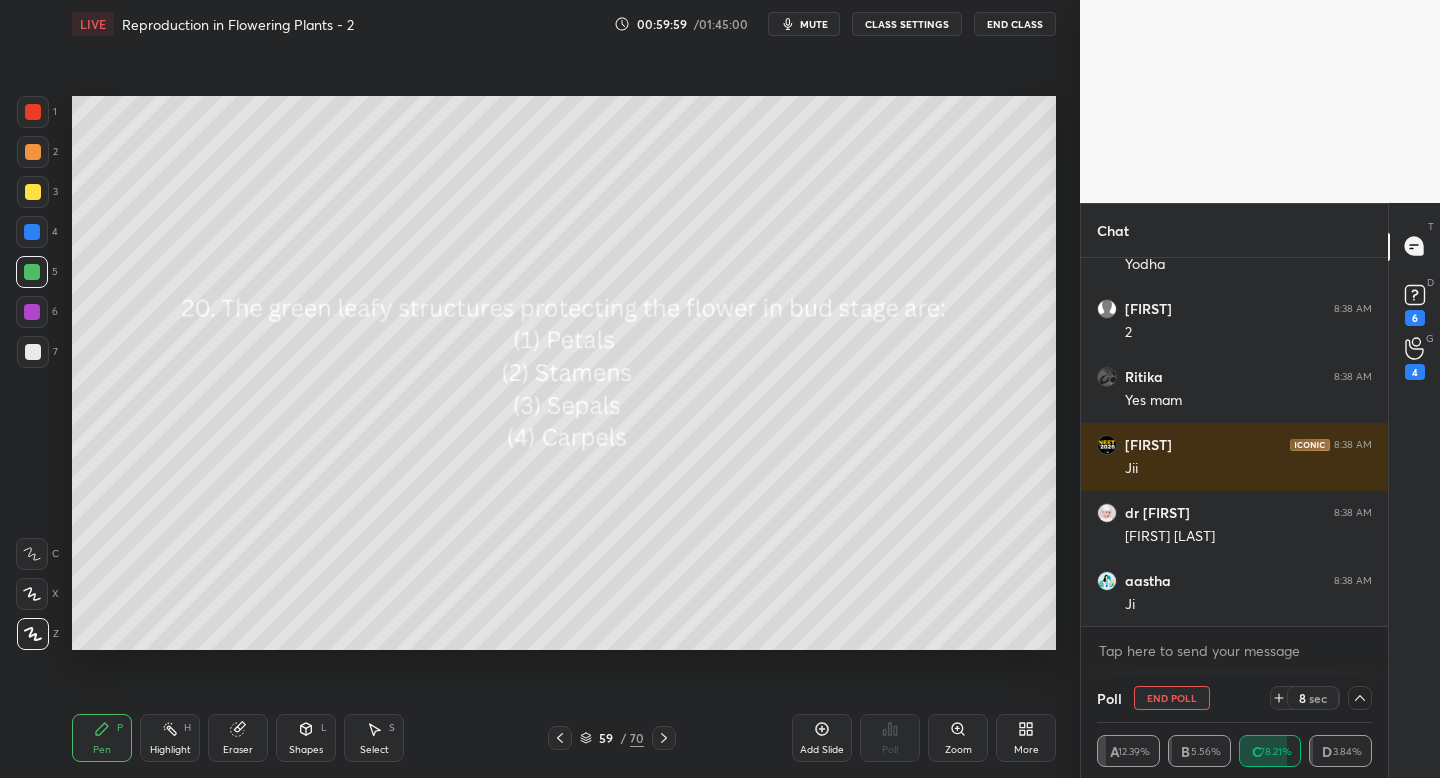 click 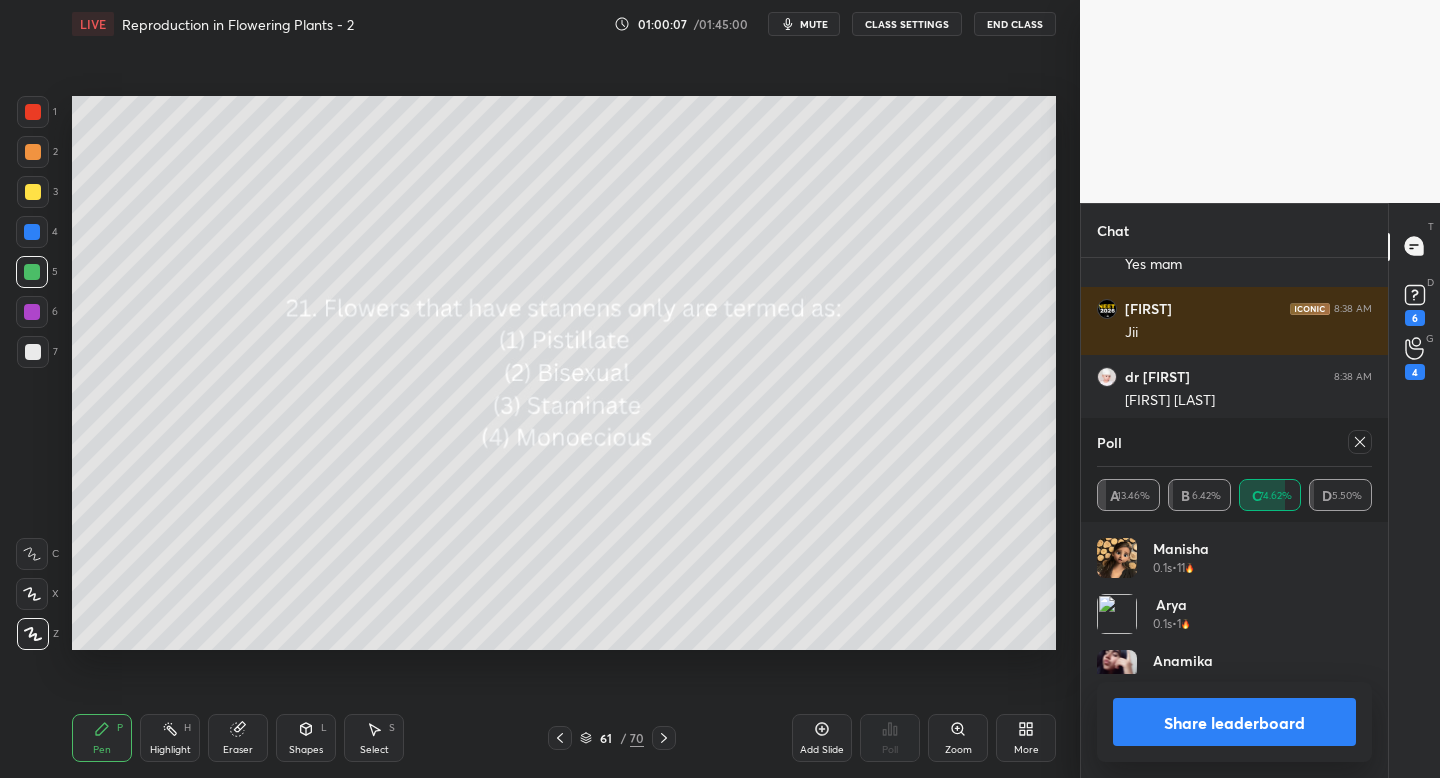 click 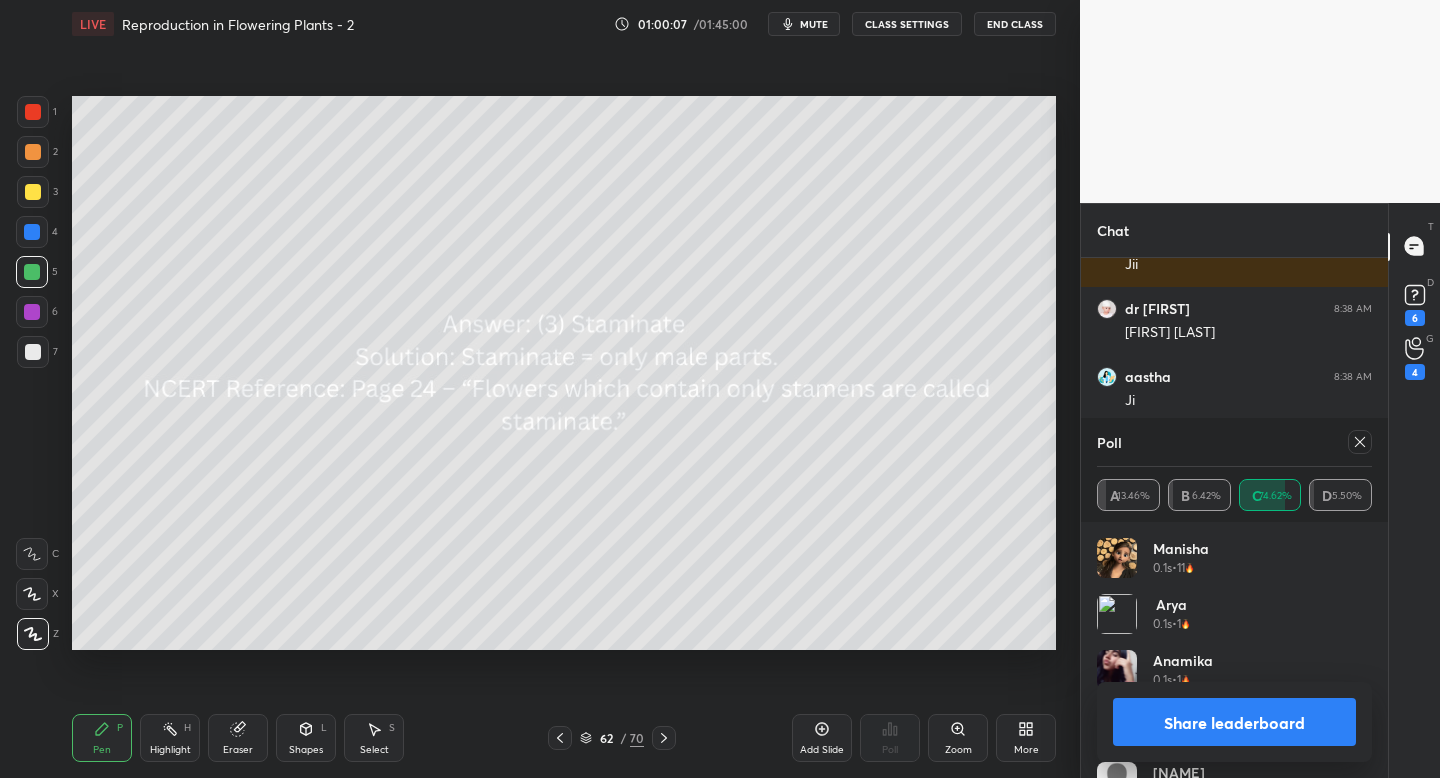click 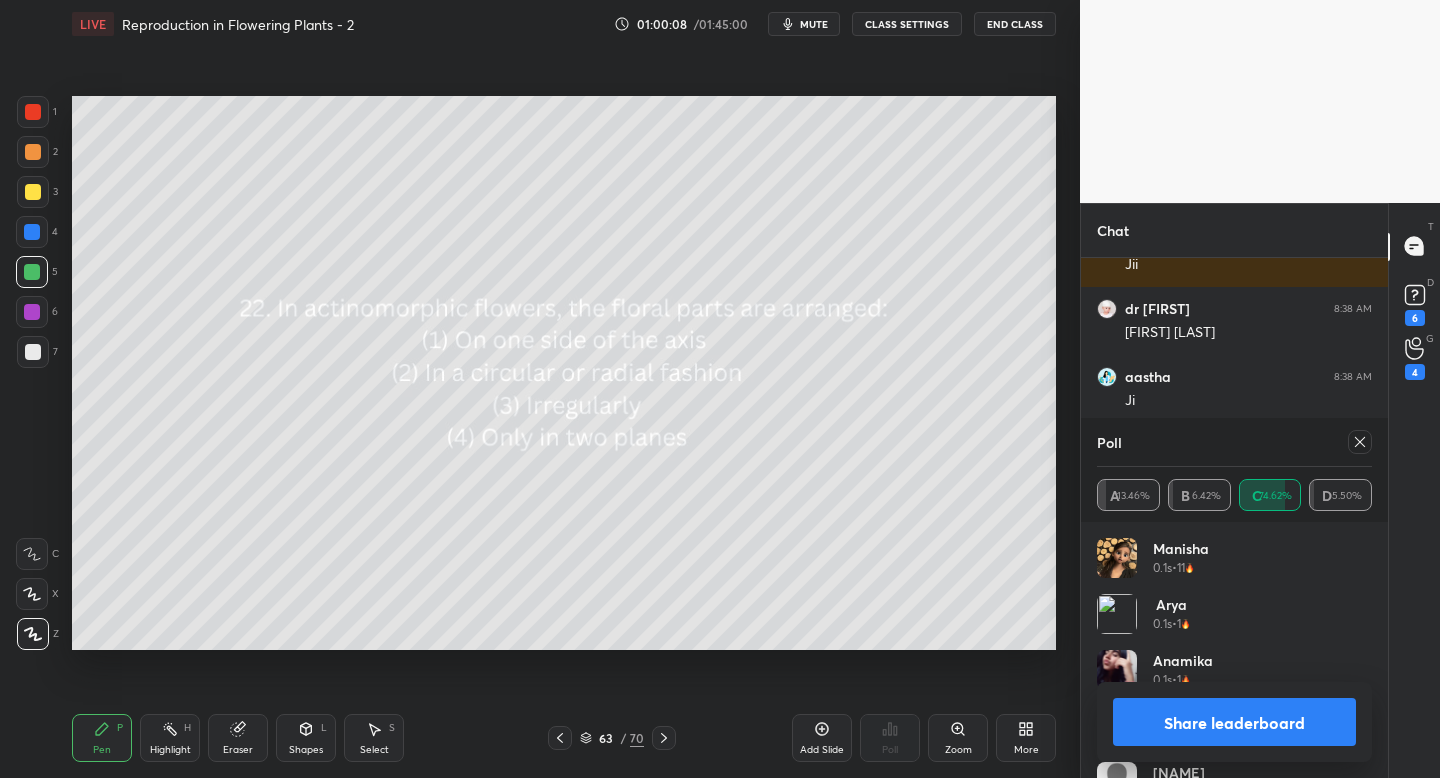 click 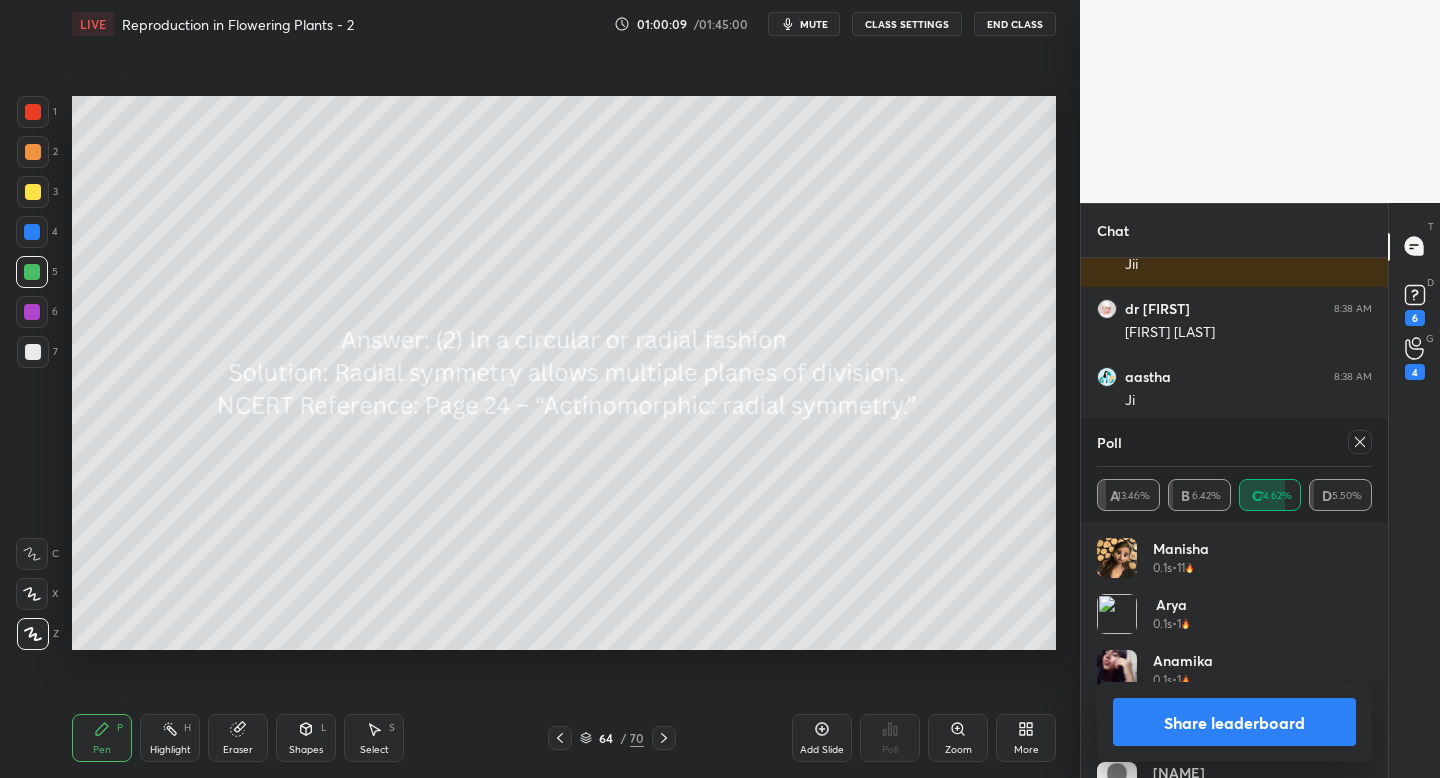 click 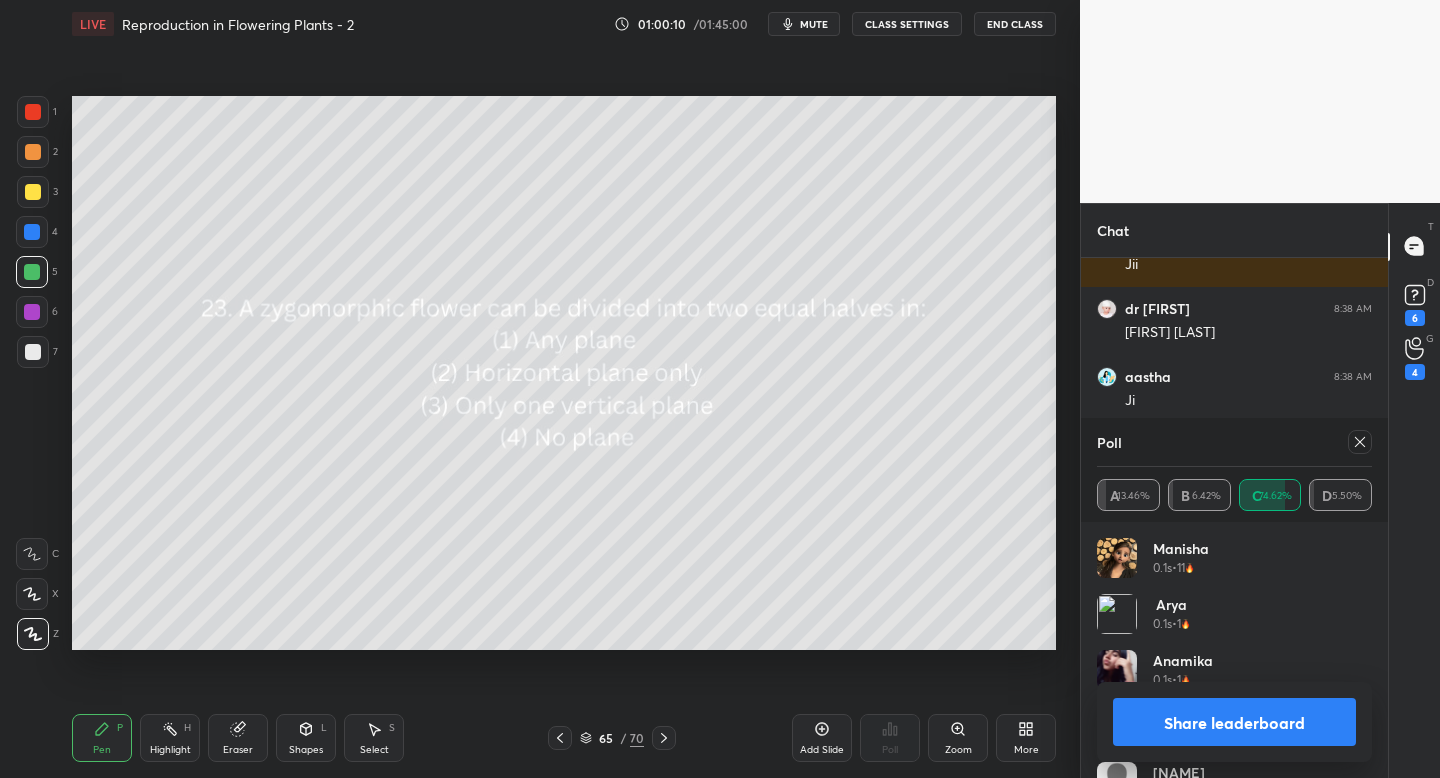 click 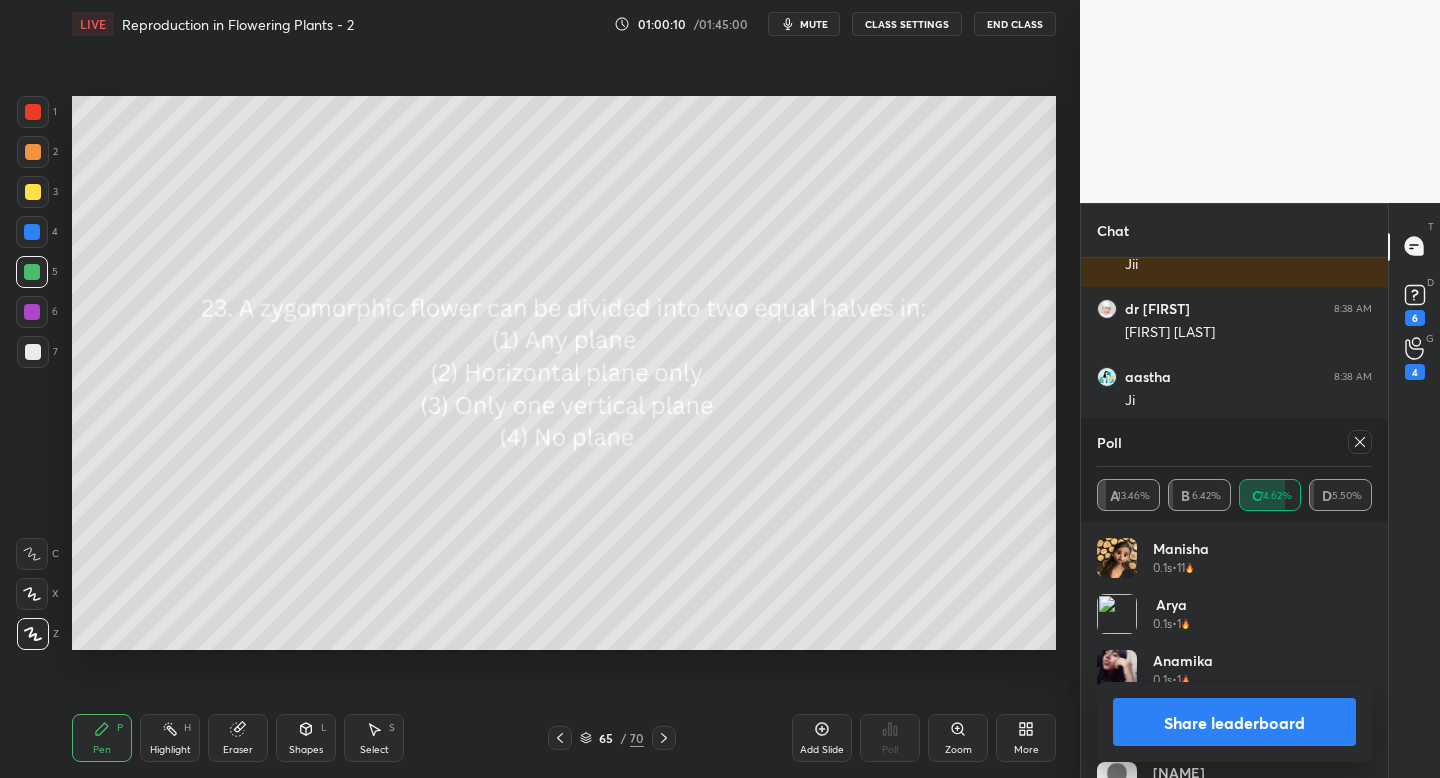 click 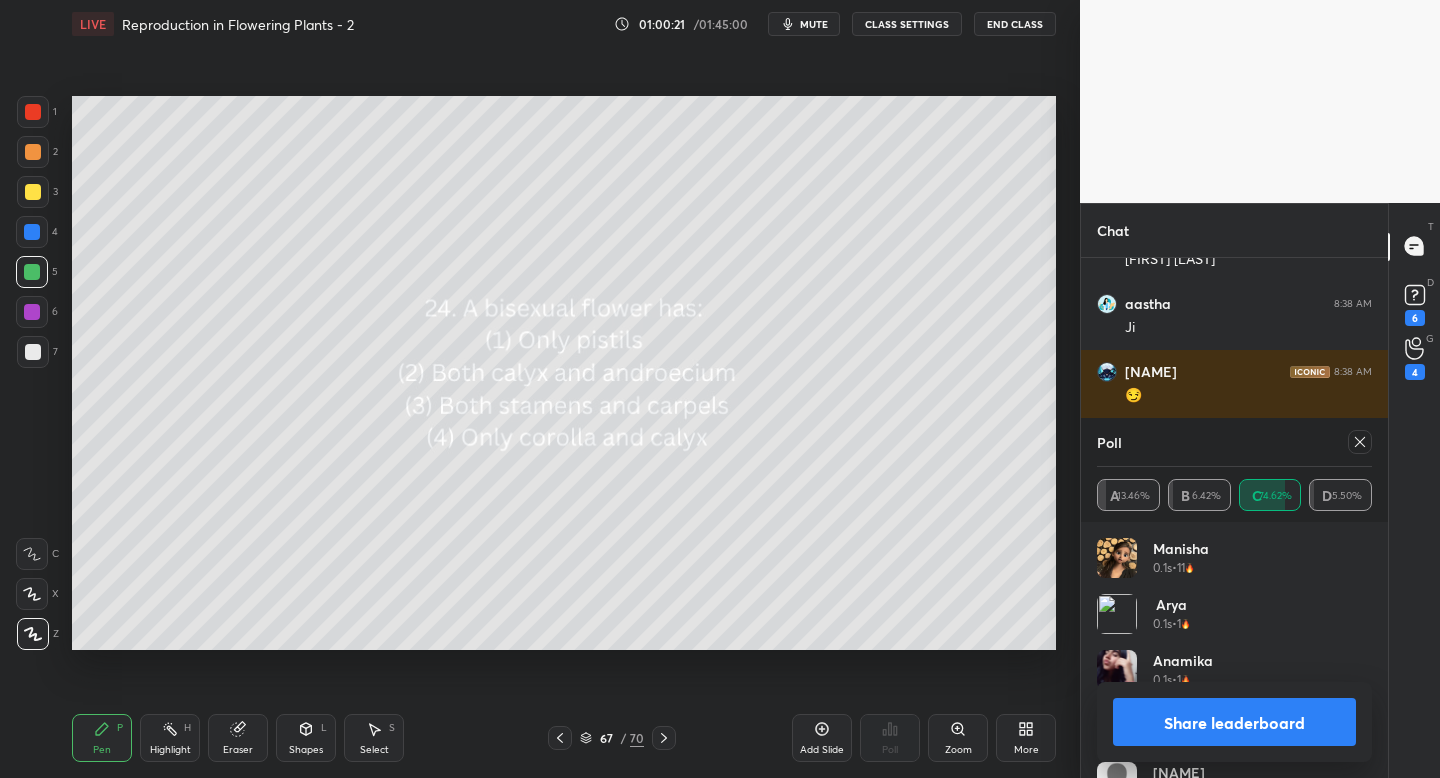 click 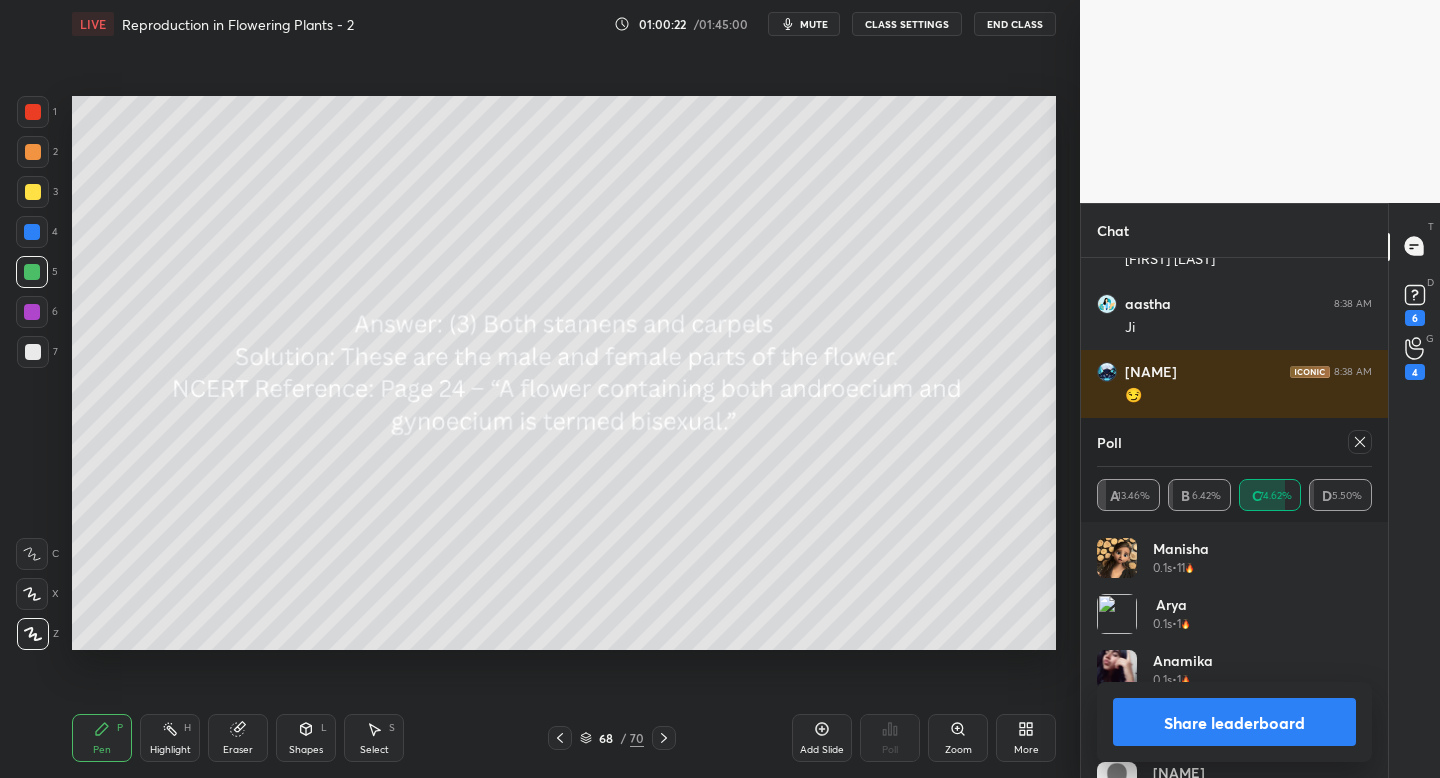 click 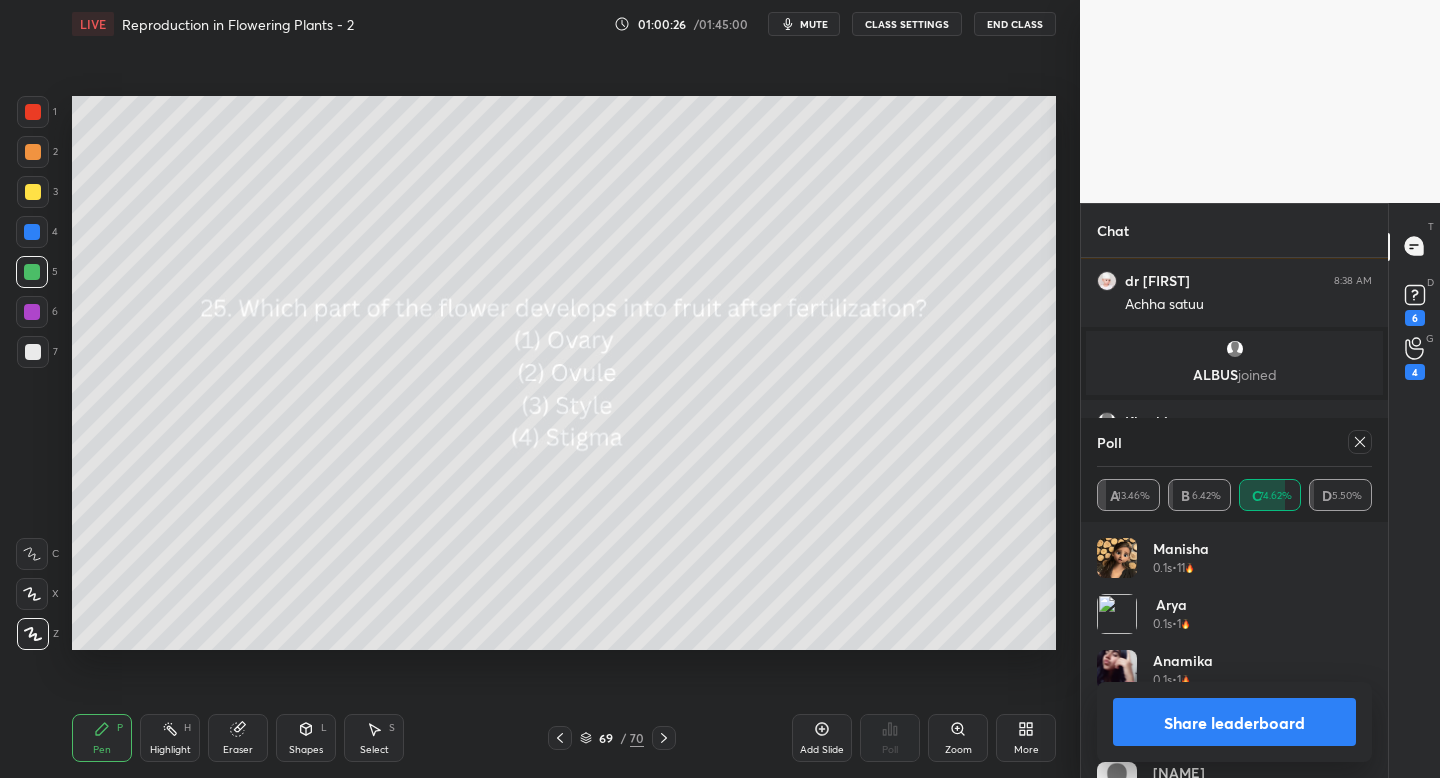 click on "Pen P Highlight H Eraser Shapes L Select S 69 / 70 Add Slide Poll Zoom More" at bounding box center (564, 738) 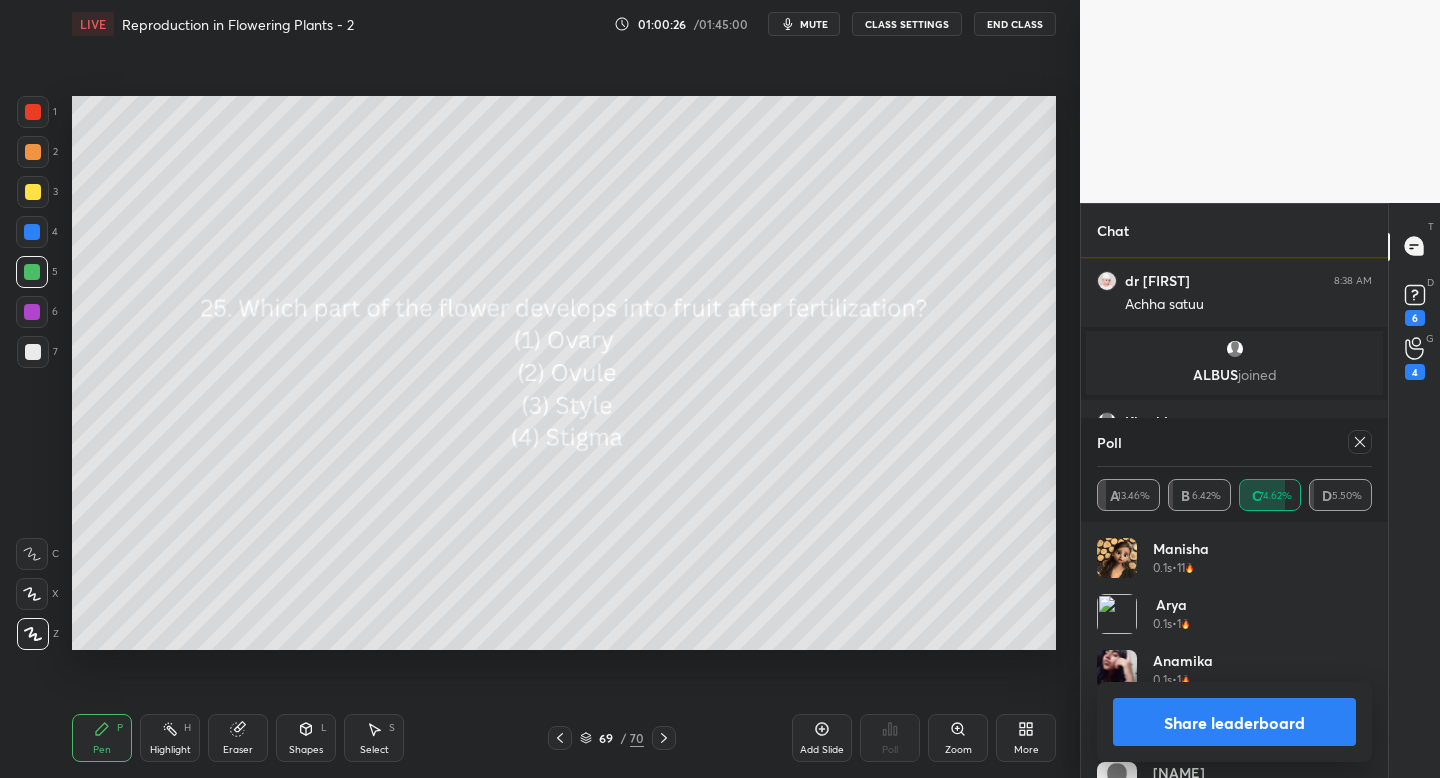 click 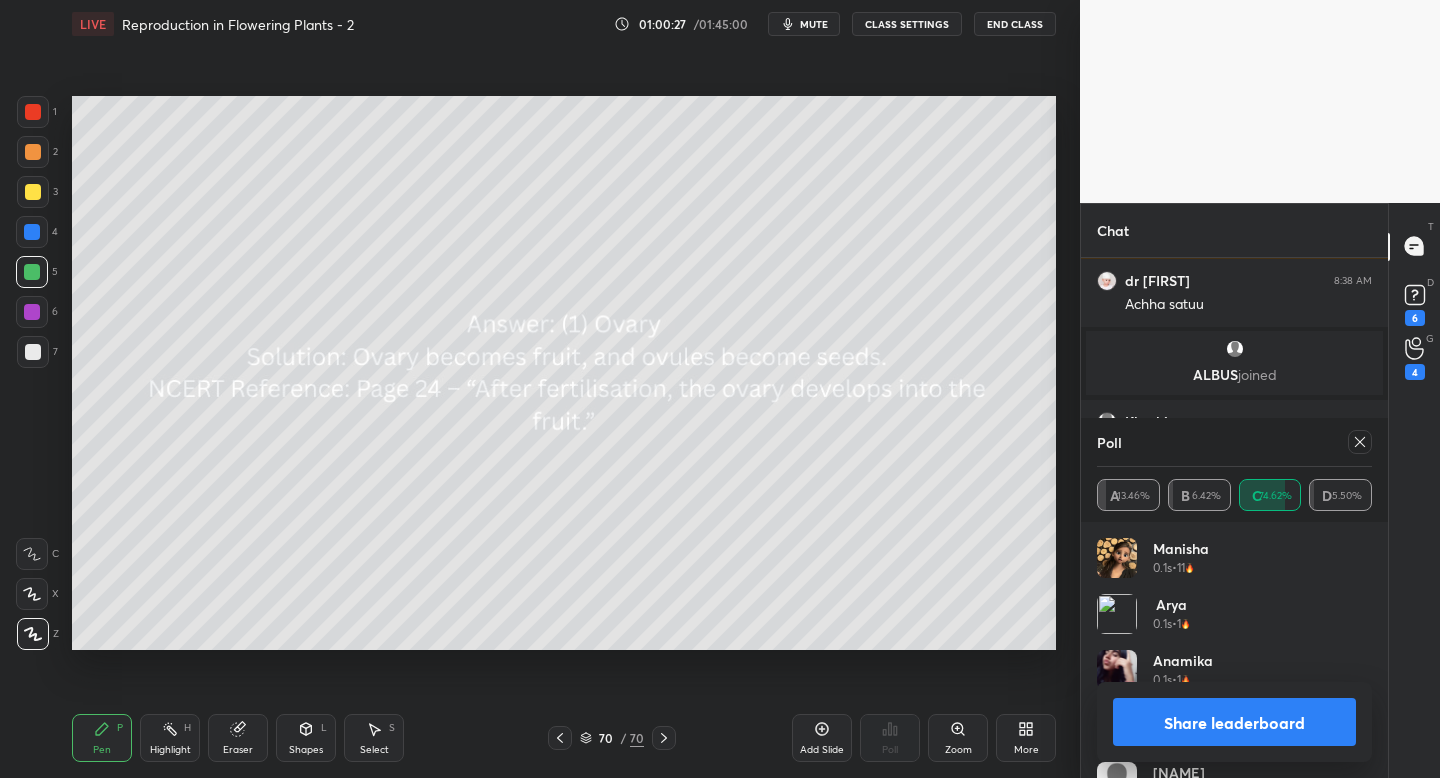 click at bounding box center (664, 738) 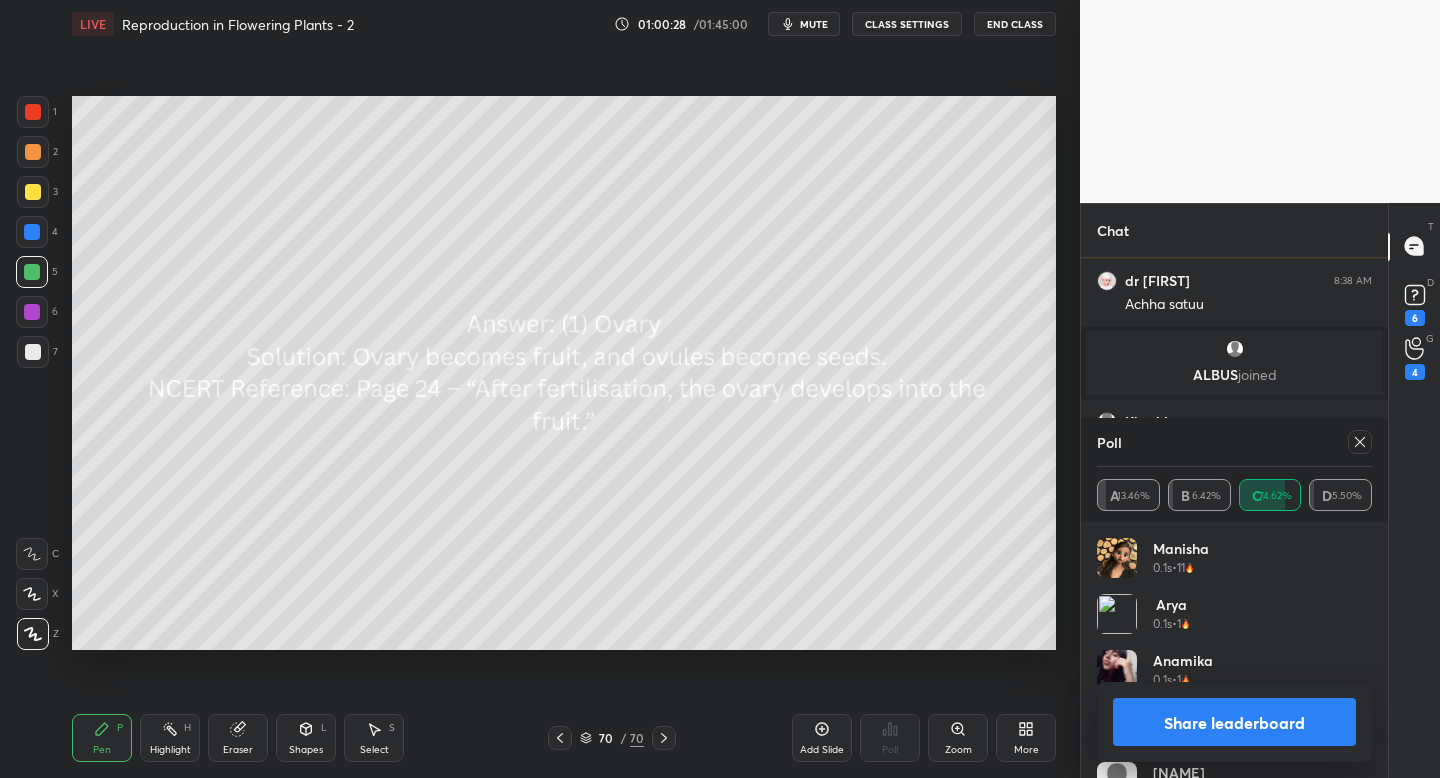 click on "Pen P Highlight H Eraser Shapes L Select S 70 / 70 Add Slide Poll Zoom More" at bounding box center [564, 738] 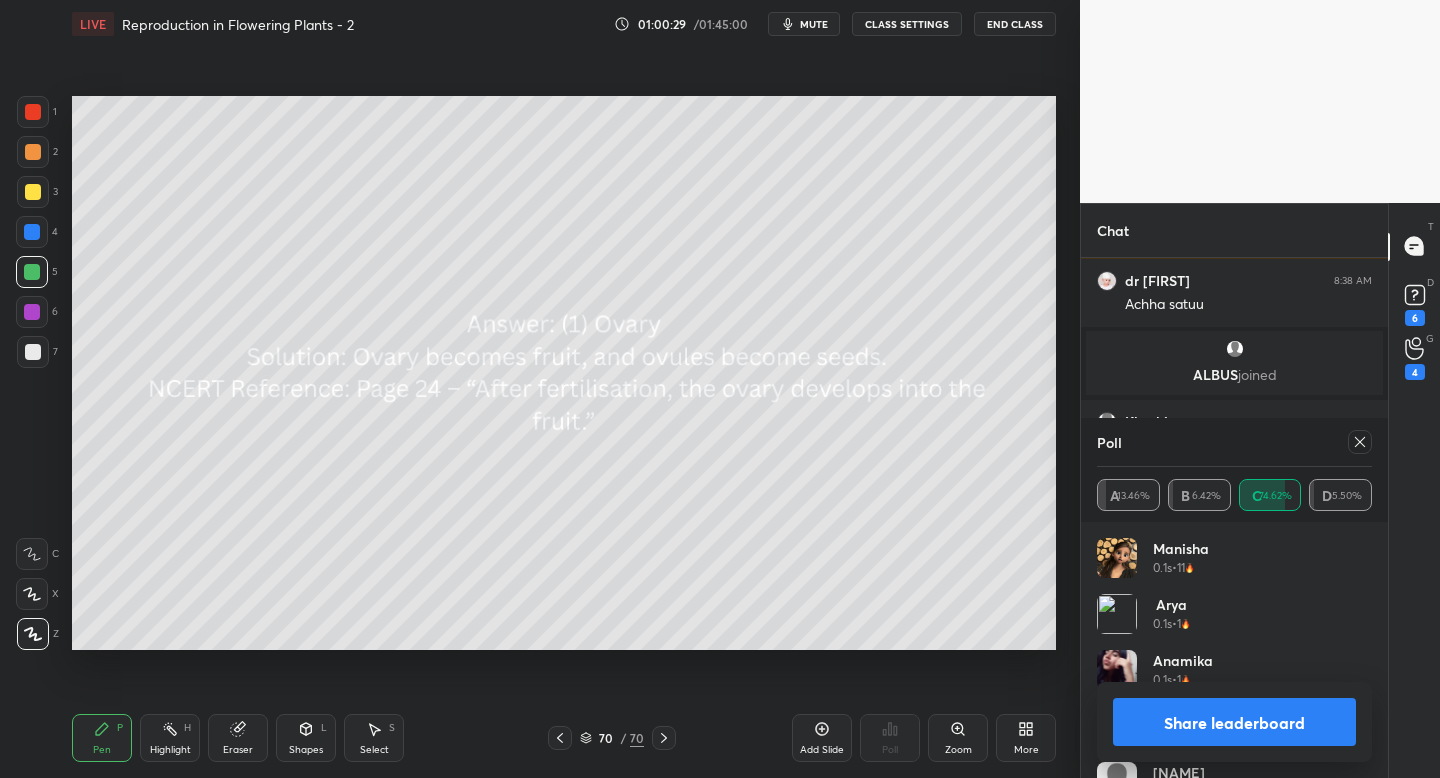 click 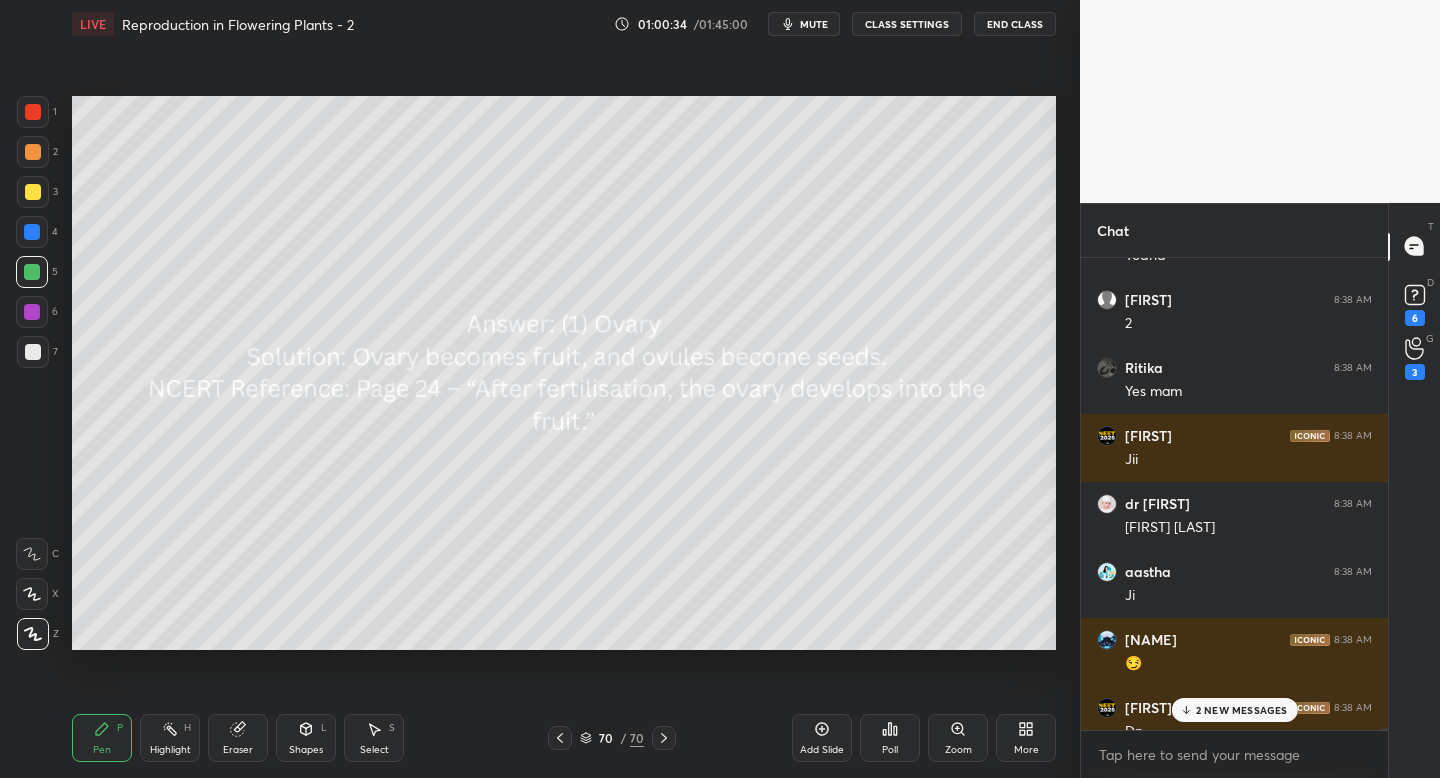 click on "2 NEW MESSAGES" at bounding box center (1242, 710) 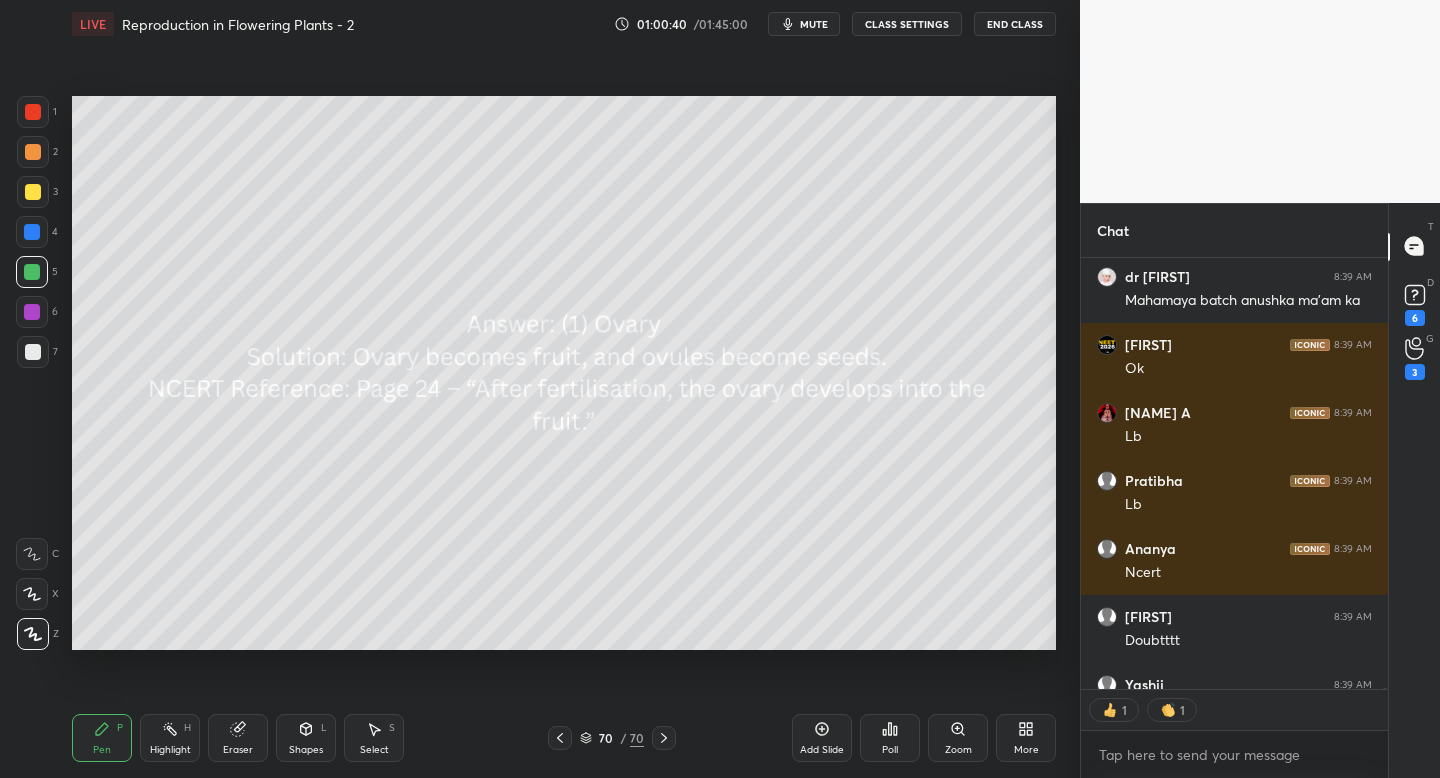 click on "Poll" at bounding box center [890, 738] 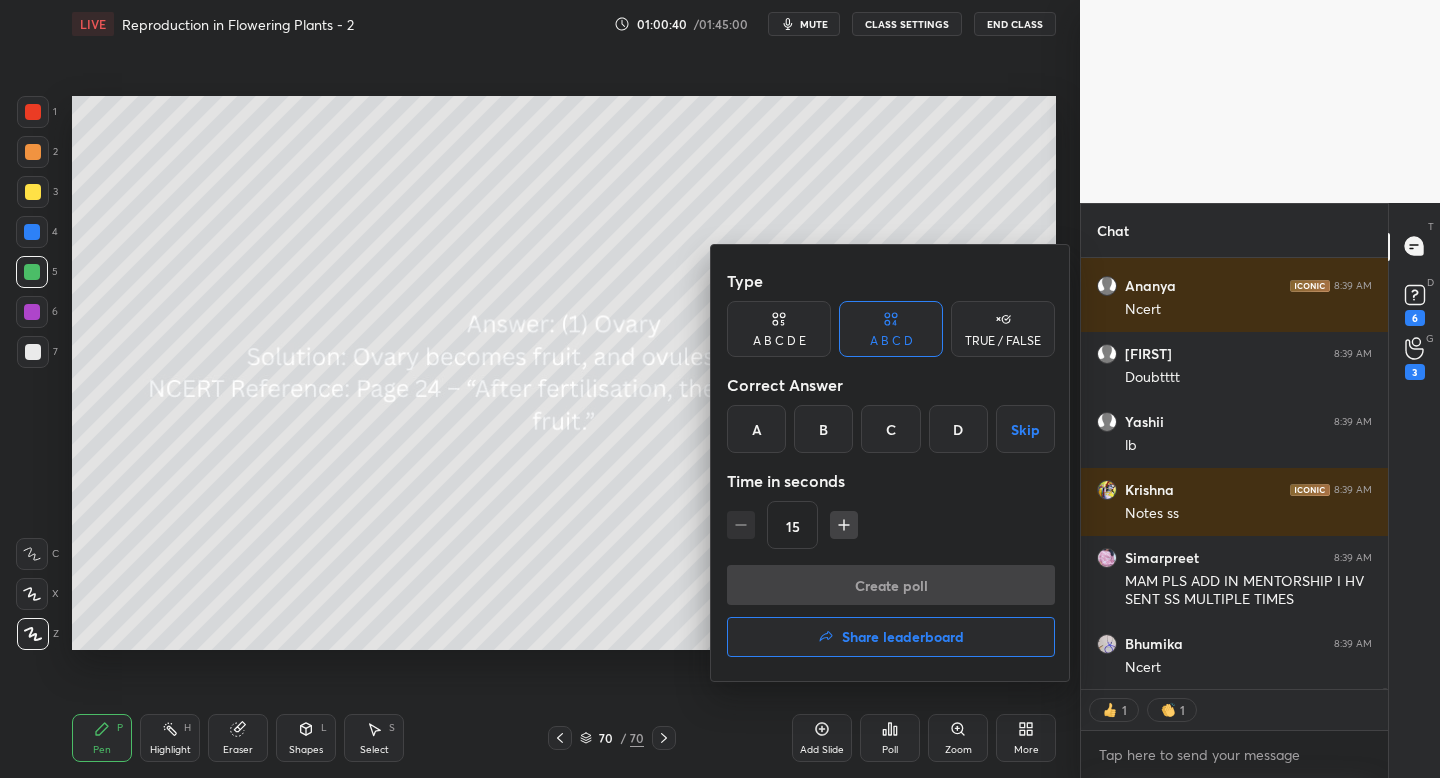 click on "Share leaderboard" at bounding box center [891, 637] 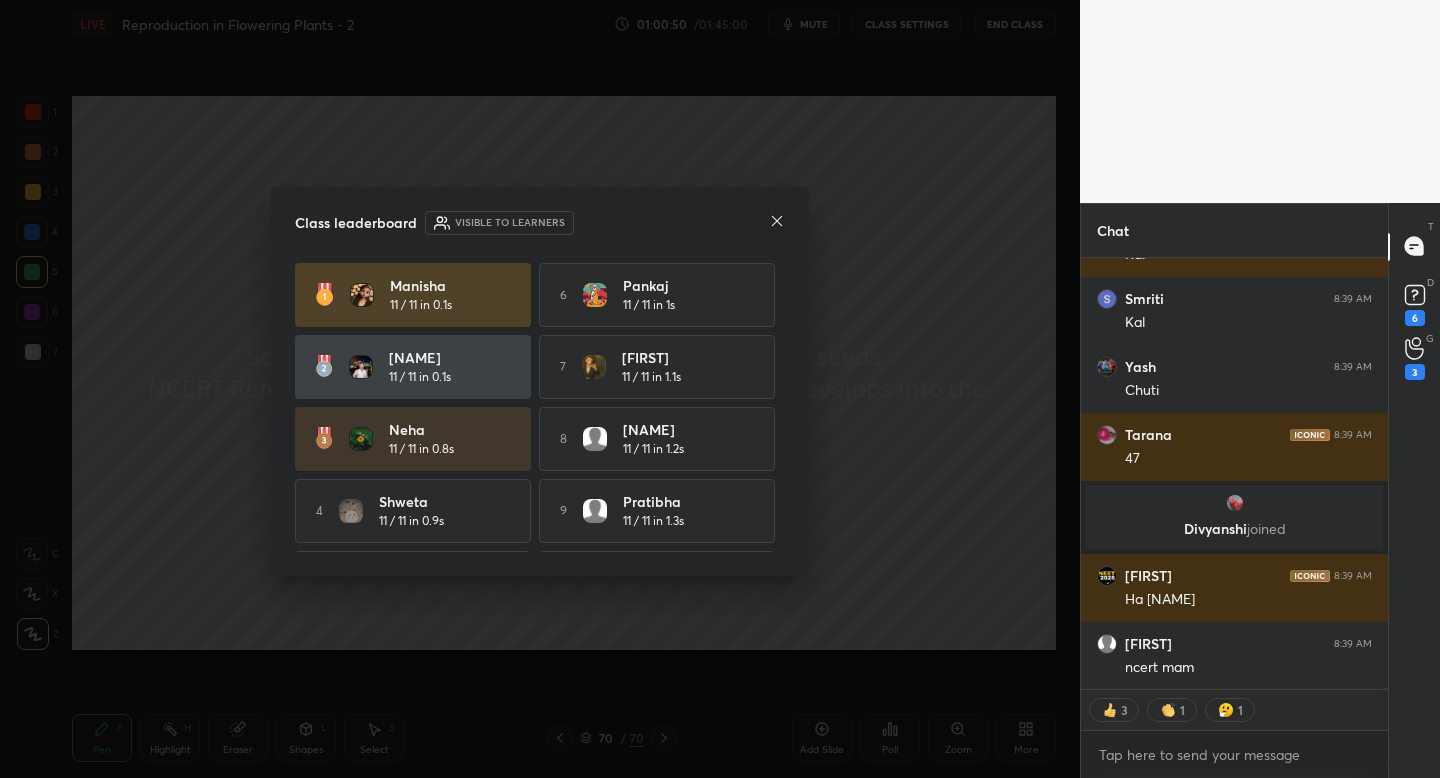 click on "Class leaderboard Visible to learners [NAME] 11 / 11 in 0.1s 6 [NAME] 11 / 11 in 1s [NAME] 11 / 11 in 0.1s 7 [NAME] 11 / 11 in 1.1s [NAME] 11 / 11 in 0.8s 8 [NAME] 11 / 11 in 1.2s 4 [NAME] 11 / 11 in 0.9s 9 [NAME] 11 / 11 in 1.3s 5 [NAME] 11 / 11 in 1s 10 [NAME] 11 / 11 in 1.3s" at bounding box center [540, 381] 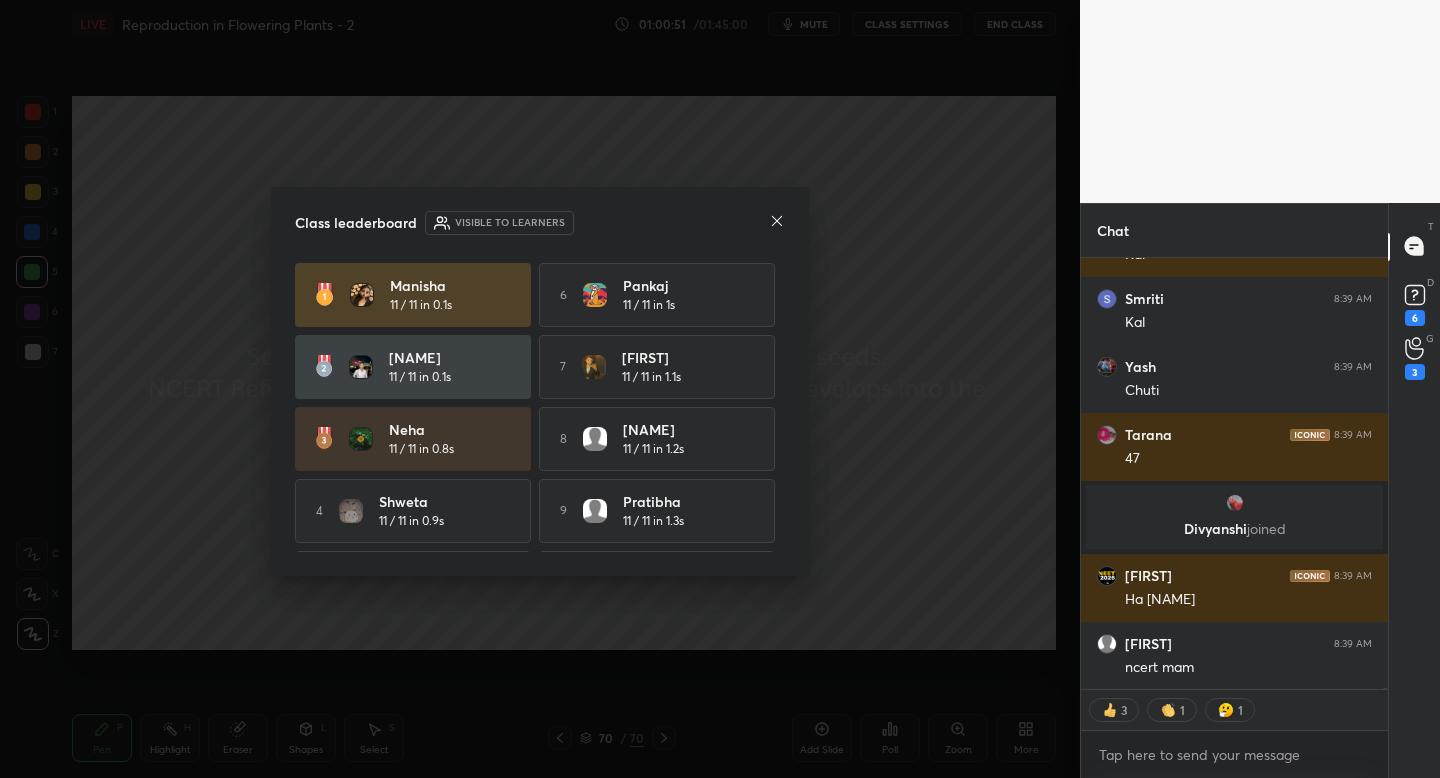 click 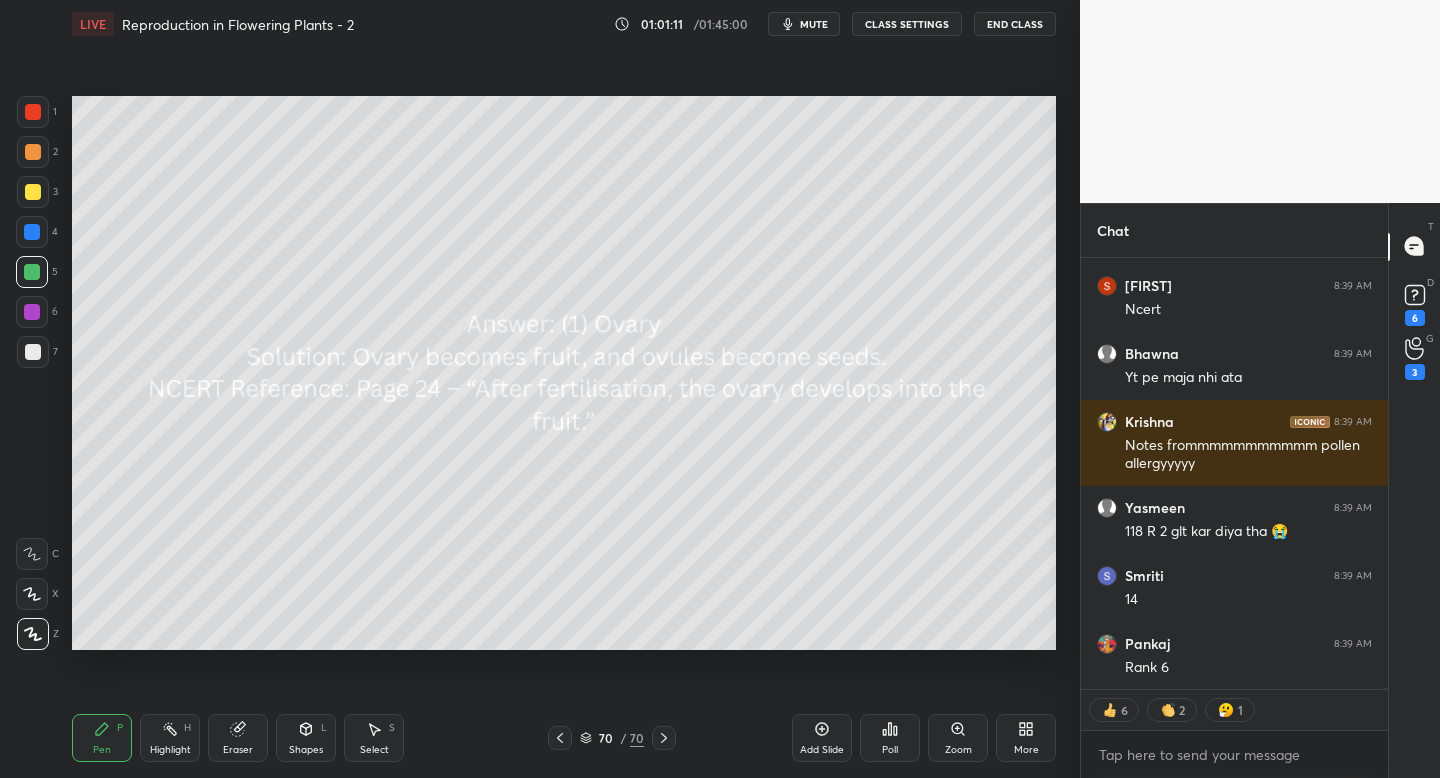 click 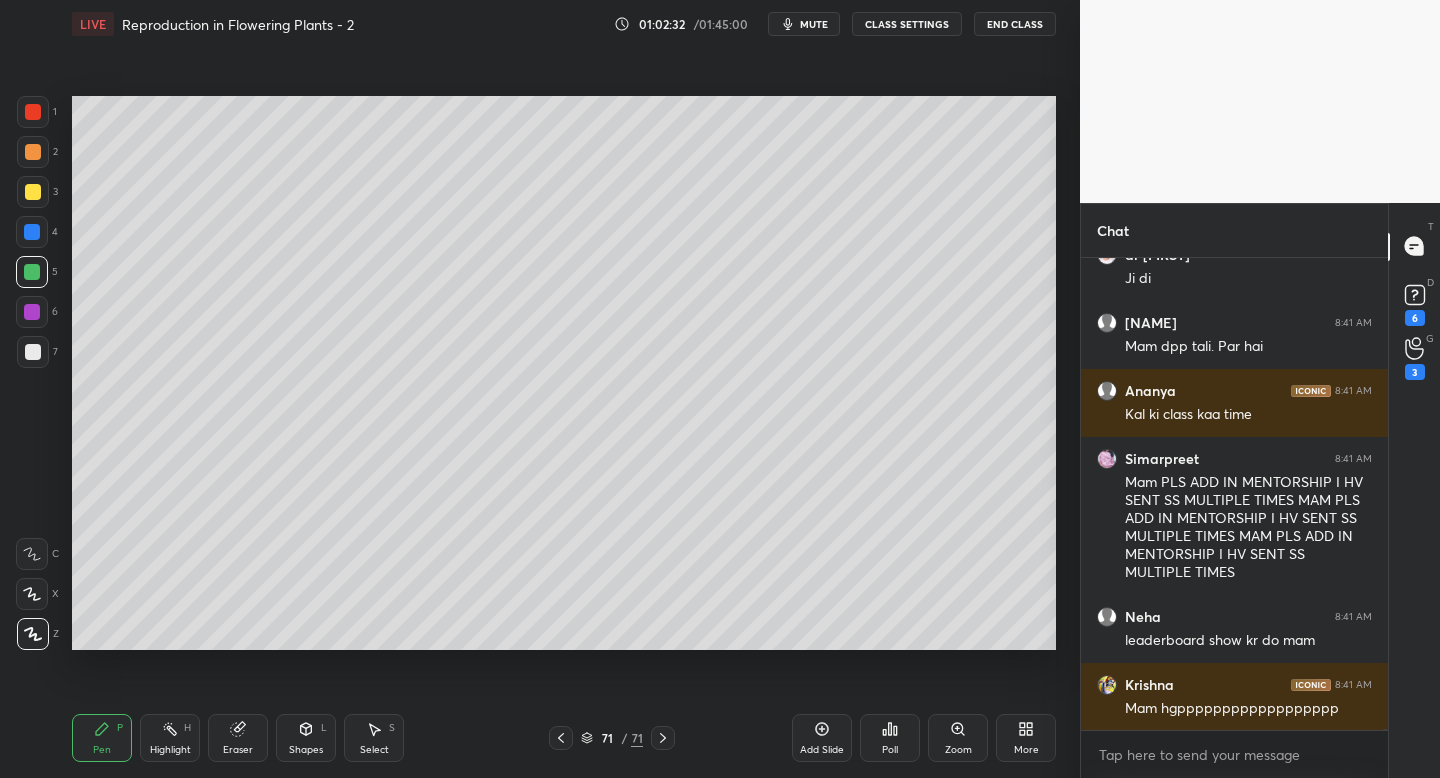scroll, scrollTop: 199187, scrollLeft: 0, axis: vertical 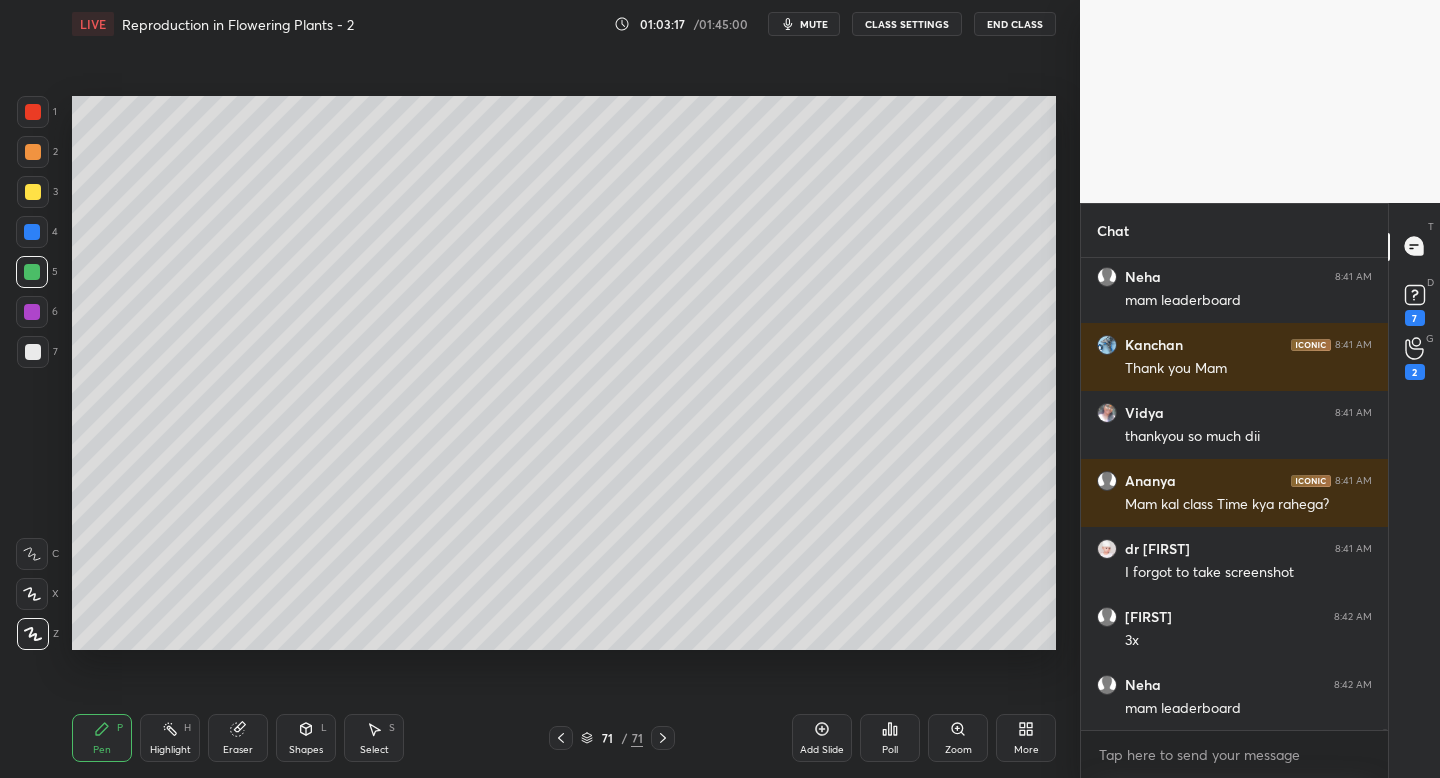 click on "Poll" at bounding box center (890, 738) 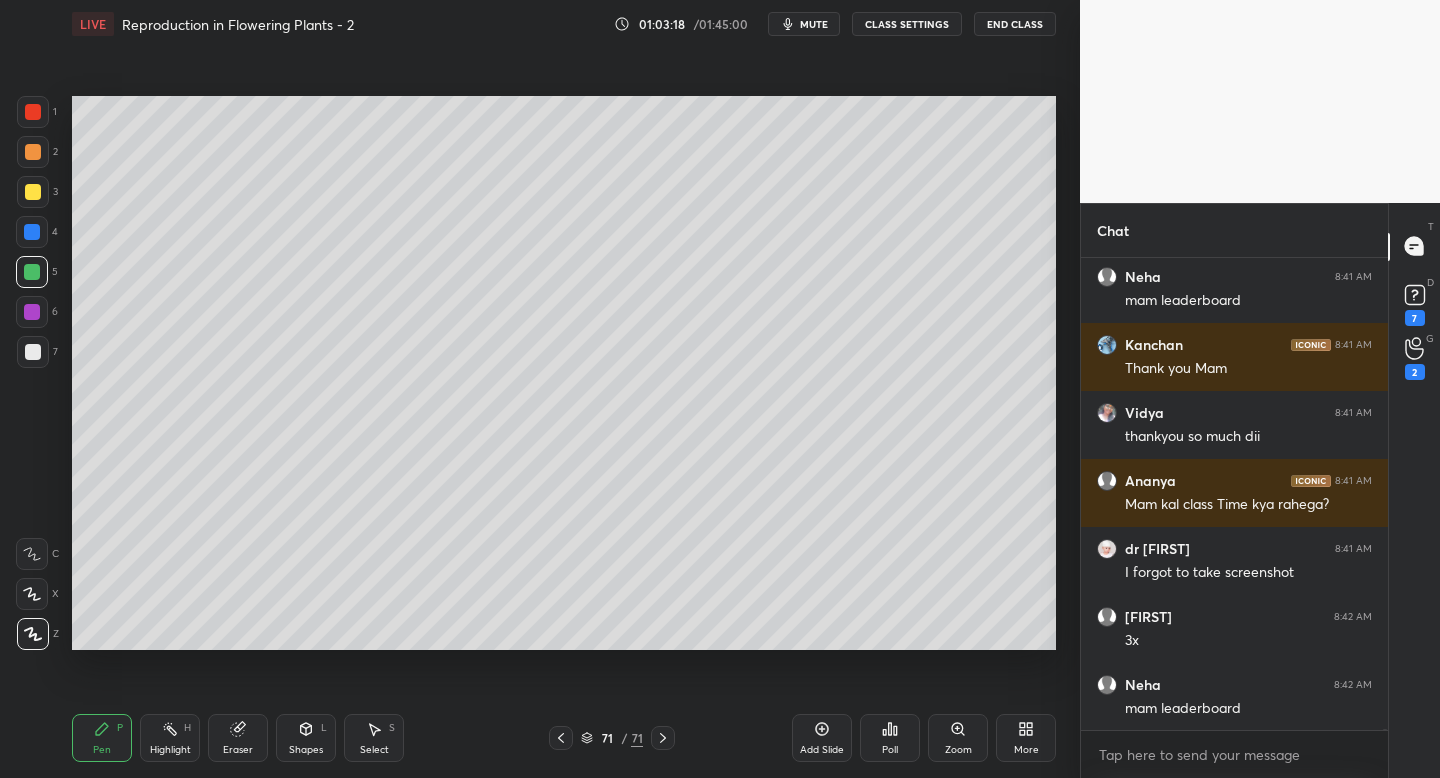 click on "Poll" at bounding box center [890, 750] 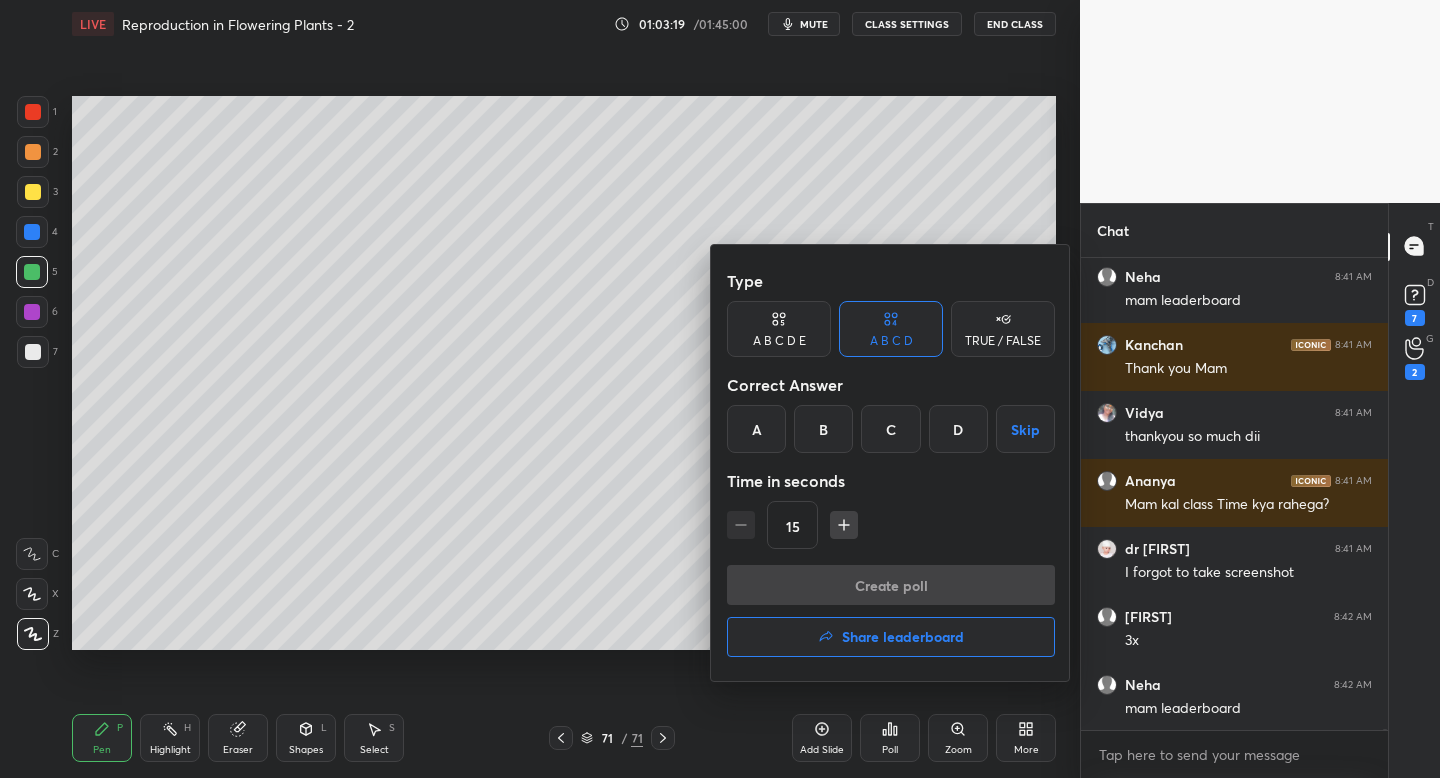 click on "Create poll Share leaderboard" at bounding box center (891, 615) 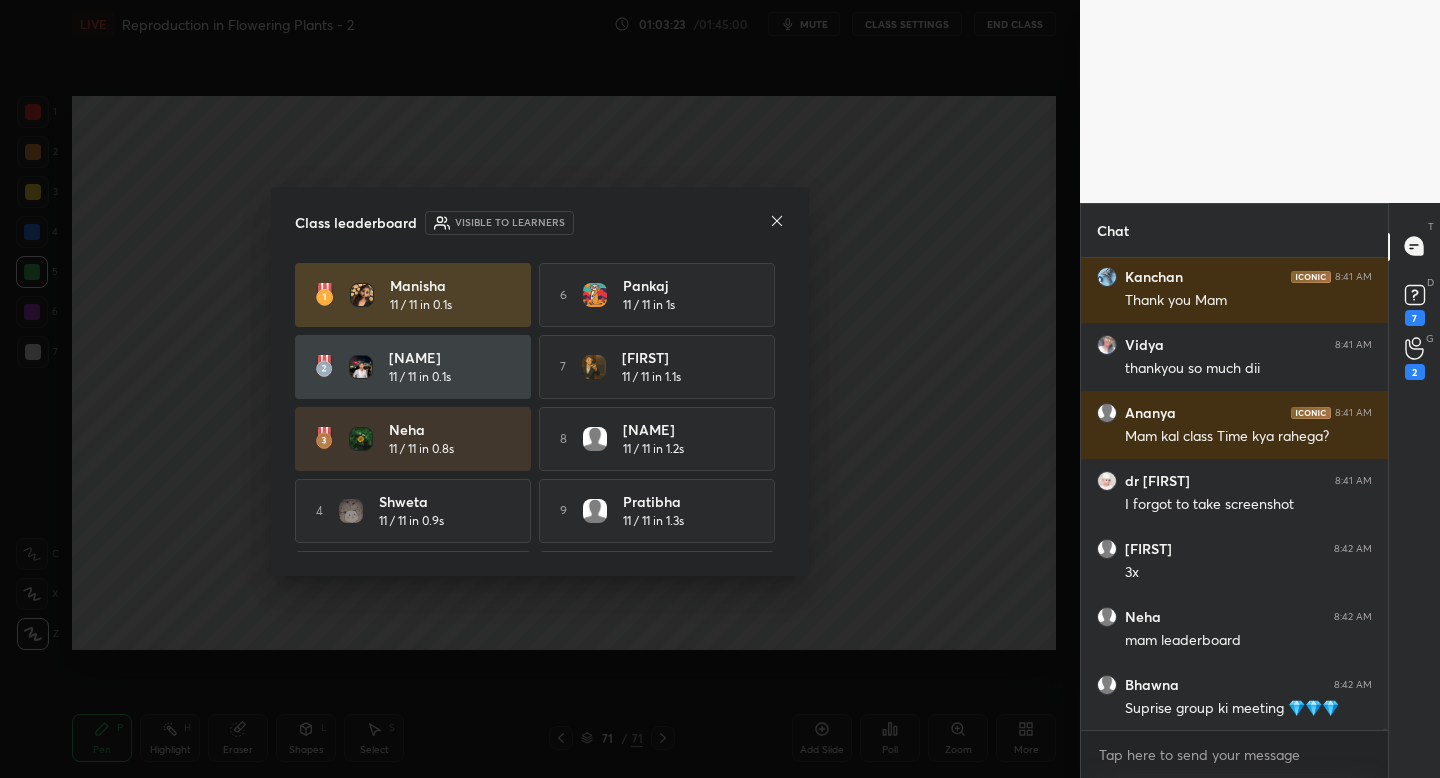 click 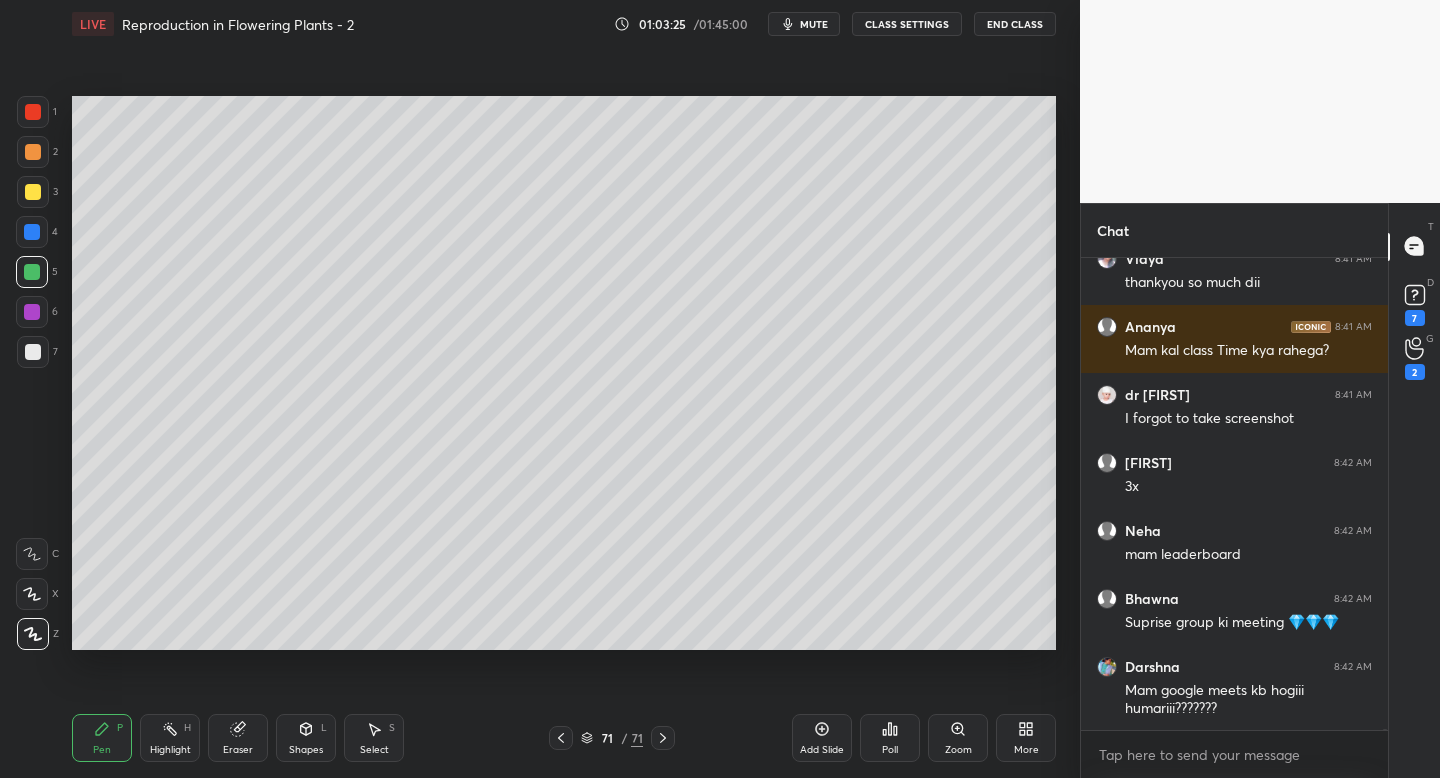 click on "End Class" at bounding box center (1015, 24) 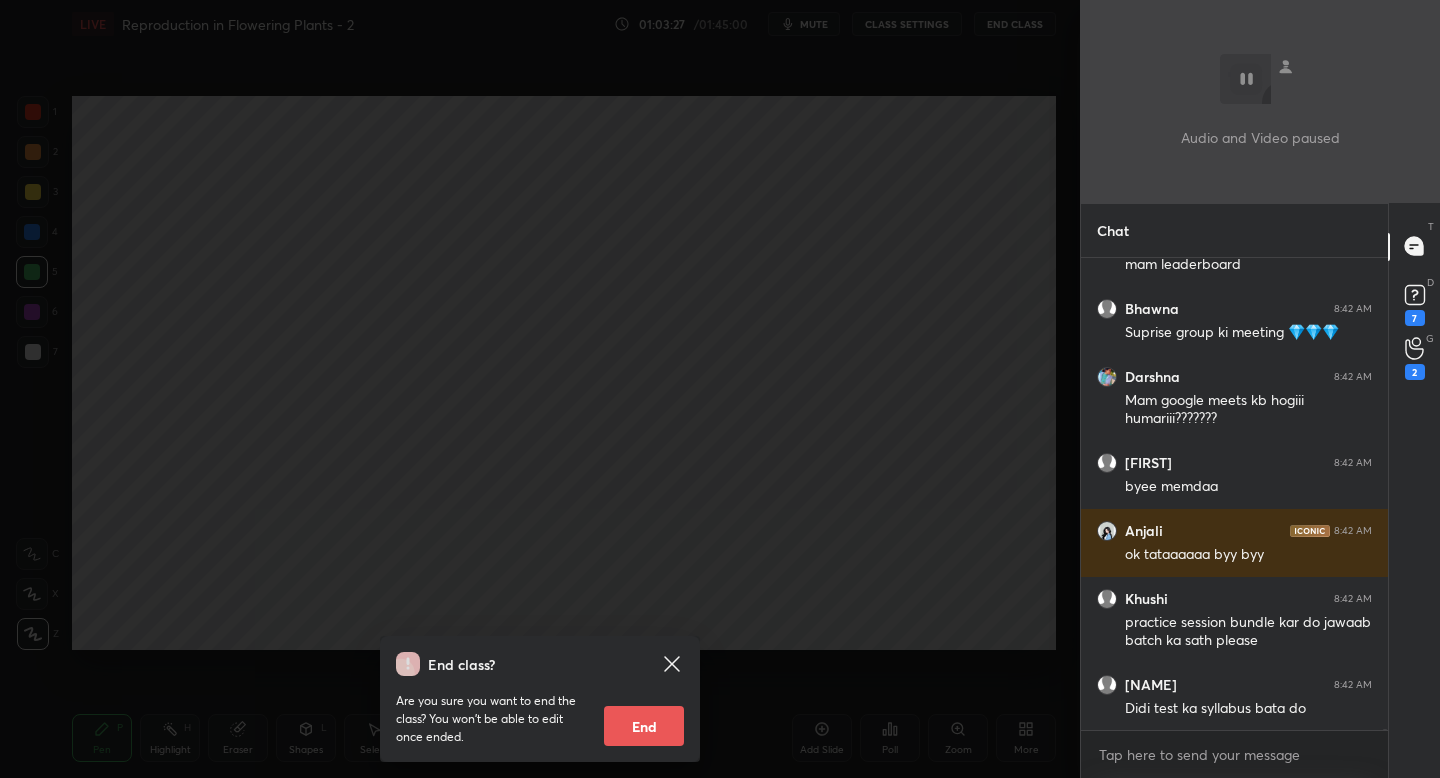 drag, startPoint x: 662, startPoint y: 726, endPoint x: 666, endPoint y: 711, distance: 15.524175 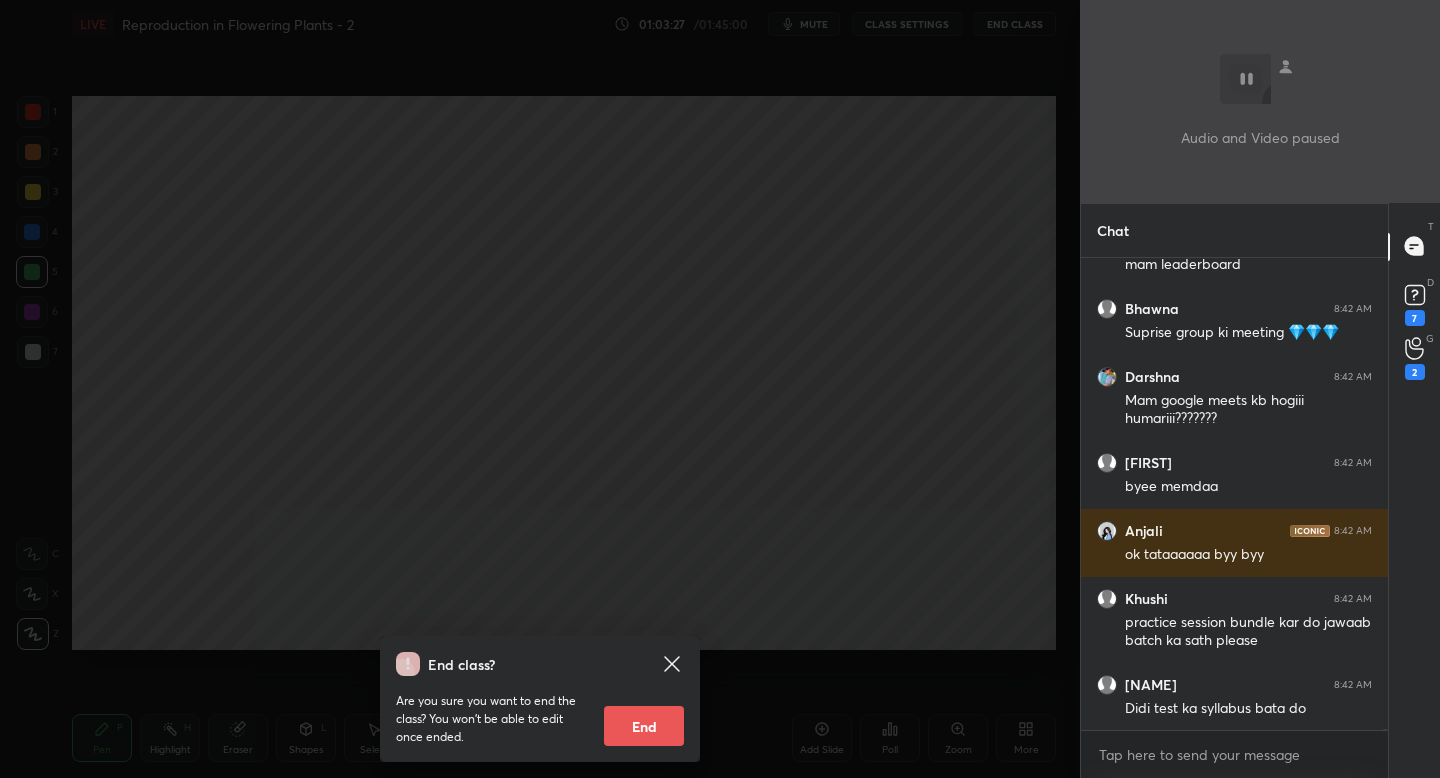 click on "End" at bounding box center [644, 726] 